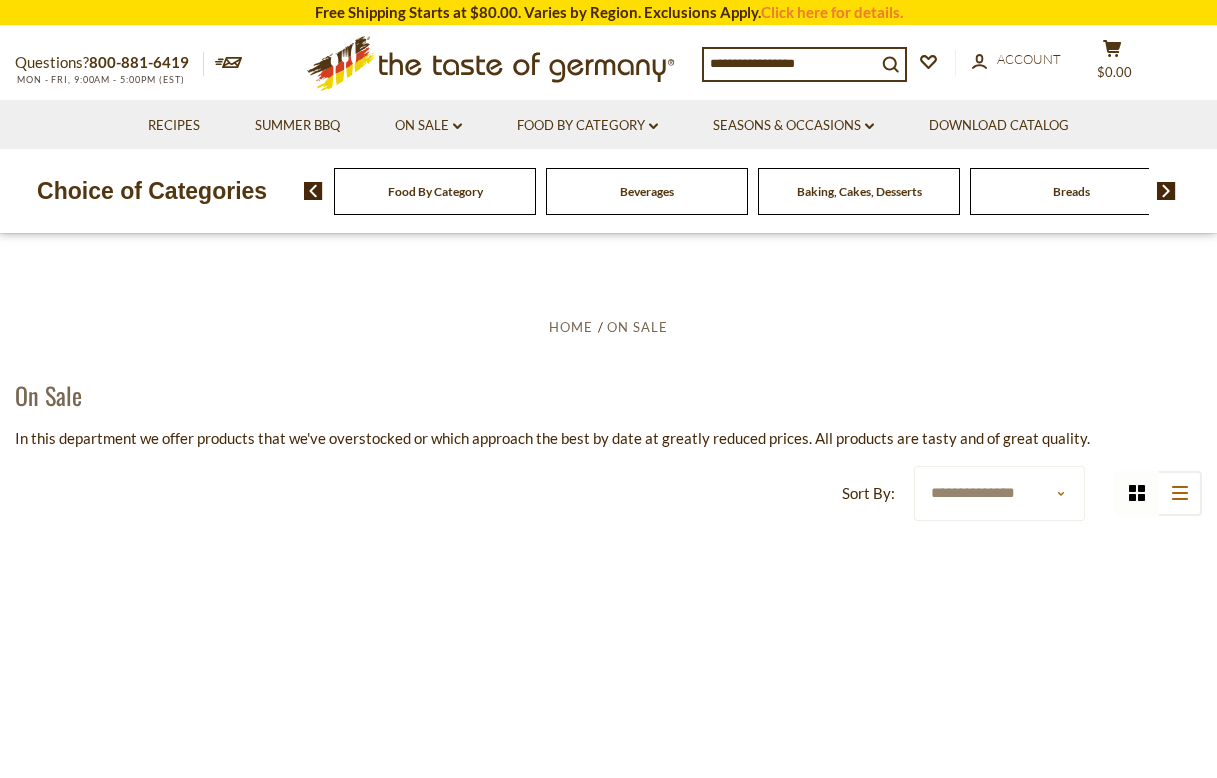 scroll, scrollTop: 200, scrollLeft: 0, axis: vertical 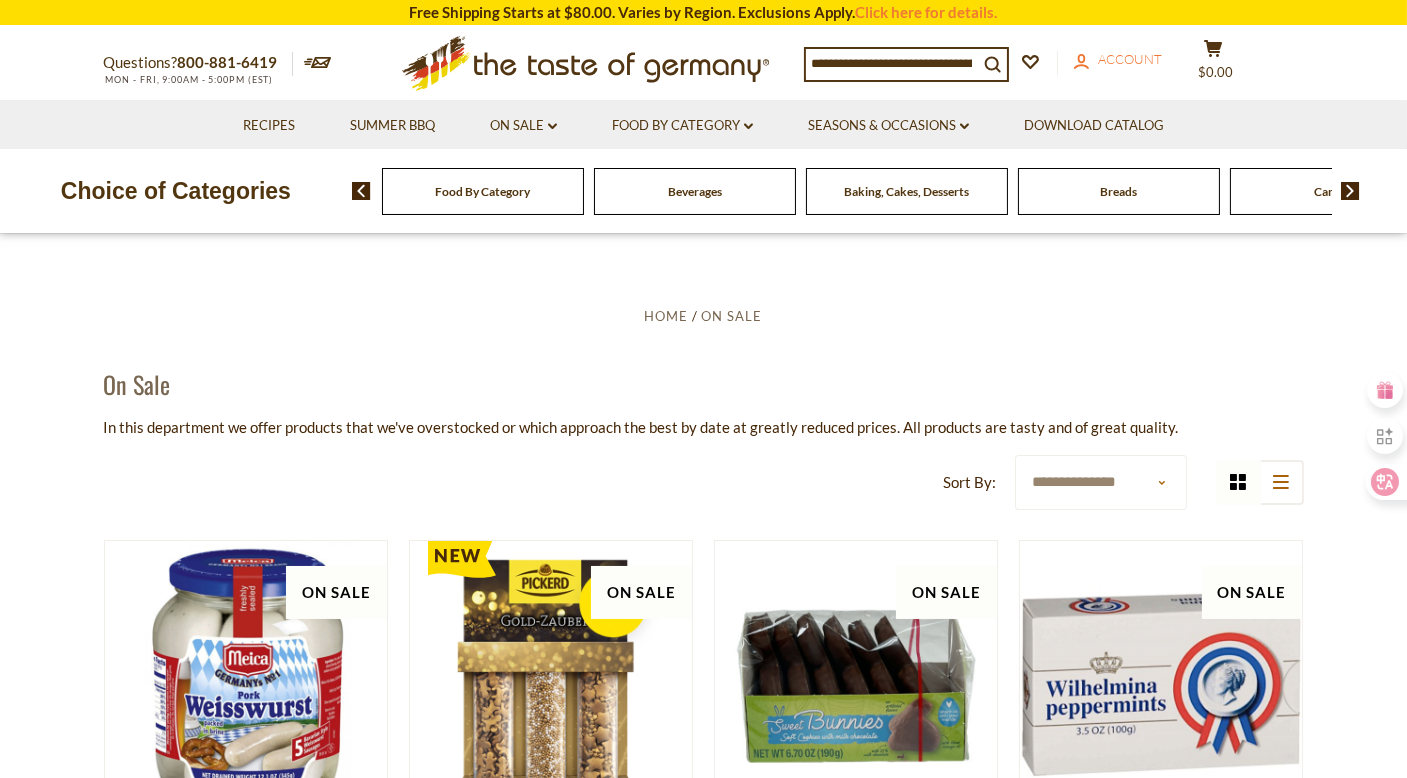 click on "Account" at bounding box center (1131, 59) 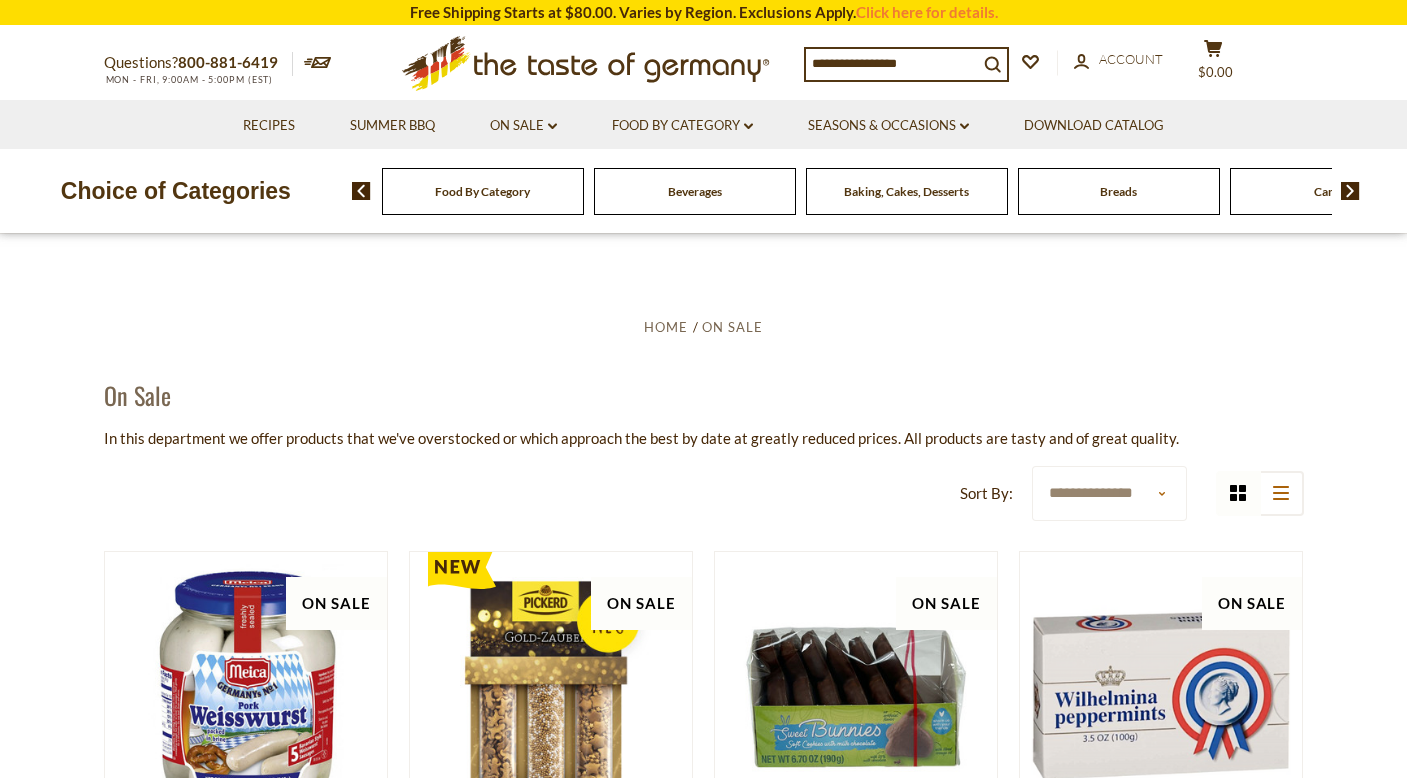 scroll, scrollTop: 0, scrollLeft: 0, axis: both 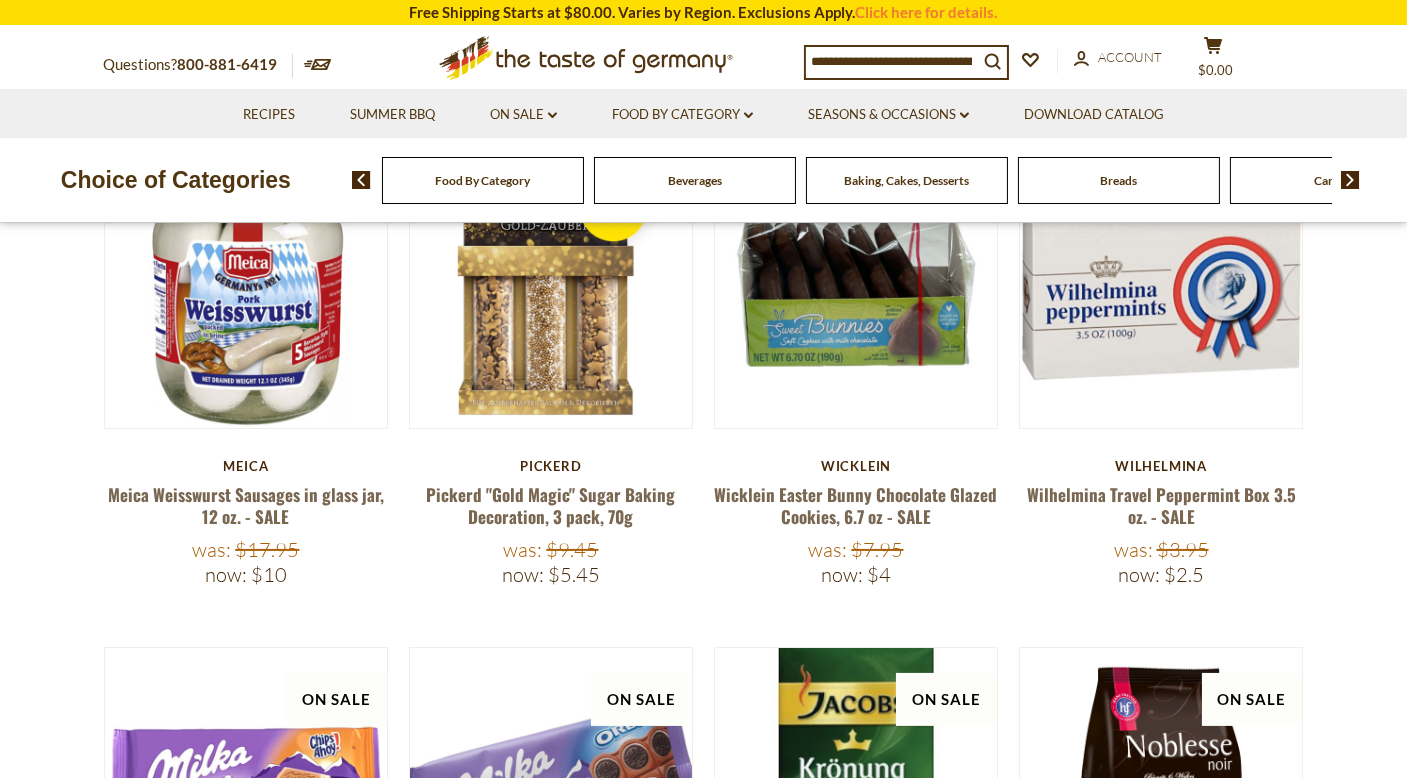 click on "Now:
$10" at bounding box center [246, 574] 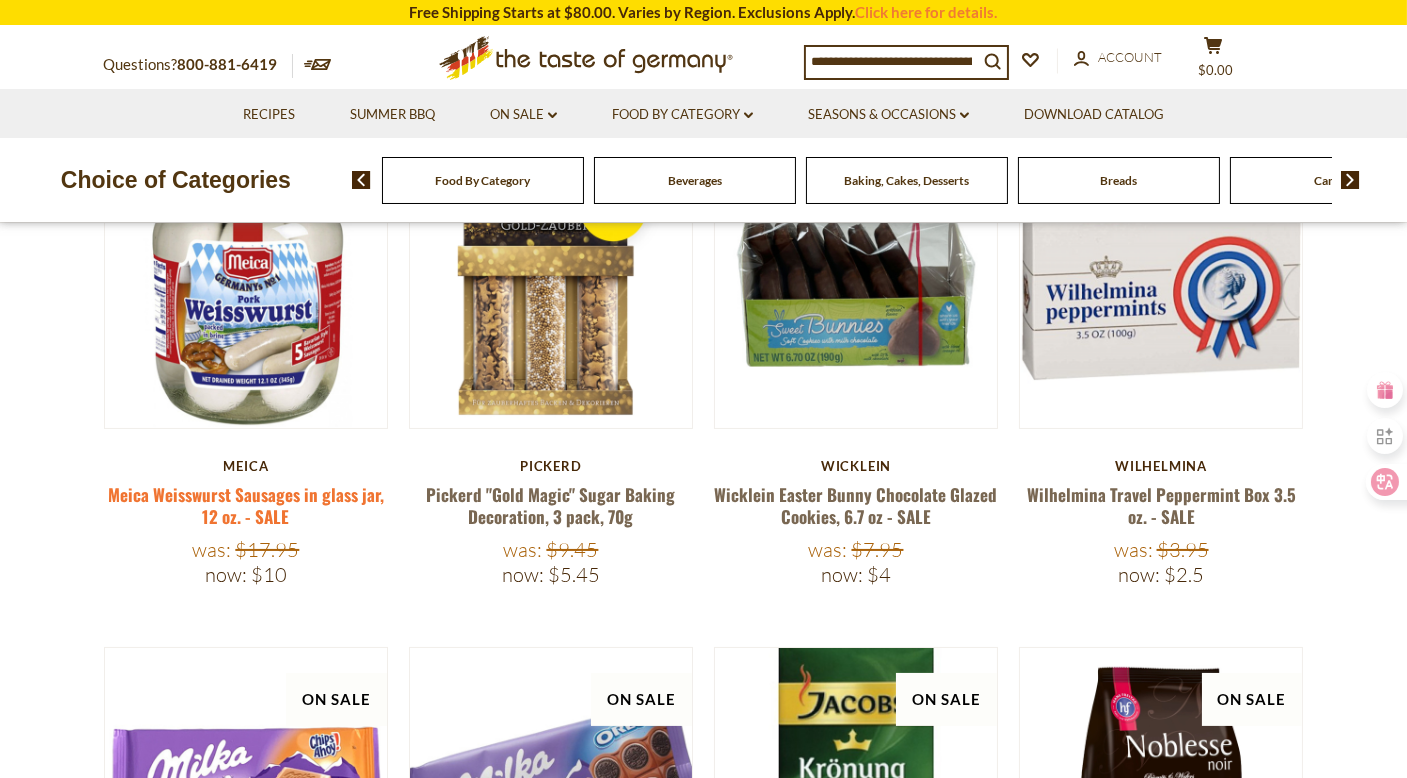 click on "Meica Weisswurst Sausages in glass jar, 12 oz. - SALE" at bounding box center (246, 505) 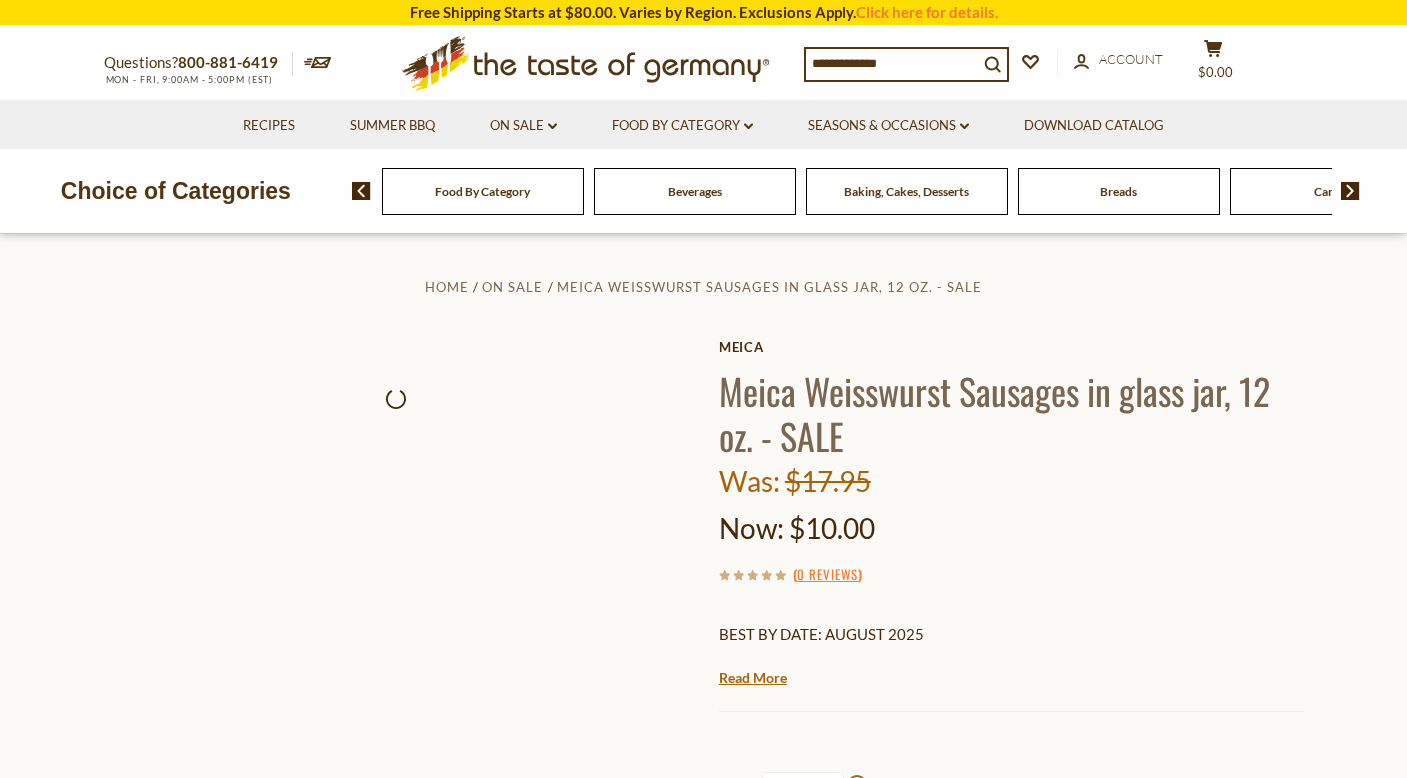 scroll, scrollTop: 0, scrollLeft: 0, axis: both 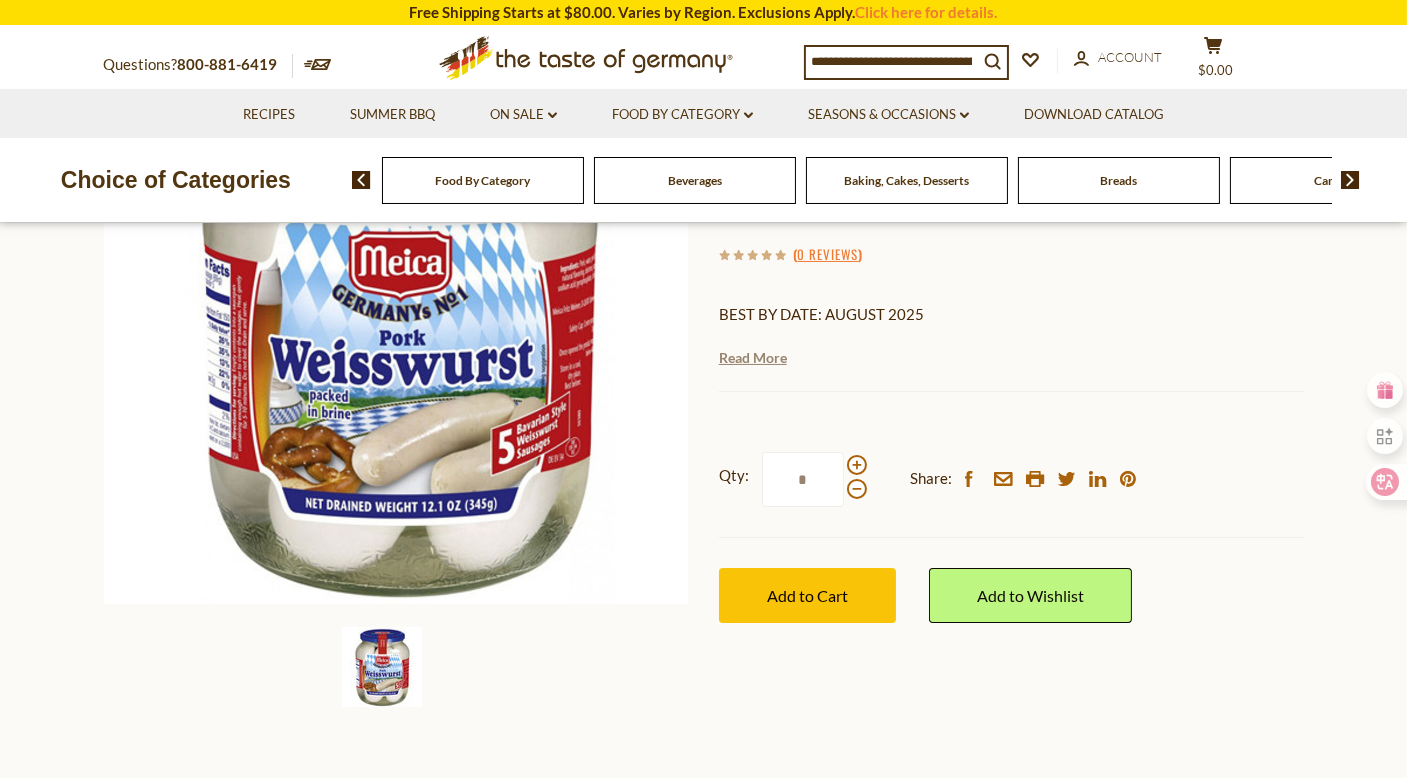 click on "Read More" at bounding box center (753, 358) 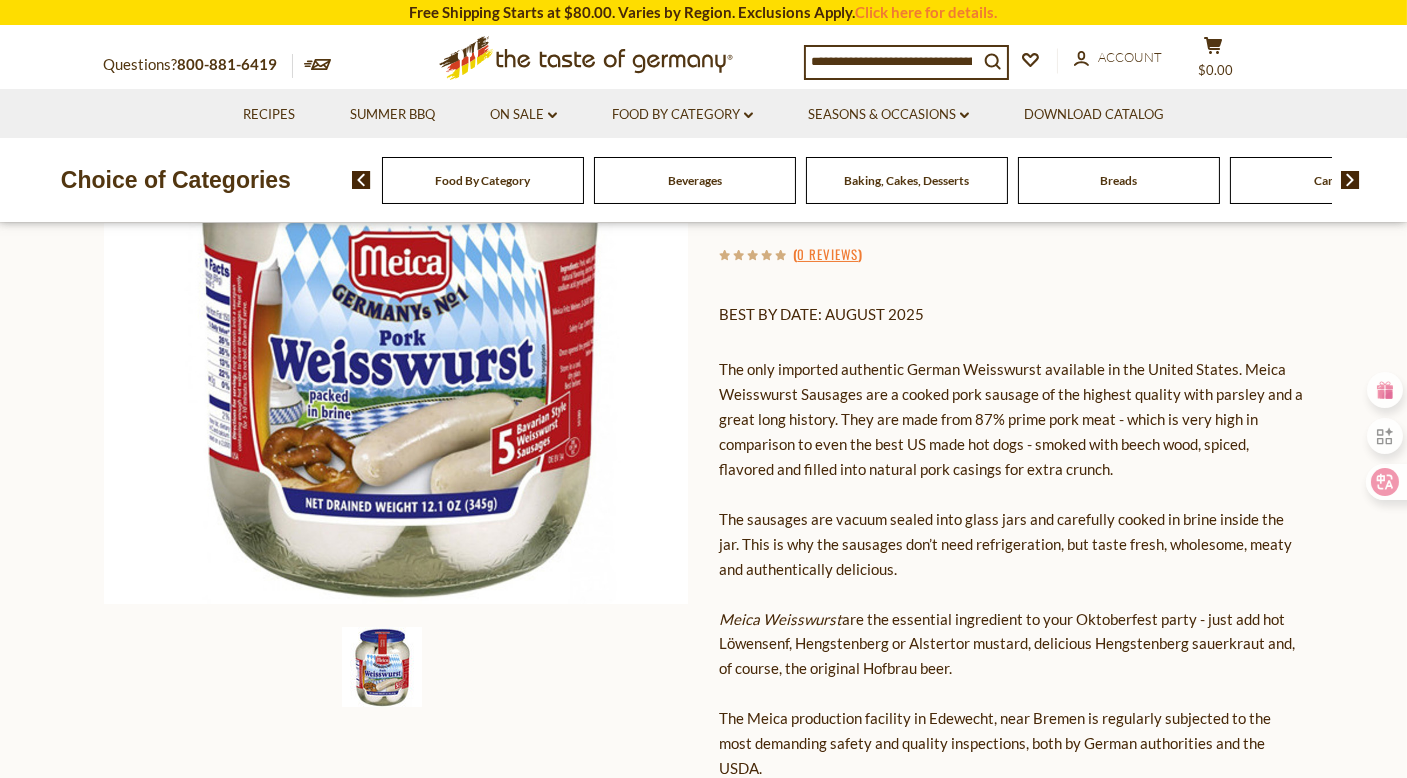 scroll, scrollTop: 336, scrollLeft: 0, axis: vertical 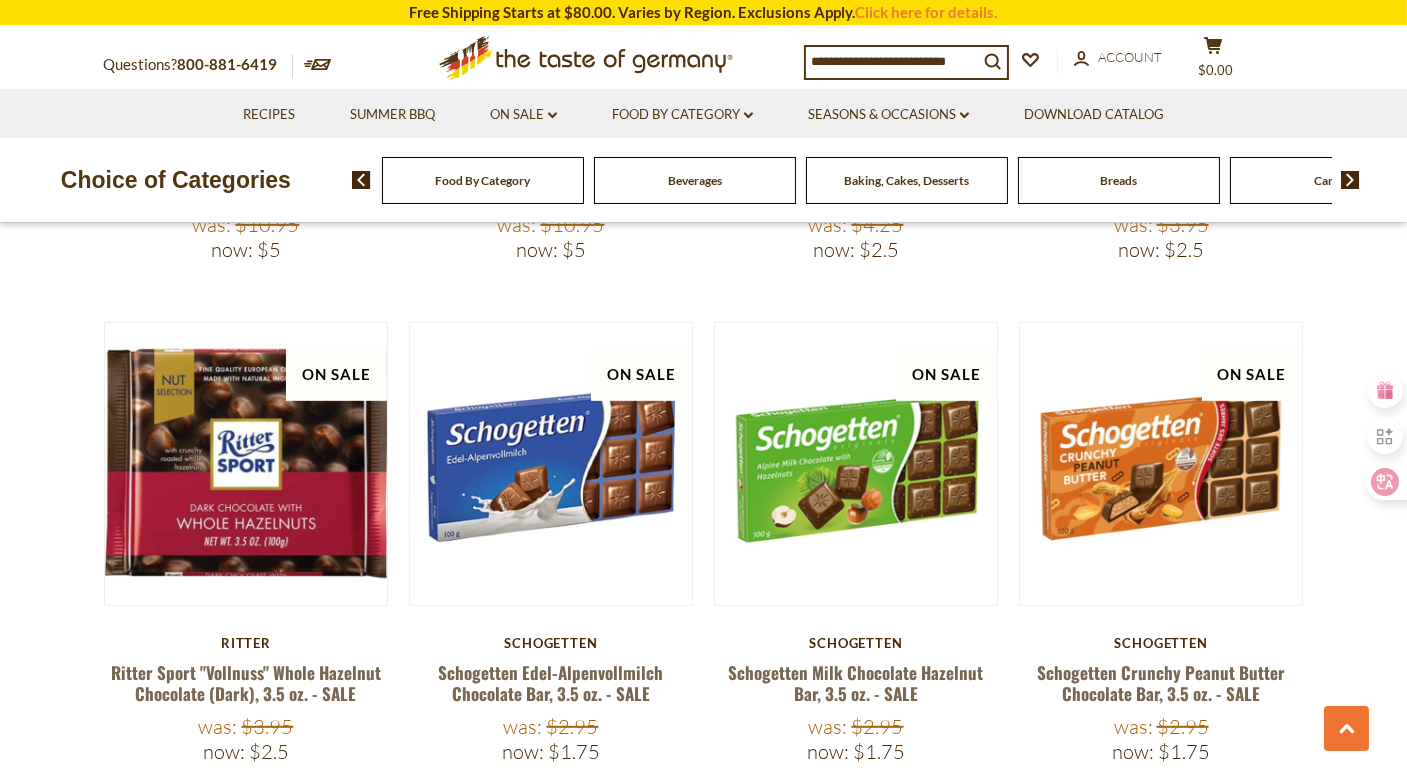 click 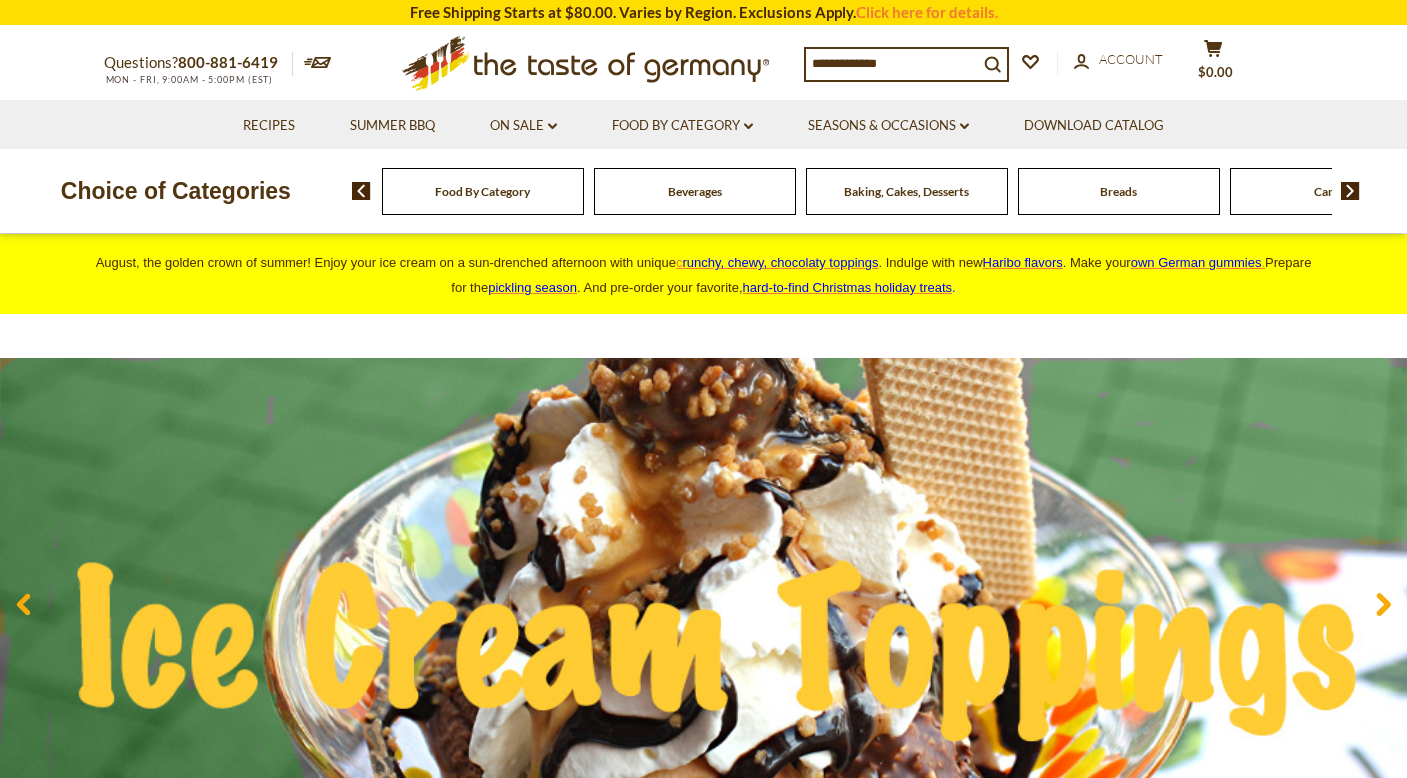 scroll, scrollTop: 0, scrollLeft: 0, axis: both 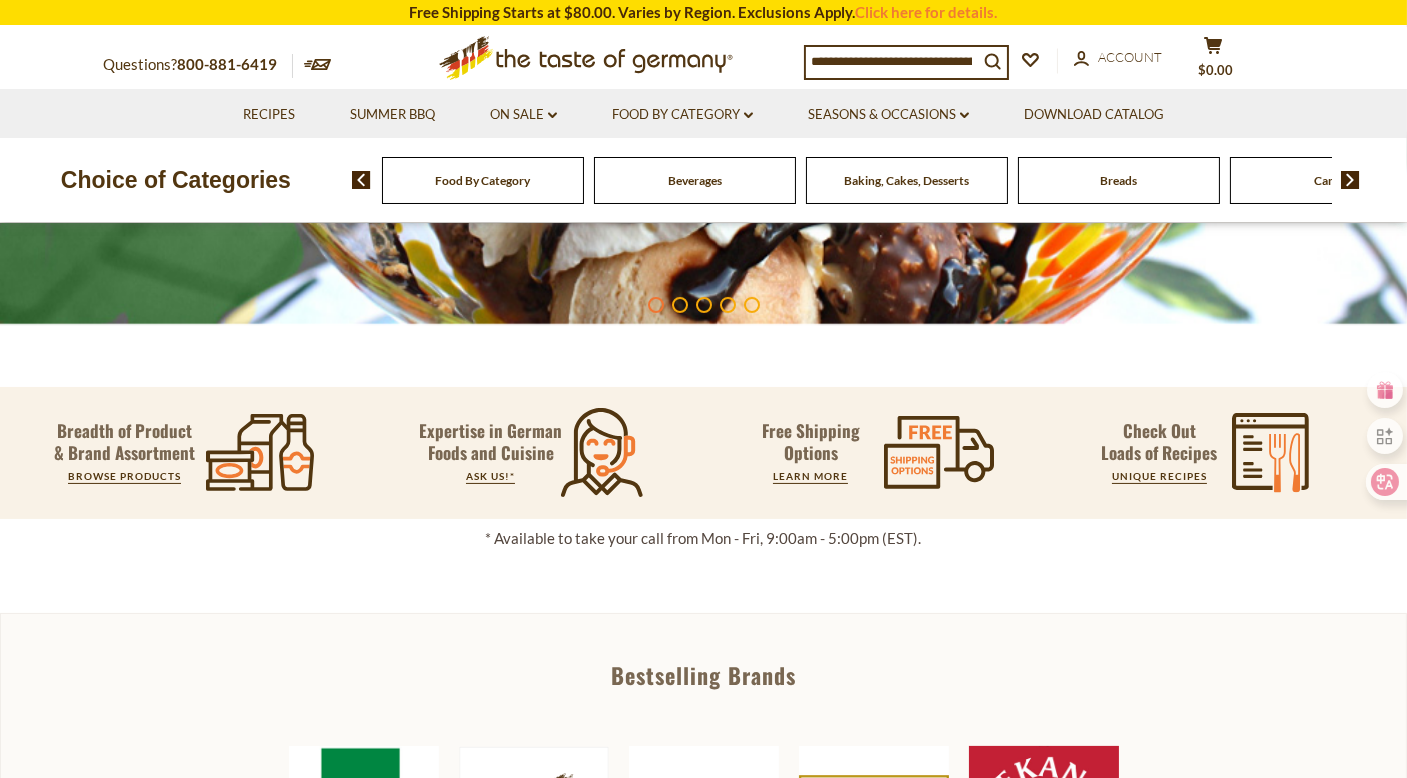 click on "No, thanks" at bounding box center (1020, 568) 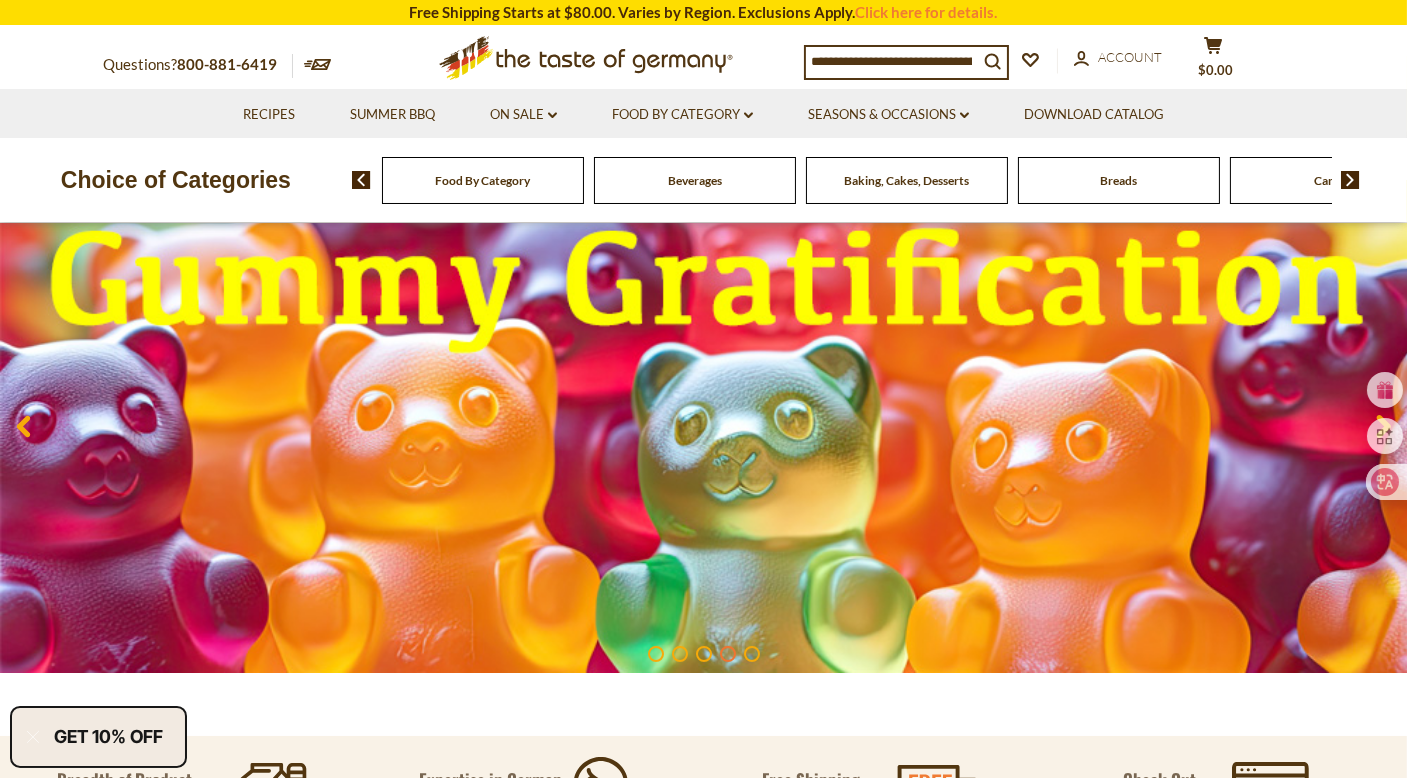 scroll, scrollTop: 0, scrollLeft: 0, axis: both 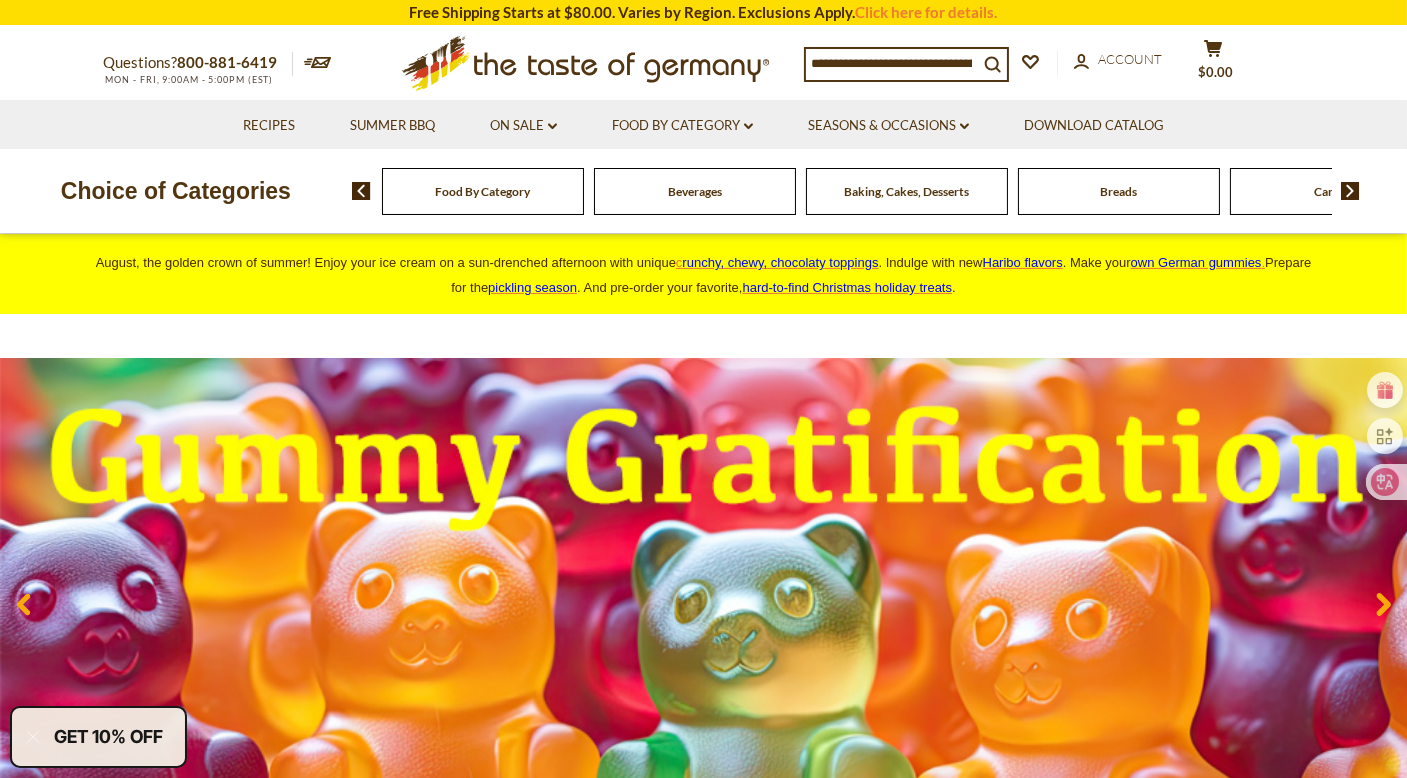 click on "Beverages" at bounding box center (695, 191) 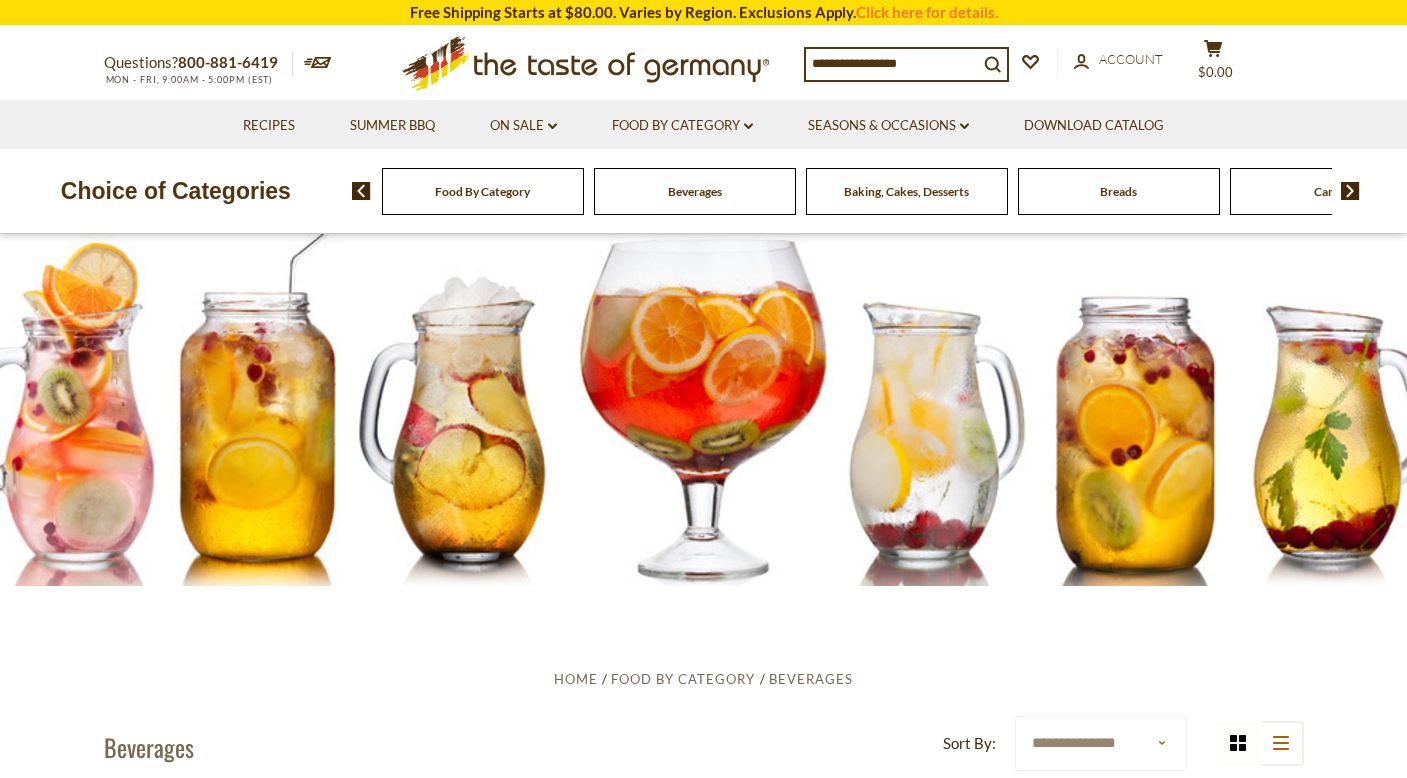 scroll, scrollTop: 0, scrollLeft: 0, axis: both 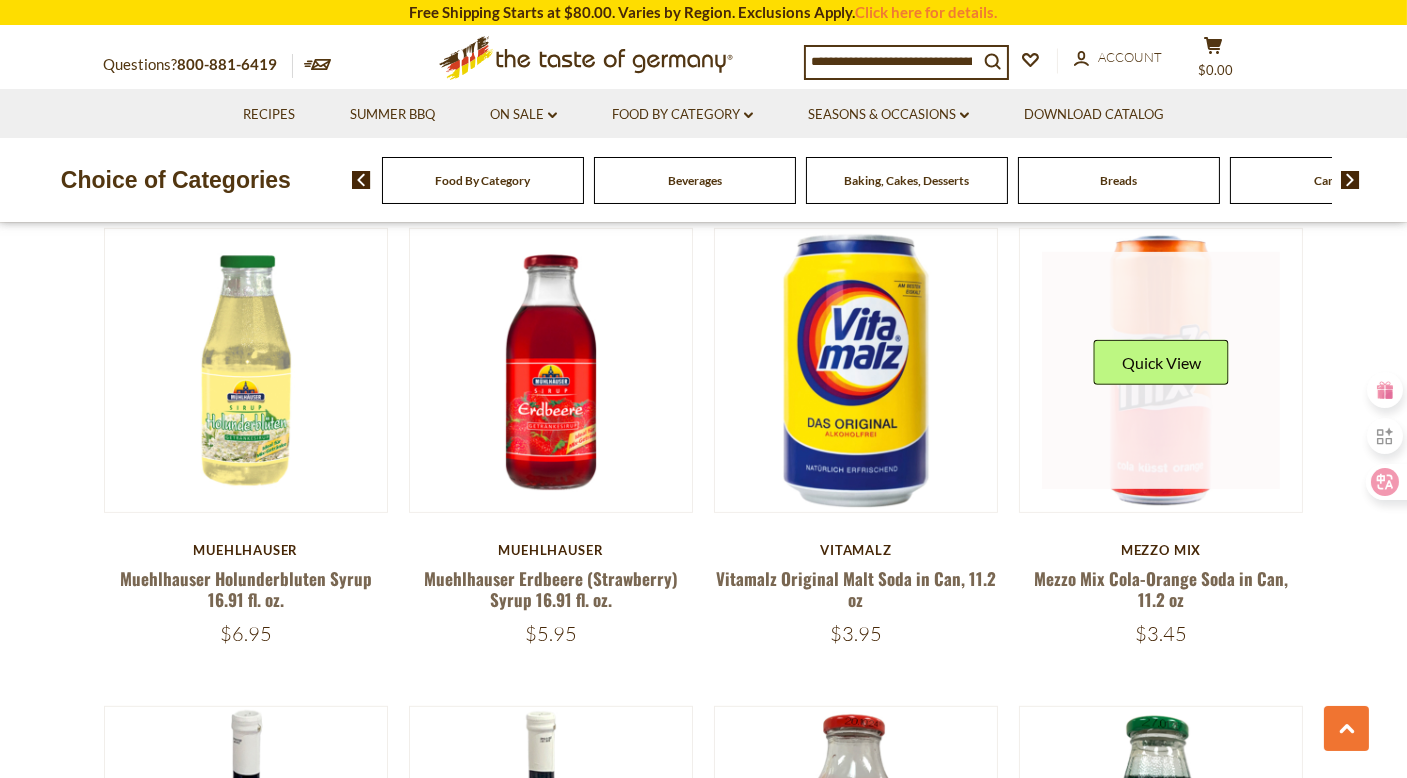 click at bounding box center [1161, 371] 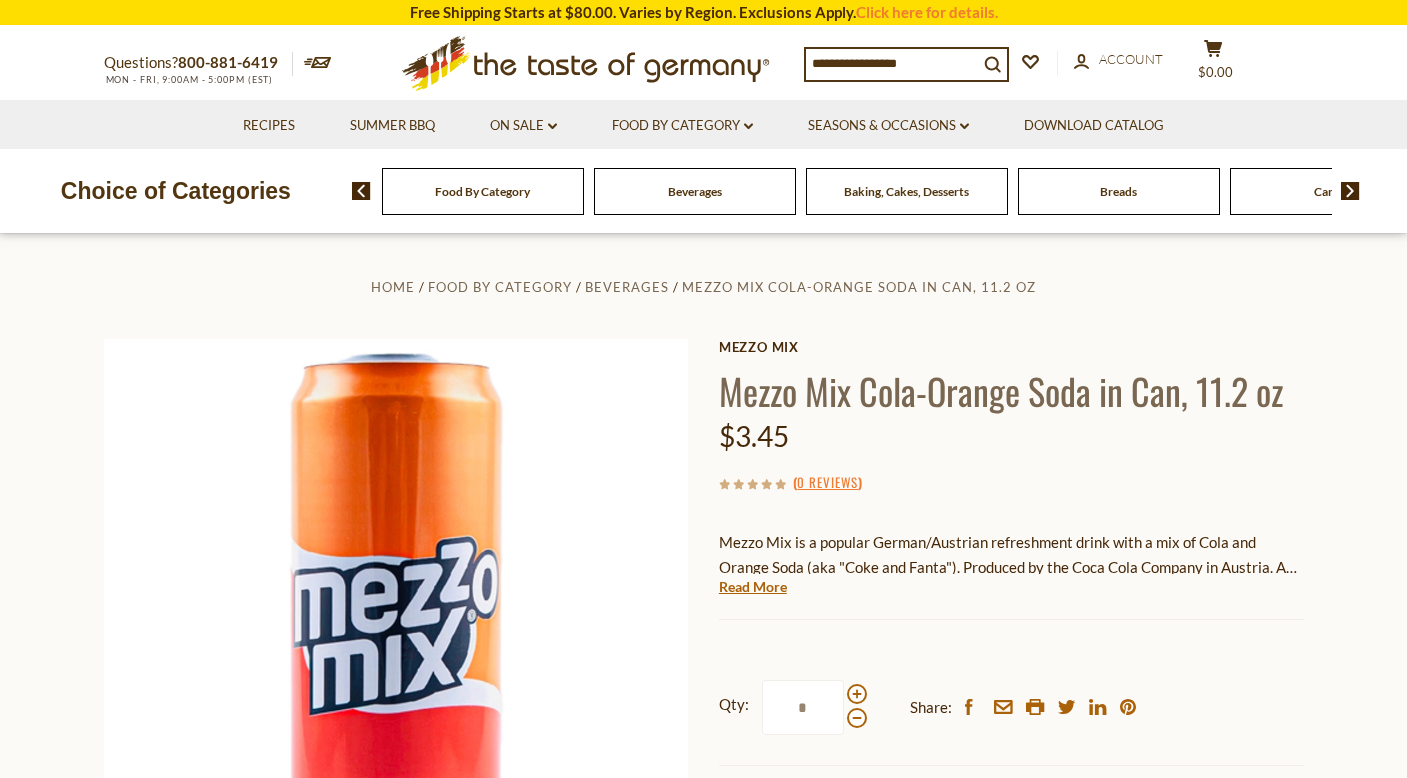 scroll, scrollTop: 0, scrollLeft: 0, axis: both 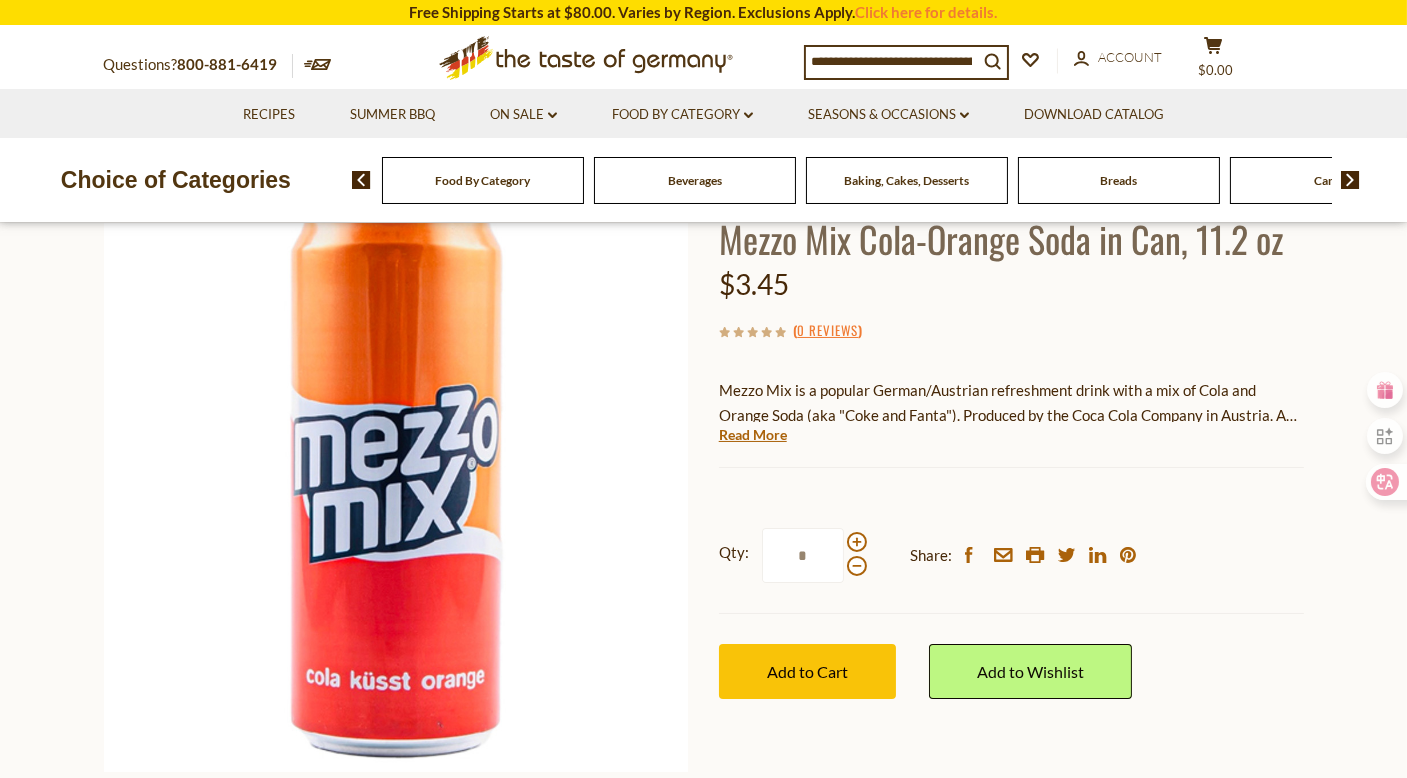 click on "Mezzo Mix
Mezzo Mix Cola-Orange Soda in Can, 11.2 oz
$3.45
(  0 Reviews  )
Mezzo Mix is a popular German/Austrian refreshment drink with a mix of Cola and Orange Soda (aka "Coke and Fanta"). Produced by the Coca Cola Company in Austria. As it says on the bottle: Cola kisses Orange. Use it as a thirst-quencher or mix with your favorite liquor.
Read More
Current stock:
0
Qty:
*" at bounding box center [1011, 465] 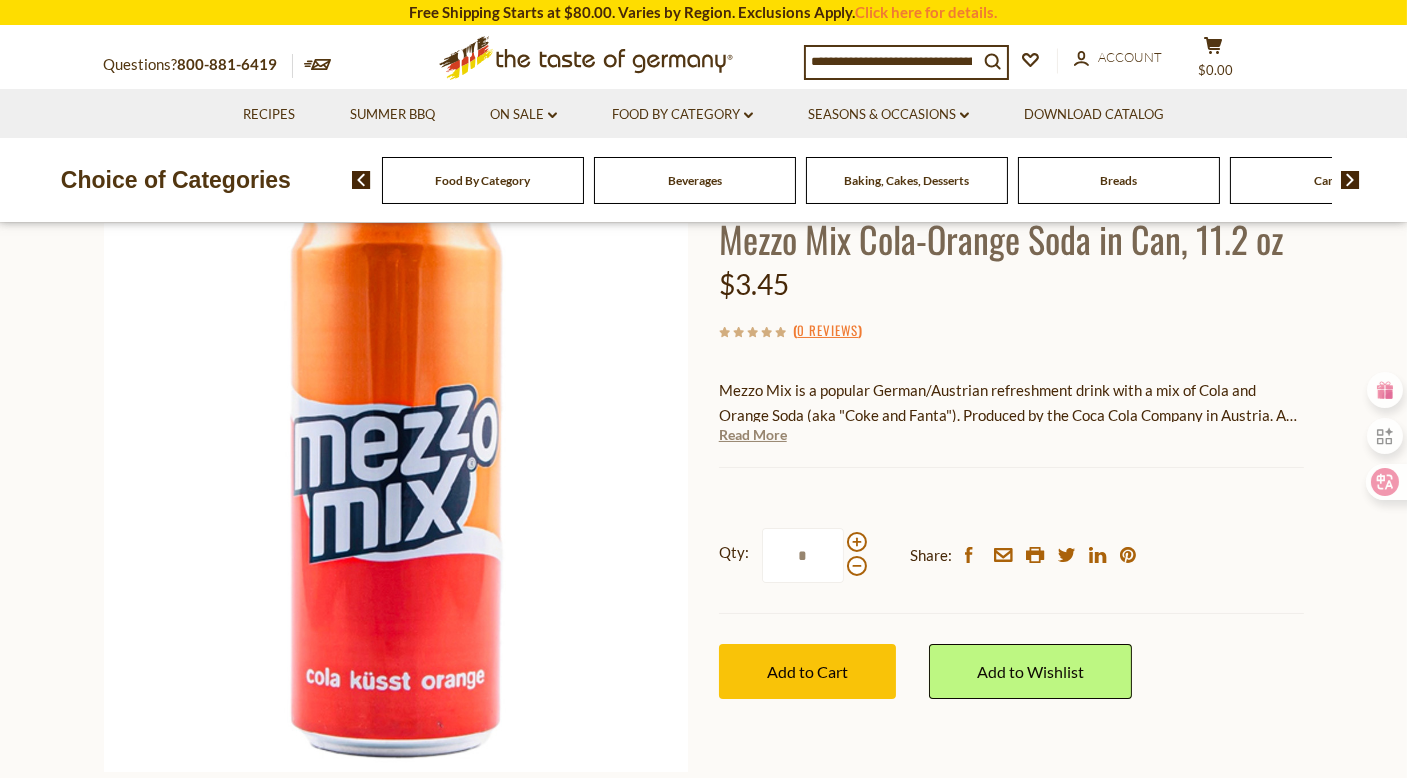 click on "Read More" at bounding box center (753, 435) 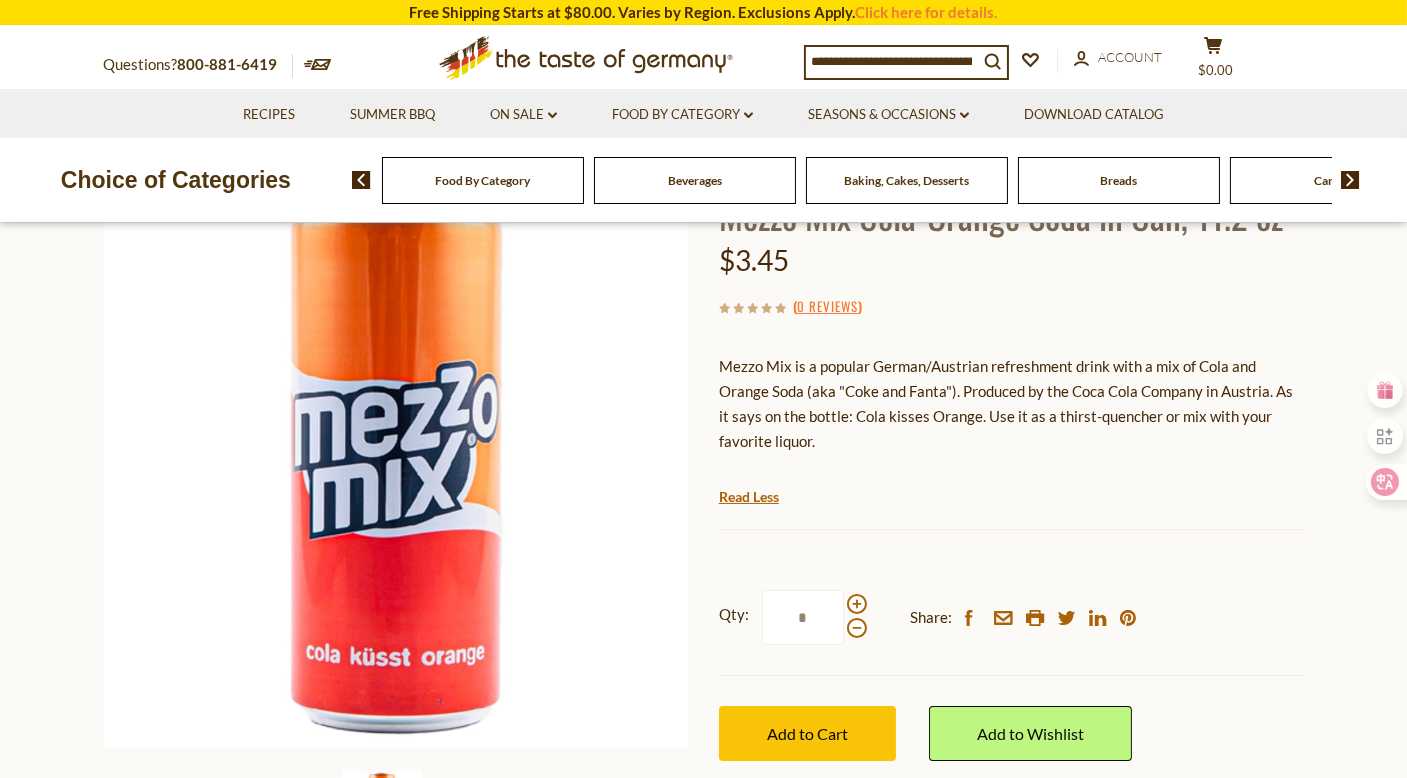 scroll, scrollTop: 180, scrollLeft: 0, axis: vertical 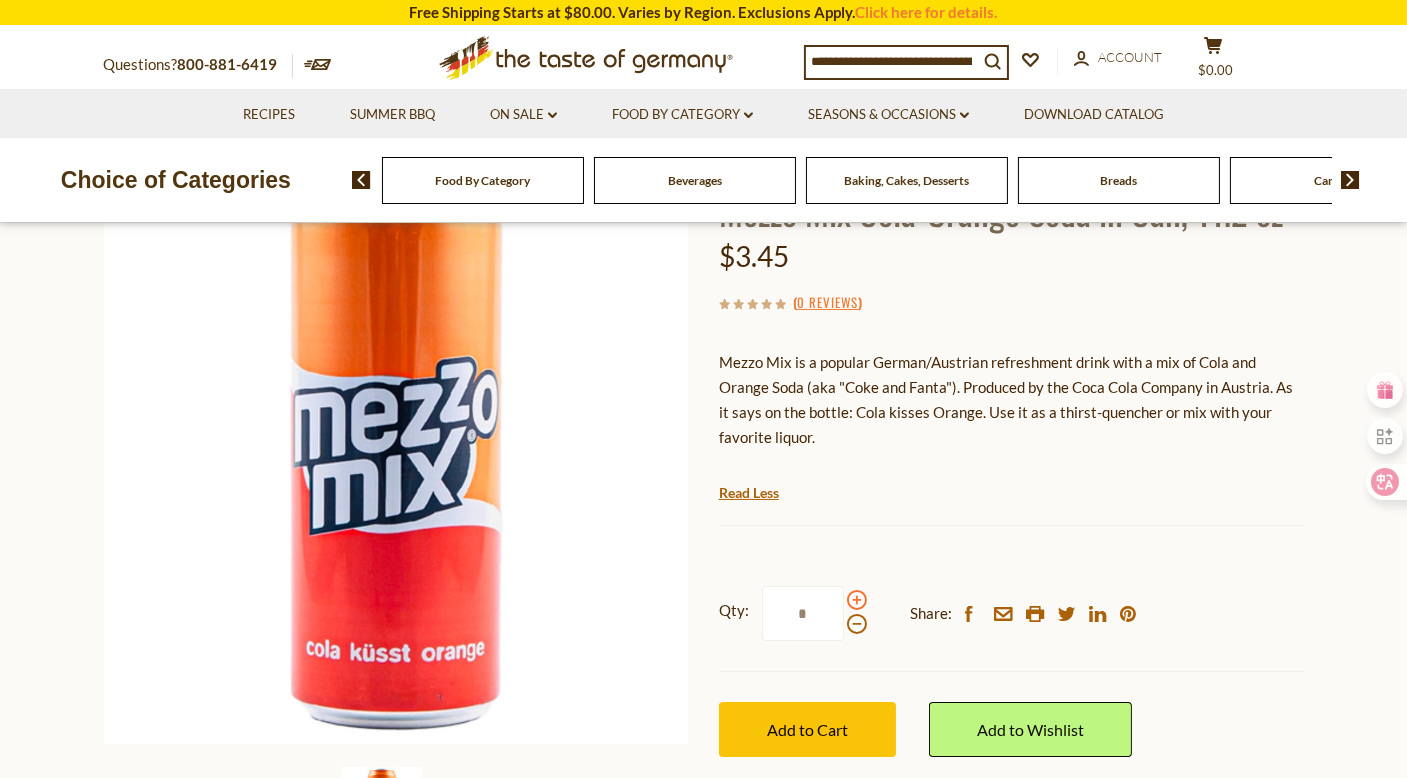 click at bounding box center [857, 600] 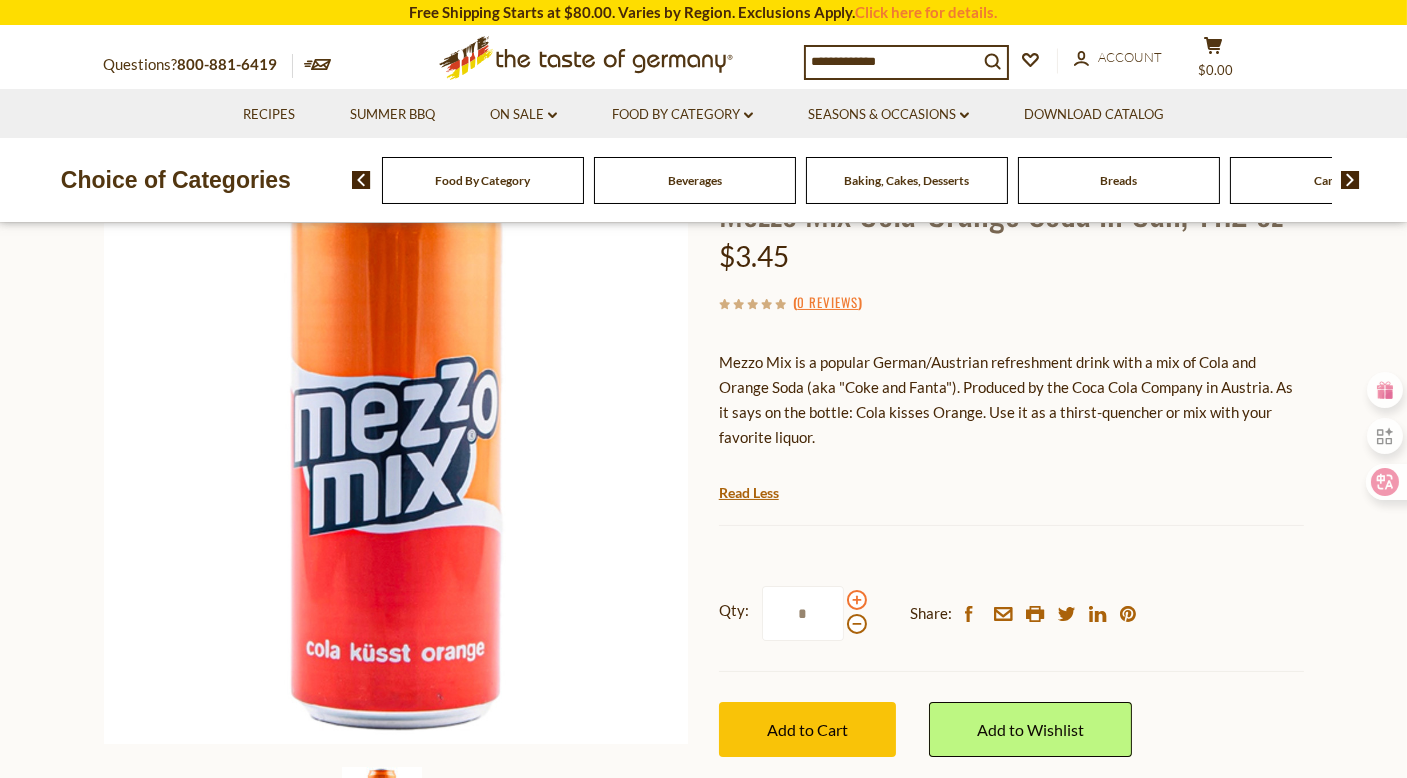 click at bounding box center [857, 600] 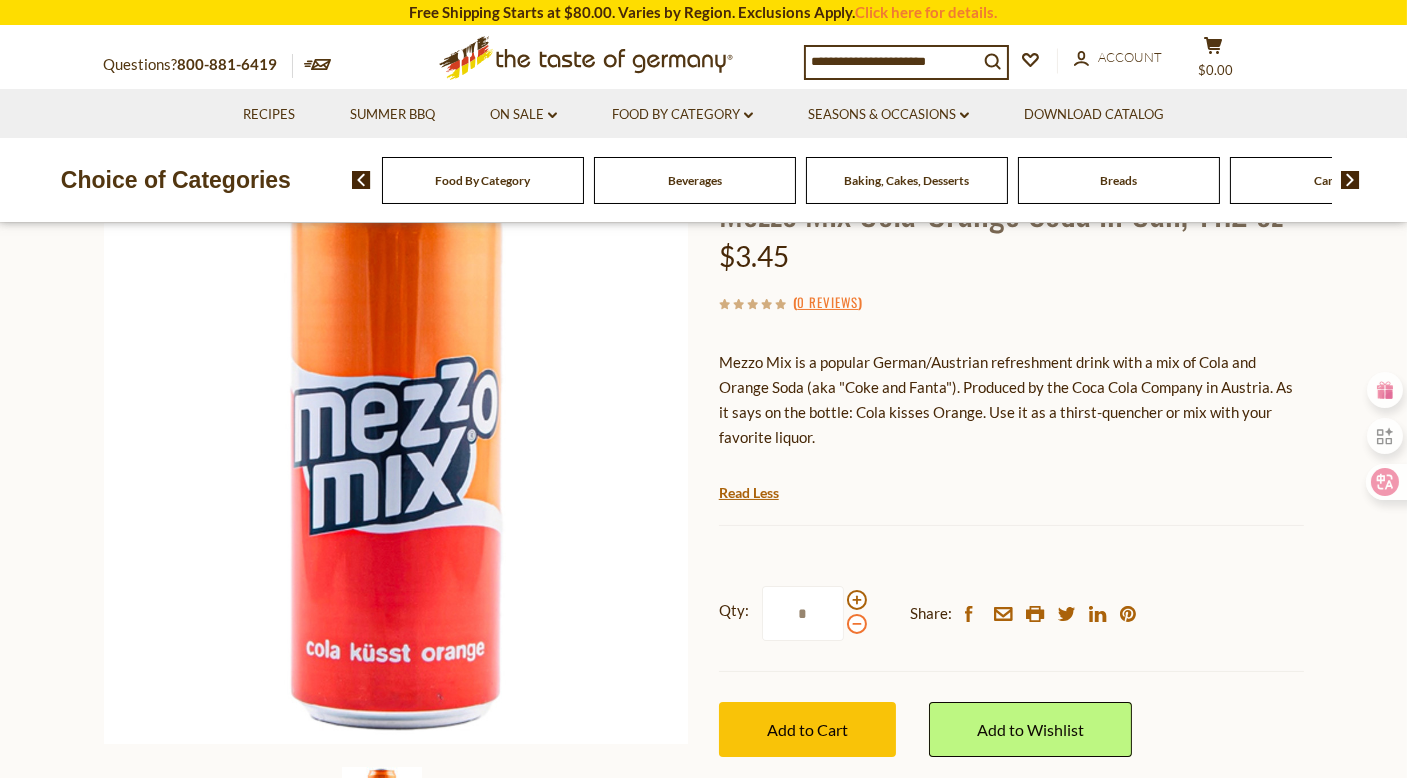 click at bounding box center [857, 624] 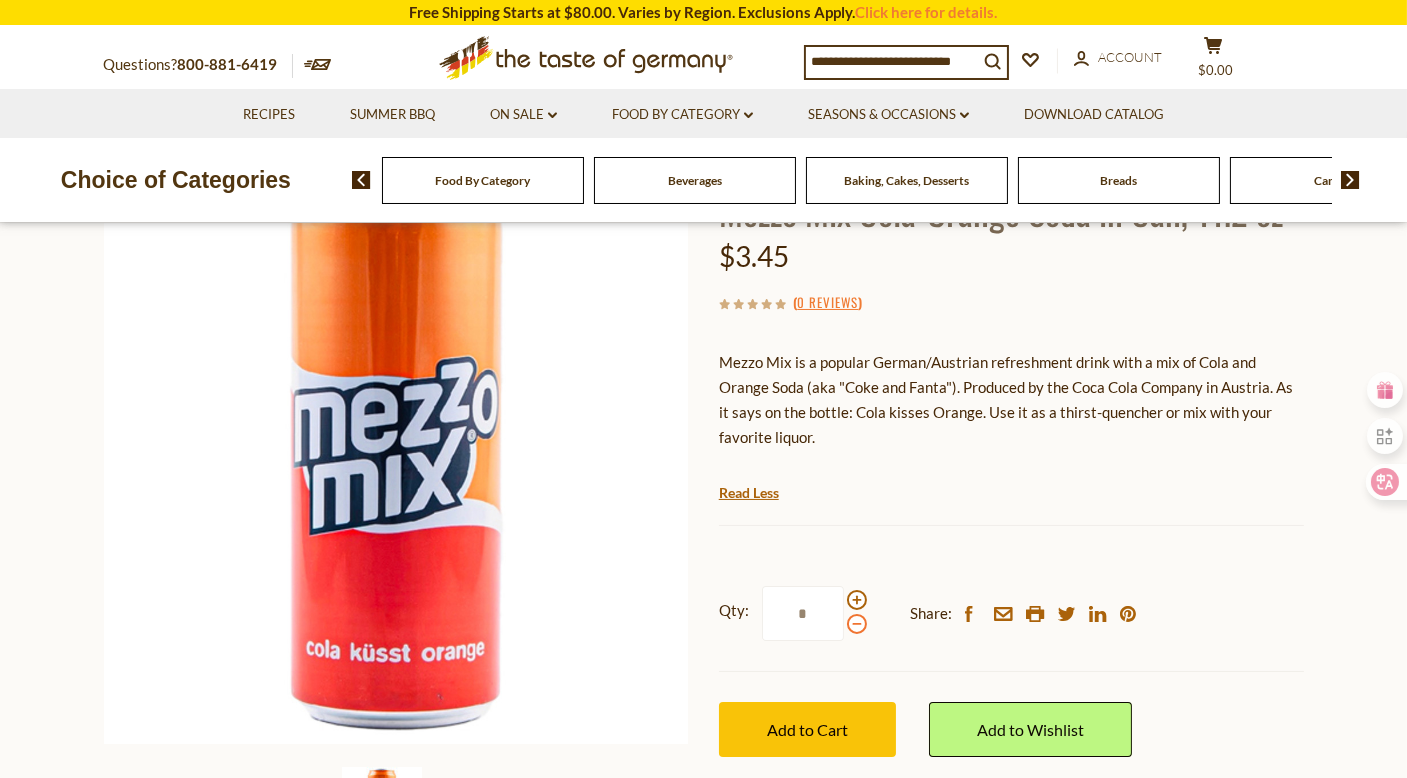 click at bounding box center [857, 624] 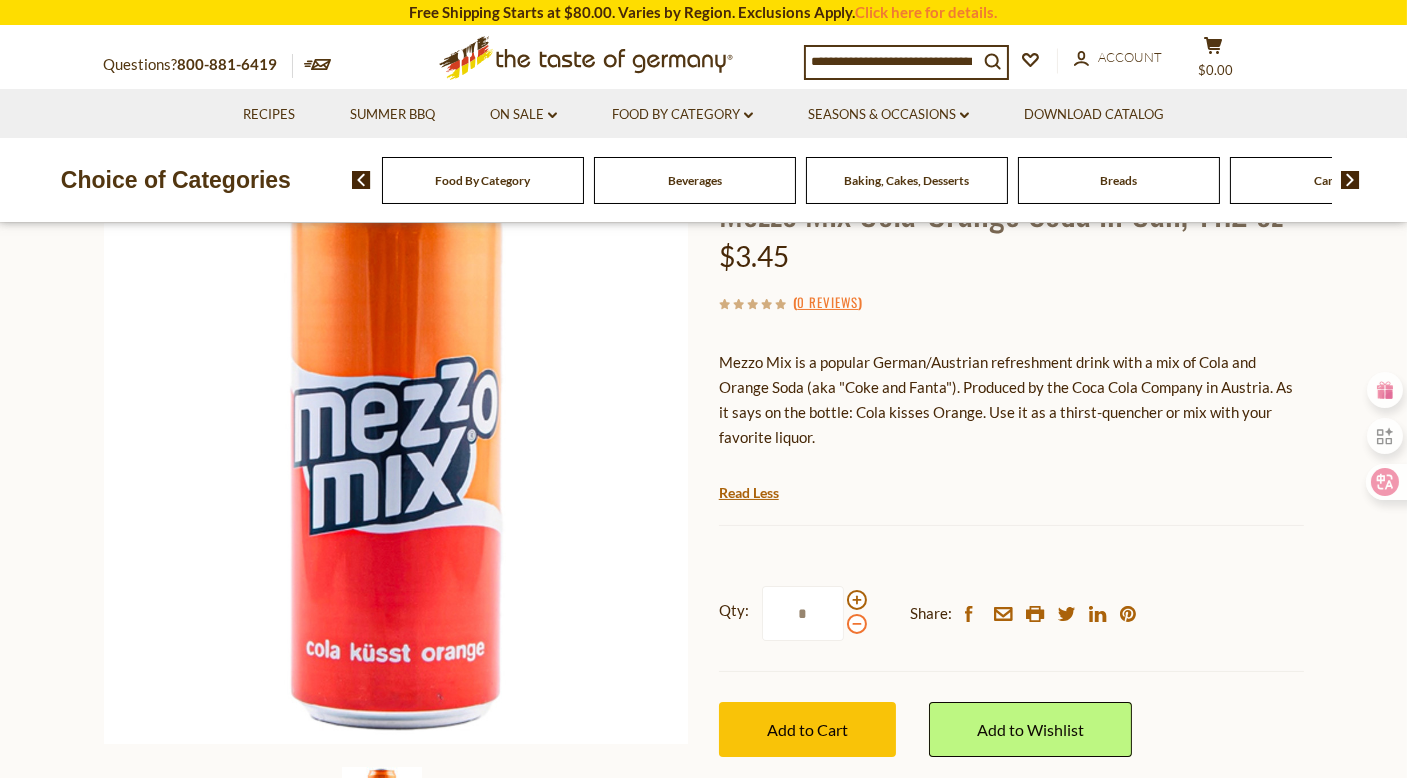click at bounding box center (857, 624) 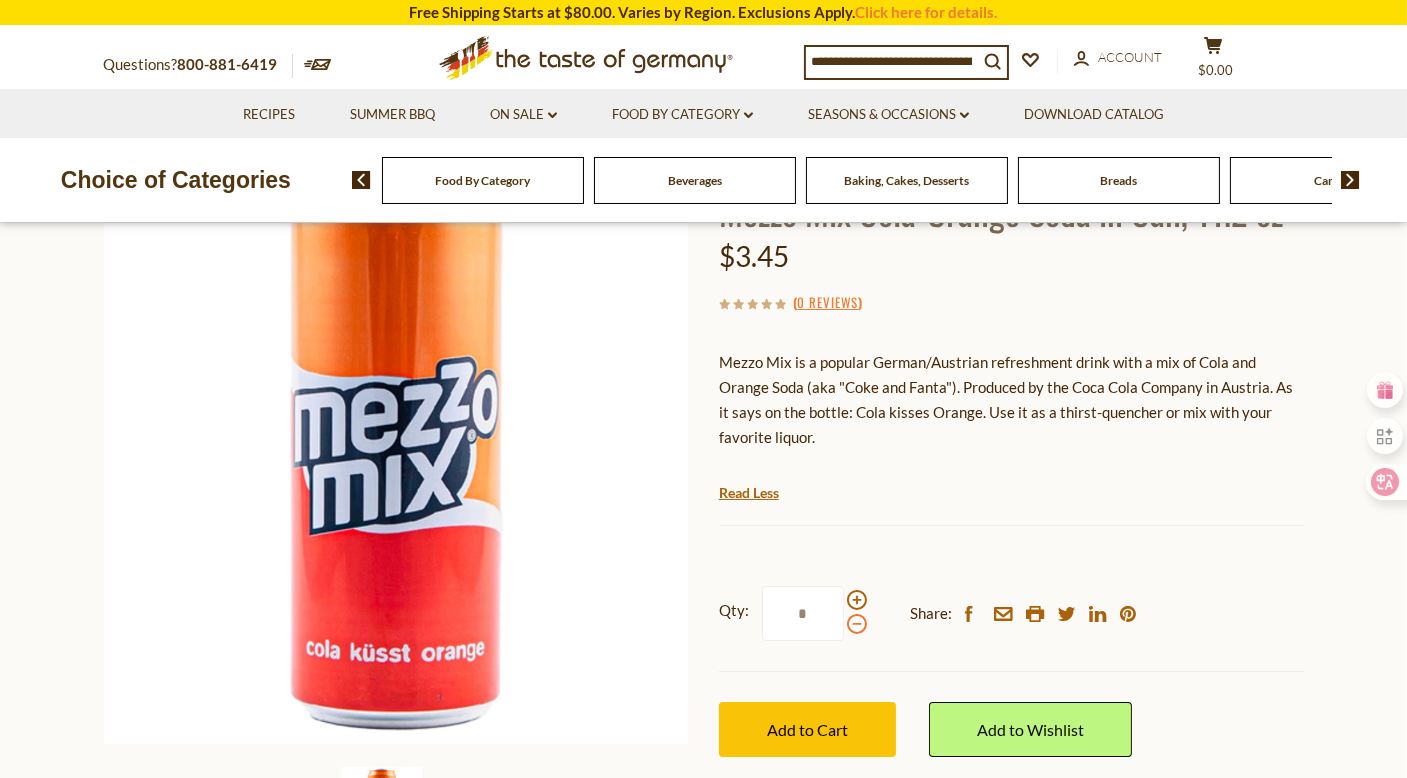 click at bounding box center (857, 624) 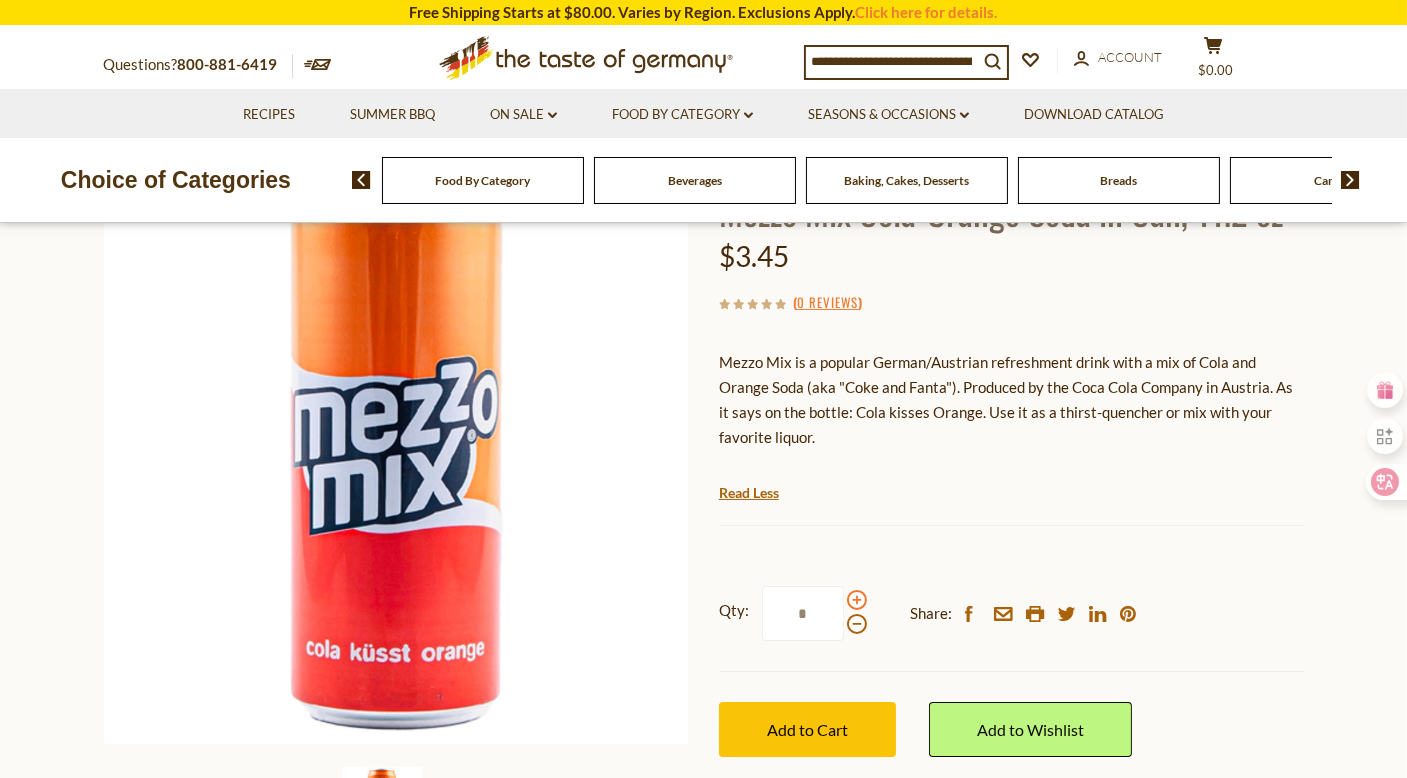 click at bounding box center (857, 600) 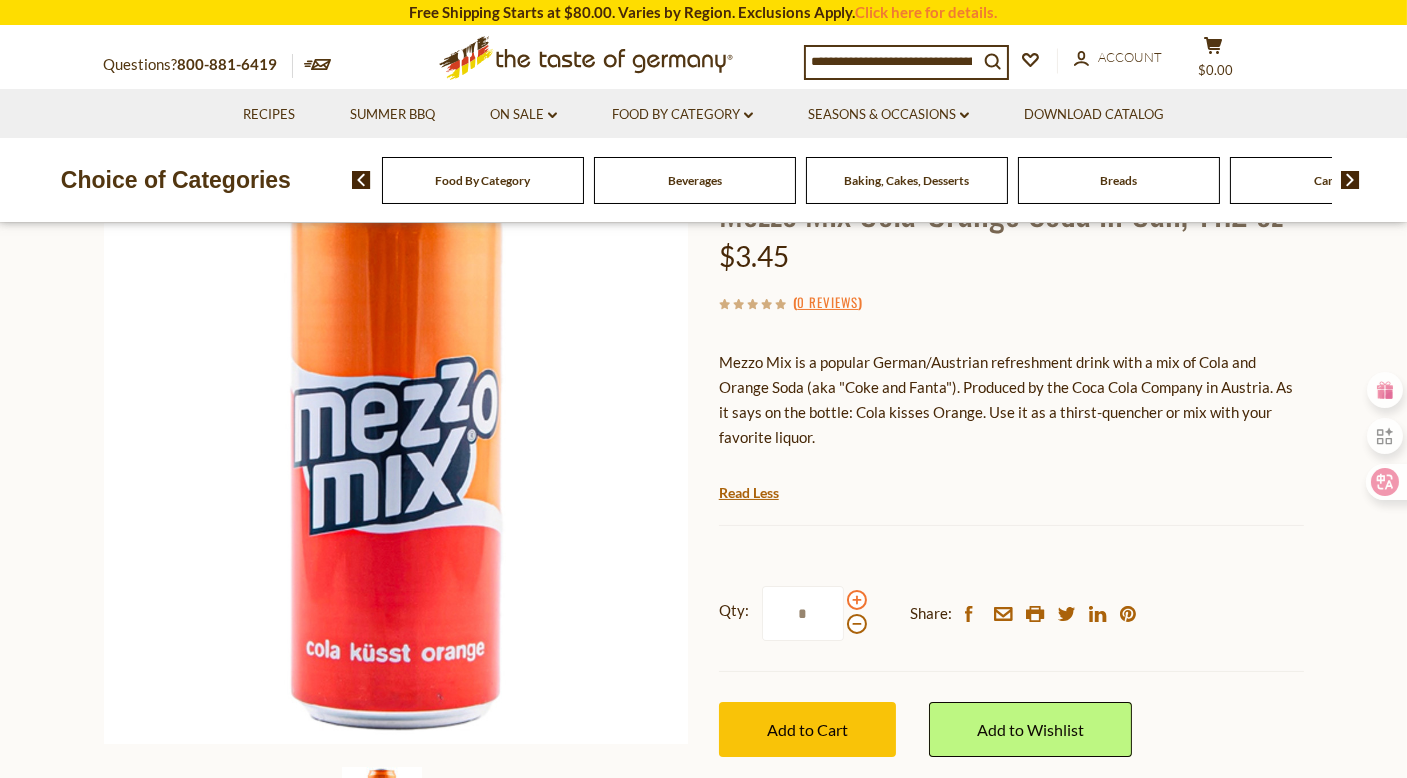 click on "*" at bounding box center (803, 613) 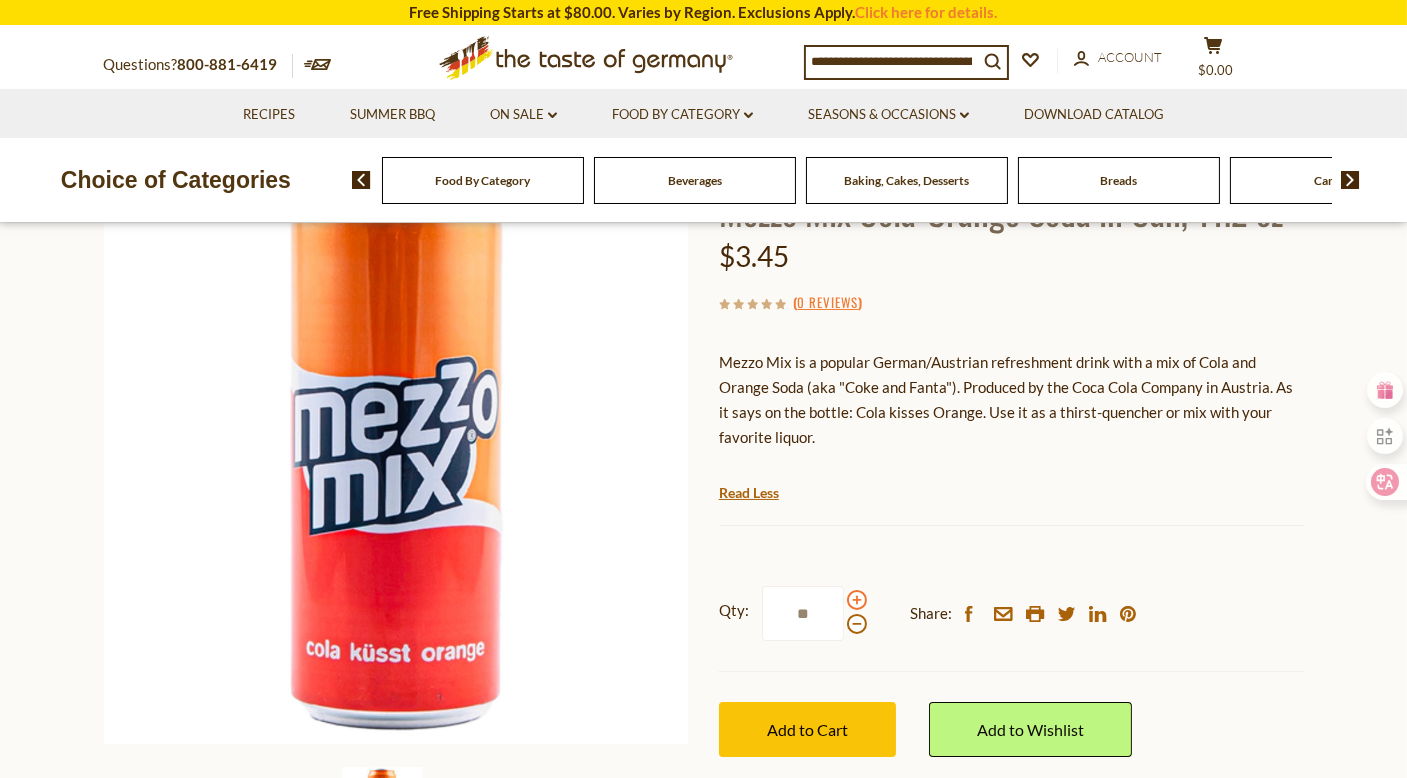 click at bounding box center (857, 600) 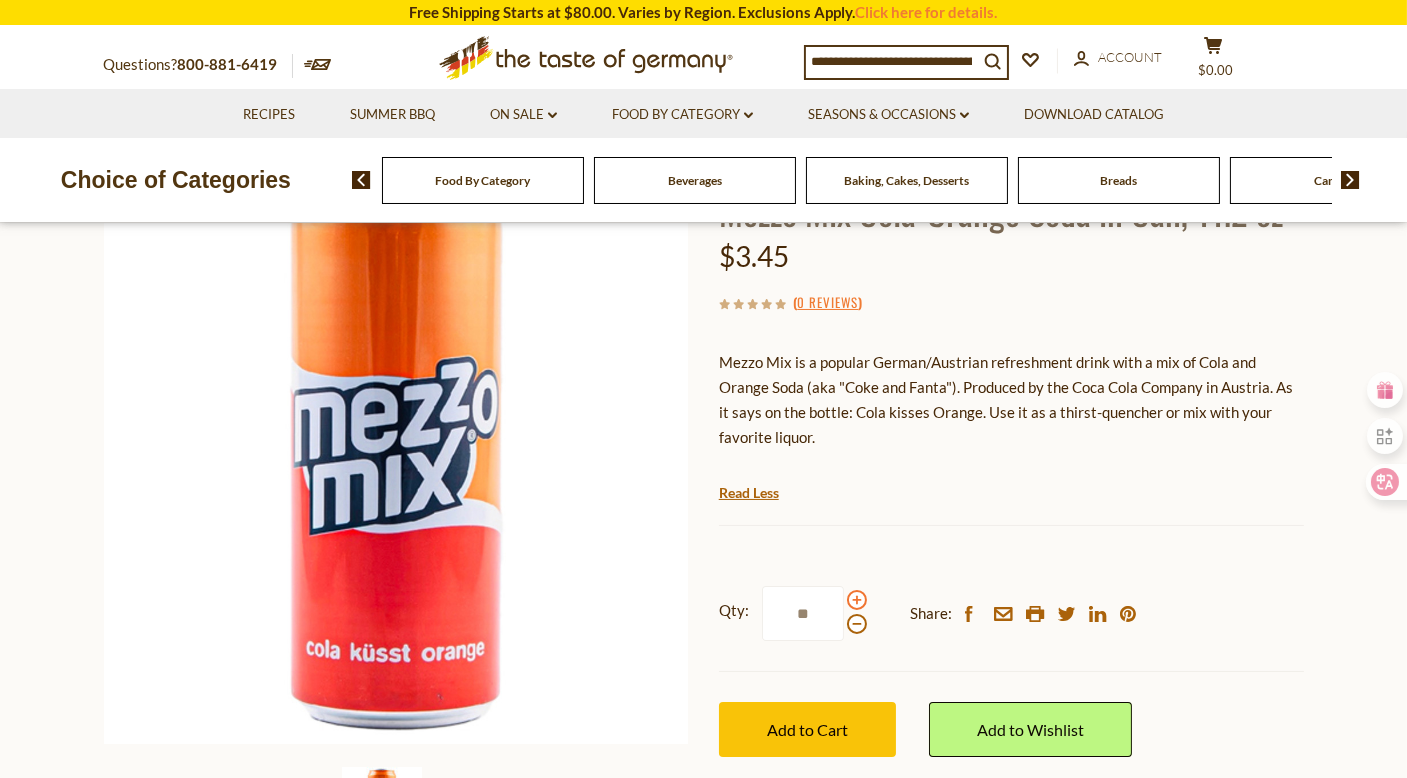 click on "**" at bounding box center [803, 613] 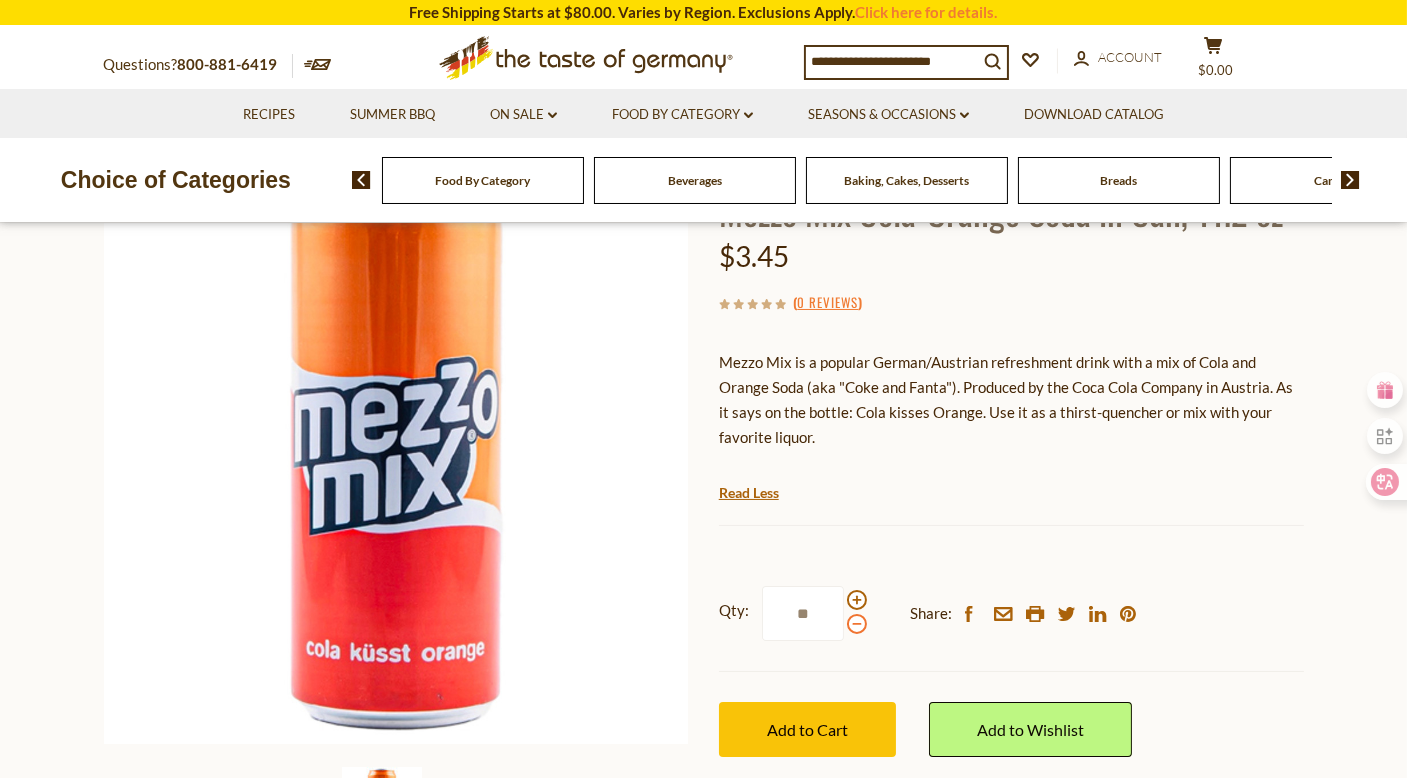 click at bounding box center (857, 624) 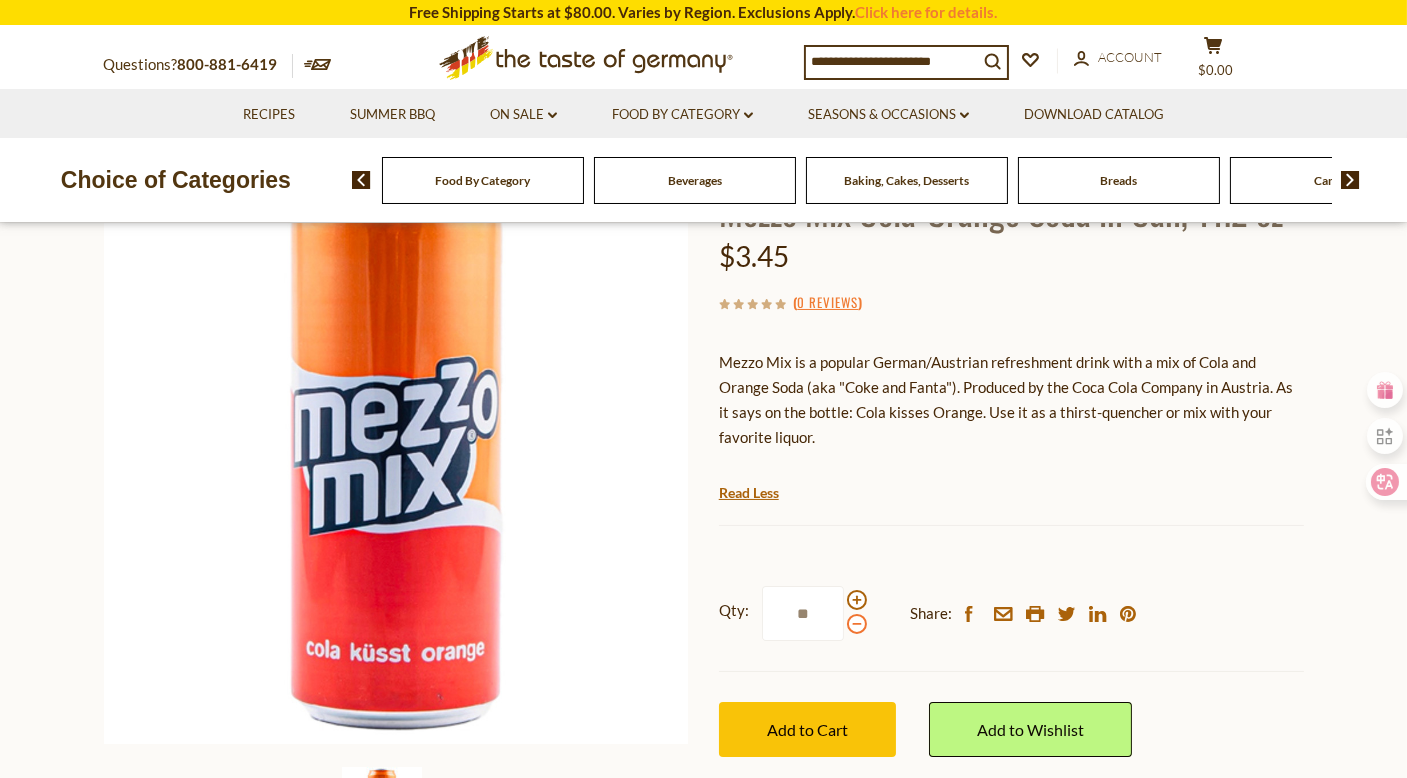 click on "**" at bounding box center (803, 613) 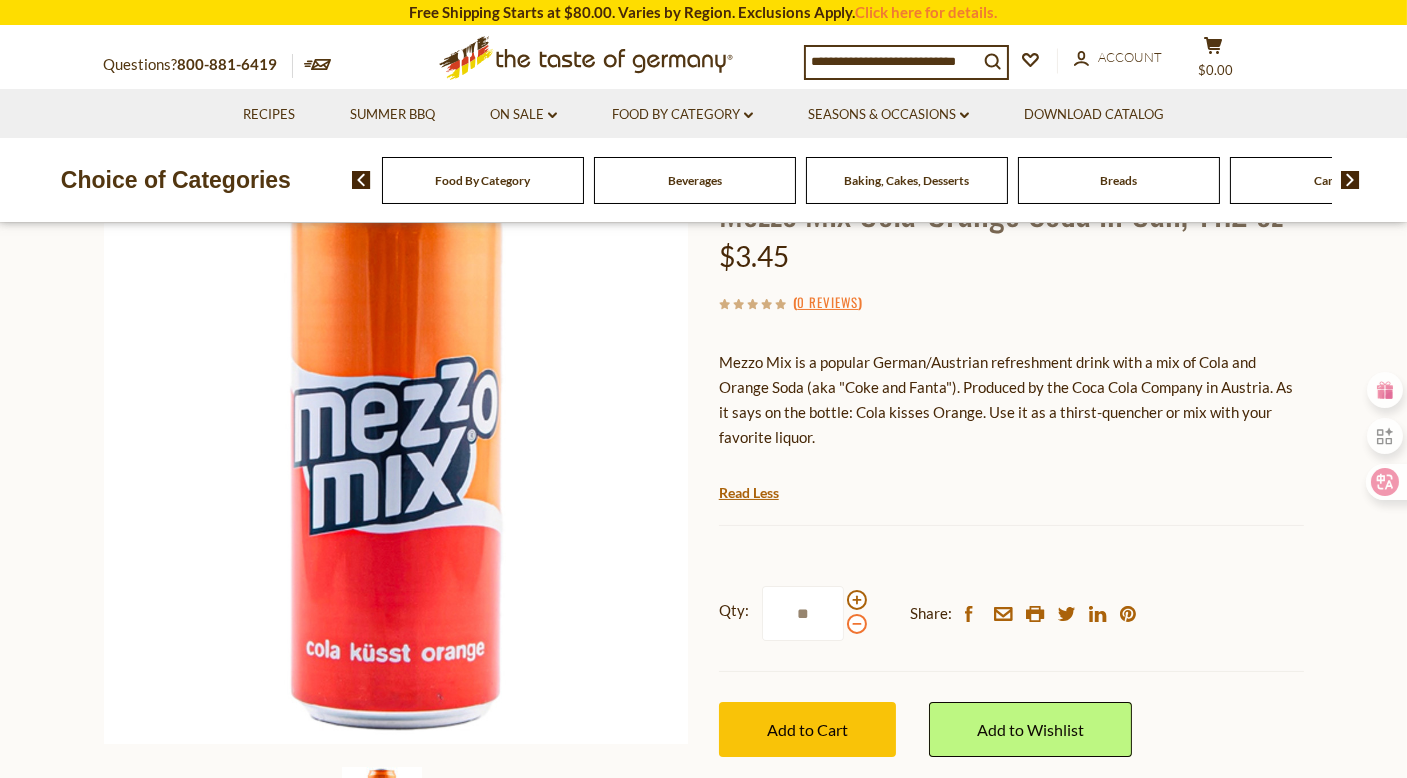 click at bounding box center [857, 624] 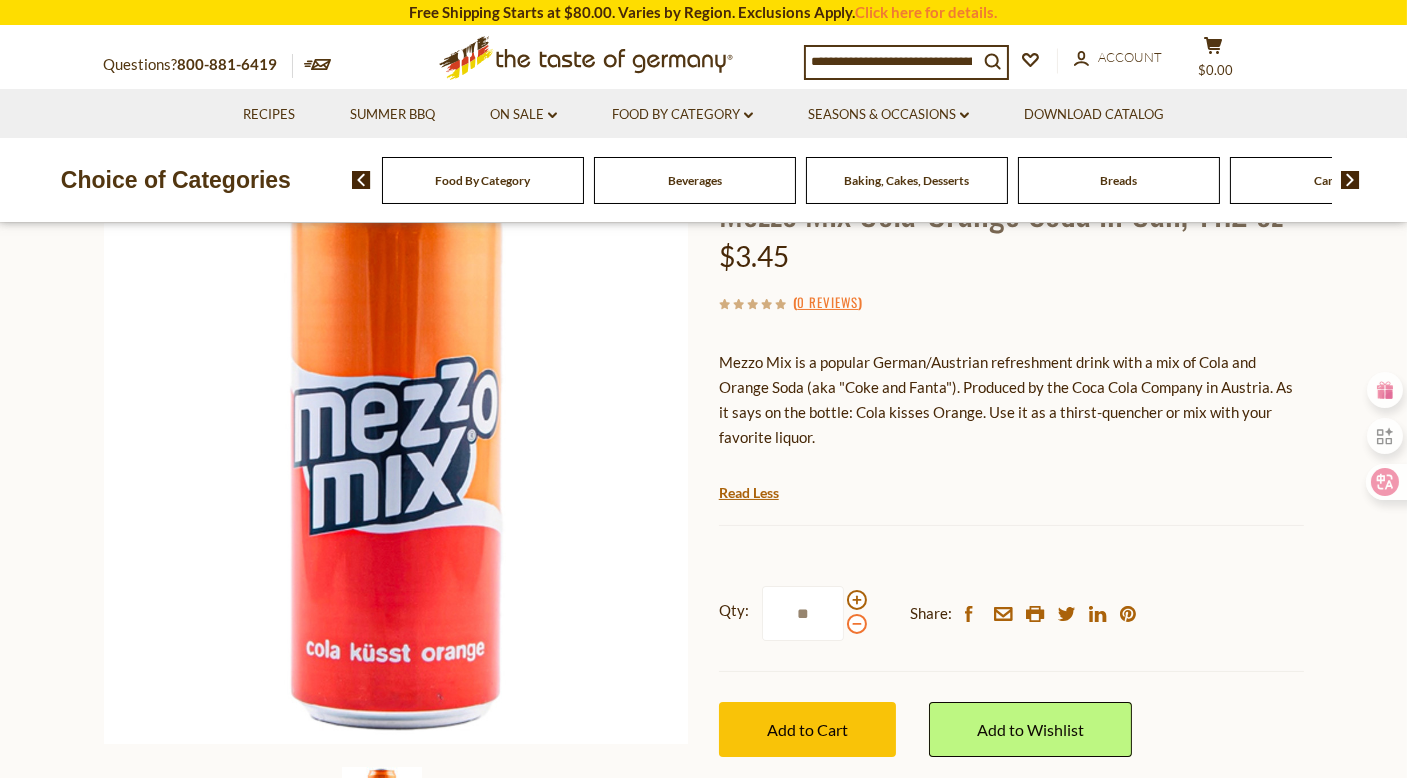 click at bounding box center (857, 624) 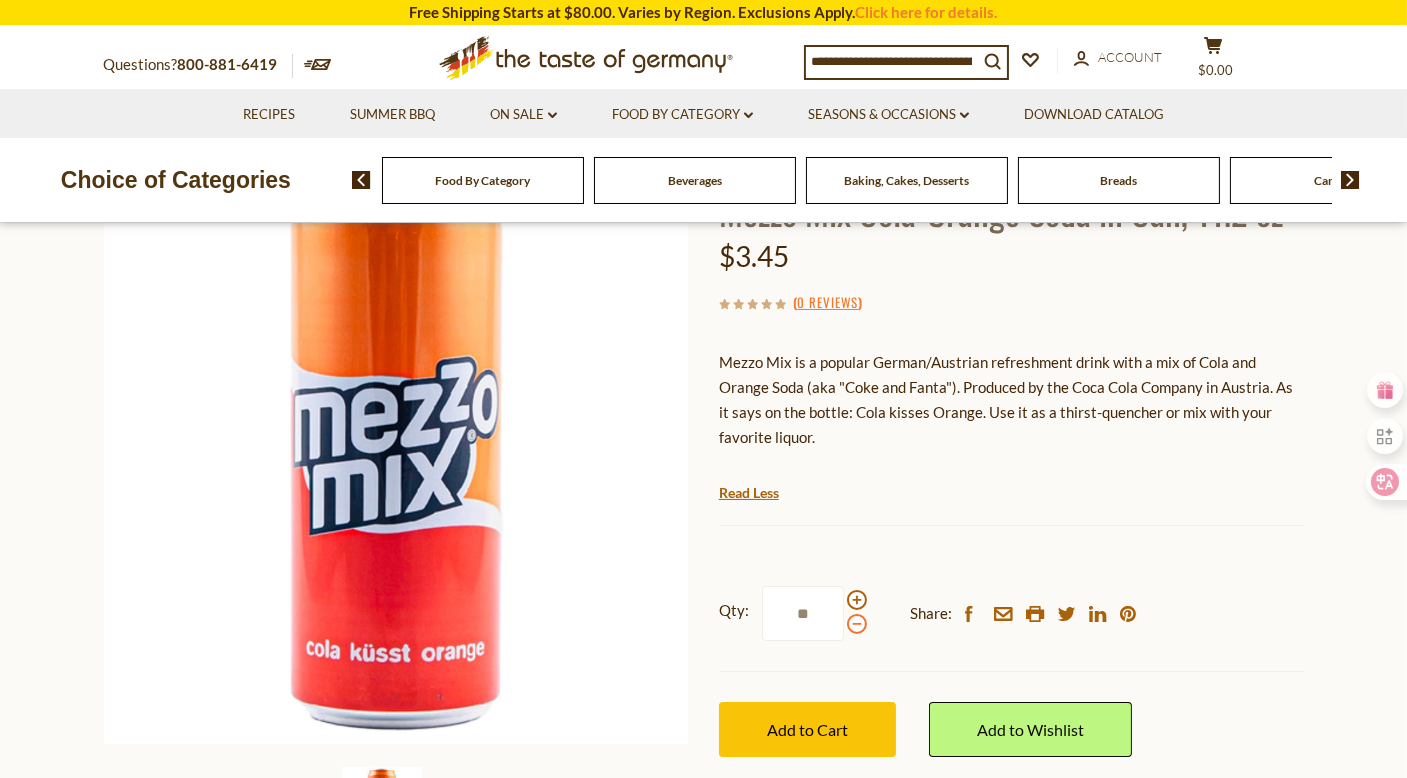 click at bounding box center [857, 624] 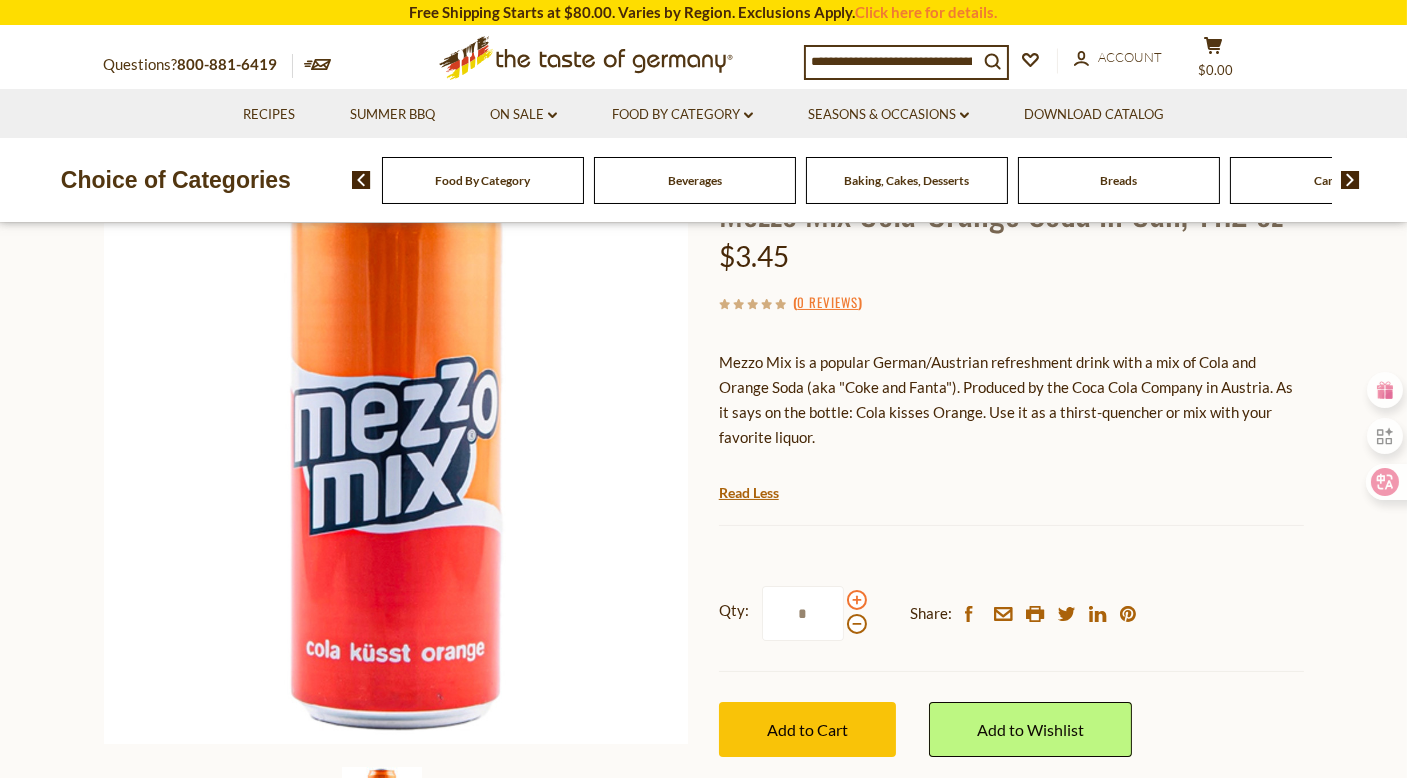 click at bounding box center (857, 600) 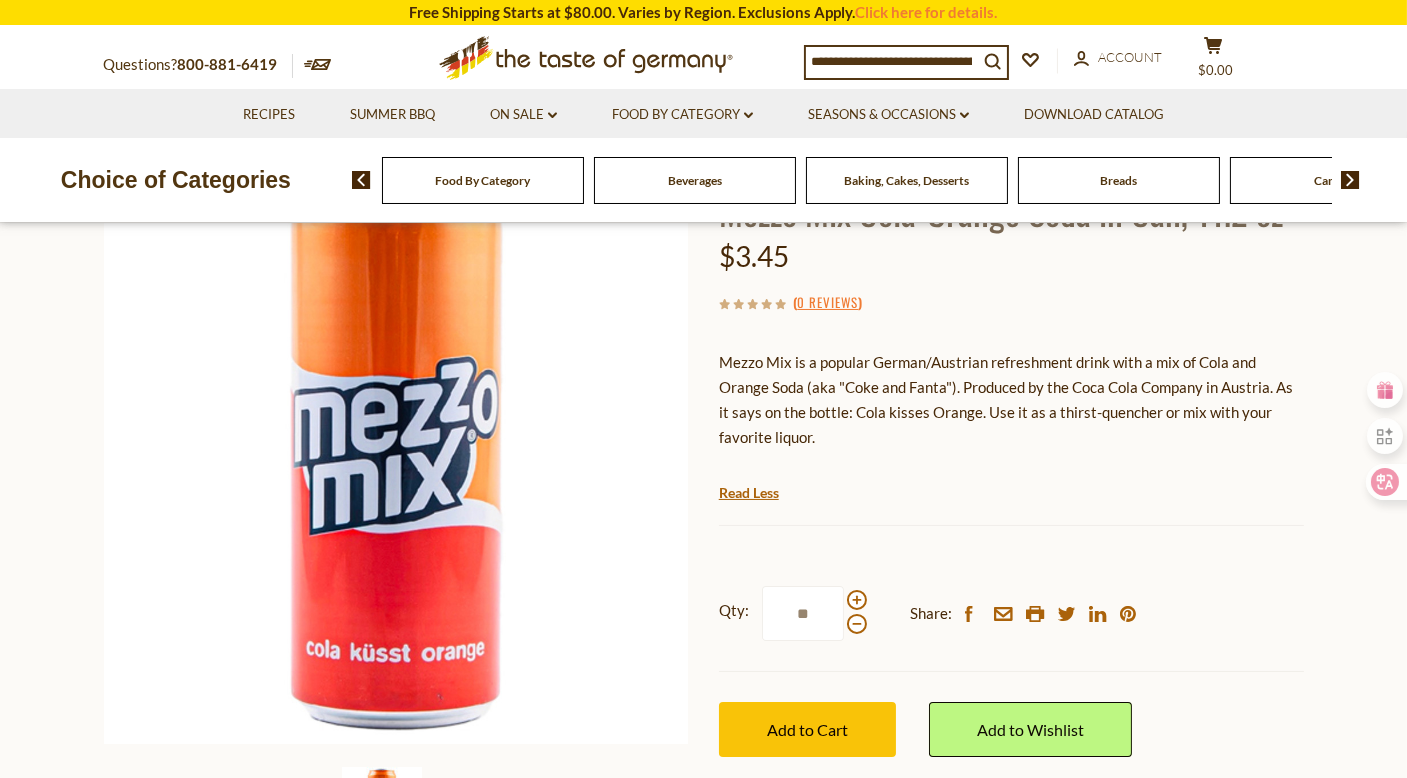 type on "*" 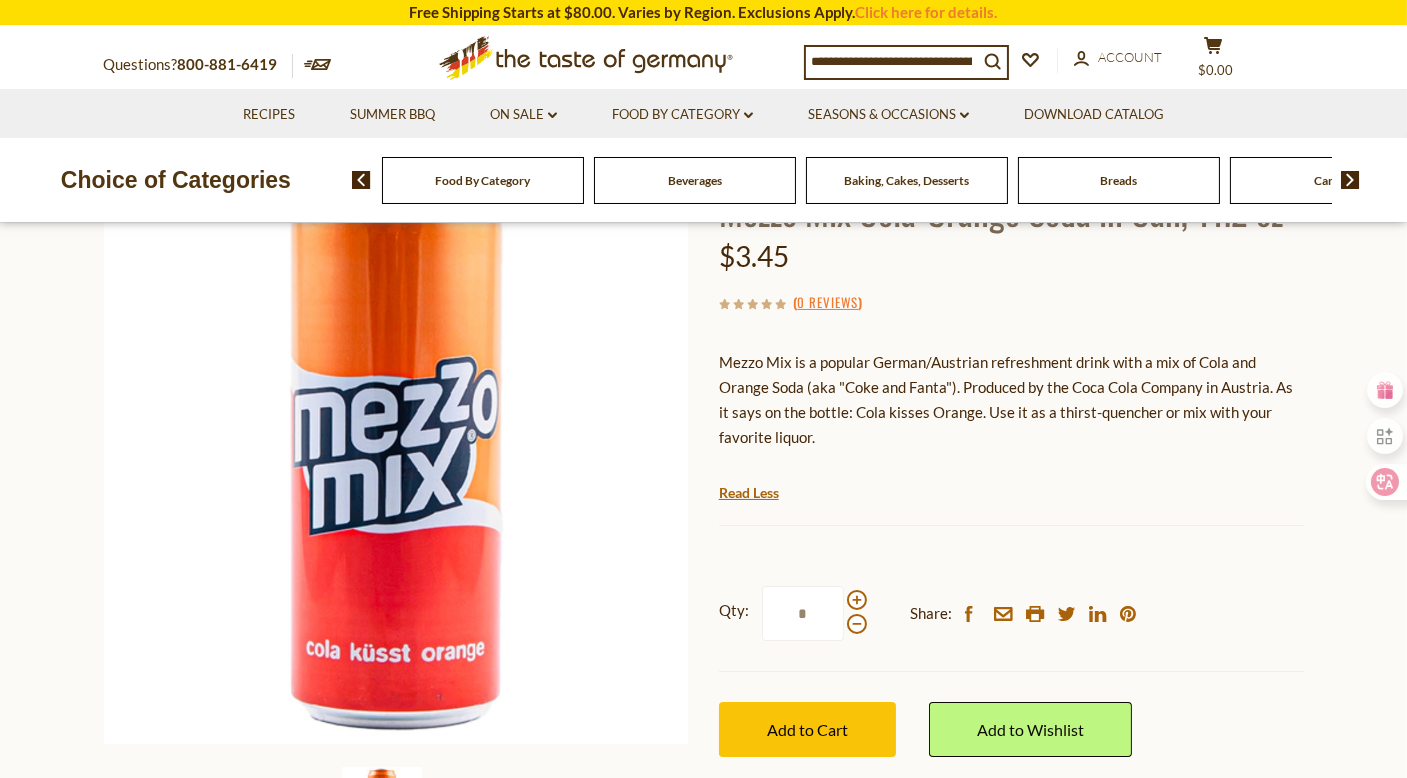 type on "*" 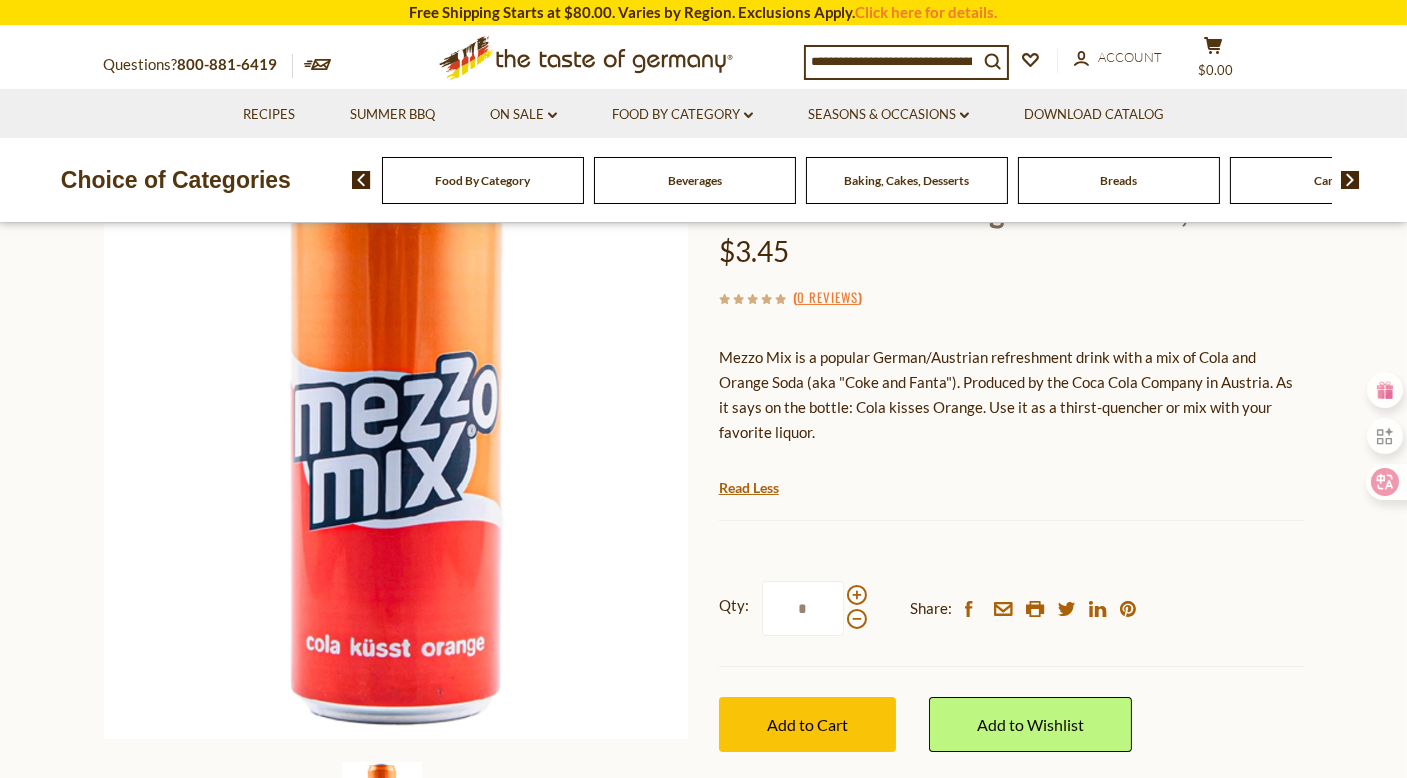 scroll, scrollTop: 213, scrollLeft: 0, axis: vertical 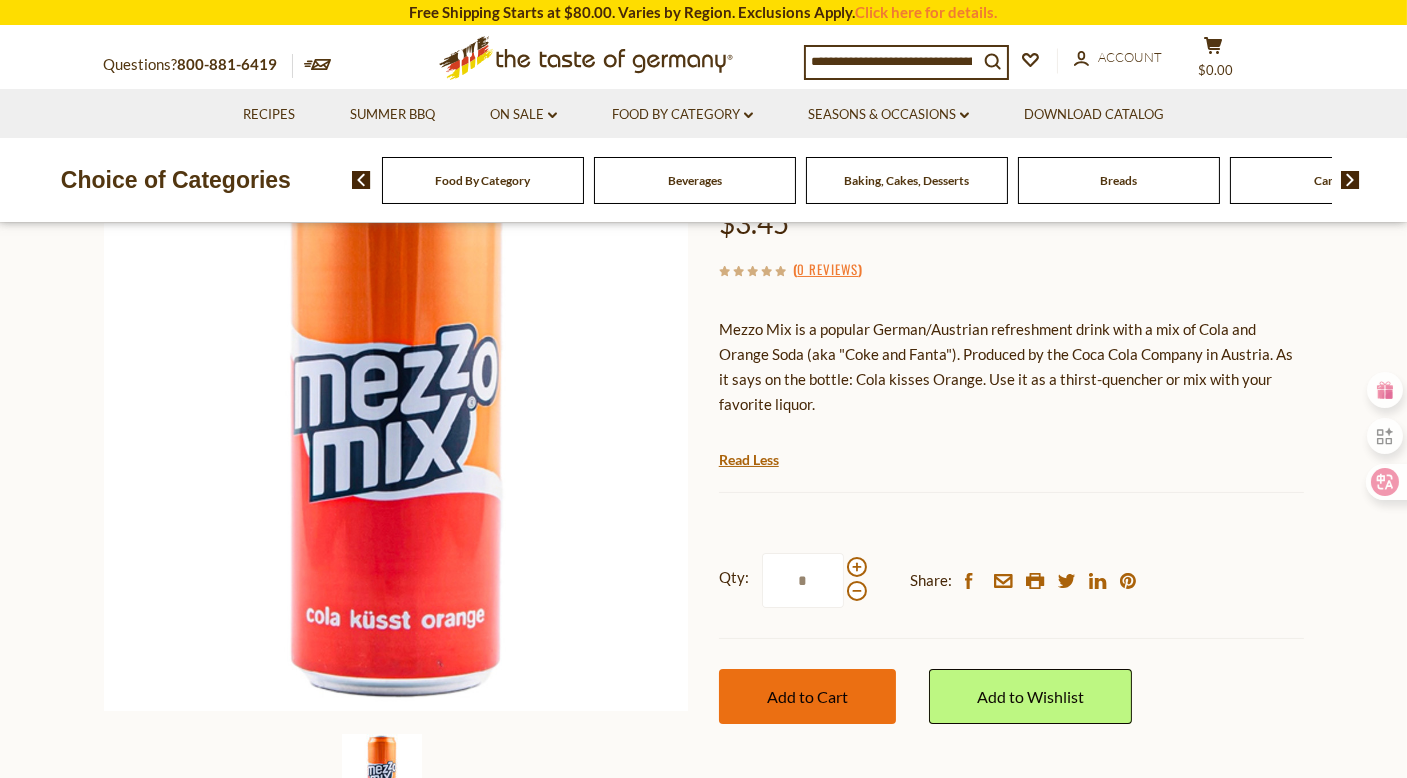 click on "Add to Cart" at bounding box center (807, 696) 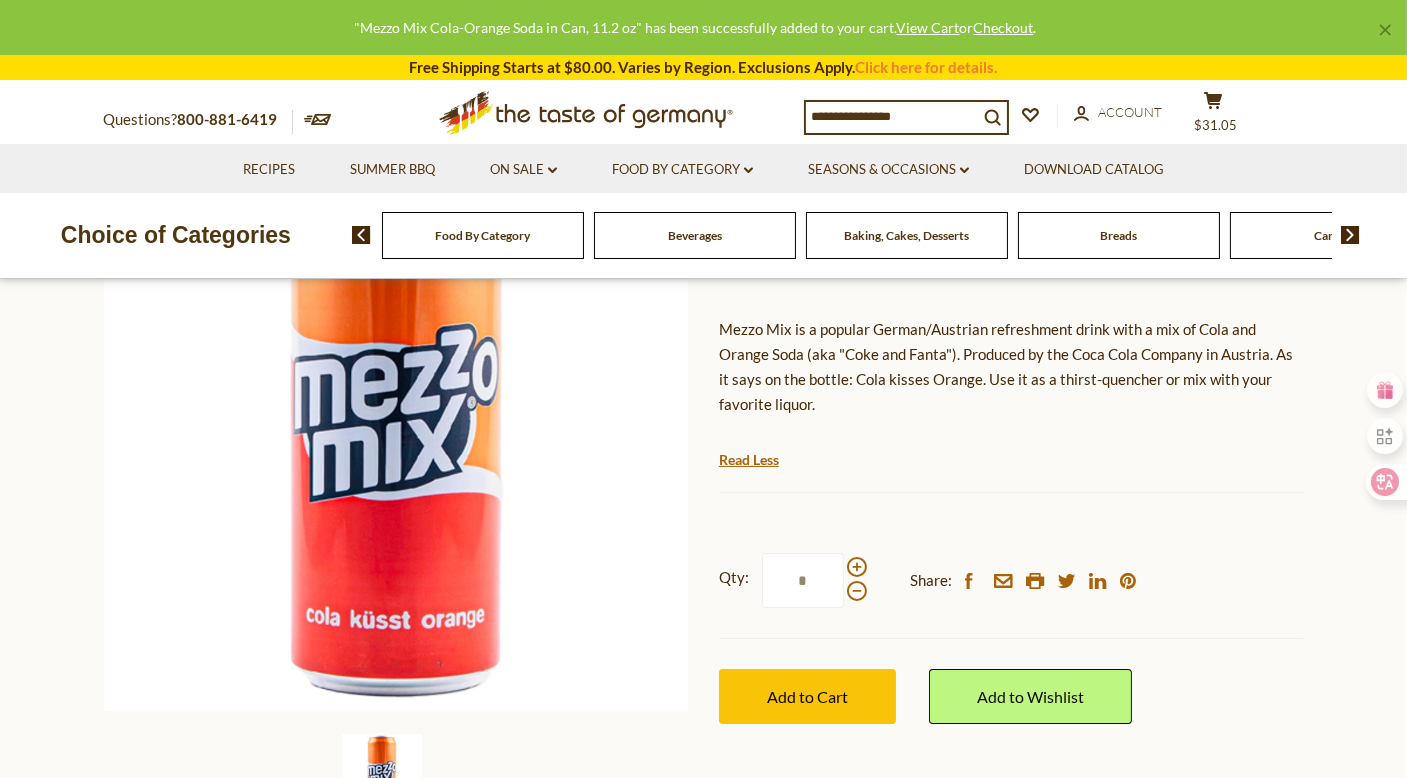 click on "Beverages" at bounding box center (695, 235) 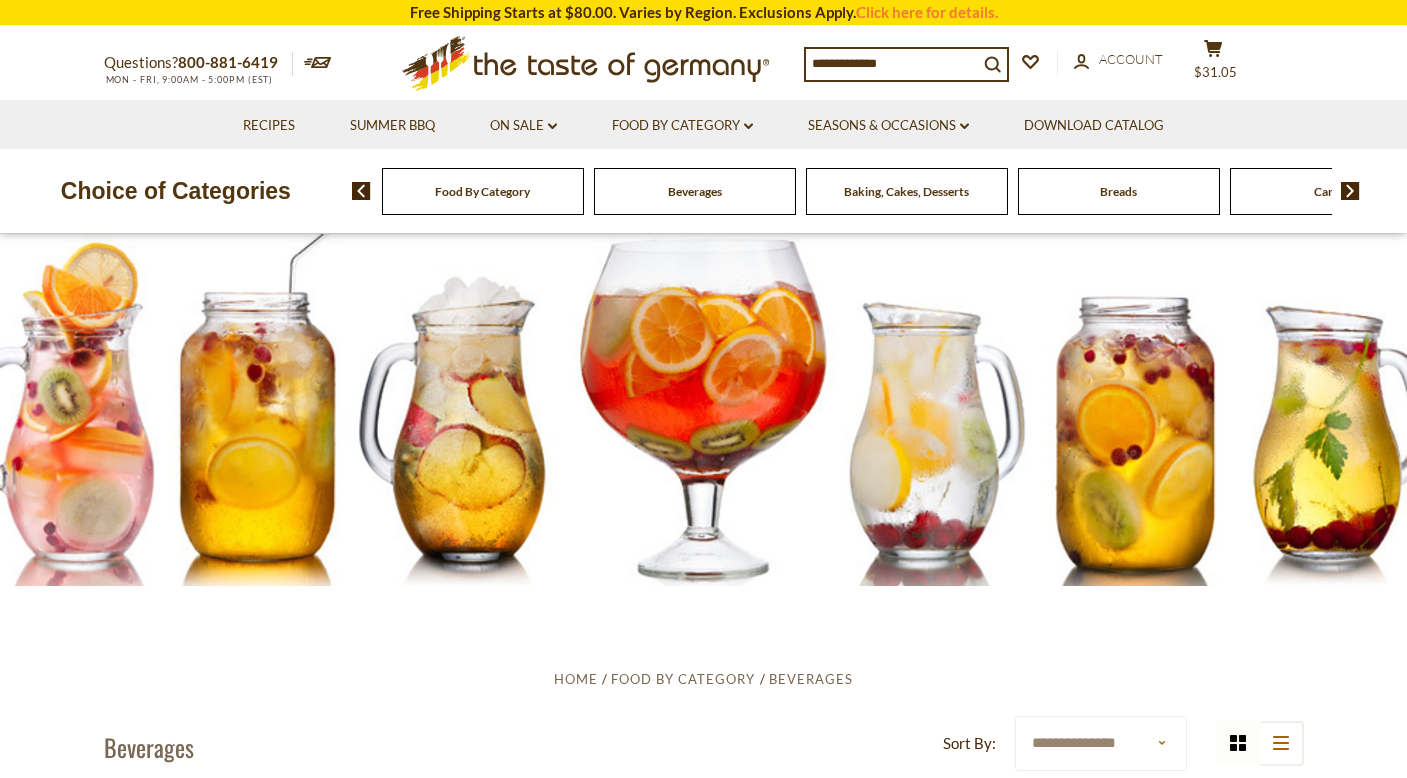 scroll, scrollTop: 0, scrollLeft: 0, axis: both 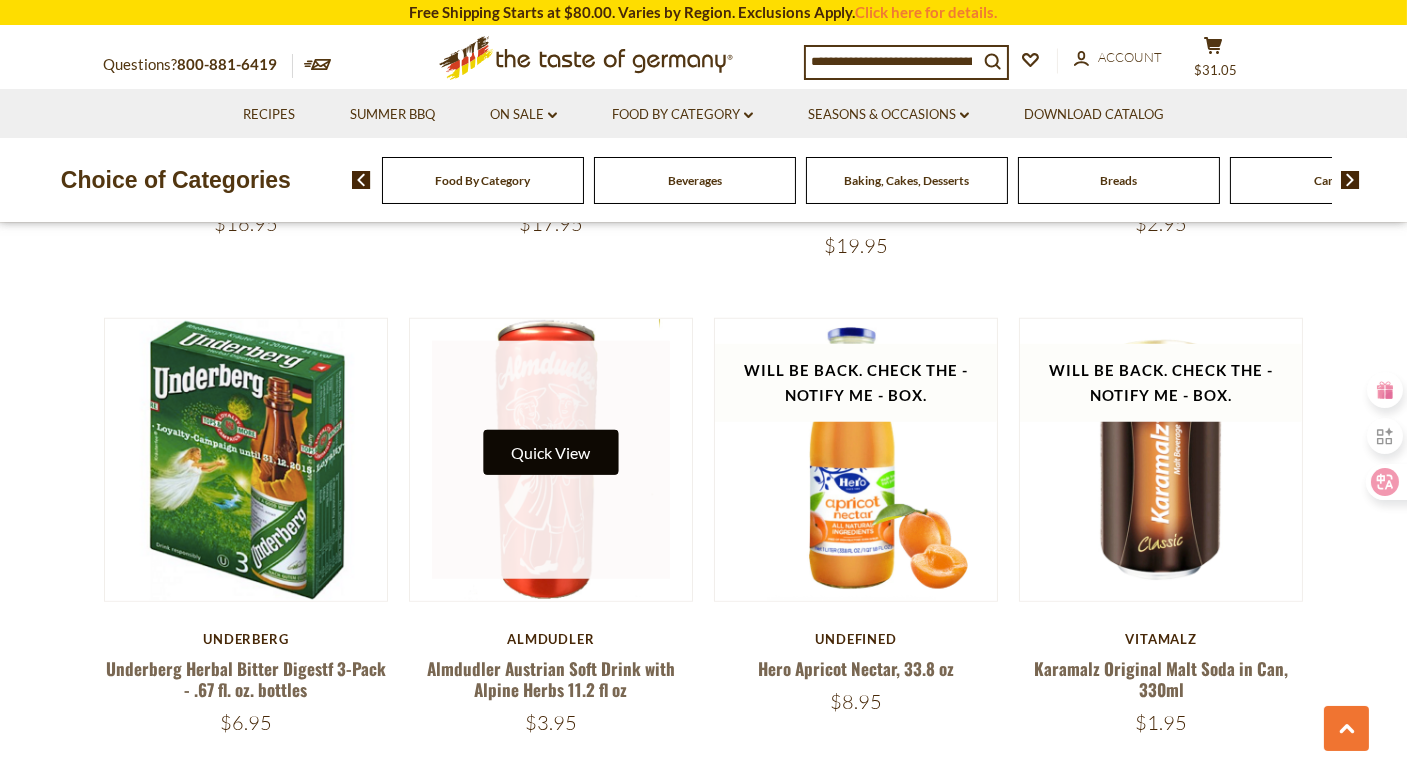 click on "Quick View" at bounding box center [550, 452] 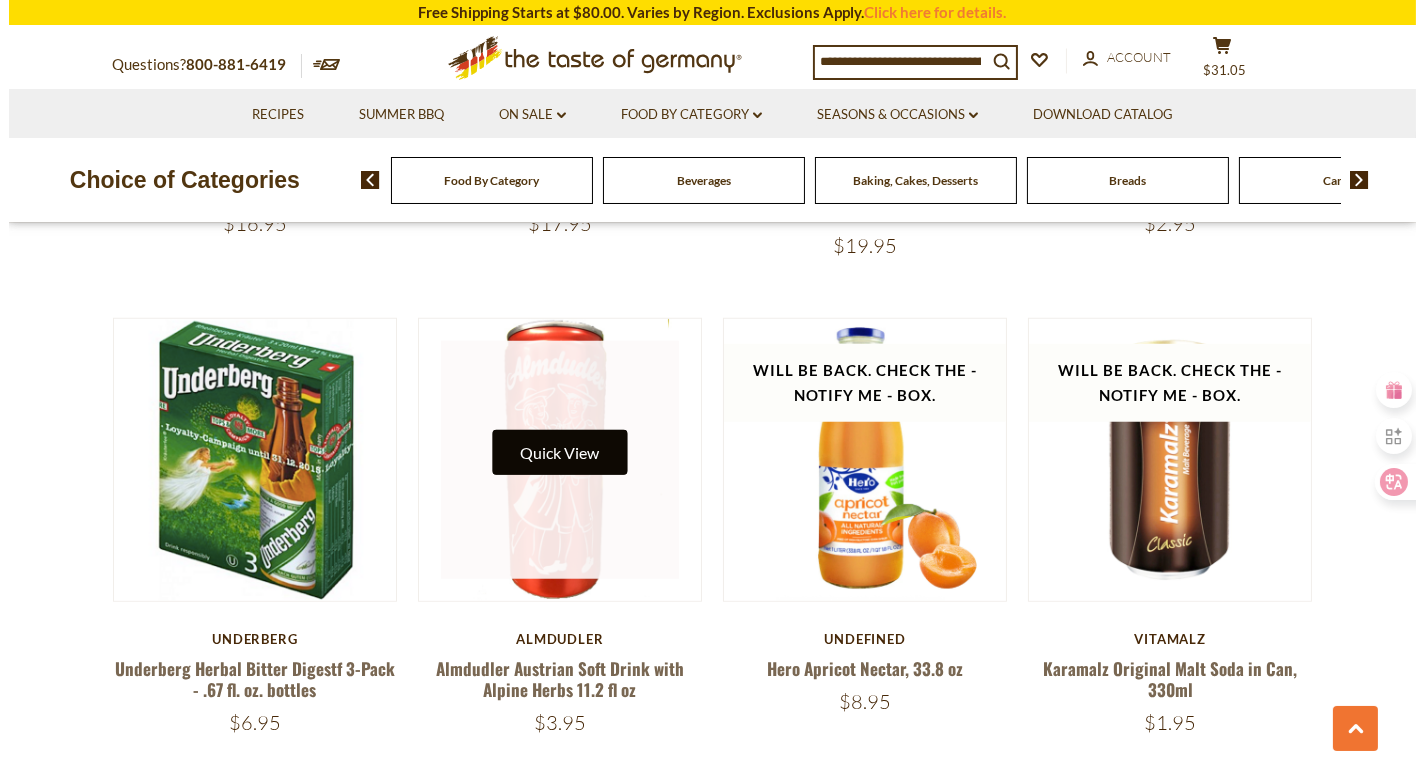 scroll, scrollTop: 2928, scrollLeft: 0, axis: vertical 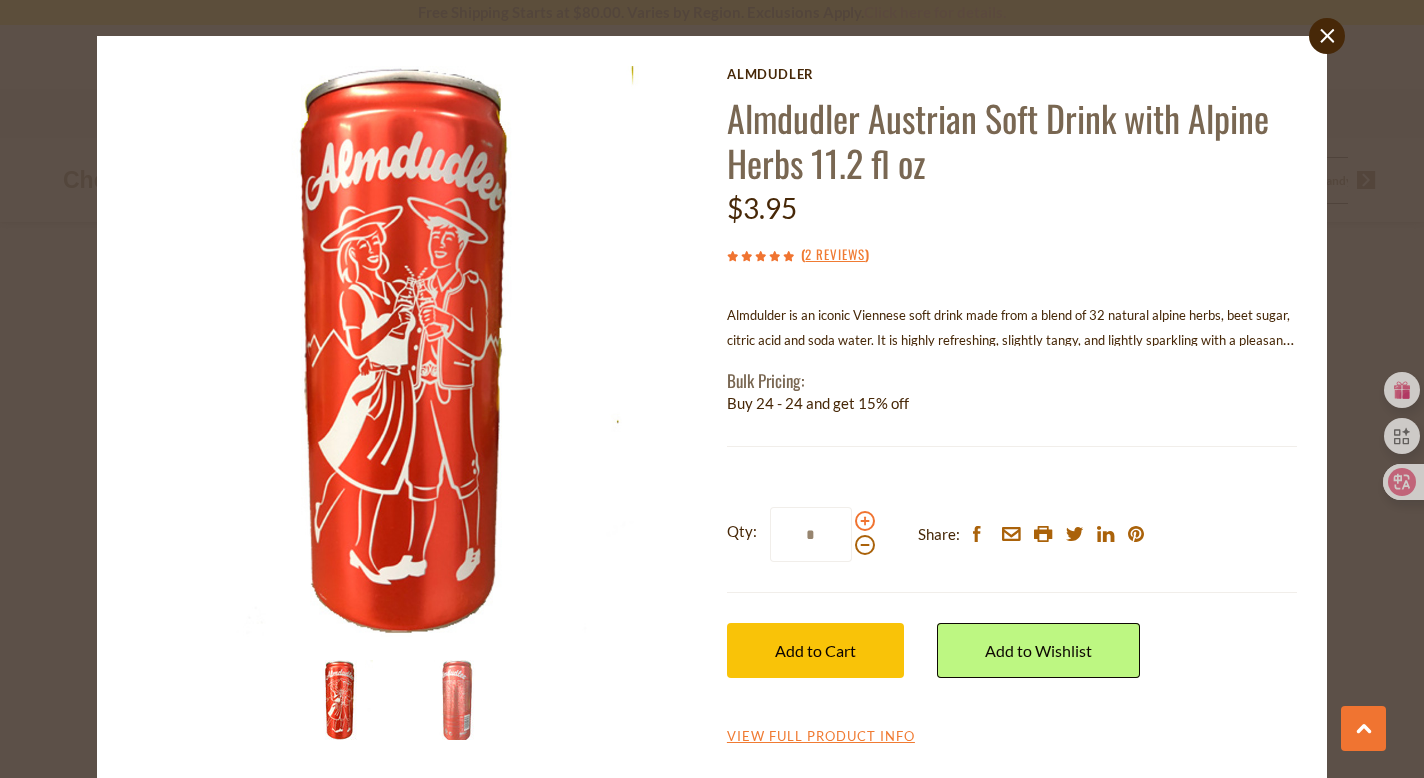click at bounding box center (865, 521) 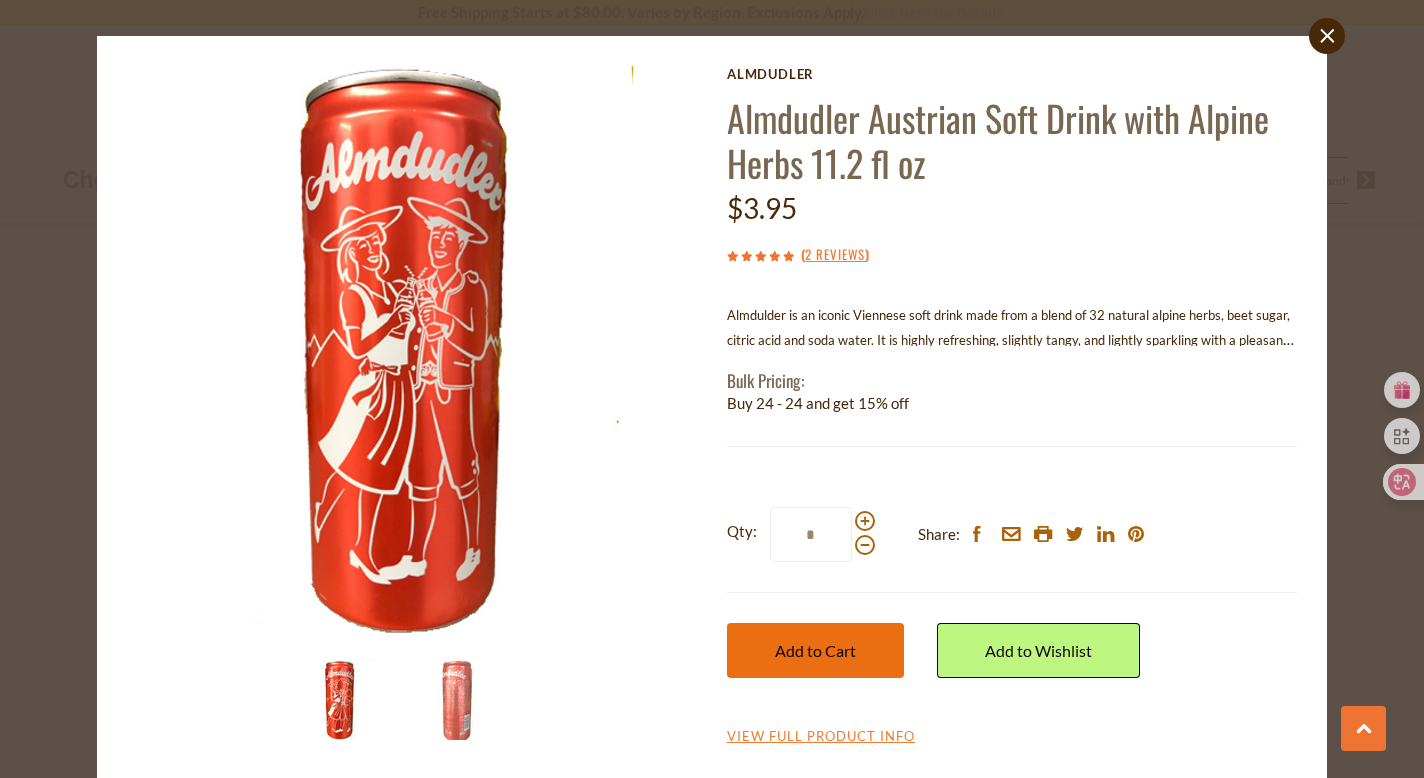 click on "Add to Cart" at bounding box center (815, 650) 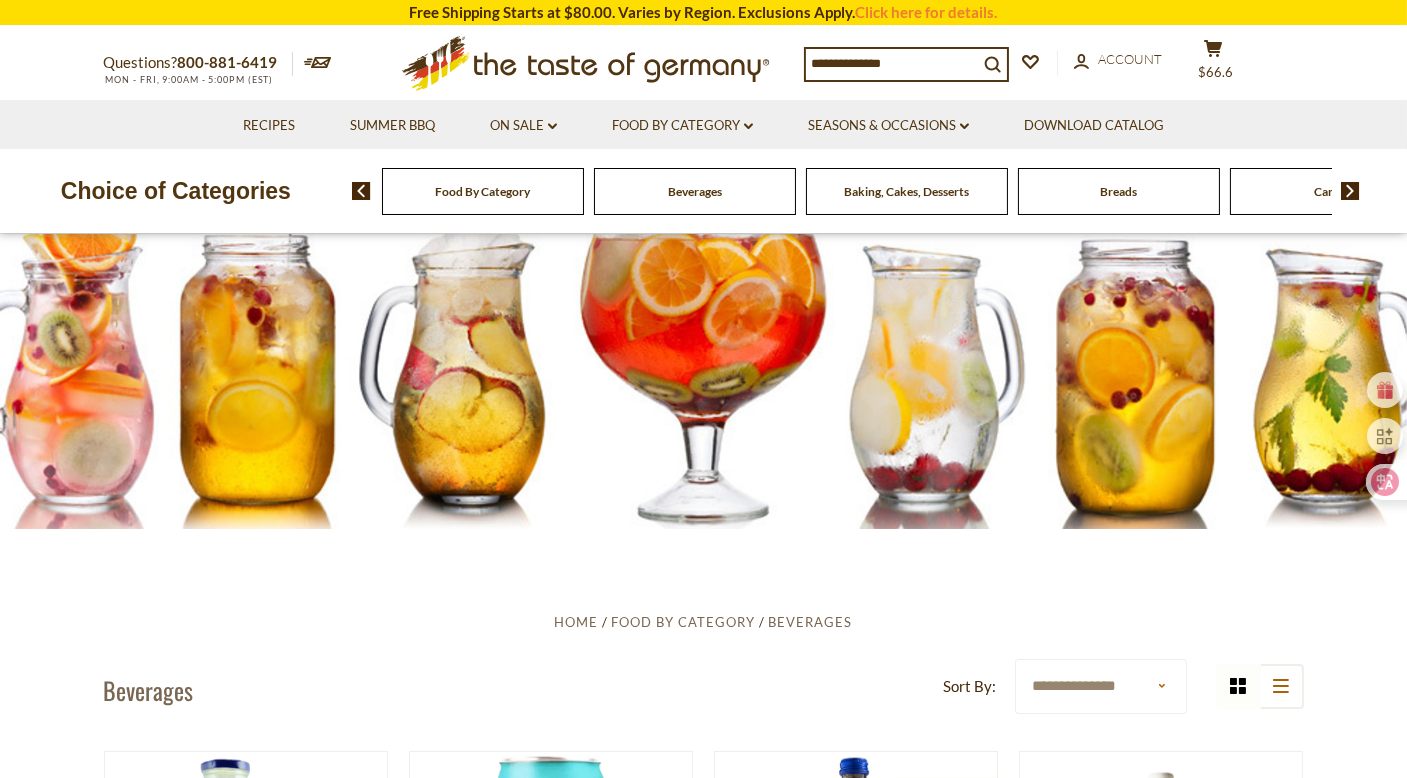 scroll, scrollTop: 0, scrollLeft: 0, axis: both 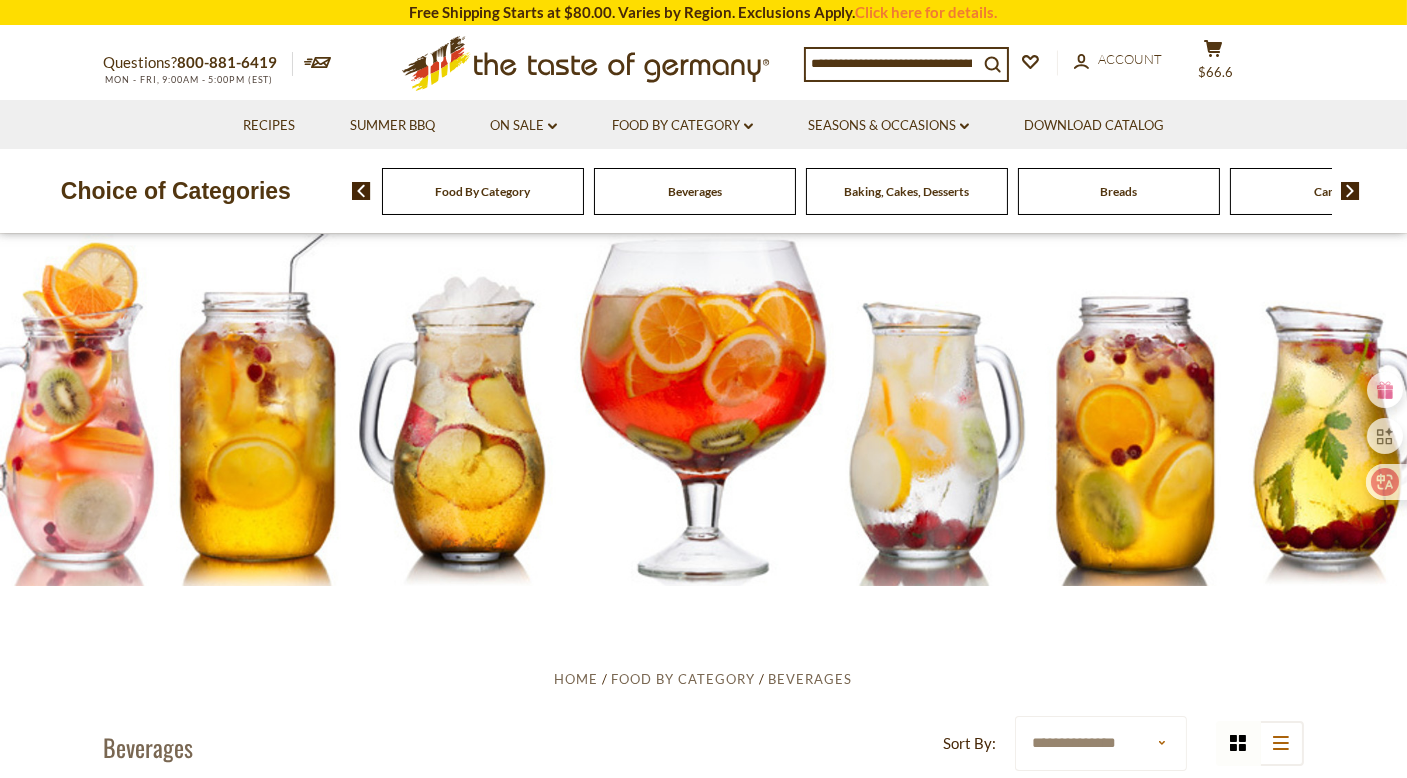click at bounding box center (1350, 191) 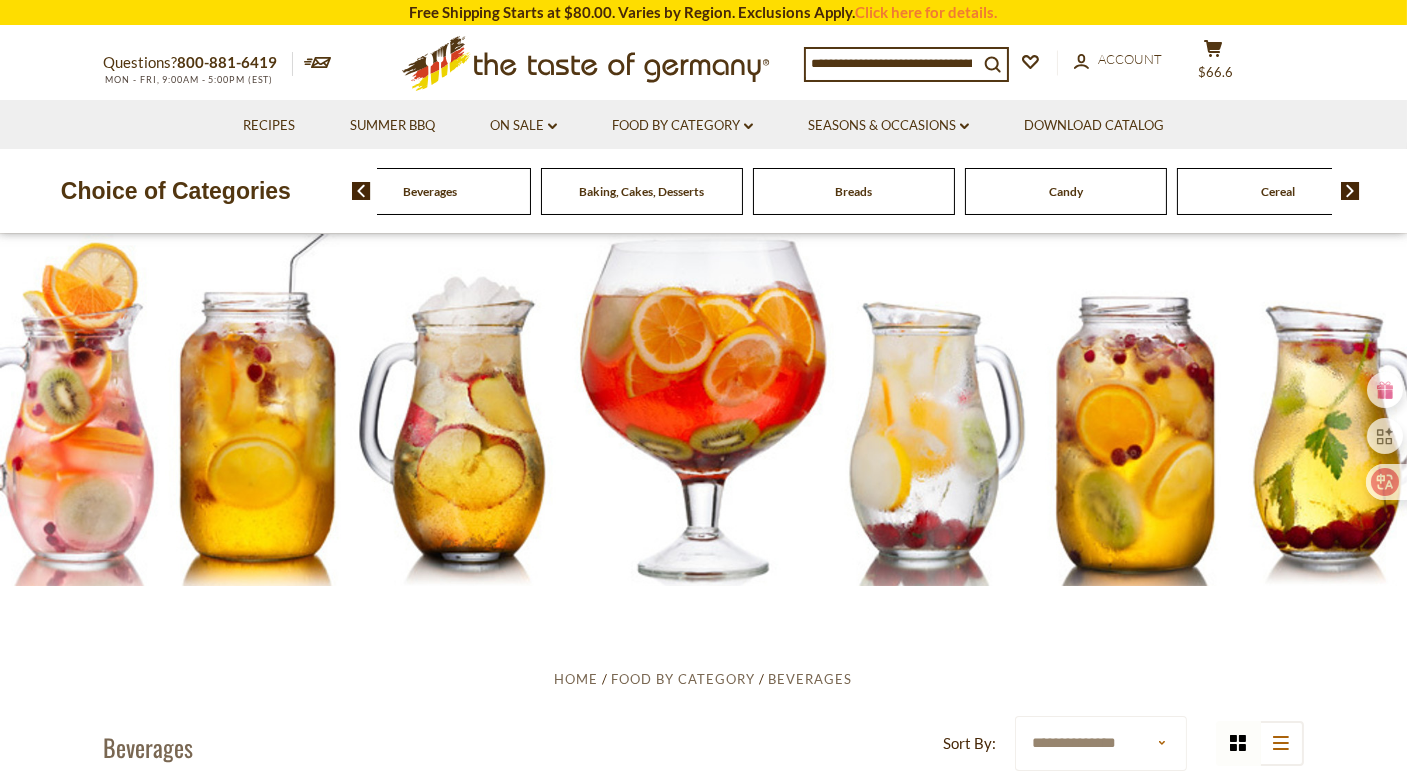 click at bounding box center [1350, 191] 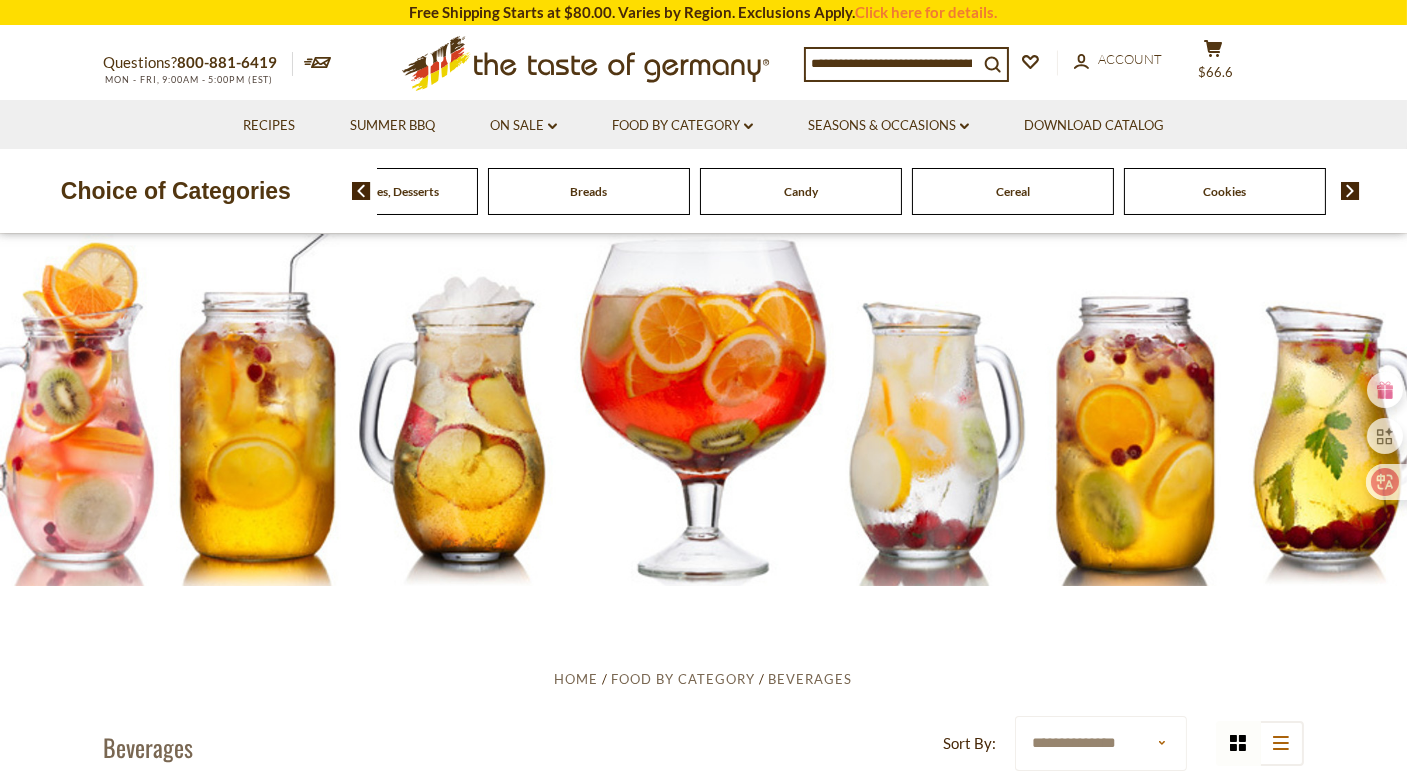 click at bounding box center (1350, 191) 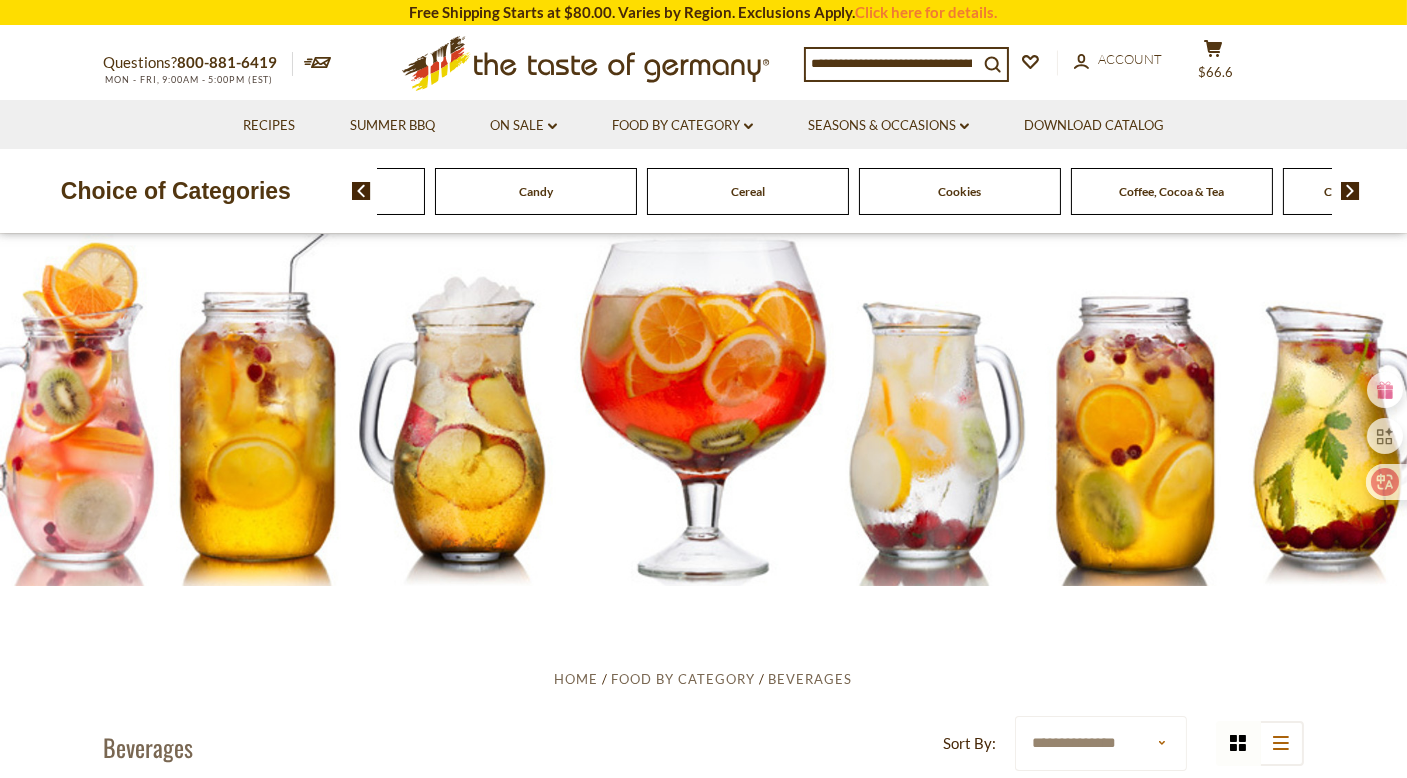 click at bounding box center (1350, 191) 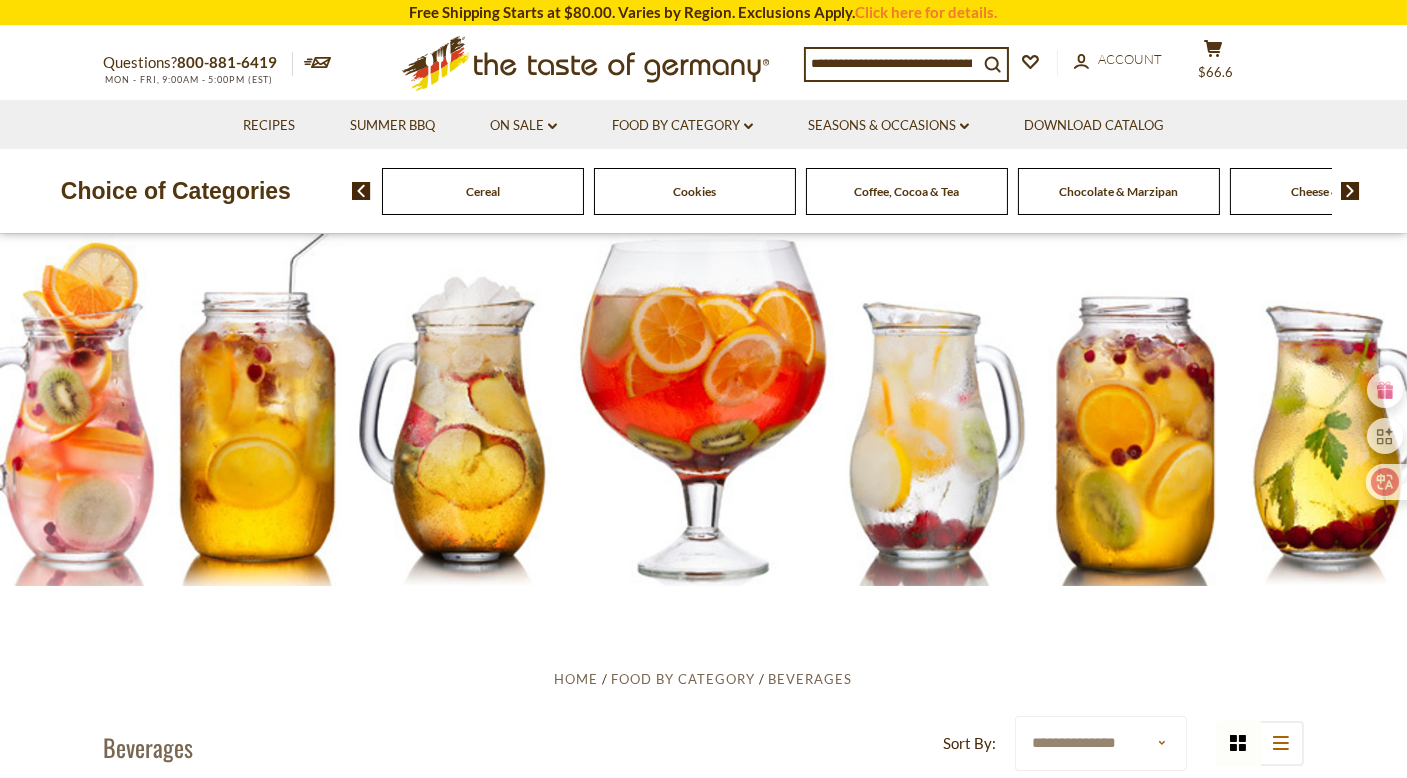 click at bounding box center (1350, 191) 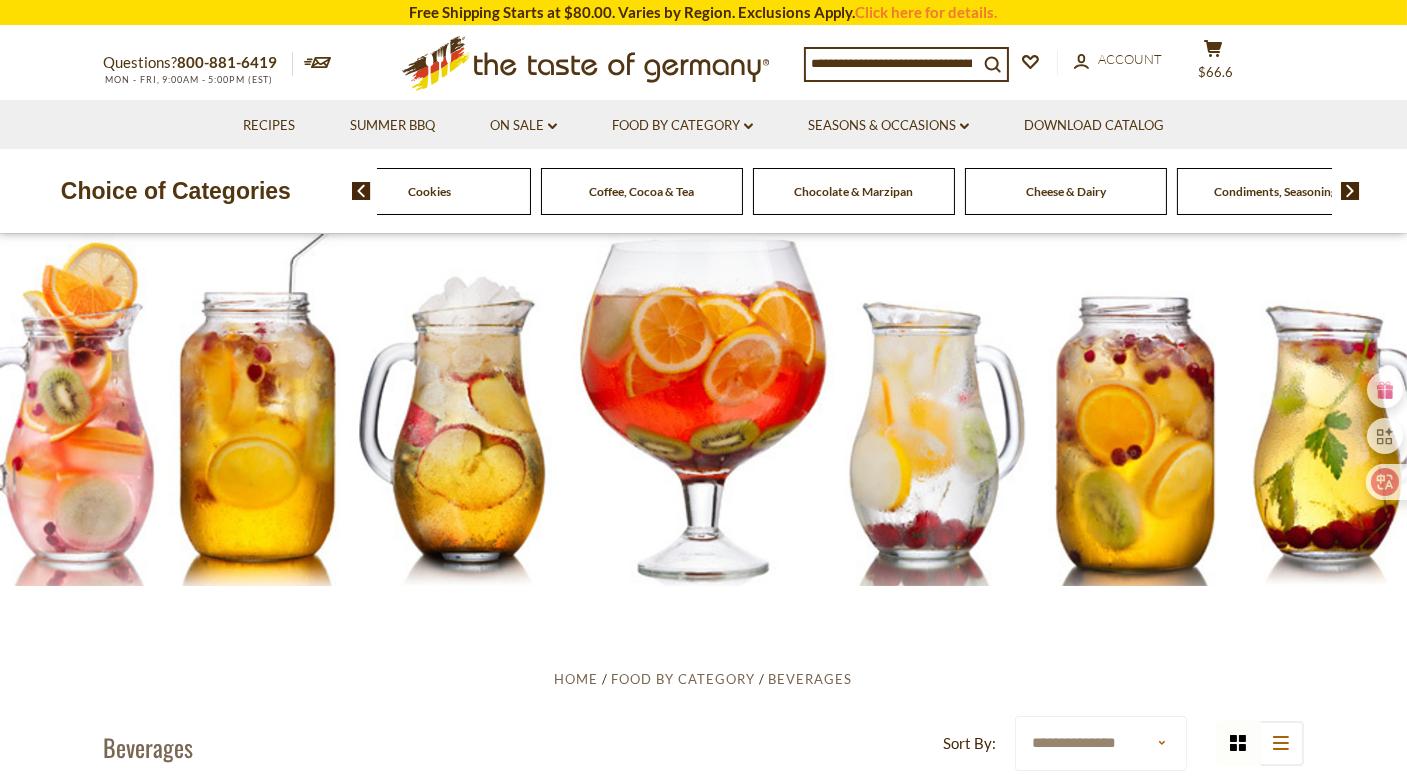 click at bounding box center [1350, 191] 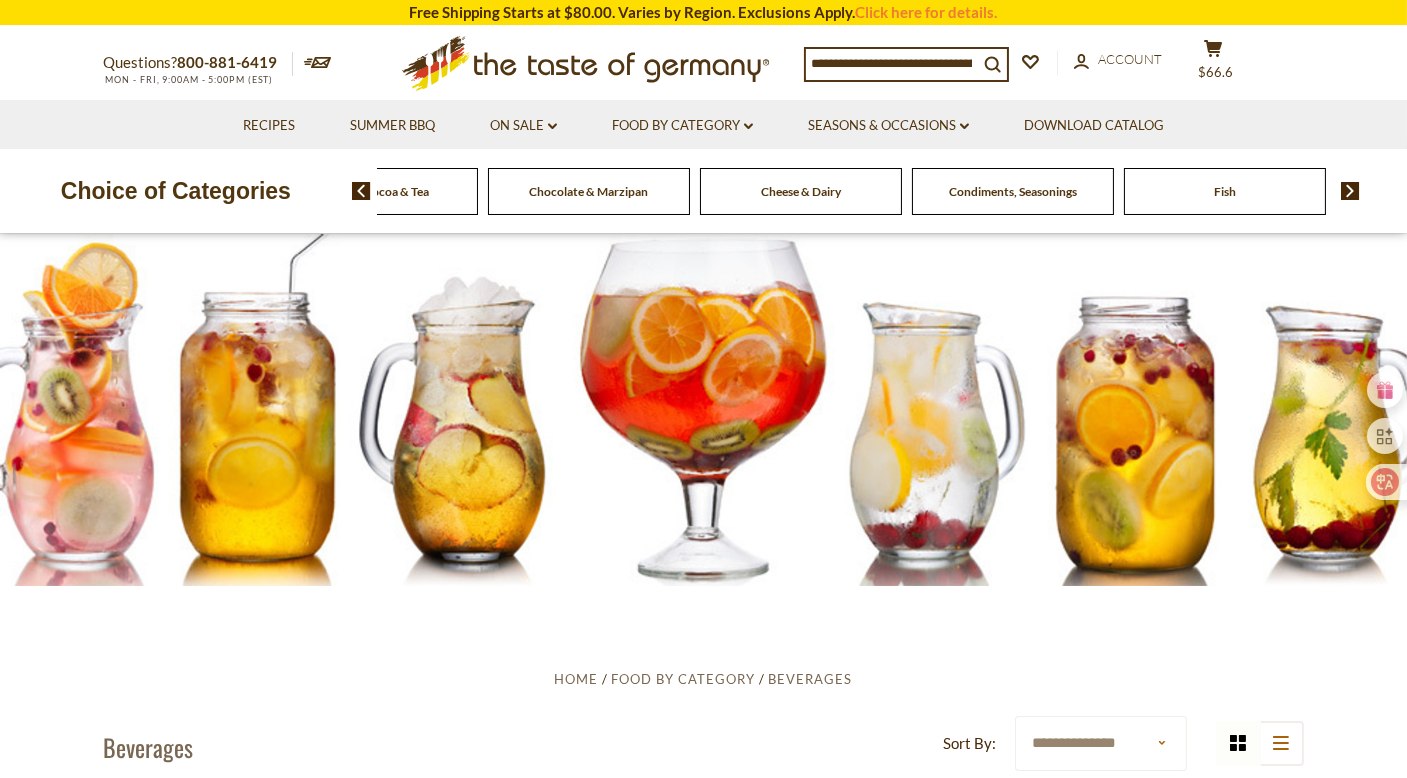 click at bounding box center [1350, 191] 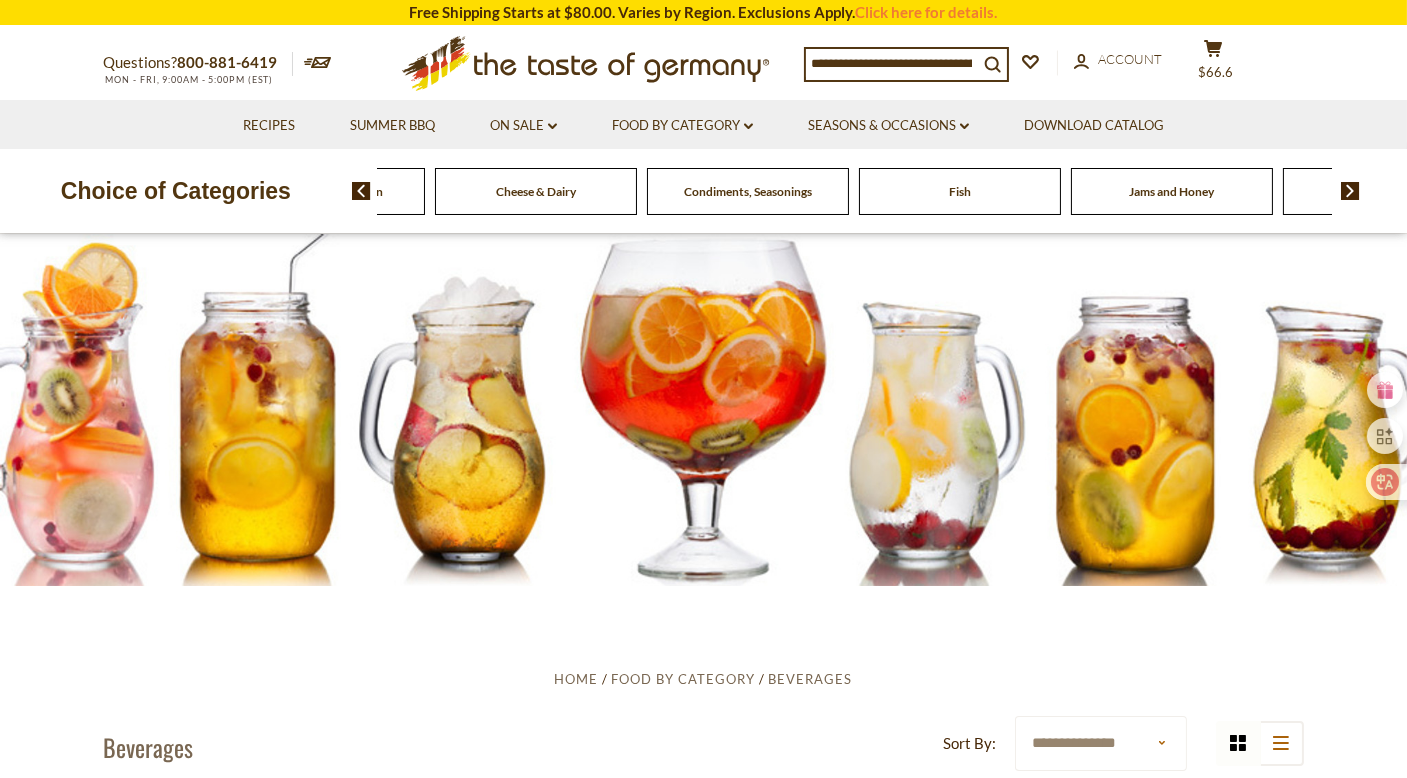 click at bounding box center [1350, 191] 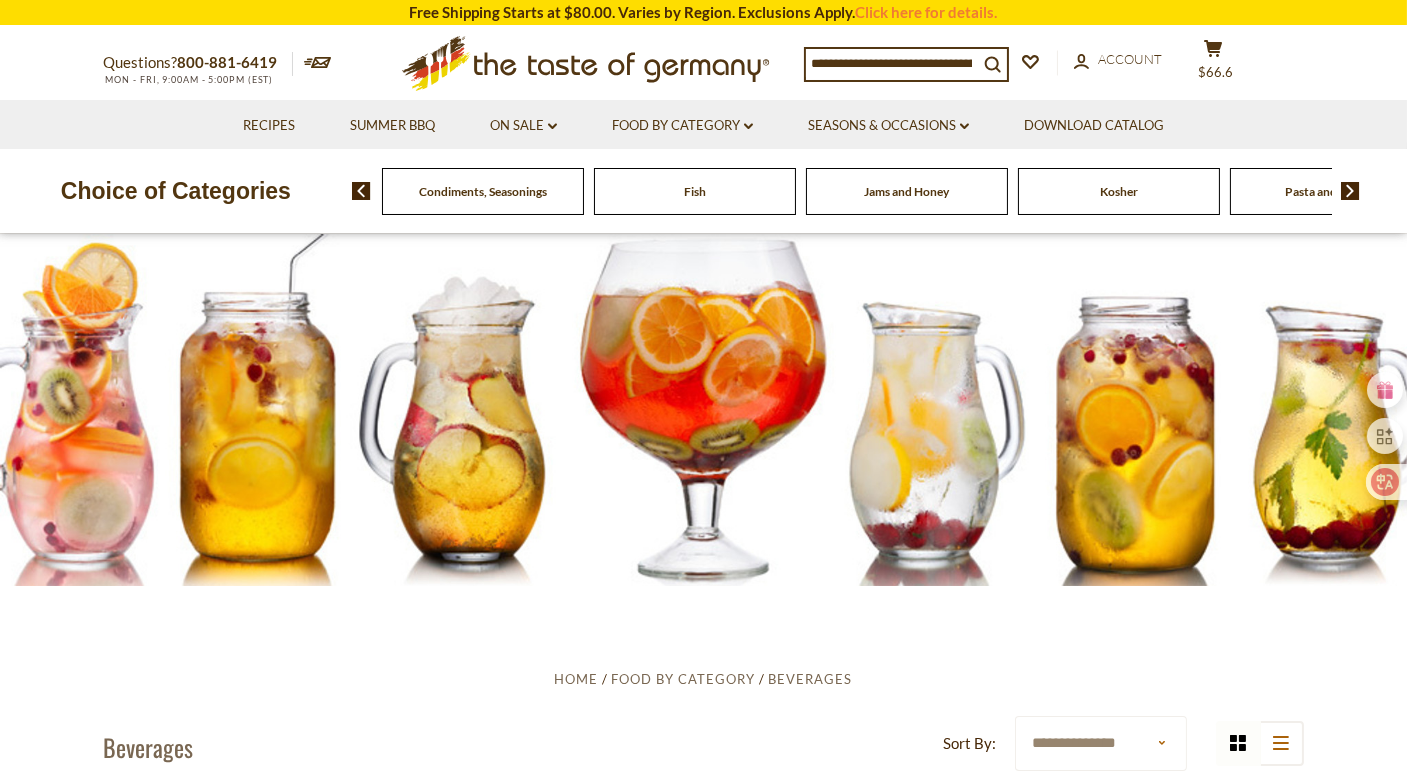 click at bounding box center [1350, 191] 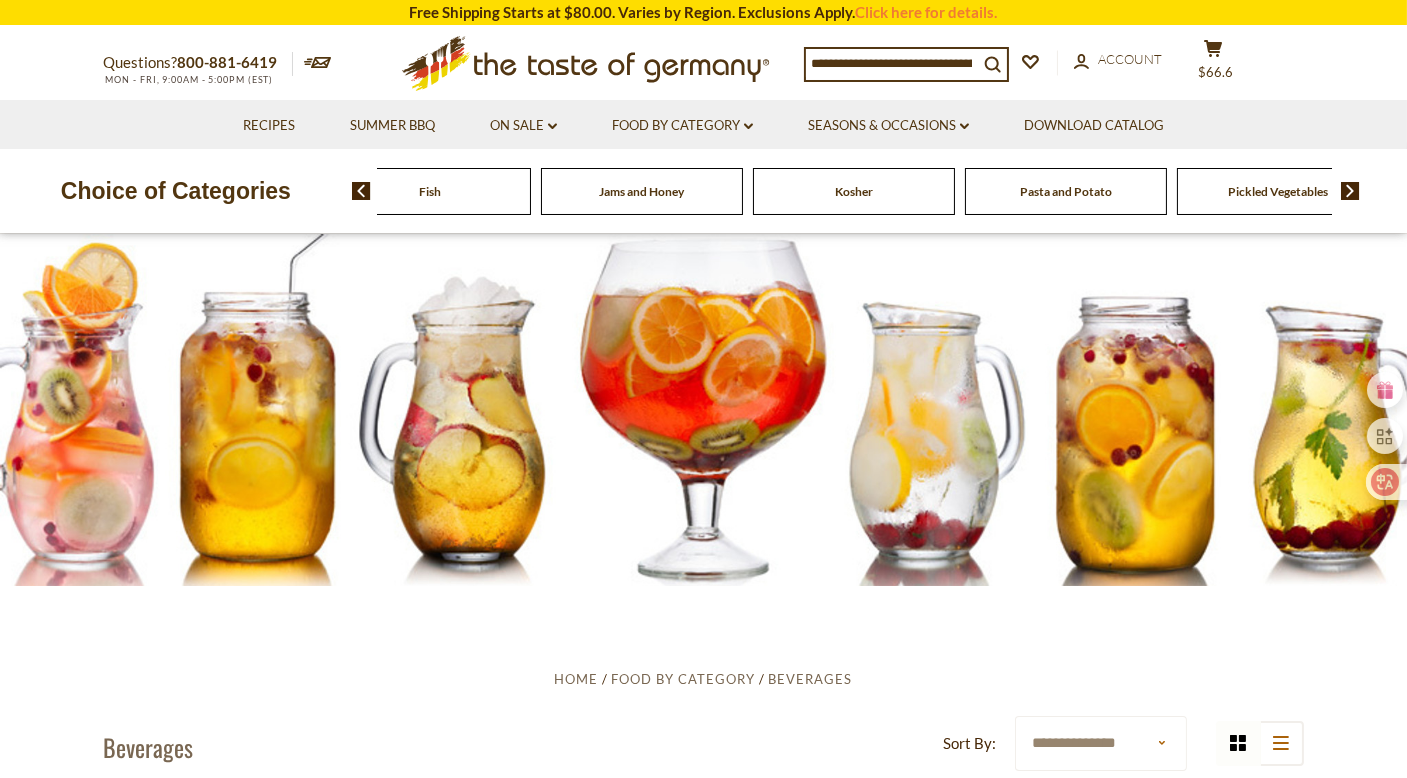 click at bounding box center (1350, 191) 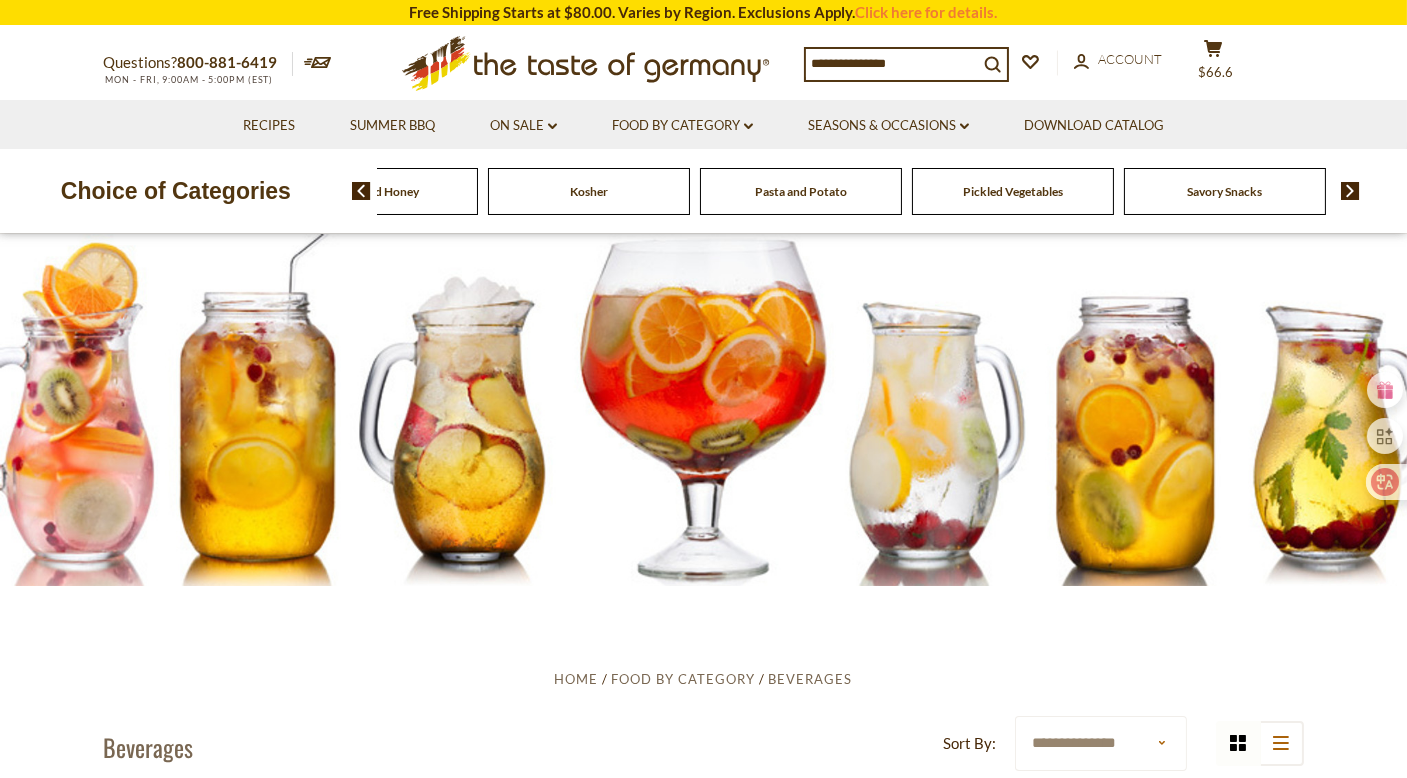 click at bounding box center [1350, 191] 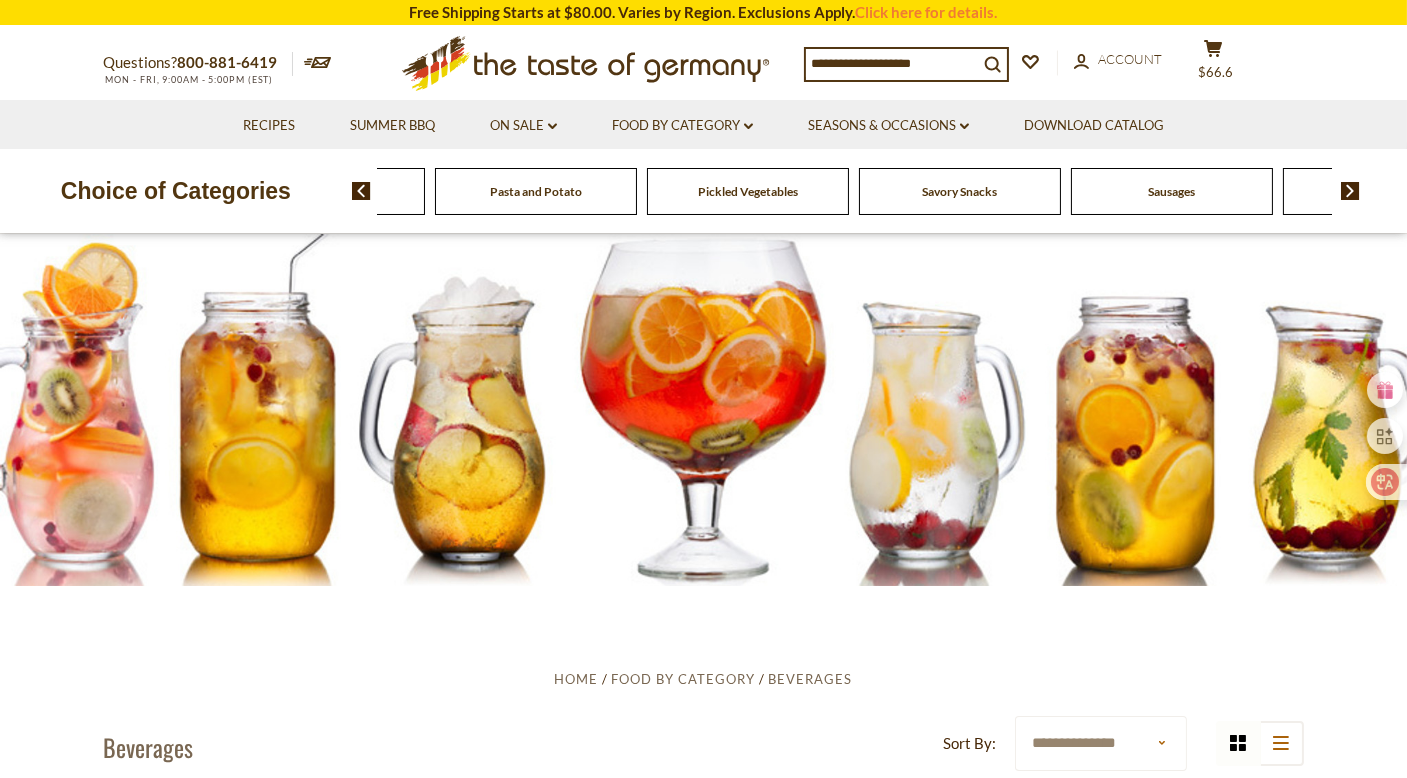 click at bounding box center (1350, 191) 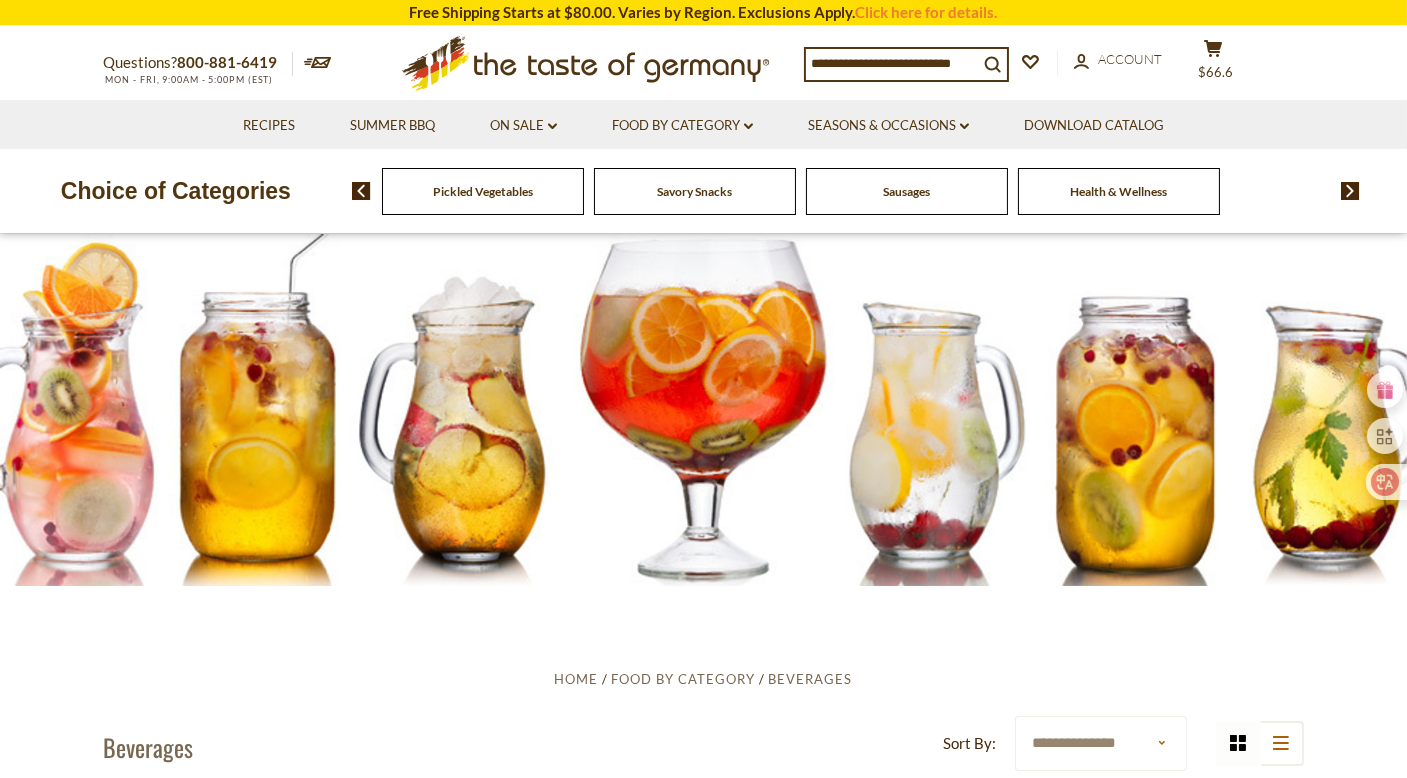 click at bounding box center [1350, 191] 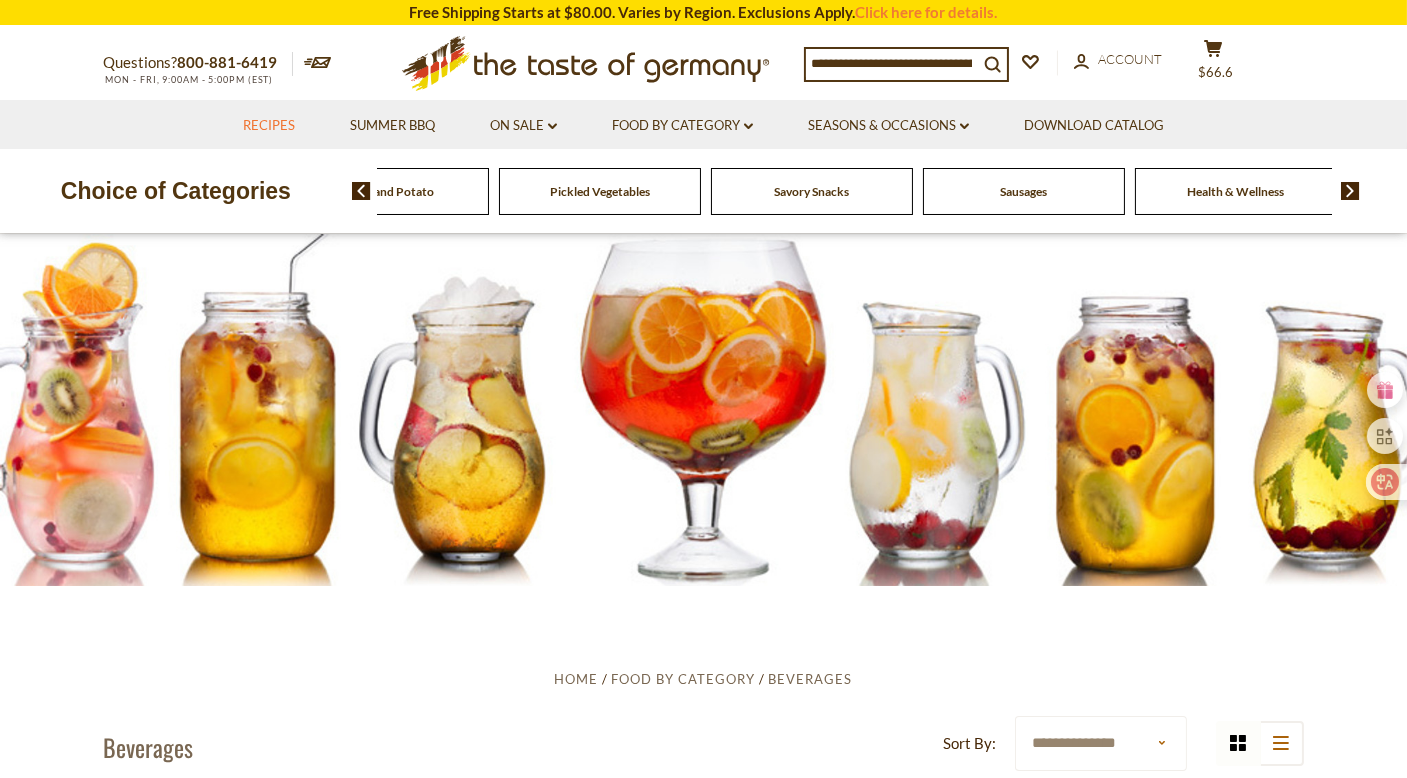 click on "Recipes" at bounding box center [269, 126] 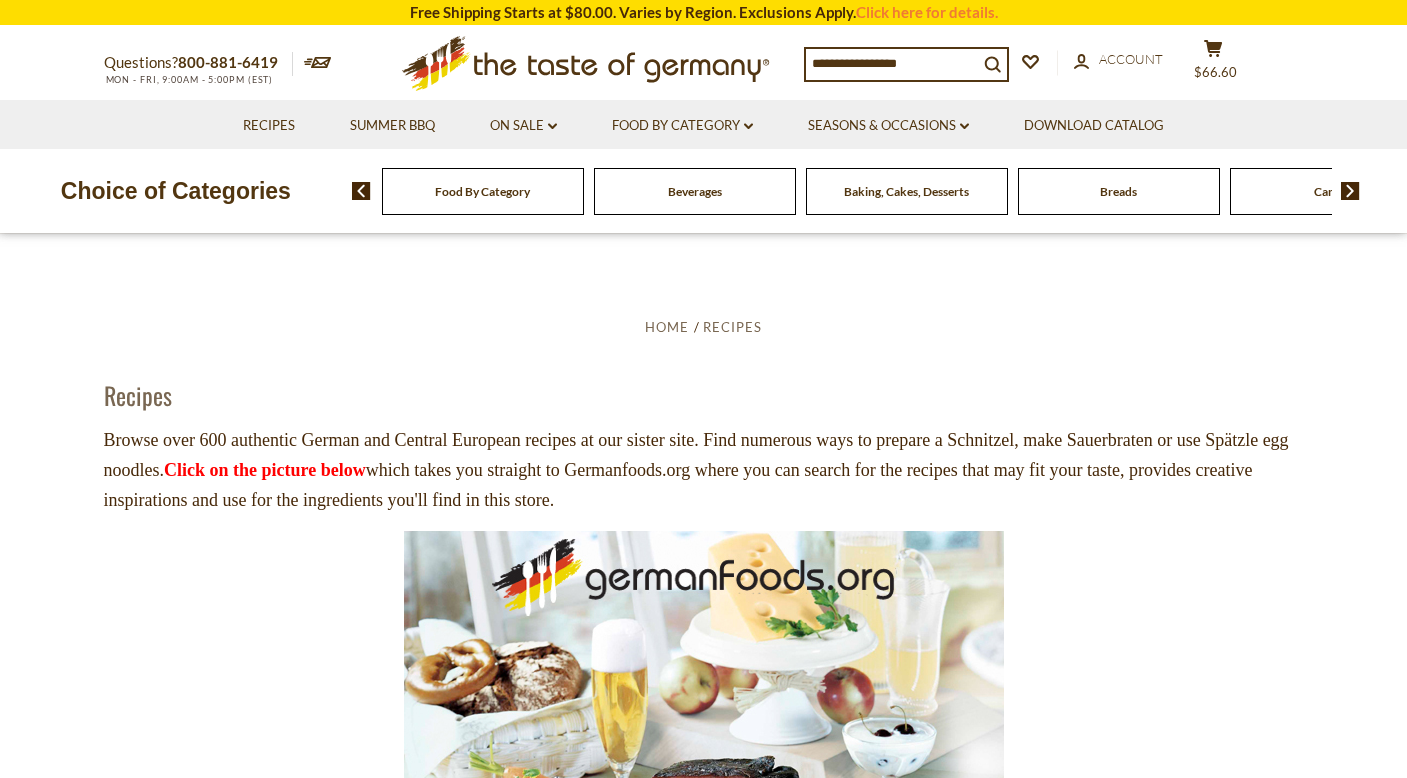 scroll, scrollTop: 0, scrollLeft: 0, axis: both 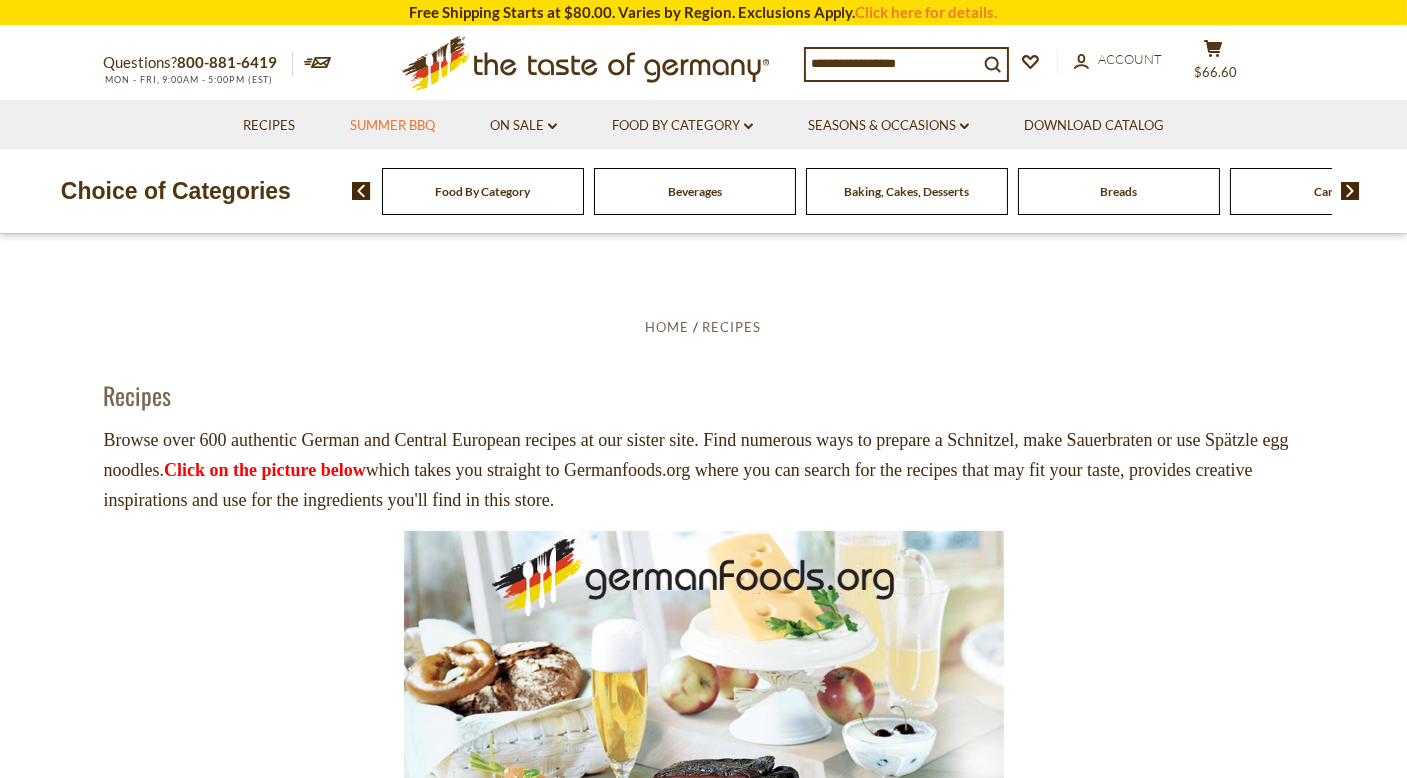 click on "Summer BBQ" at bounding box center [392, 126] 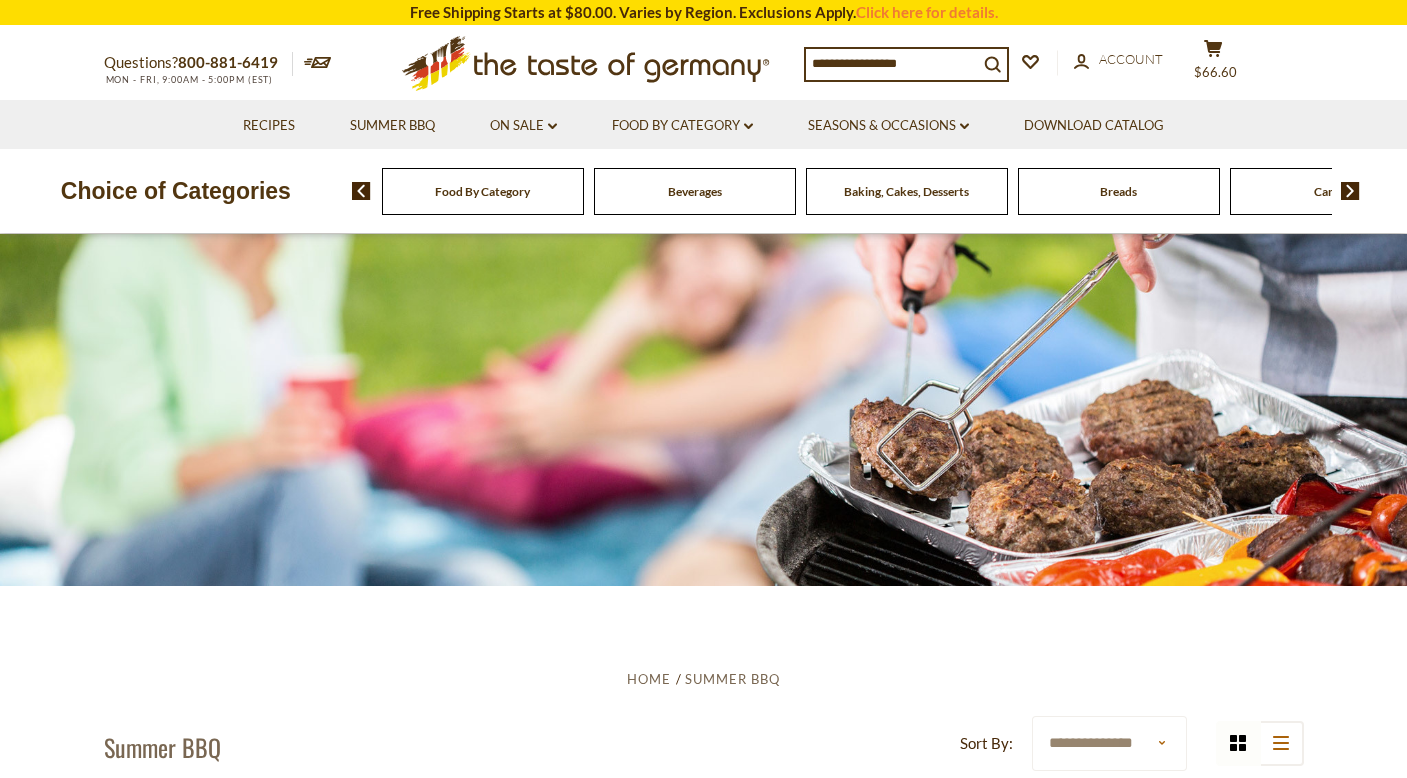 scroll, scrollTop: 0, scrollLeft: 0, axis: both 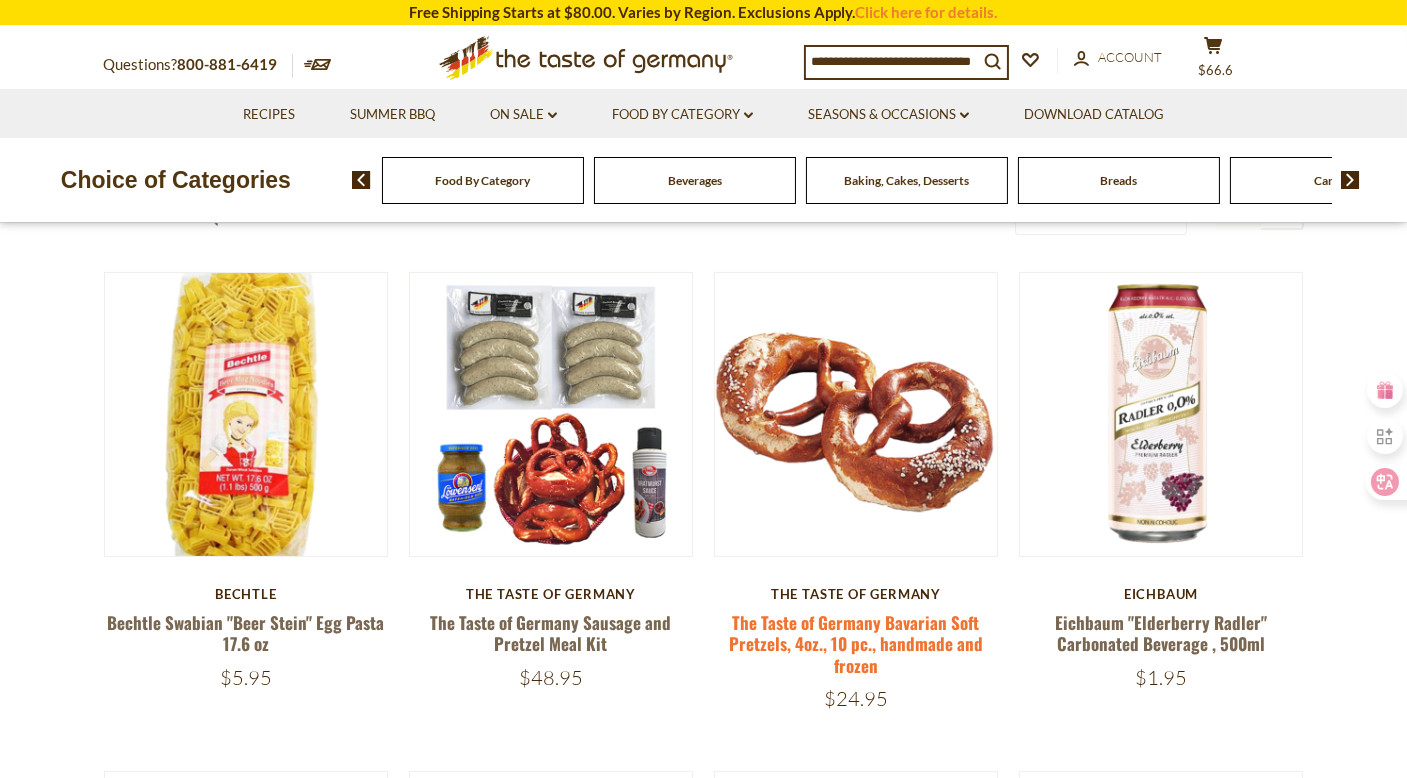 click on "The Taste of Germany Bavarian Soft Pretzels, 4oz., 10 pc., handmade and frozen" at bounding box center (856, 644) 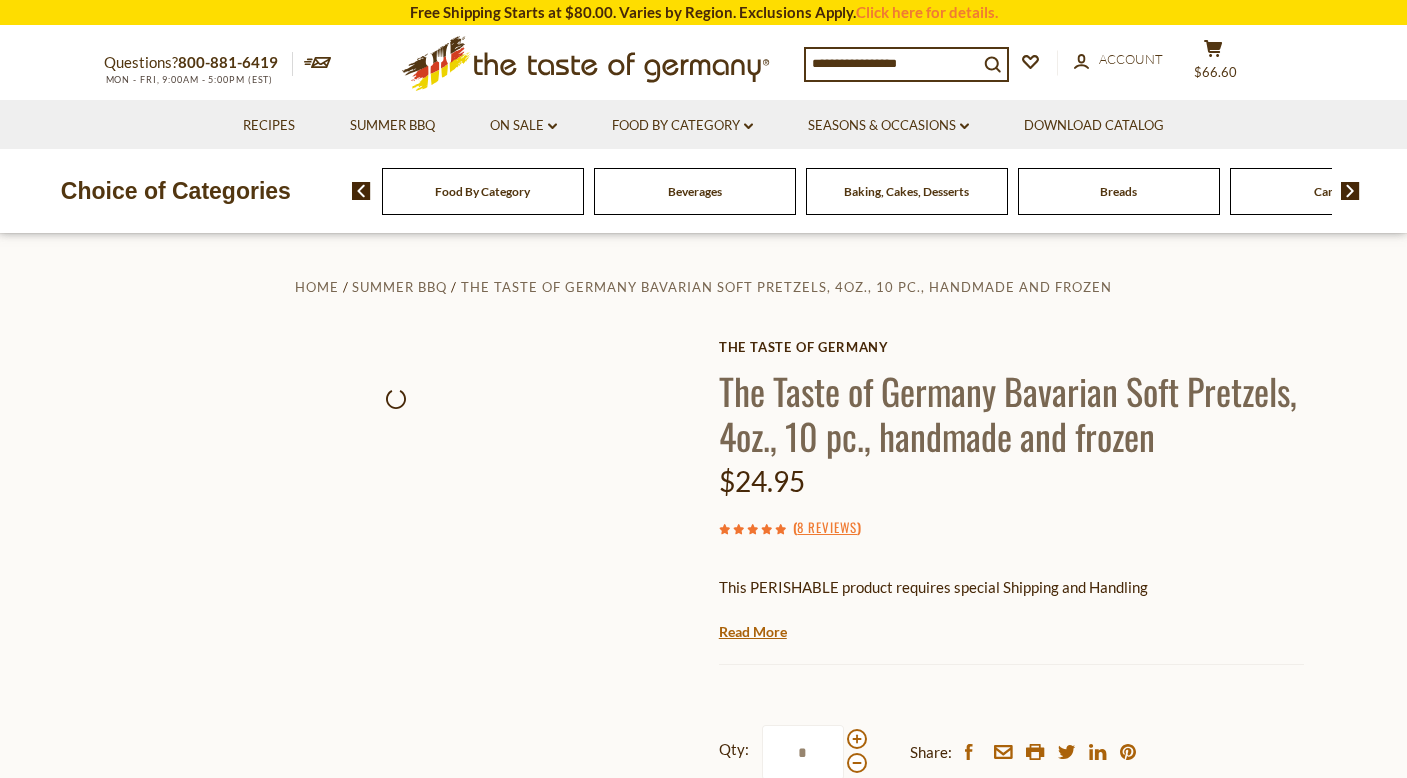 scroll, scrollTop: 0, scrollLeft: 0, axis: both 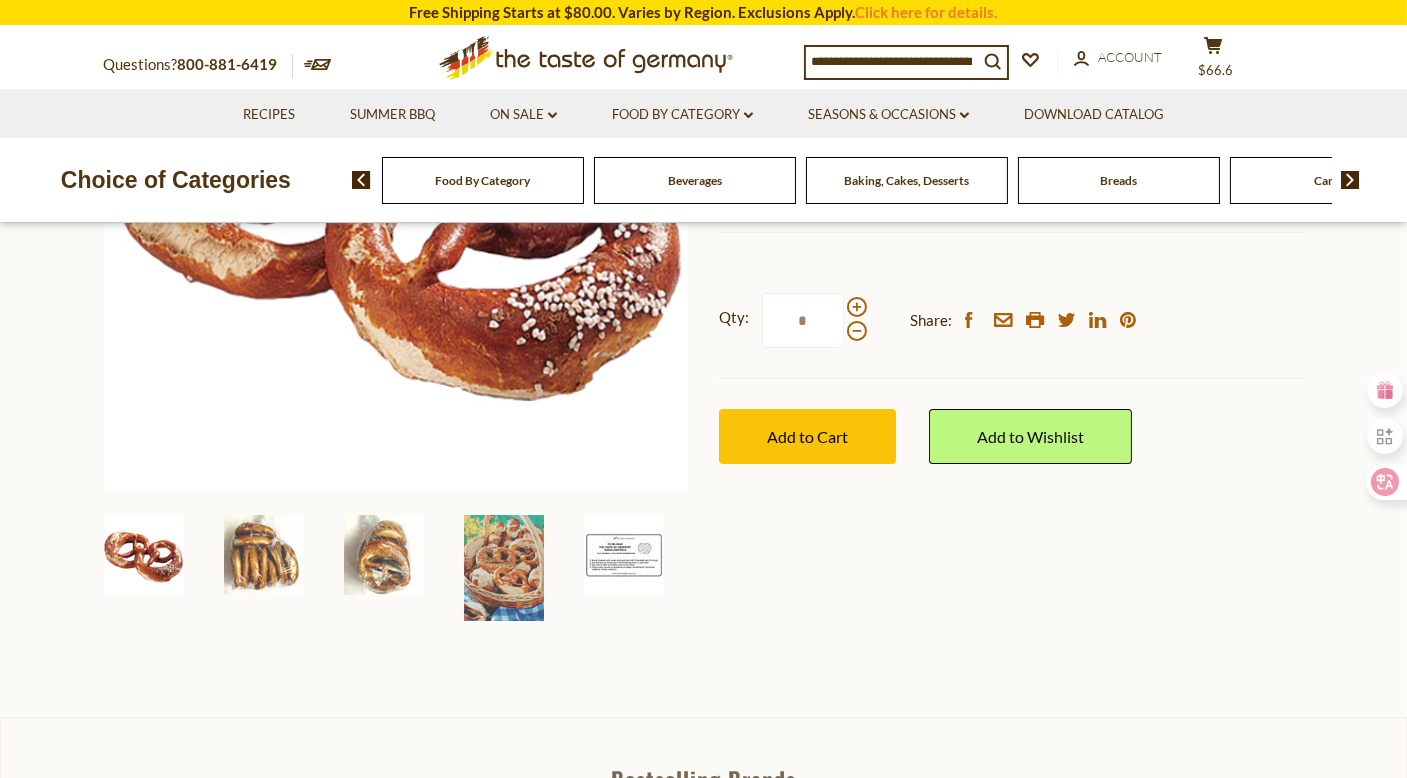 click at bounding box center [624, 555] 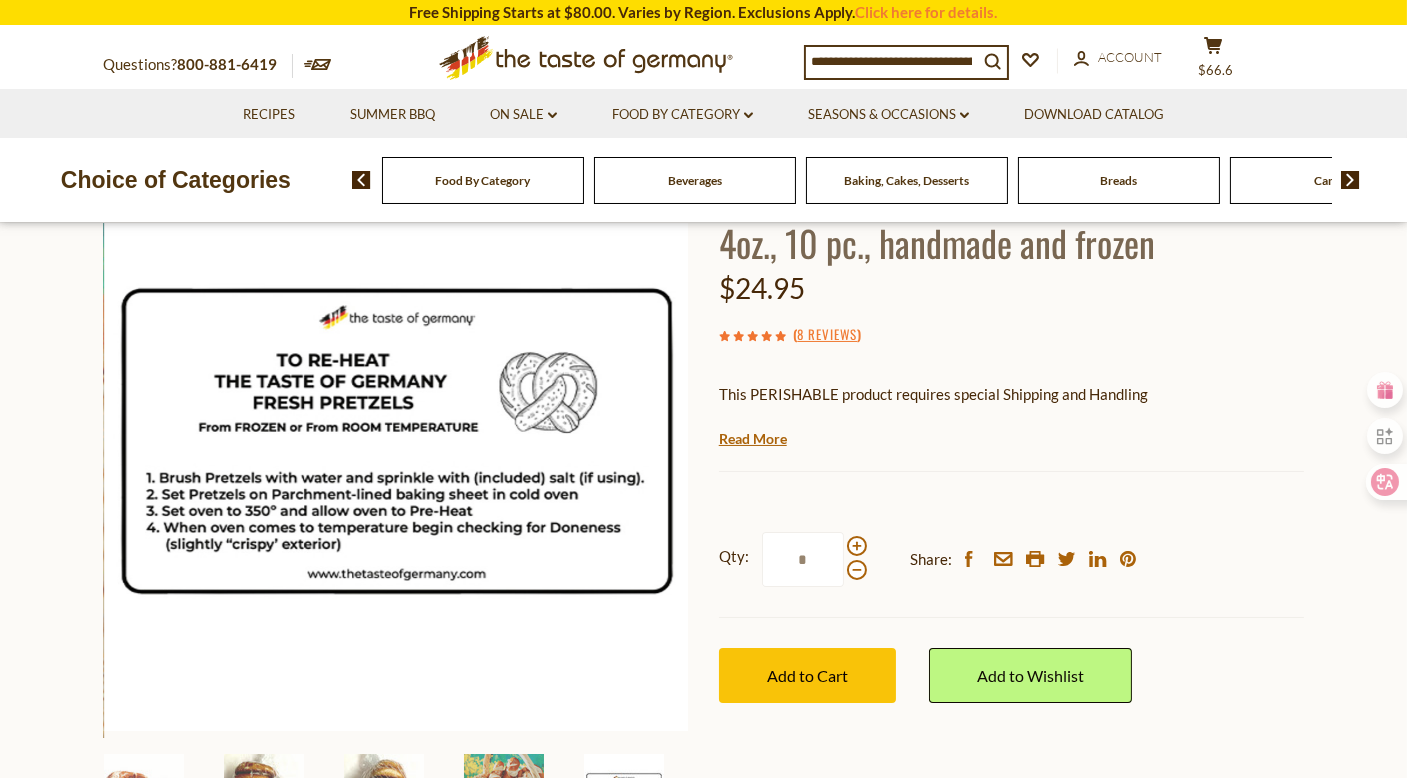 scroll, scrollTop: 200, scrollLeft: 0, axis: vertical 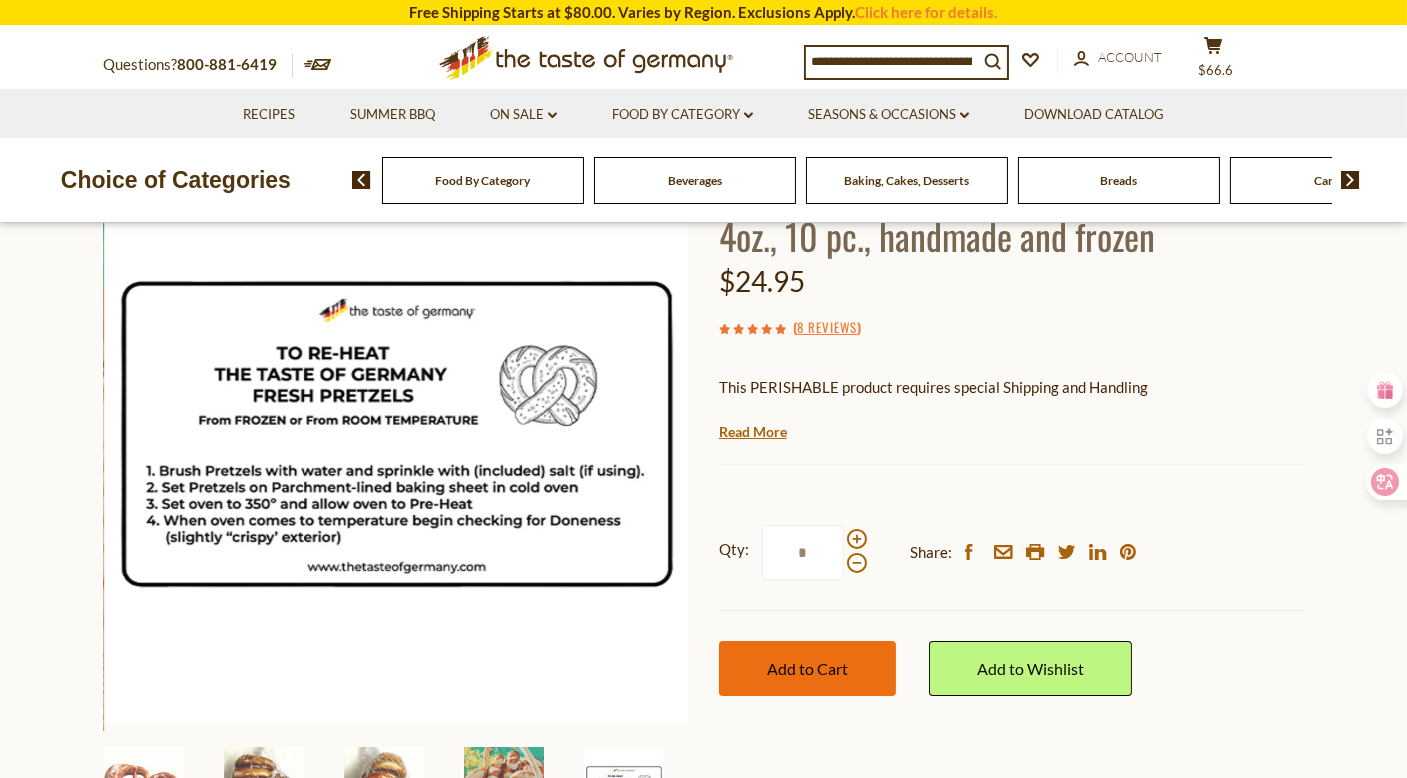 click on "Add to Cart" at bounding box center [807, 668] 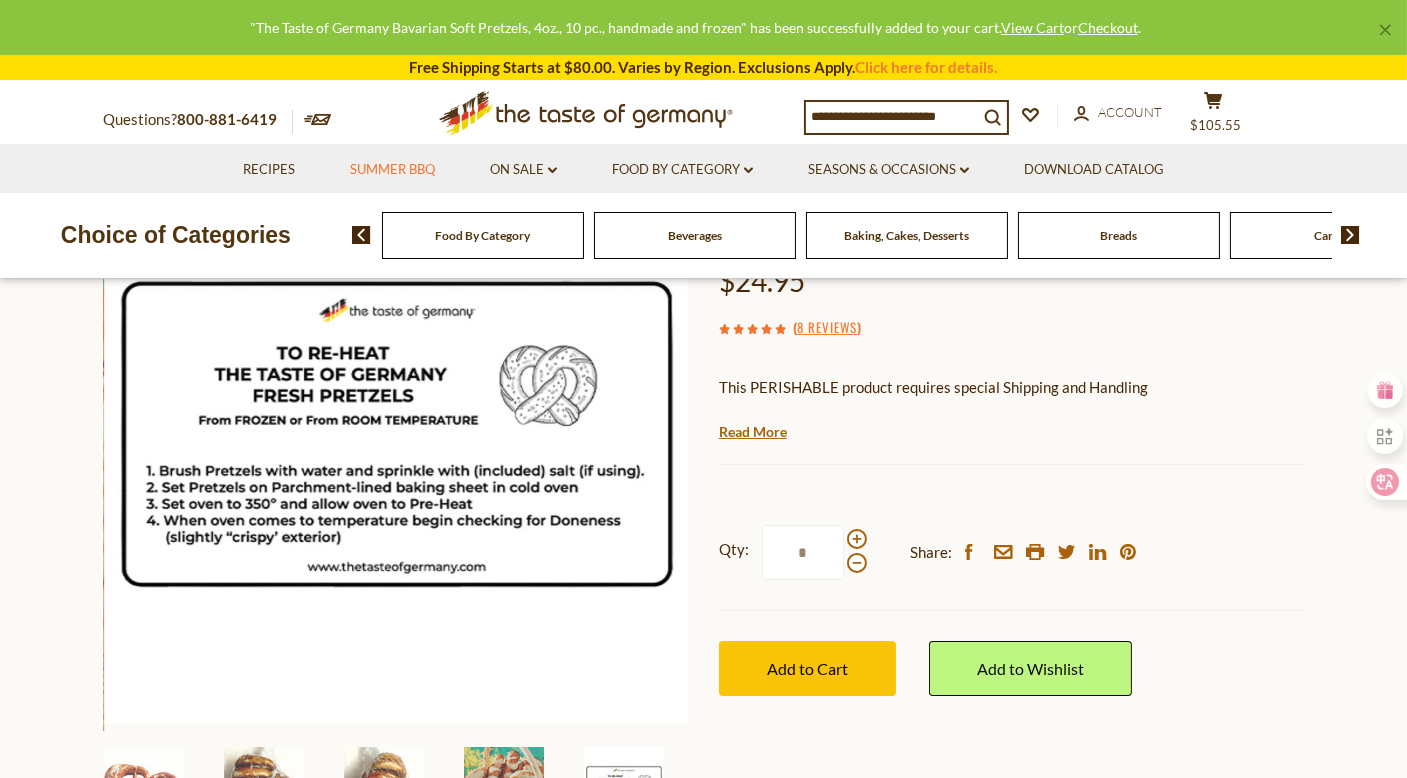 click on "Summer BBQ" at bounding box center (392, 170) 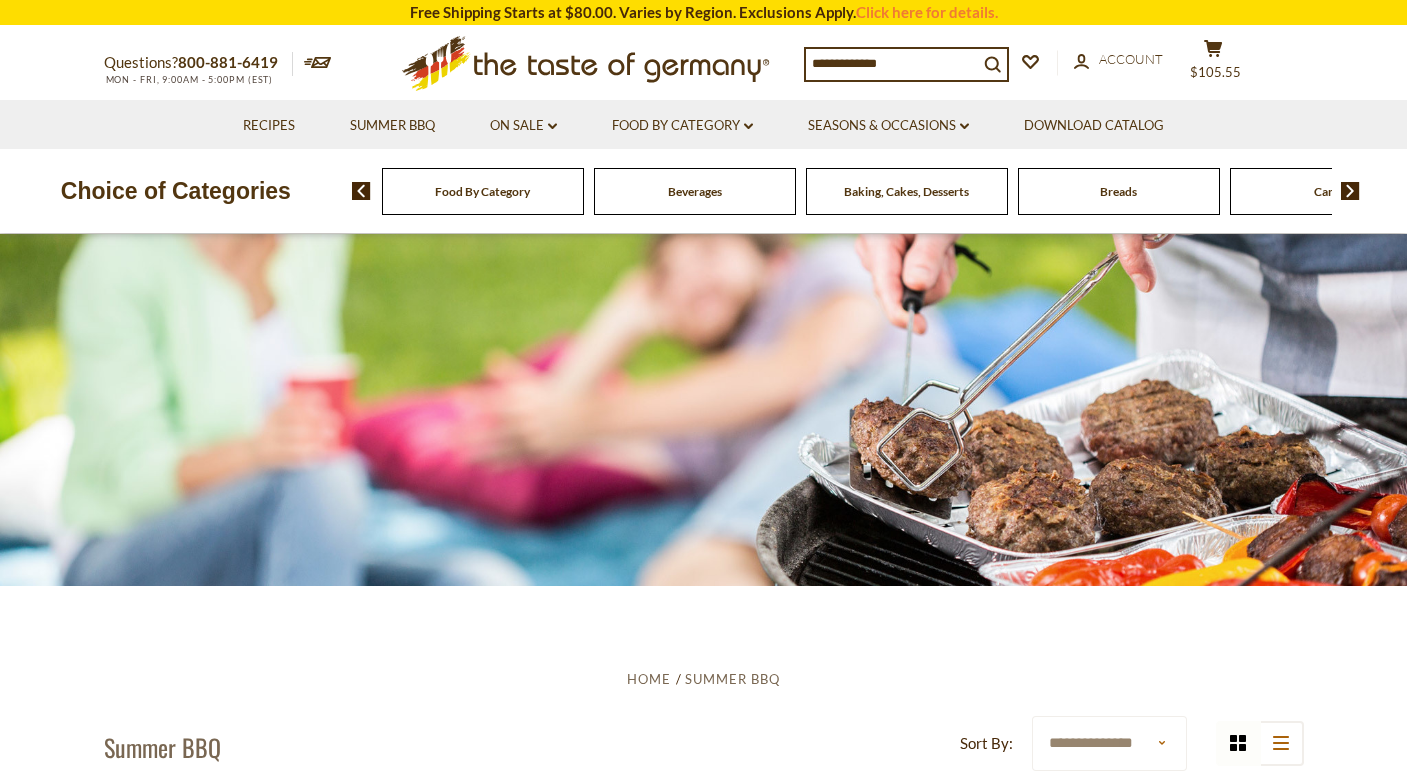scroll, scrollTop: 0, scrollLeft: 0, axis: both 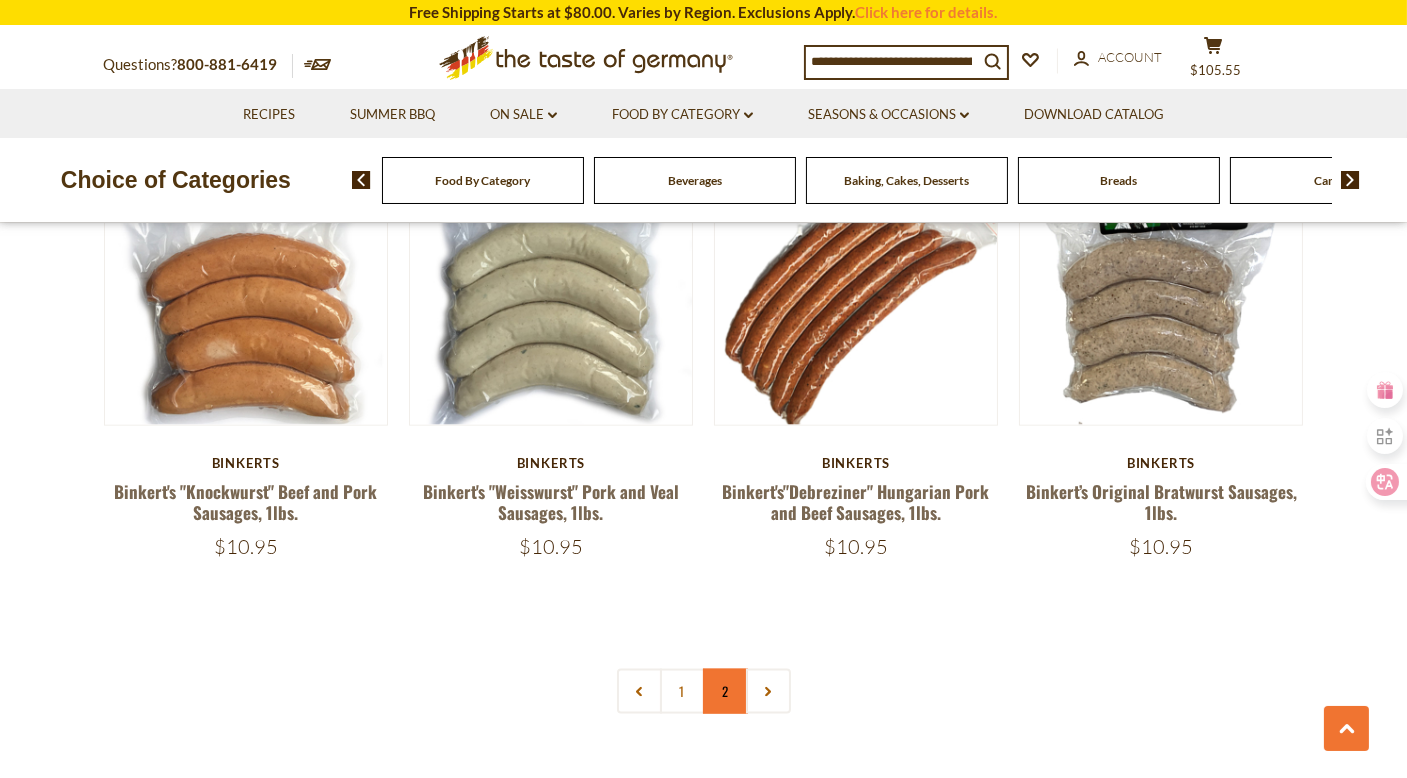 drag, startPoint x: 735, startPoint y: 683, endPoint x: 720, endPoint y: 712, distance: 32.649654 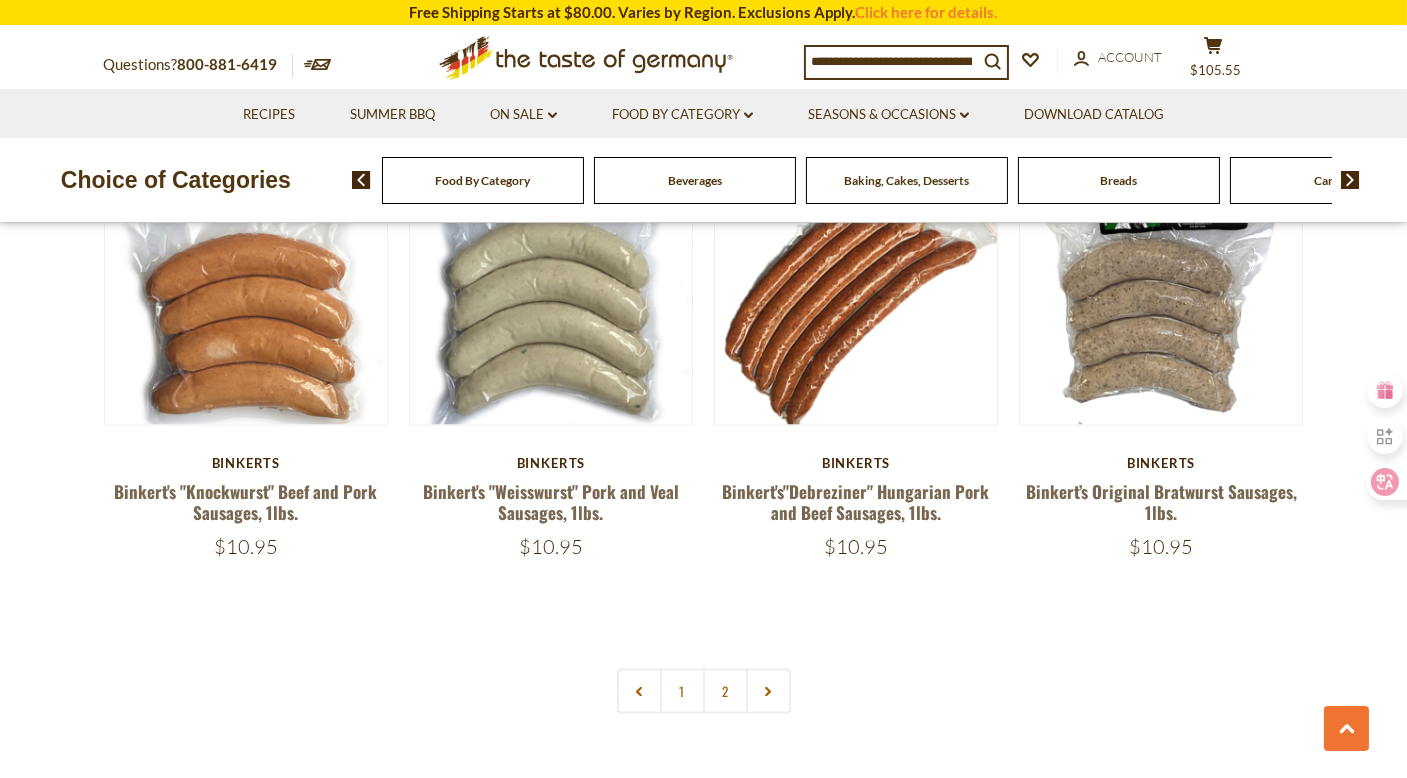drag, startPoint x: 720, startPoint y: 712, endPoint x: 704, endPoint y: 681, distance: 34.88553 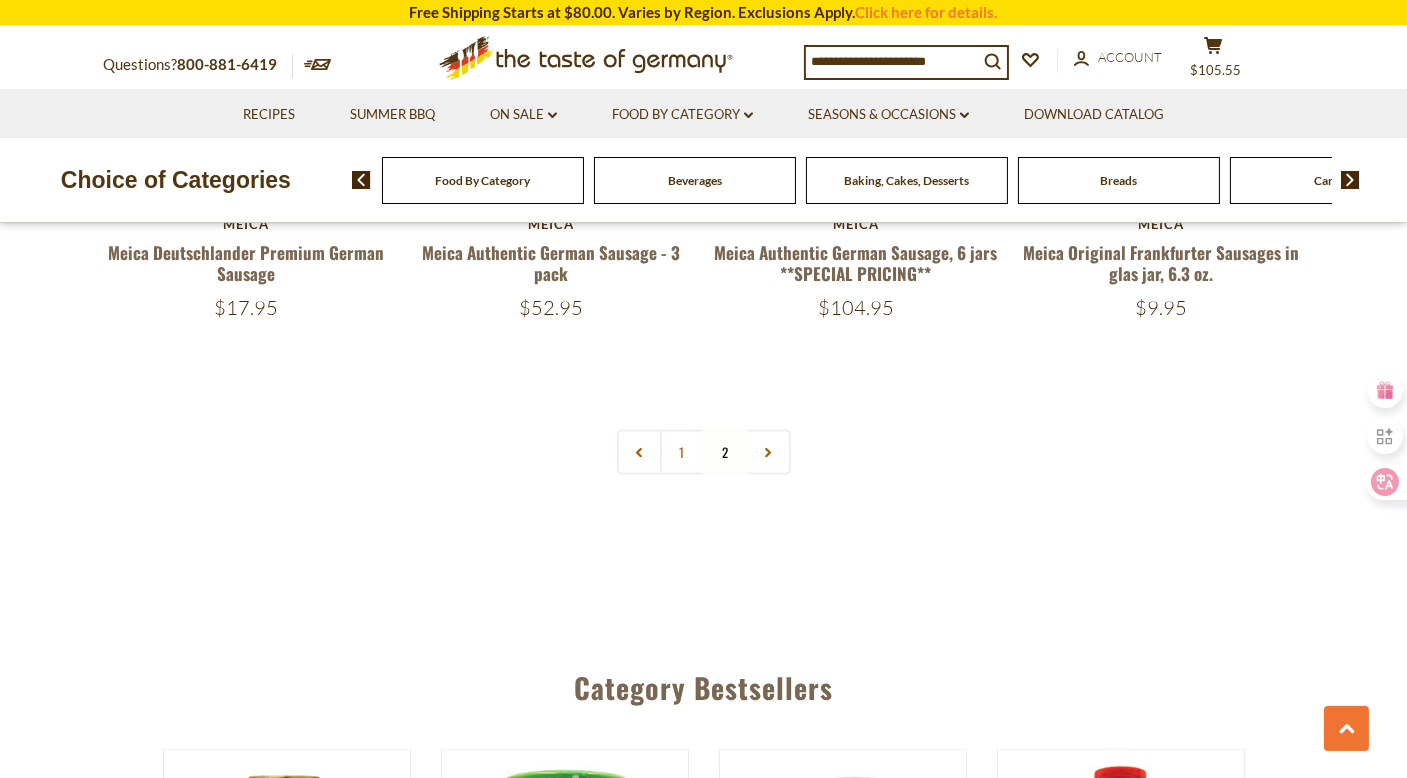 scroll, scrollTop: 4329, scrollLeft: 0, axis: vertical 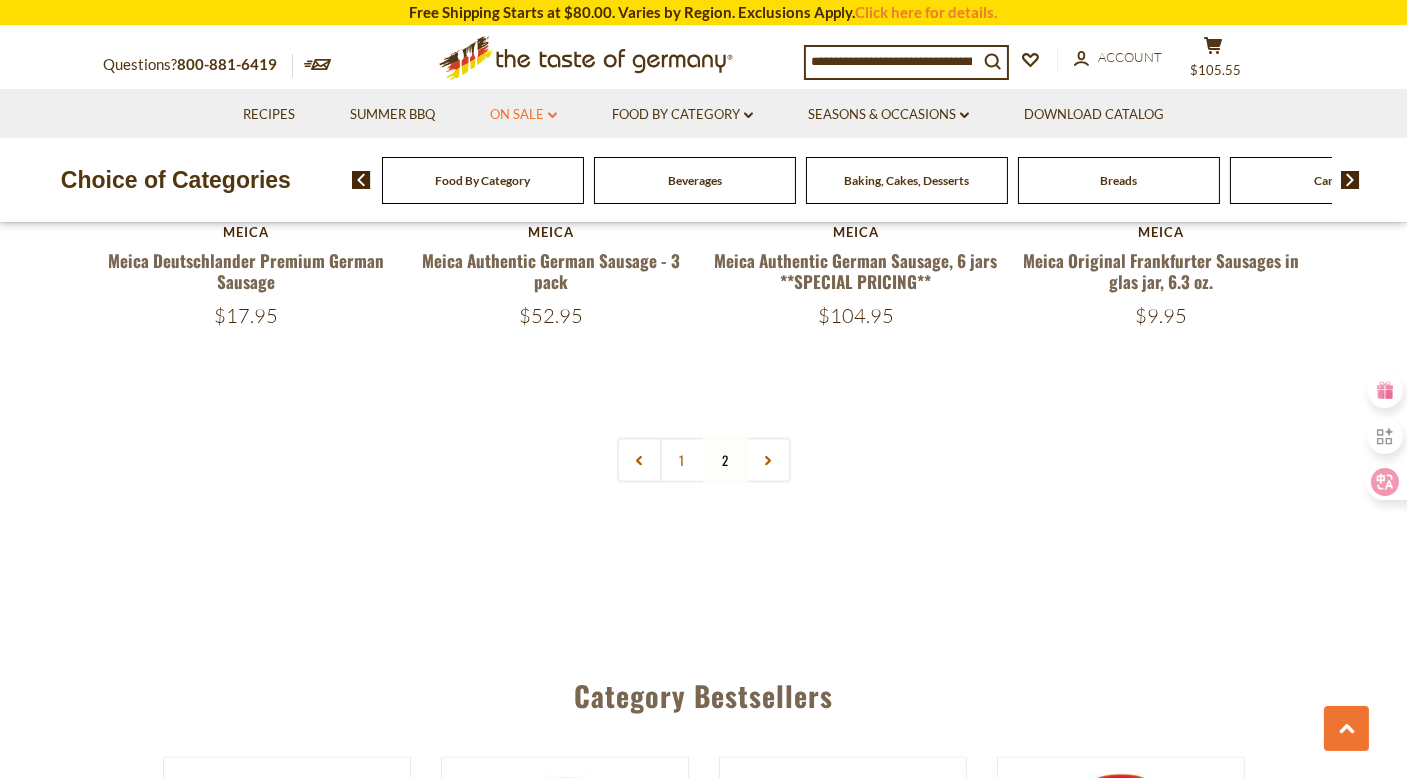 click 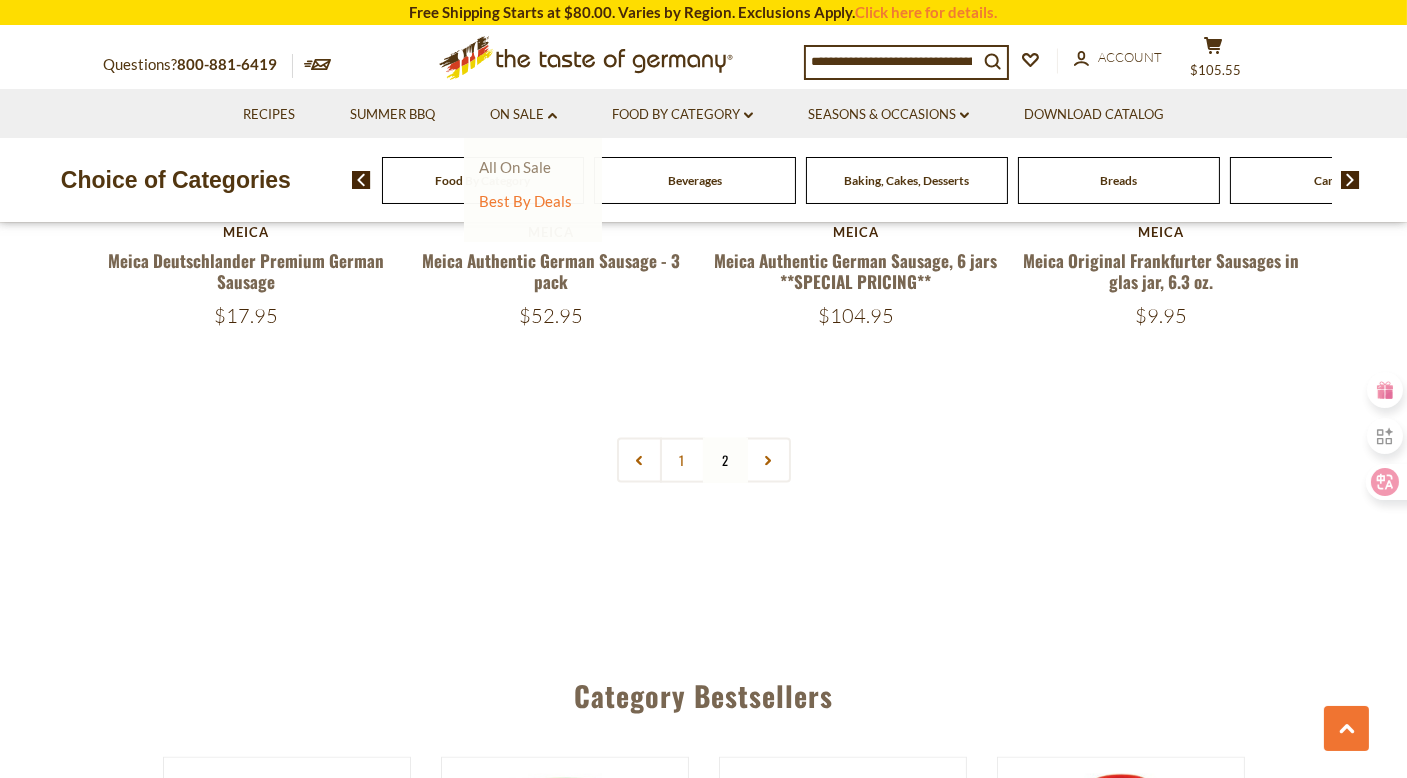 click on "All On Sale" at bounding box center [515, 167] 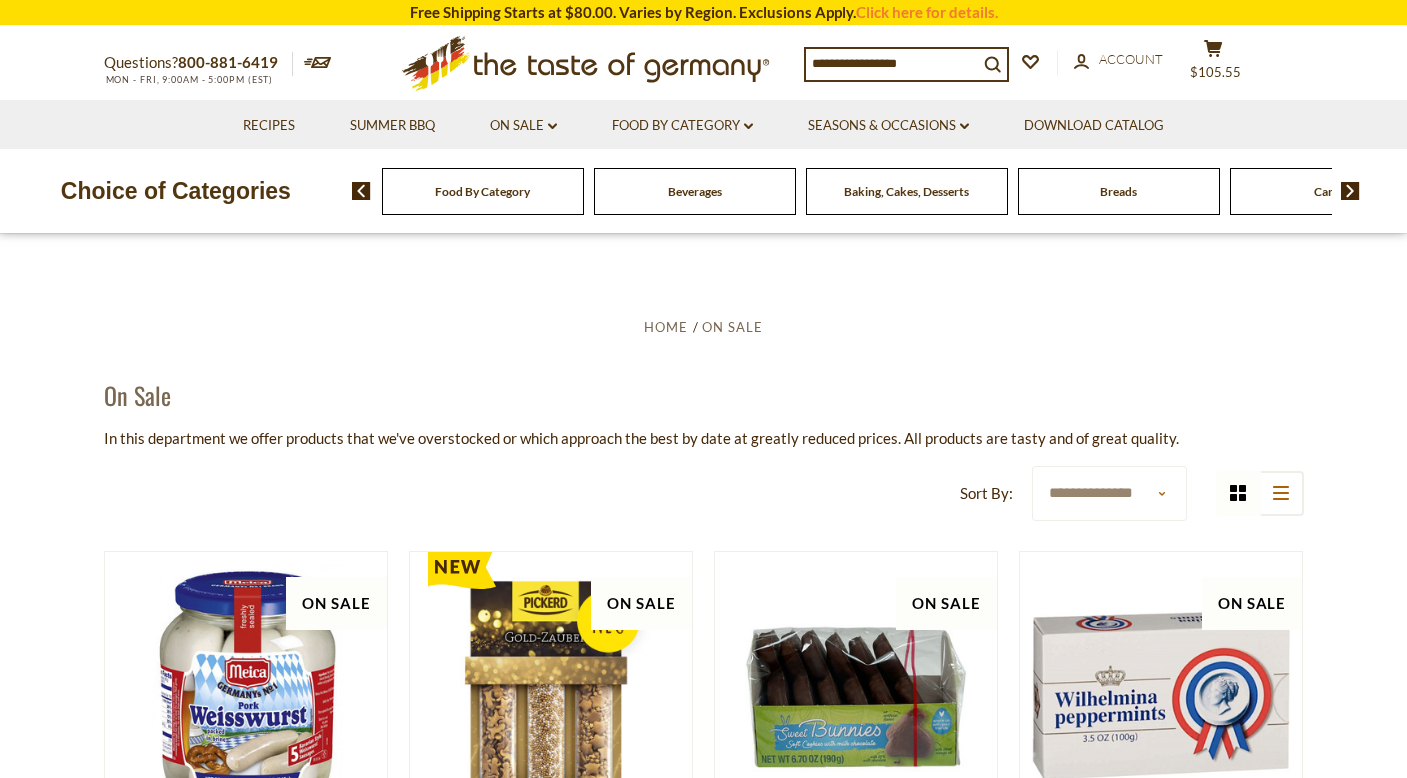 scroll, scrollTop: 0, scrollLeft: 0, axis: both 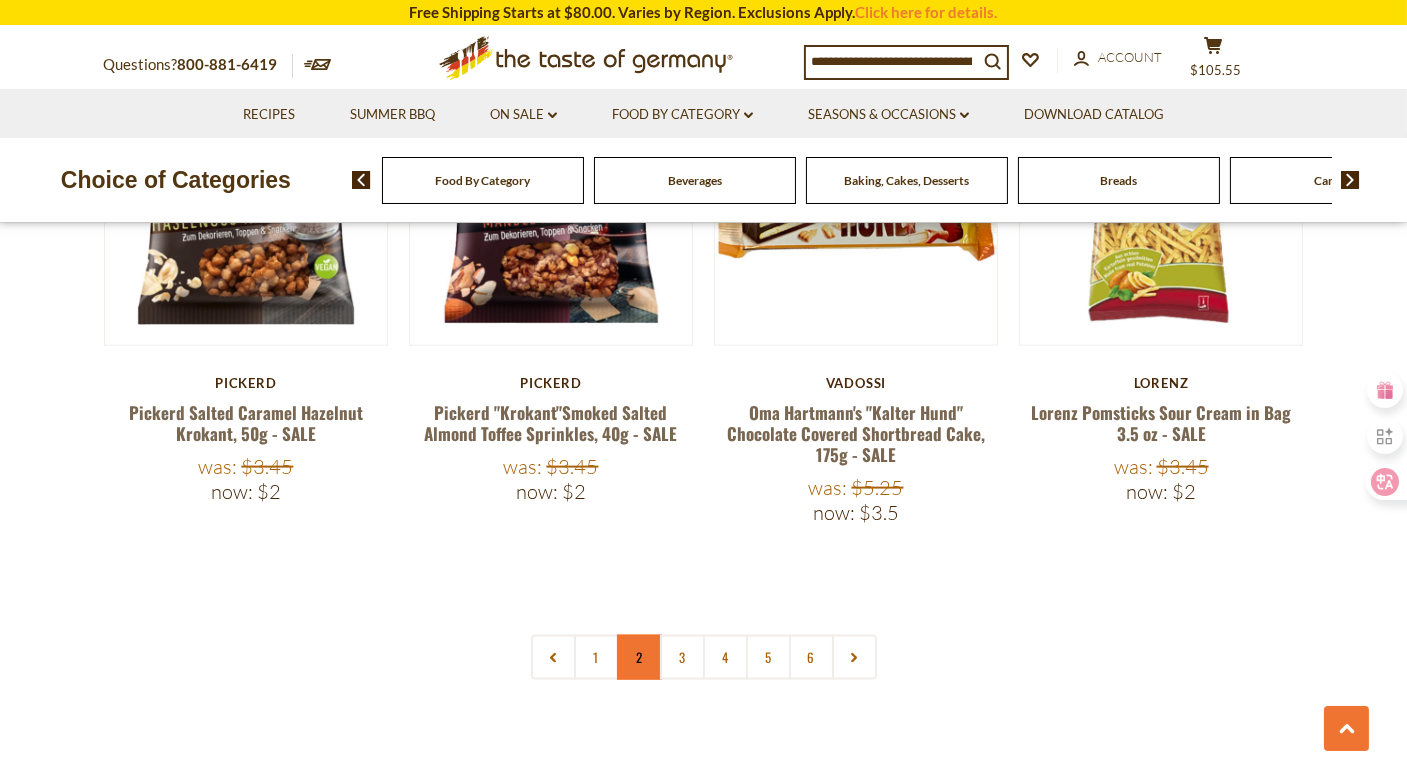click on "2" at bounding box center (639, 657) 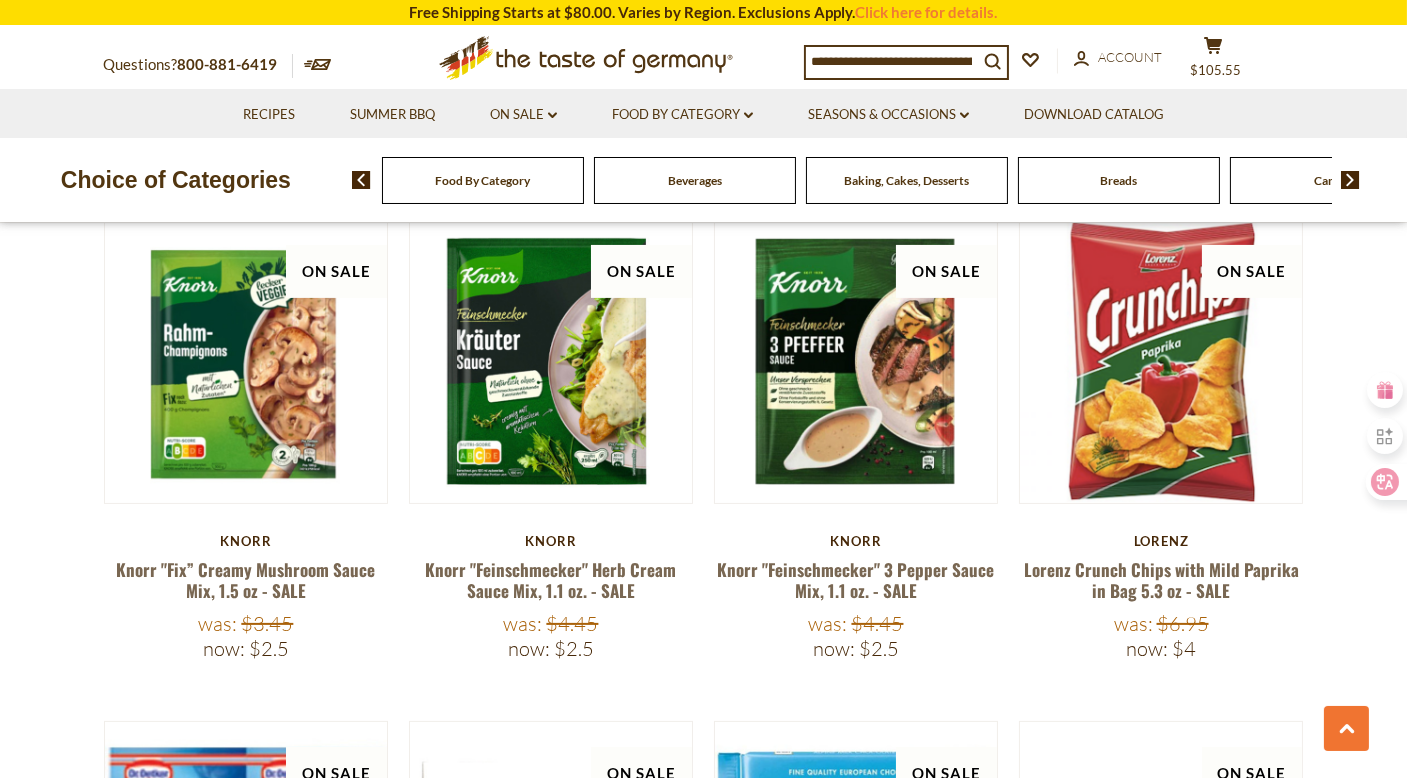 scroll, scrollTop: 837, scrollLeft: 0, axis: vertical 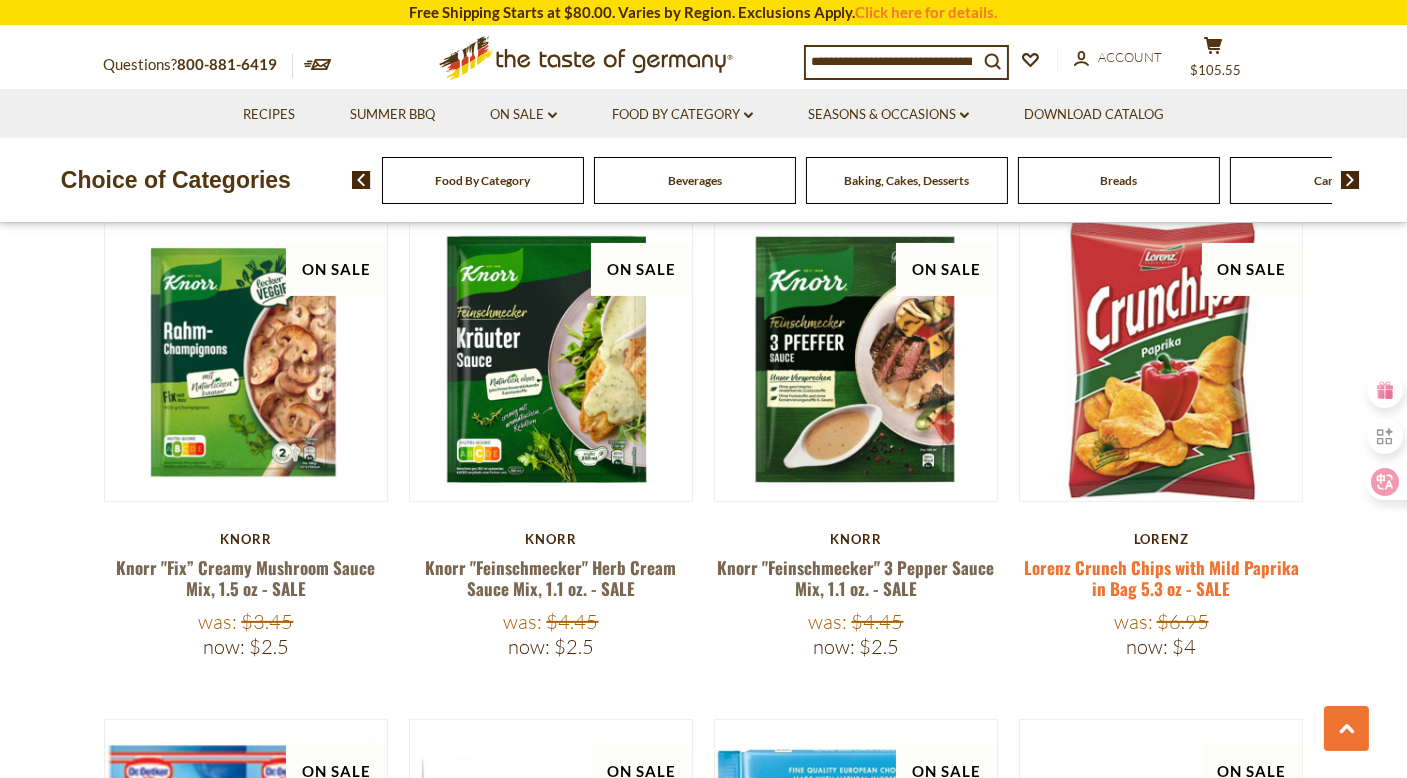 click on "Lorenz Crunch Chips with Mild Paprika in Bag 5.3 oz - SALE" at bounding box center [1161, 578] 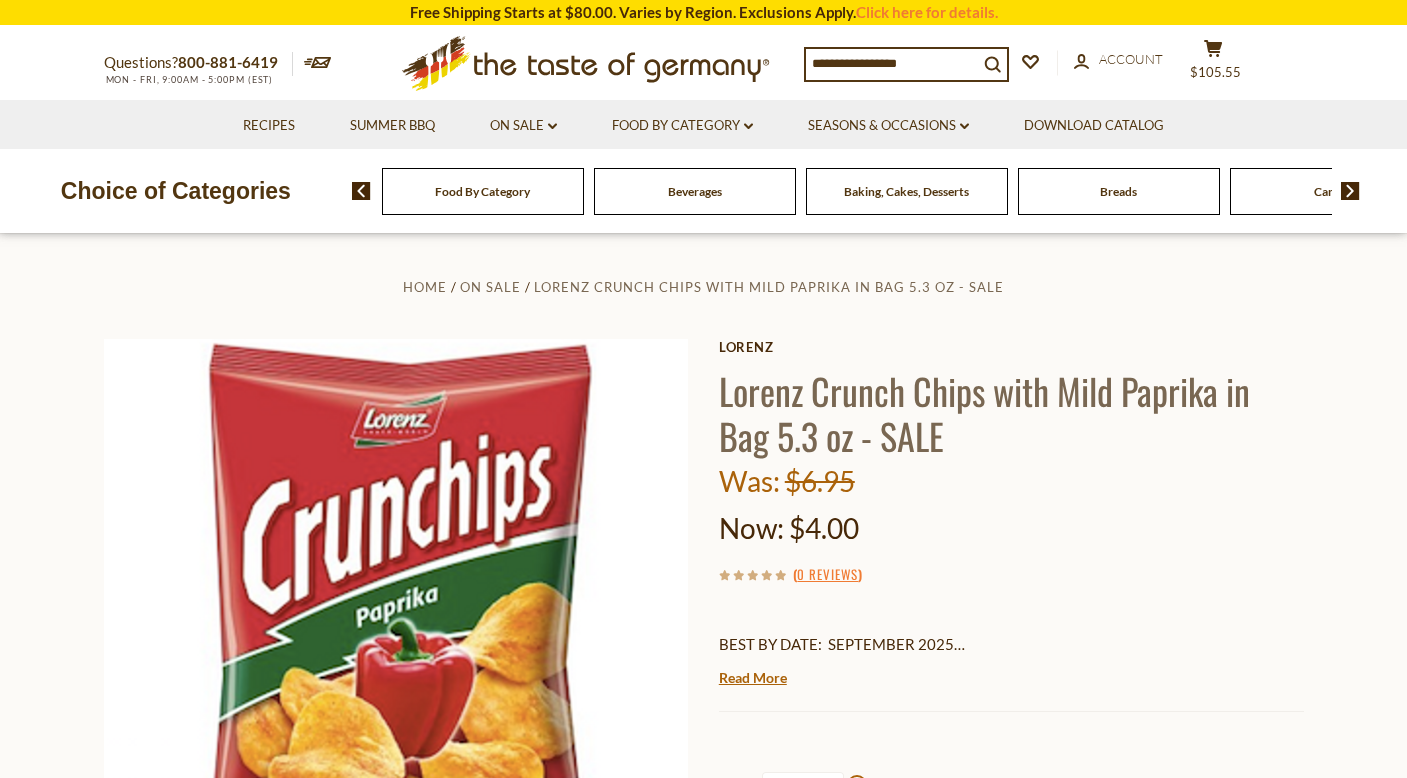 scroll, scrollTop: 0, scrollLeft: 0, axis: both 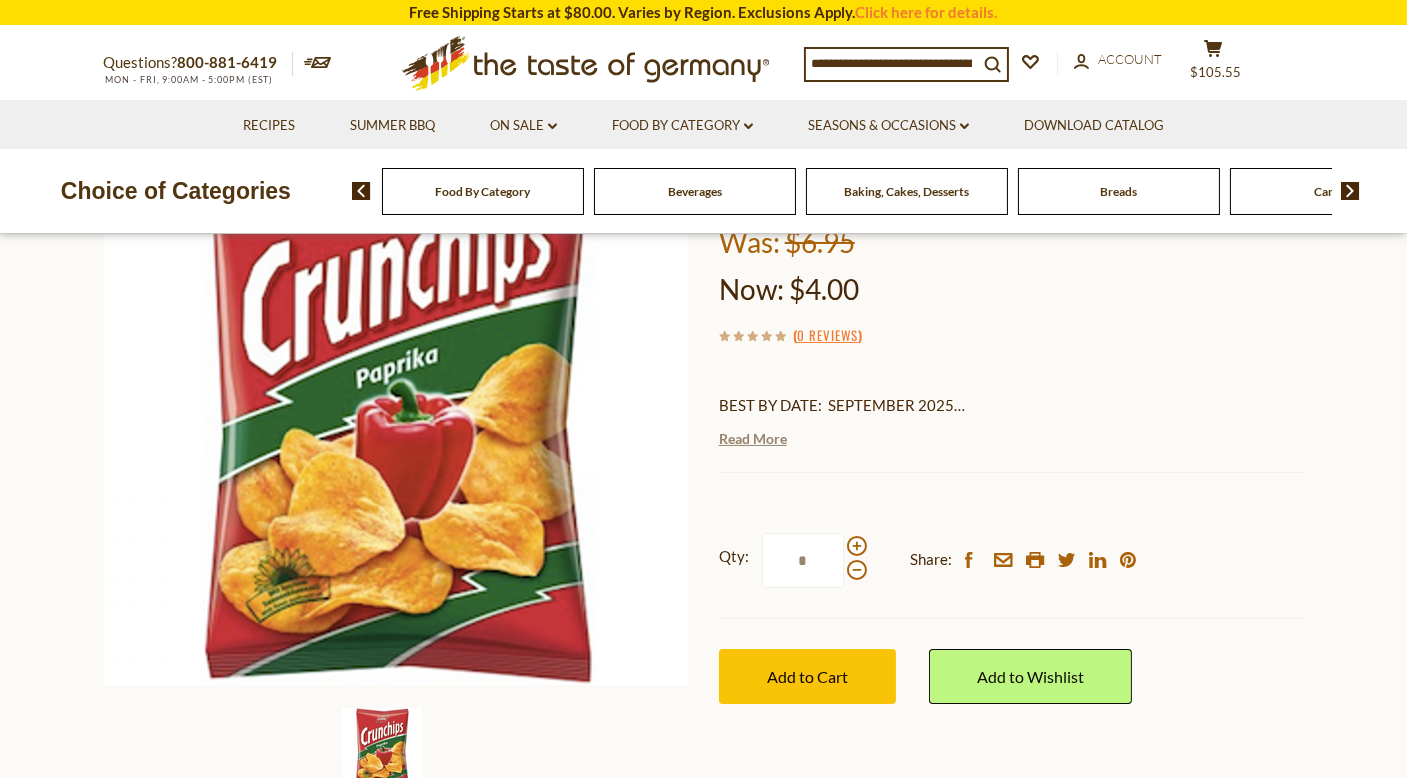 click on "Read More" at bounding box center (753, 439) 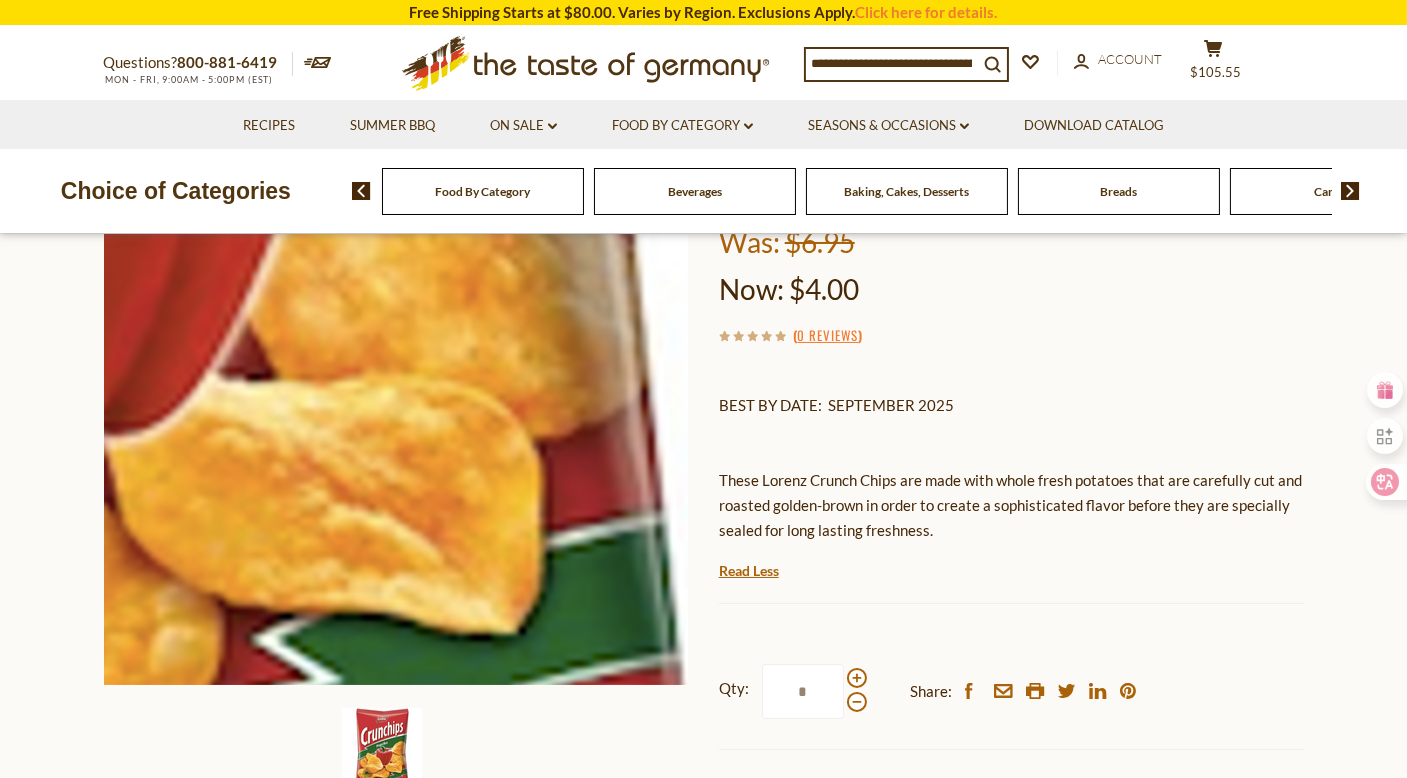 scroll, scrollTop: 0, scrollLeft: 0, axis: both 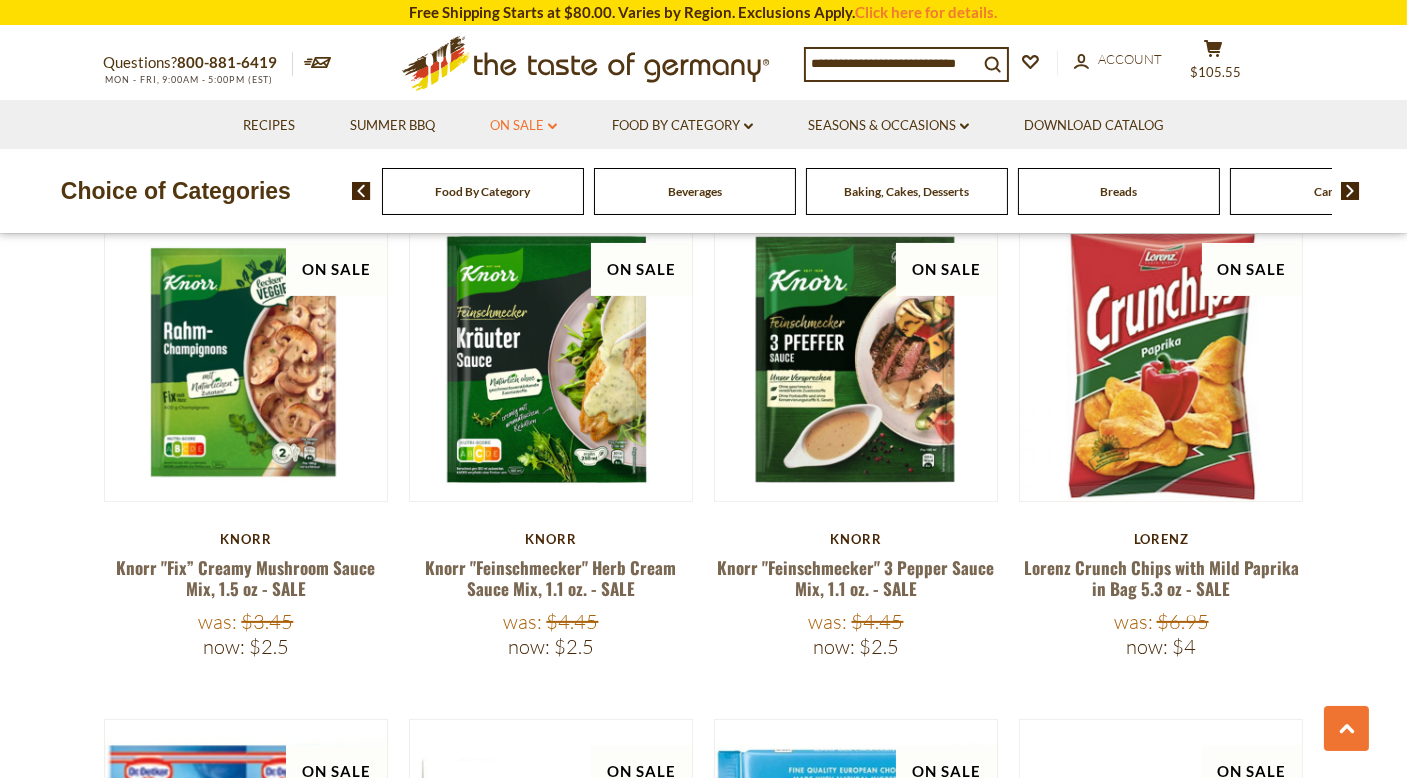 click on "On Sale
dropdown_arrow" at bounding box center [523, 126] 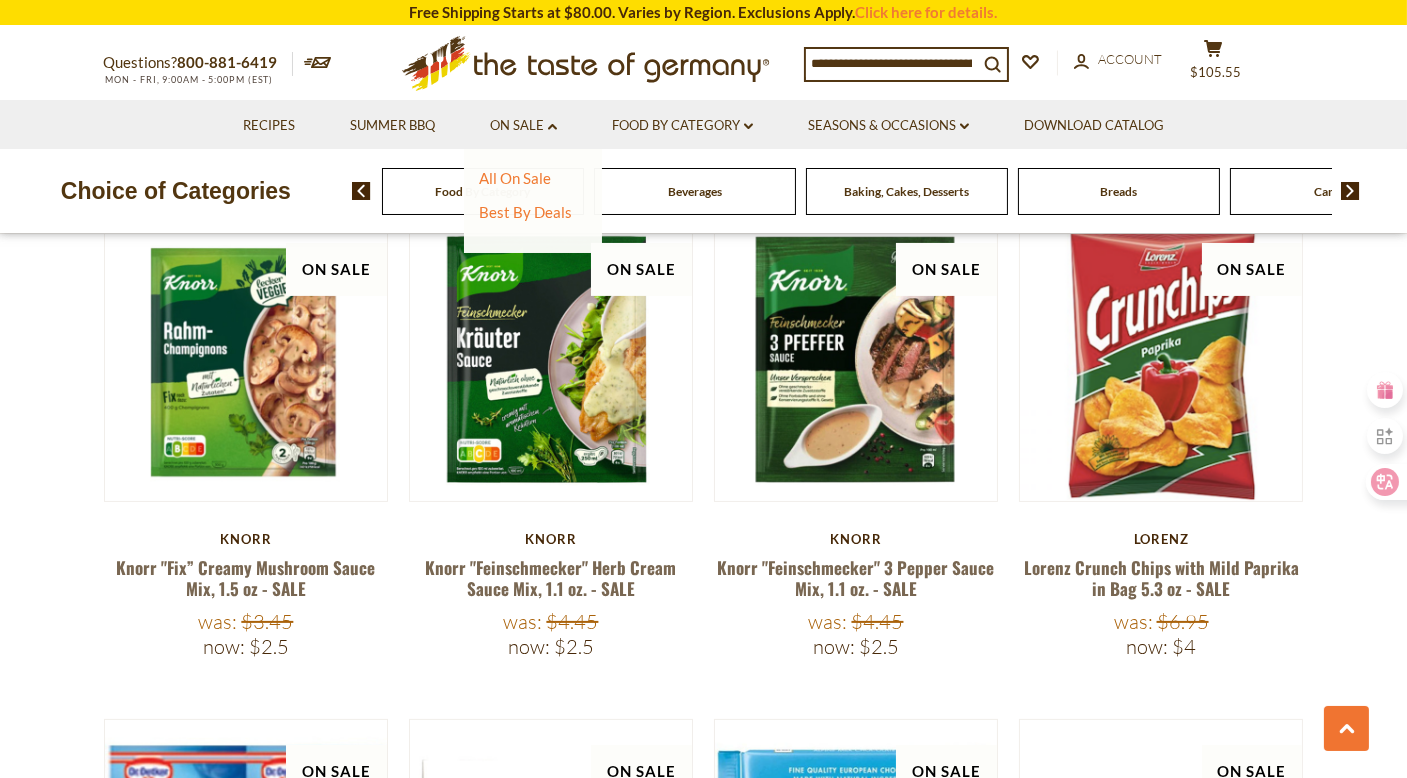 click on "Food By Category
dropdown_arrow
All Food By Category
Featured Products
Taste of Germany Collections
Beverages
Baking, Cakes, Desserts
Breads
Candy
Cereal
Cookies
Coffee, Cocoa & Tea
Chocolate & Marzipan
Cheese & Dairy
Condiments, Seasonings
Fish
Jams and Honey
Kosher
Pasta and Potato
Pickled Vegetables
Plant-Based
Salad Dressings & Dips
Savory Snacks
Sausages" at bounding box center [682, 124] 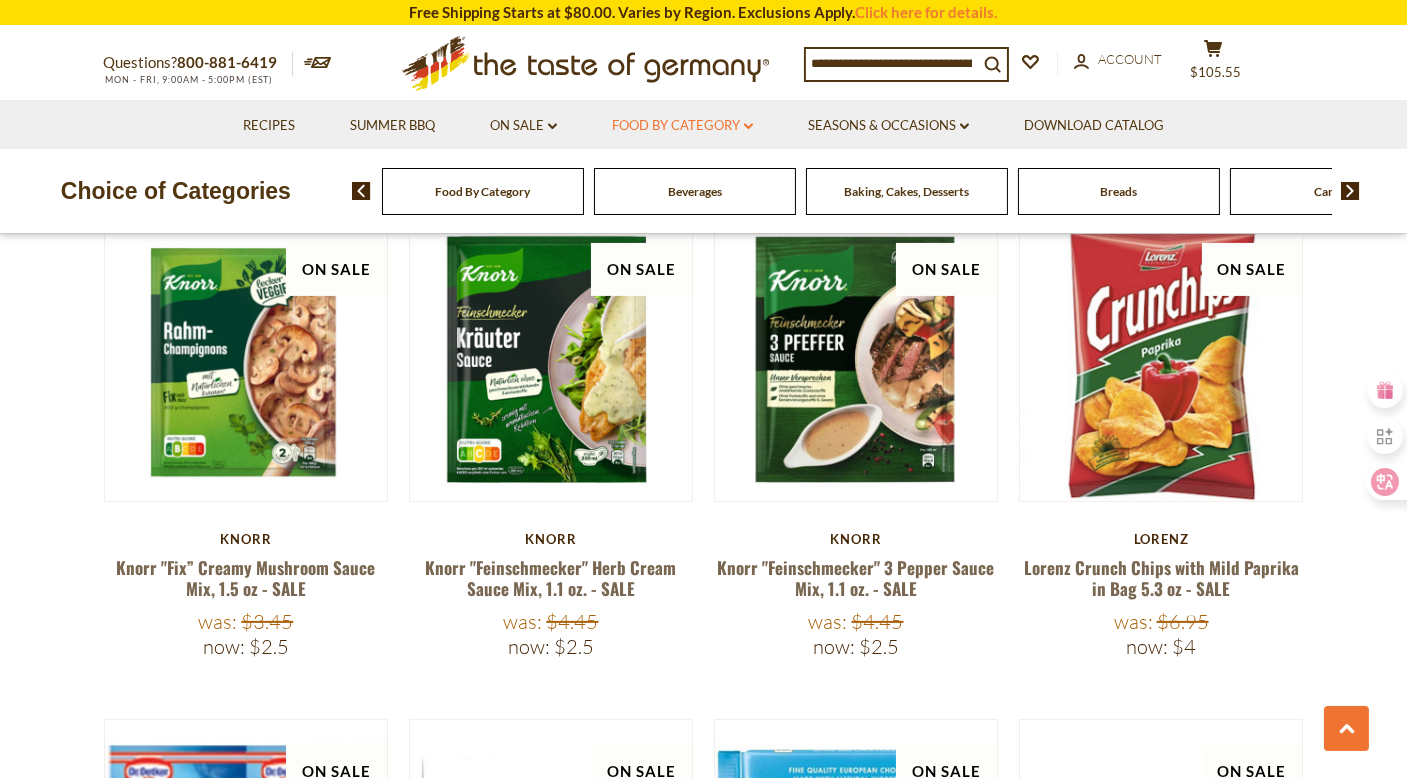 click on "Food By Category
dropdown_arrow" at bounding box center (682, 126) 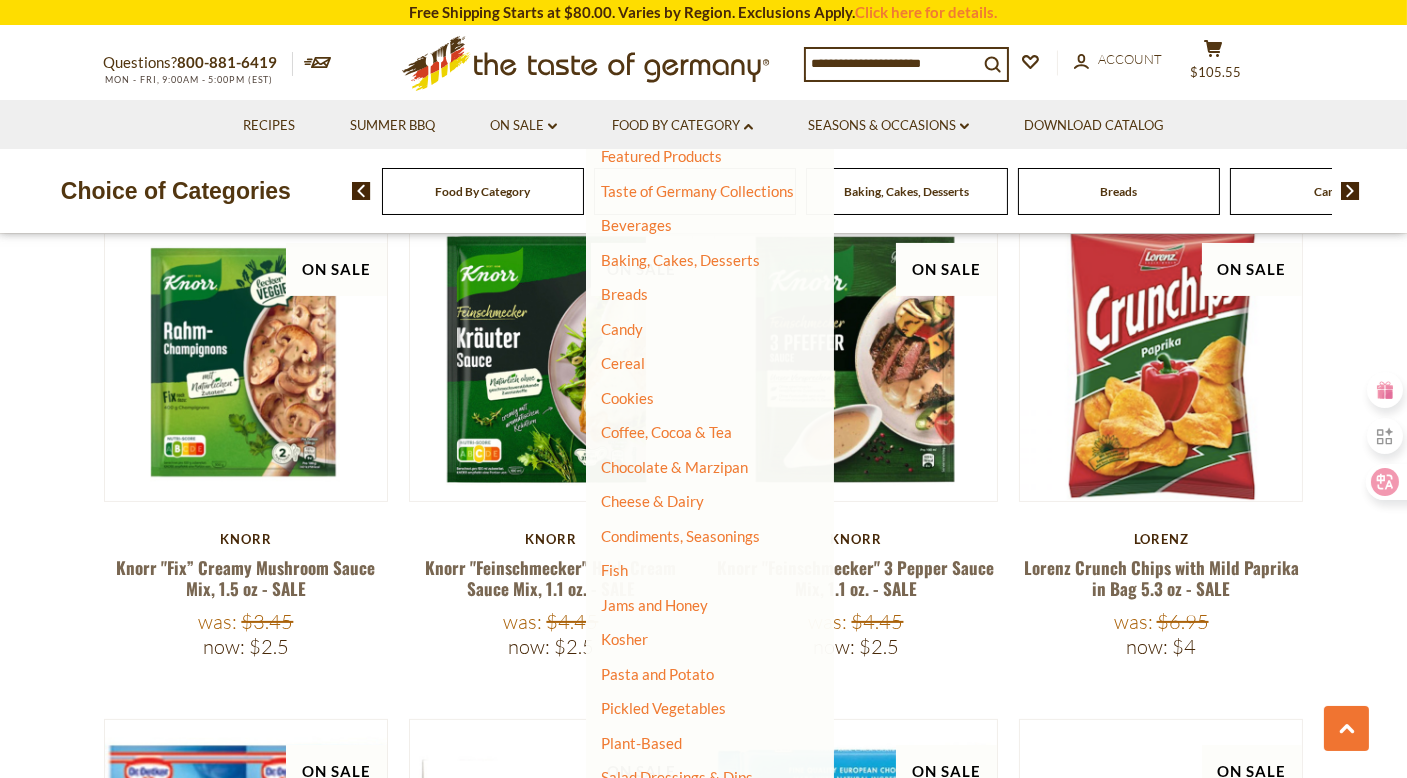 scroll, scrollTop: 0, scrollLeft: 0, axis: both 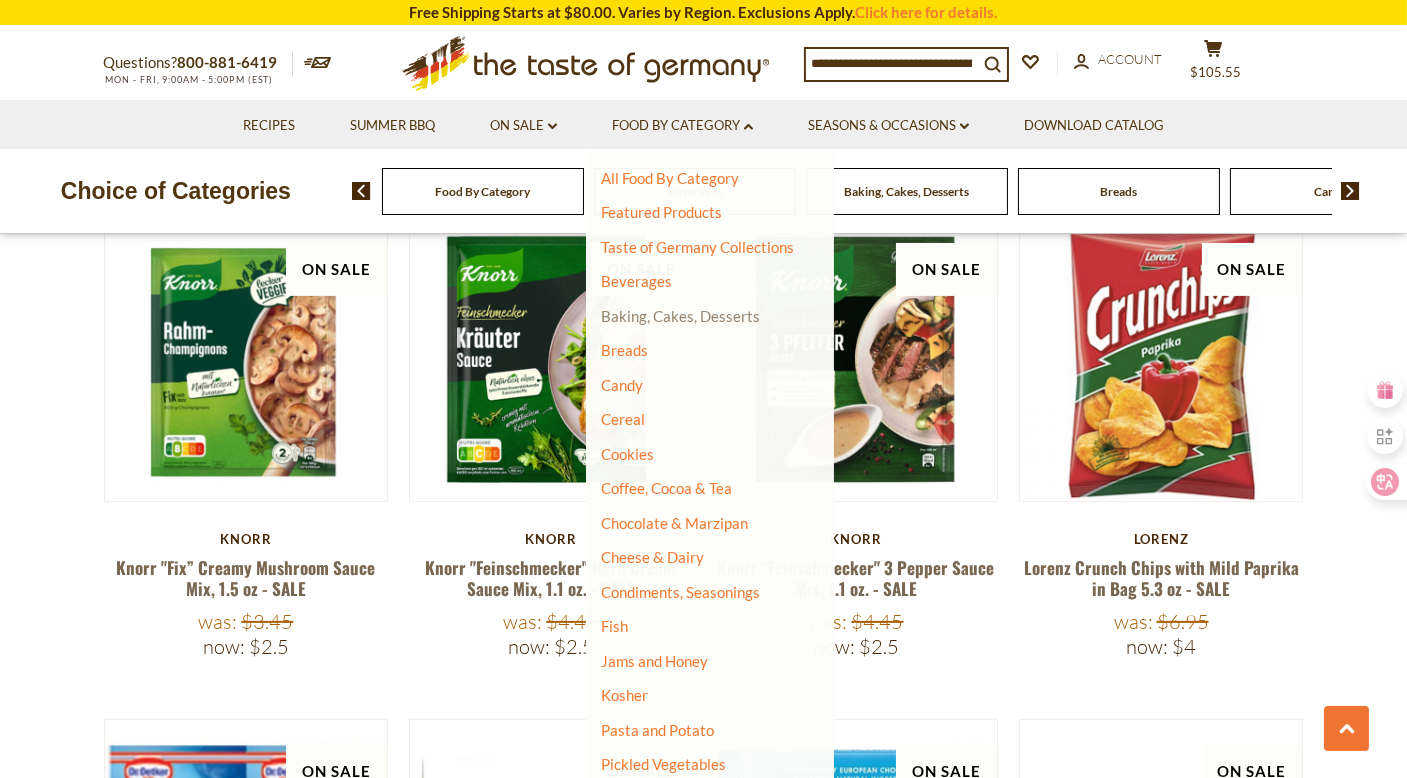 click on "Baking, Cakes, Desserts" at bounding box center (680, 316) 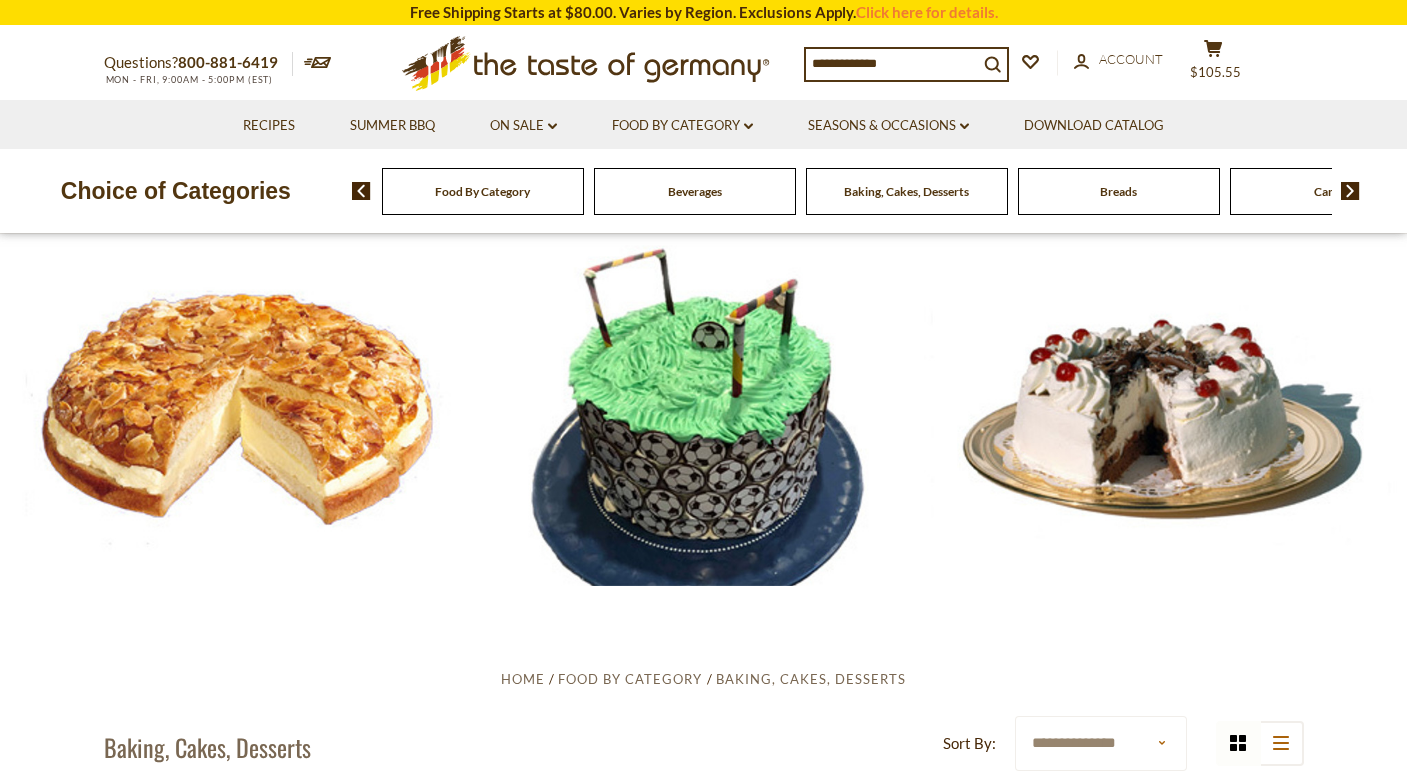 scroll, scrollTop: 0, scrollLeft: 0, axis: both 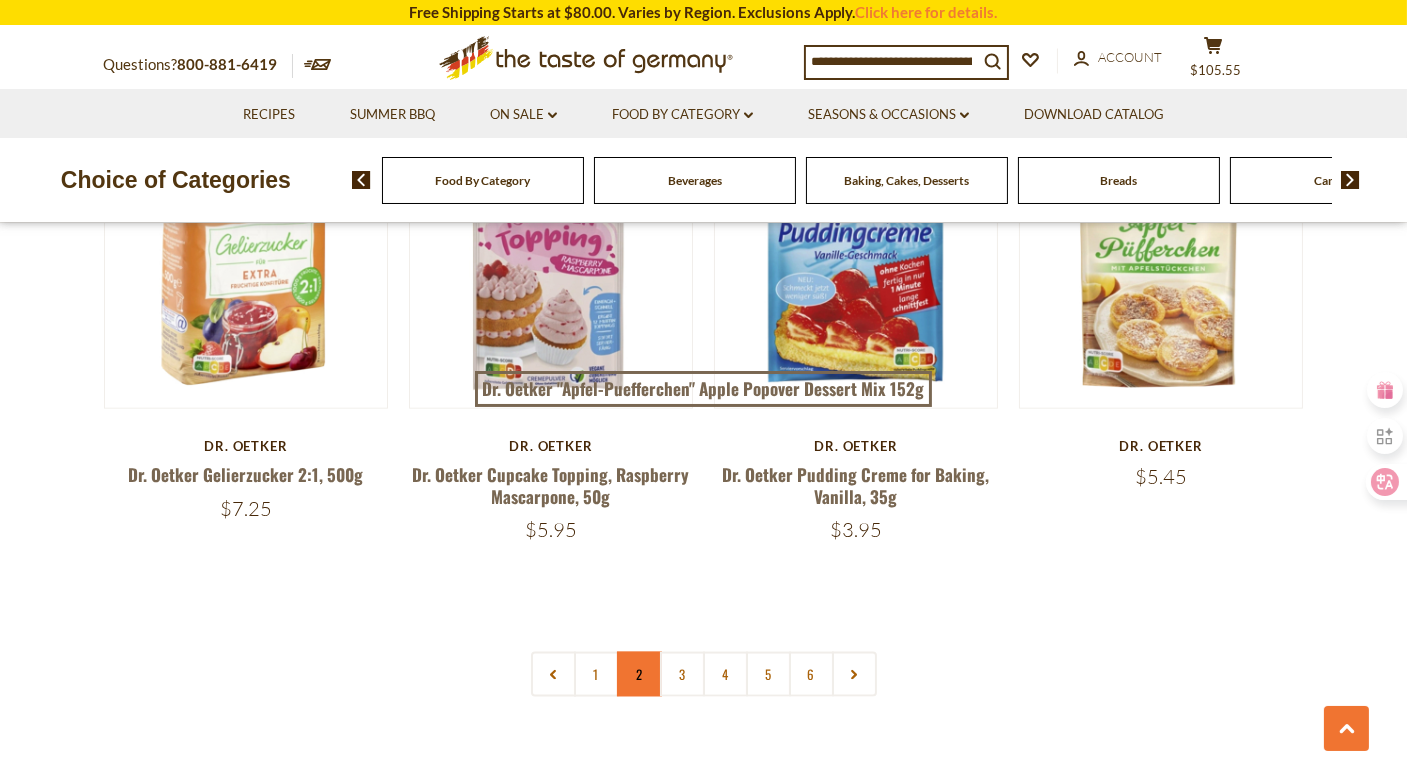 click on "2" at bounding box center [639, 674] 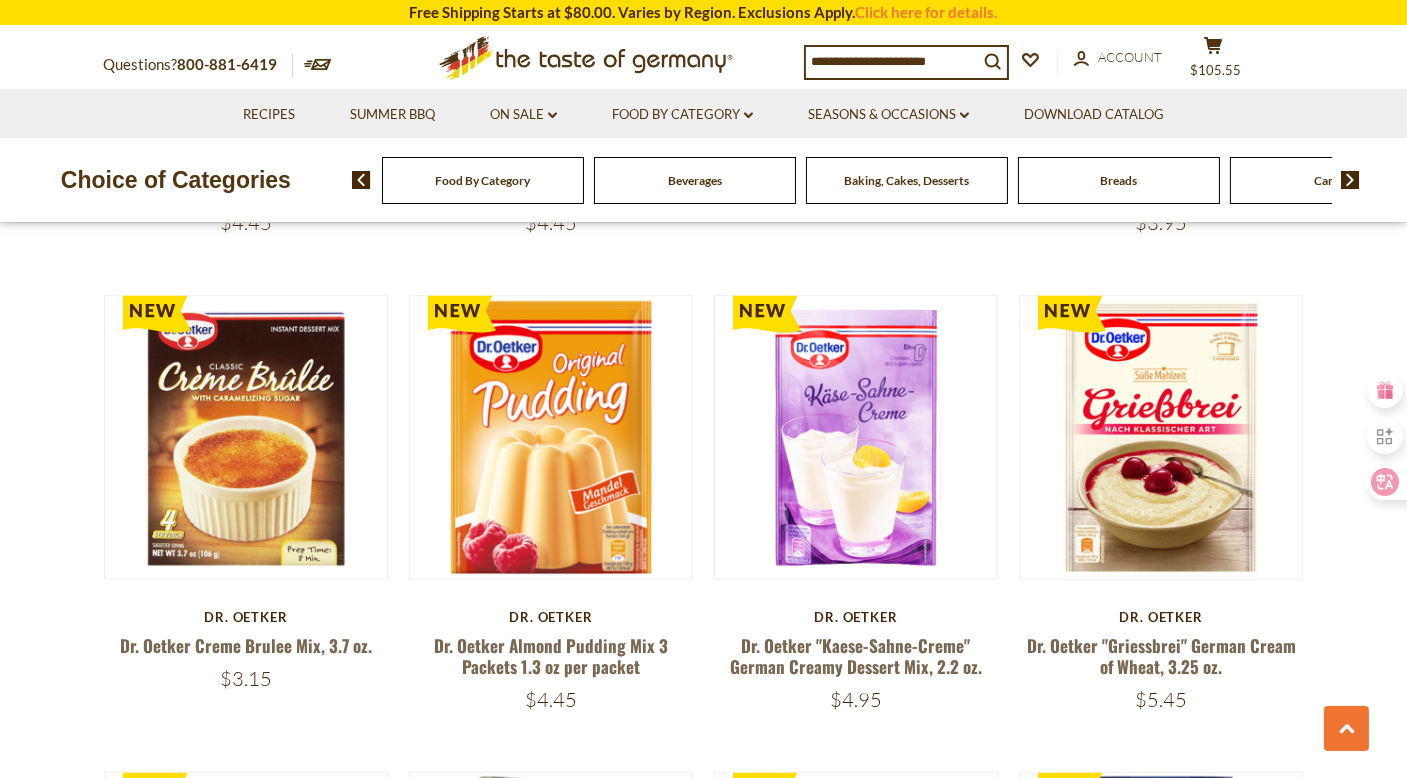 scroll, scrollTop: 2512, scrollLeft: 0, axis: vertical 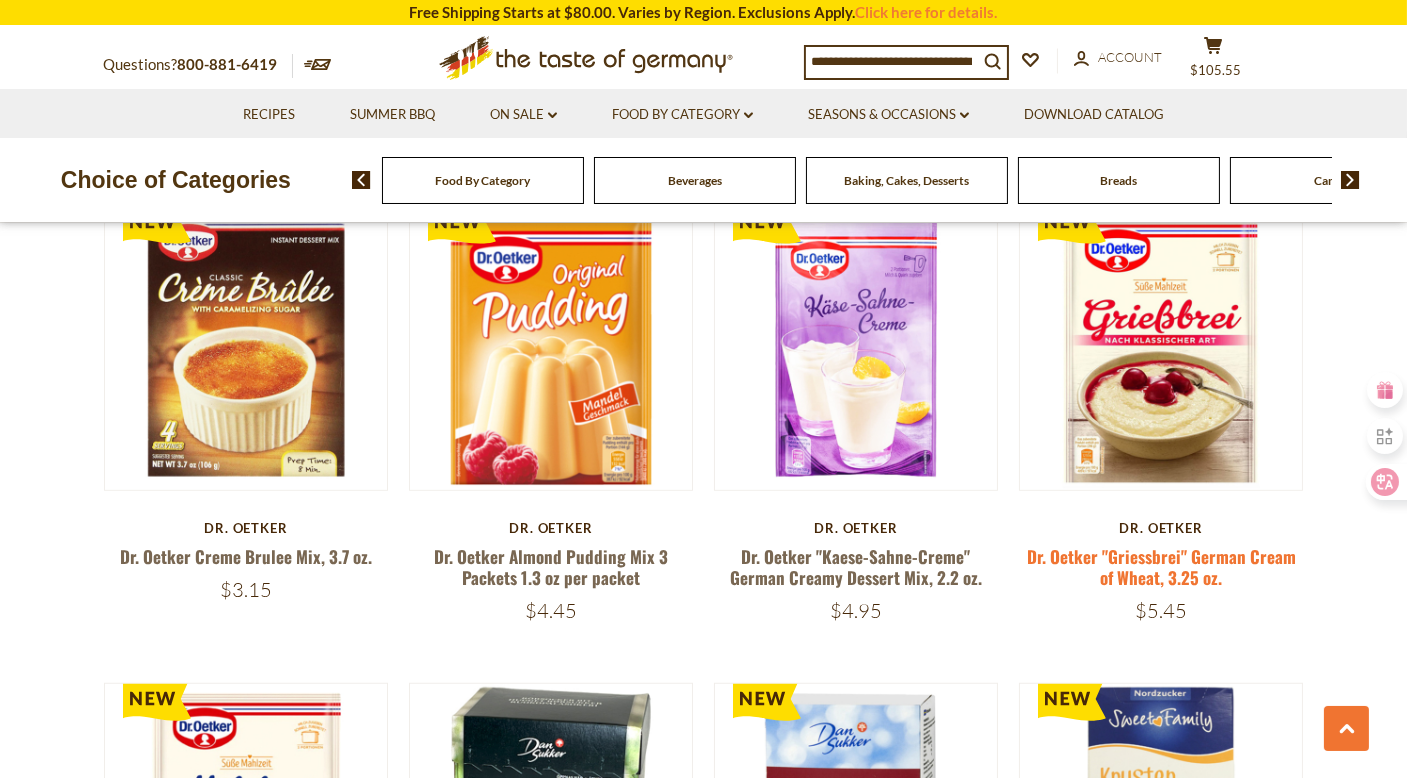 click on "Dr. Oetker "Griessbrei" German Cream of Wheat, 3.25 oz." at bounding box center [1161, 567] 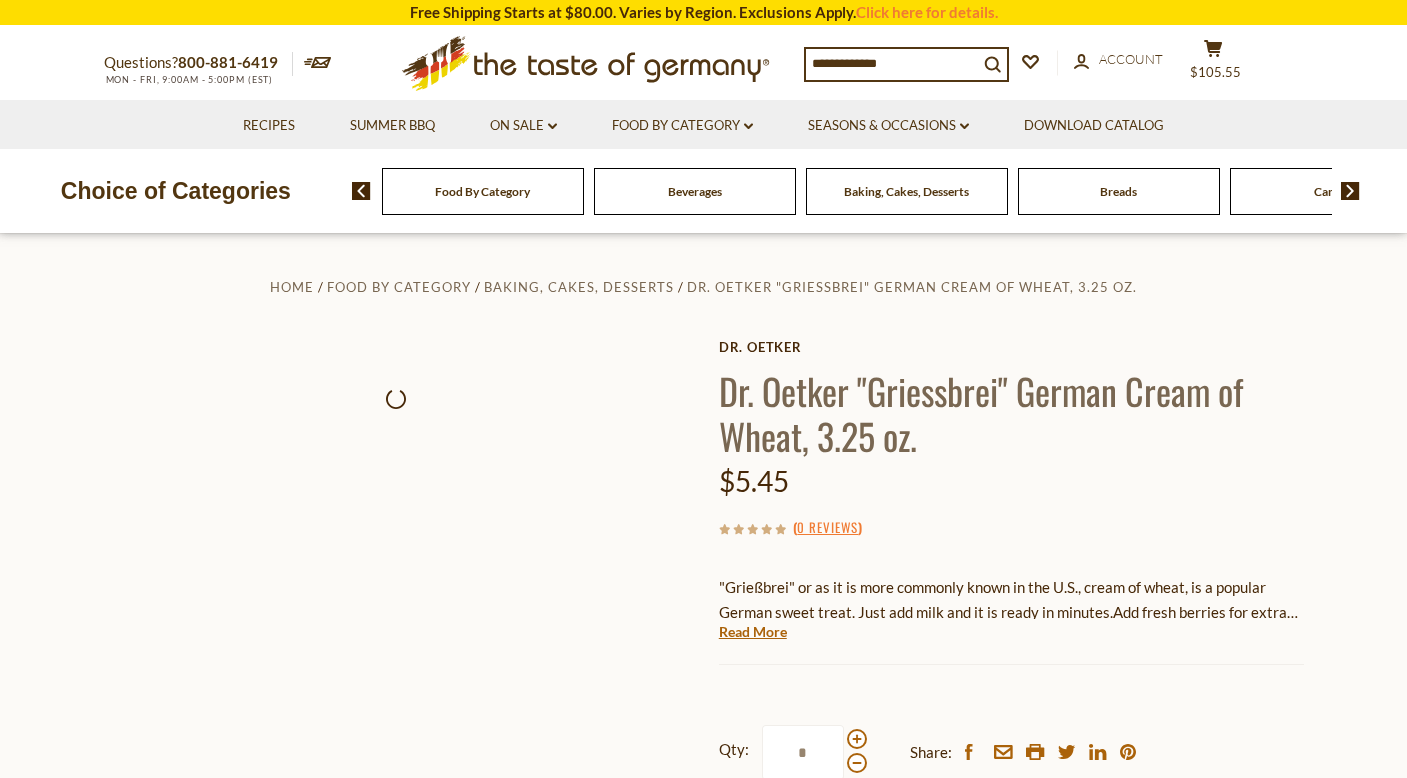 scroll, scrollTop: 0, scrollLeft: 0, axis: both 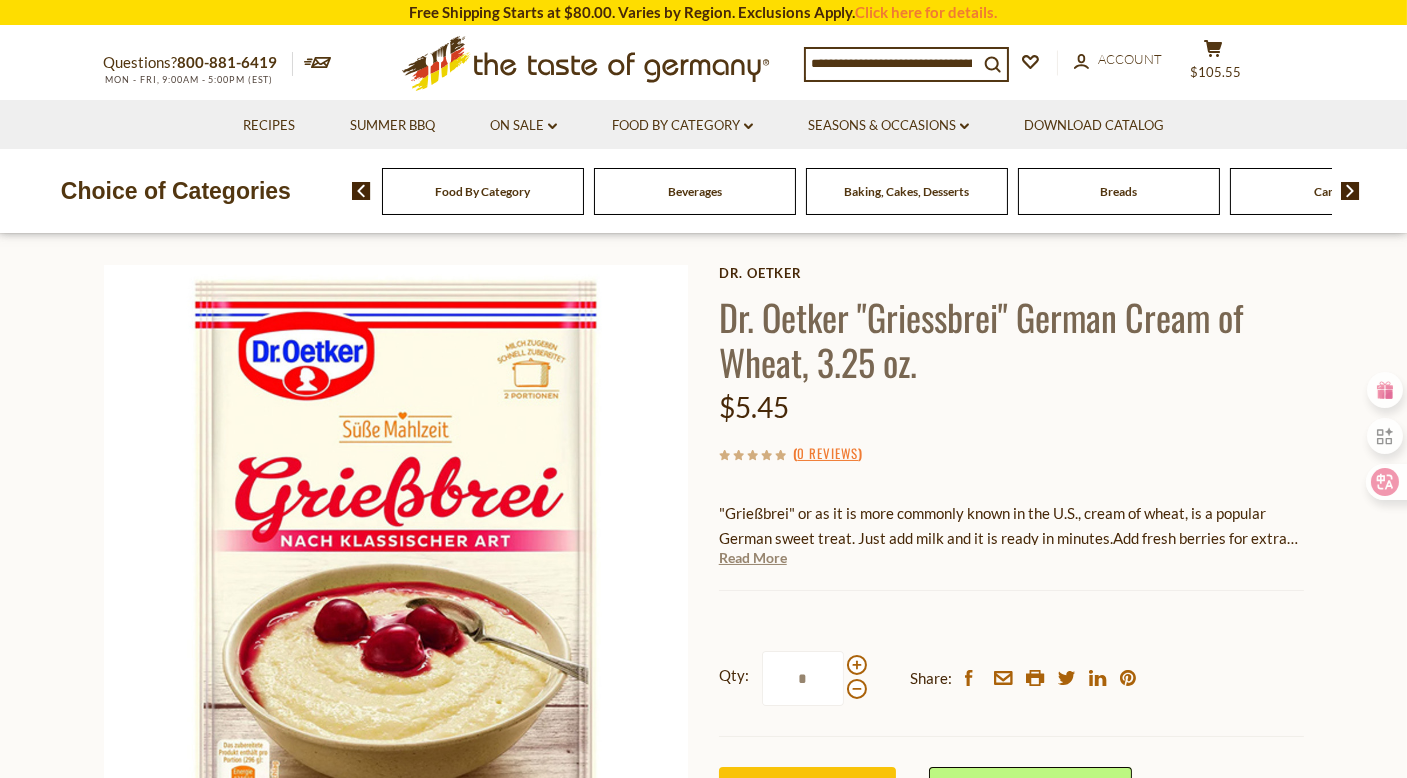 drag, startPoint x: 765, startPoint y: 559, endPoint x: 745, endPoint y: 552, distance: 21.189621 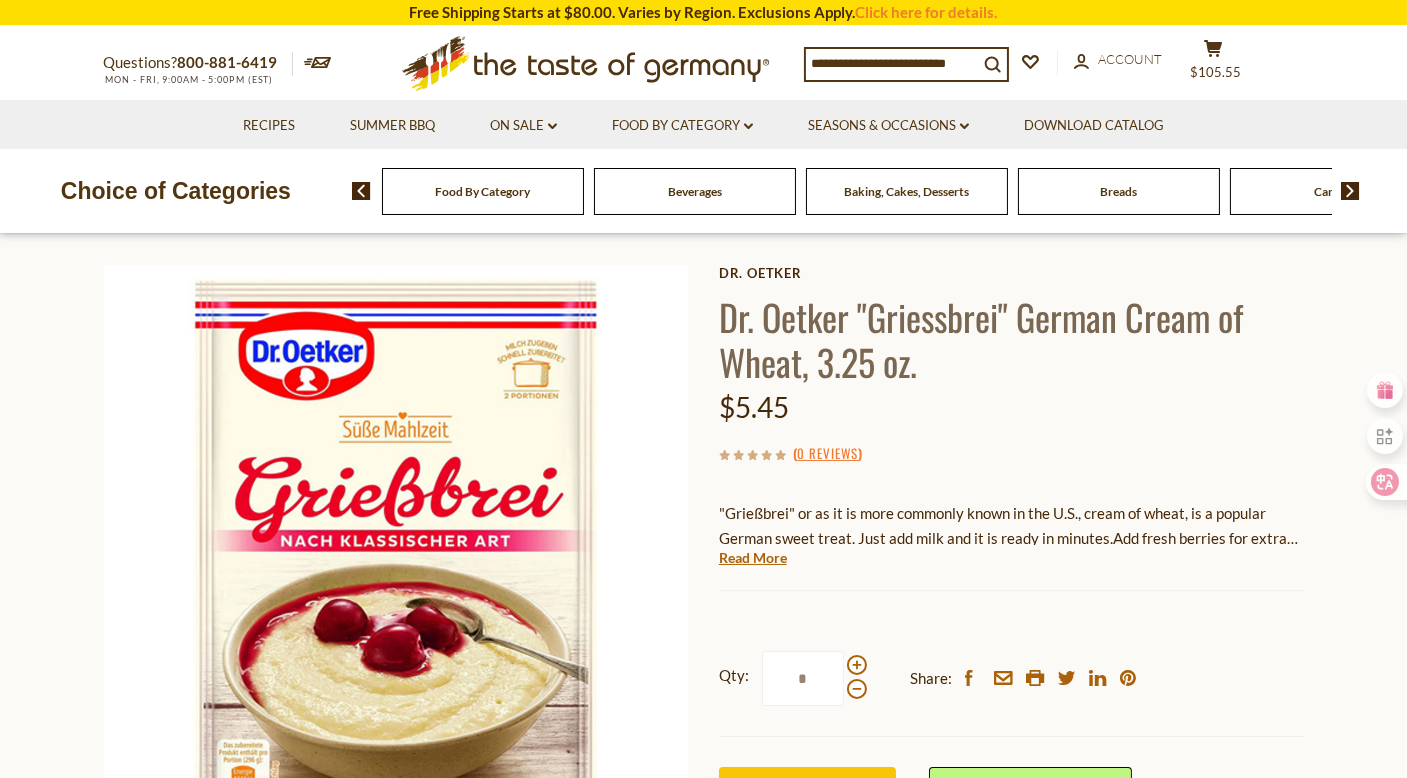 drag, startPoint x: 741, startPoint y: 552, endPoint x: 703, endPoint y: 555, distance: 38.118237 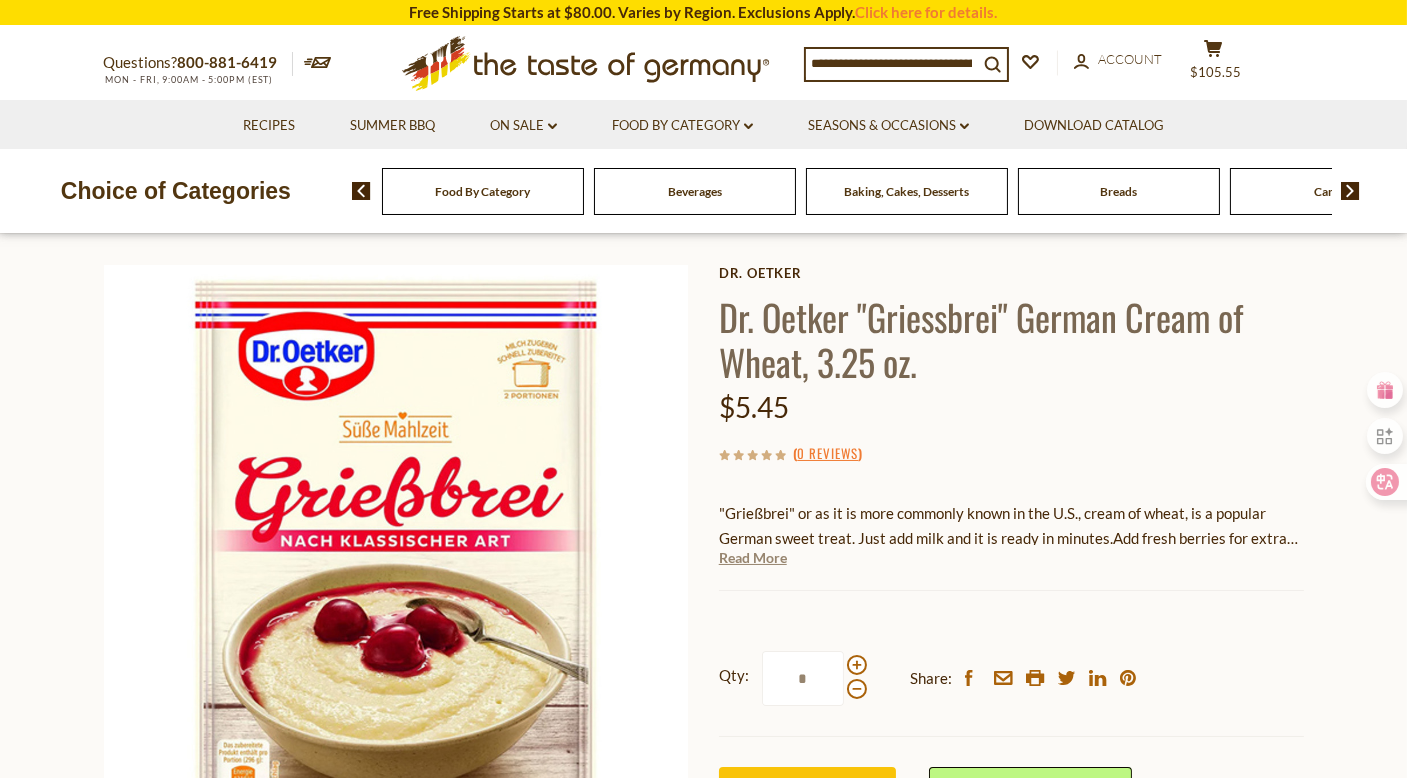 click on "Read More" at bounding box center [753, 558] 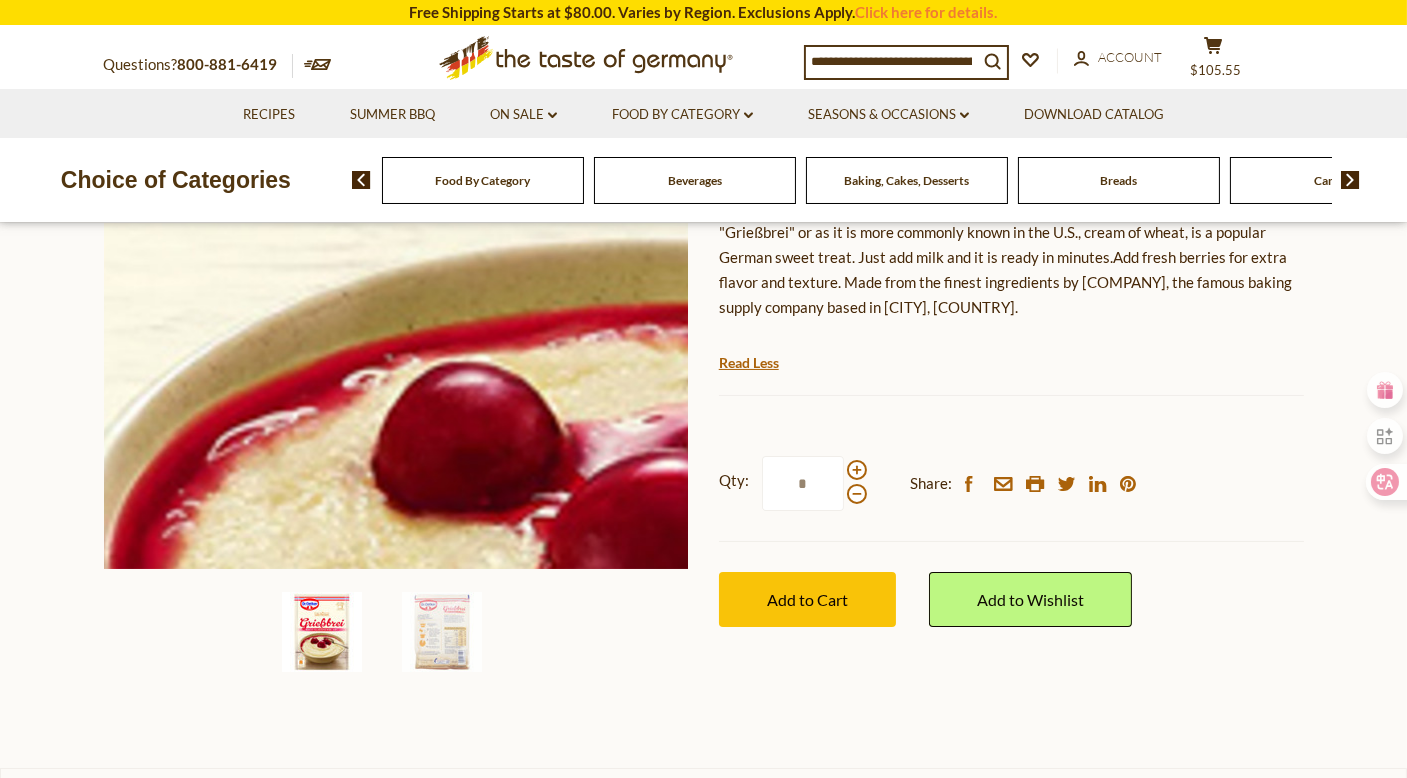 scroll, scrollTop: 356, scrollLeft: 0, axis: vertical 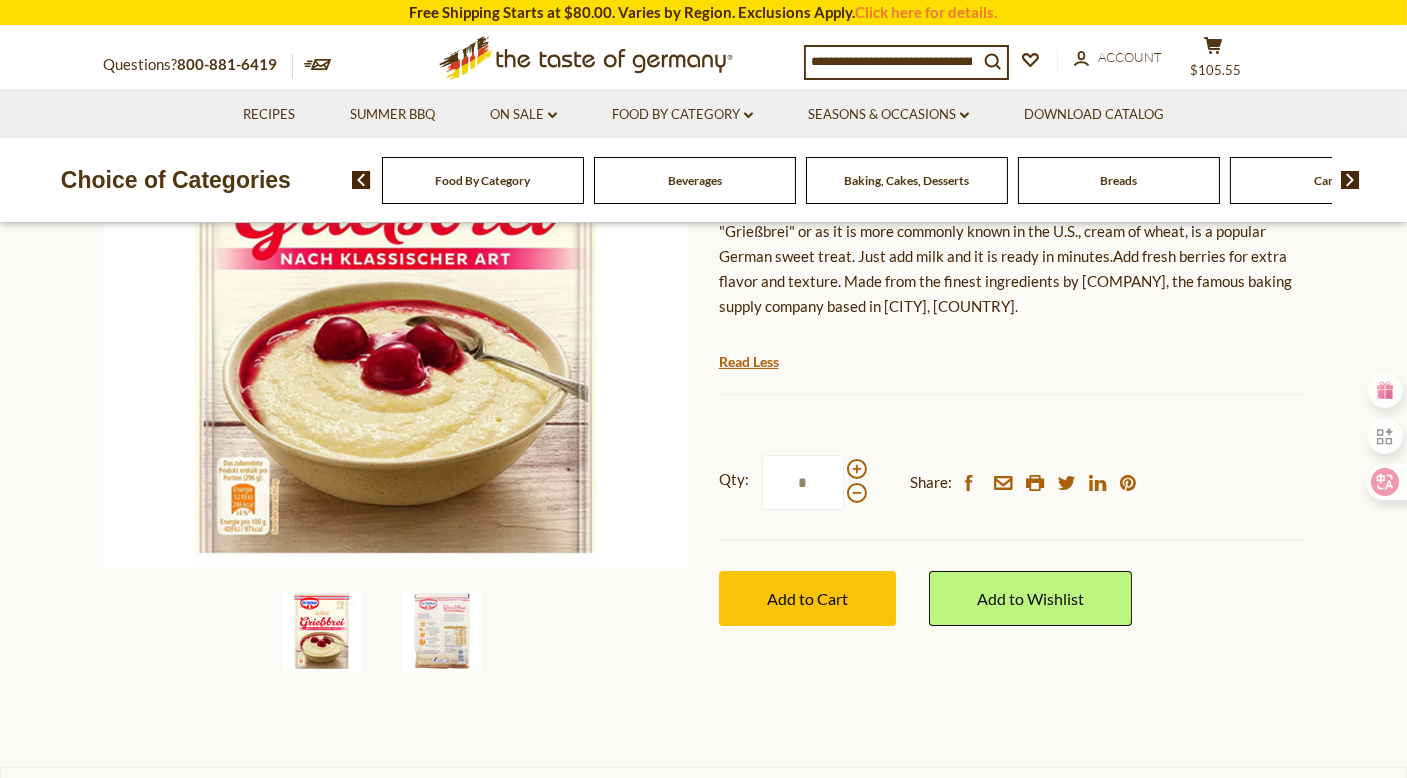 click at bounding box center [442, 631] 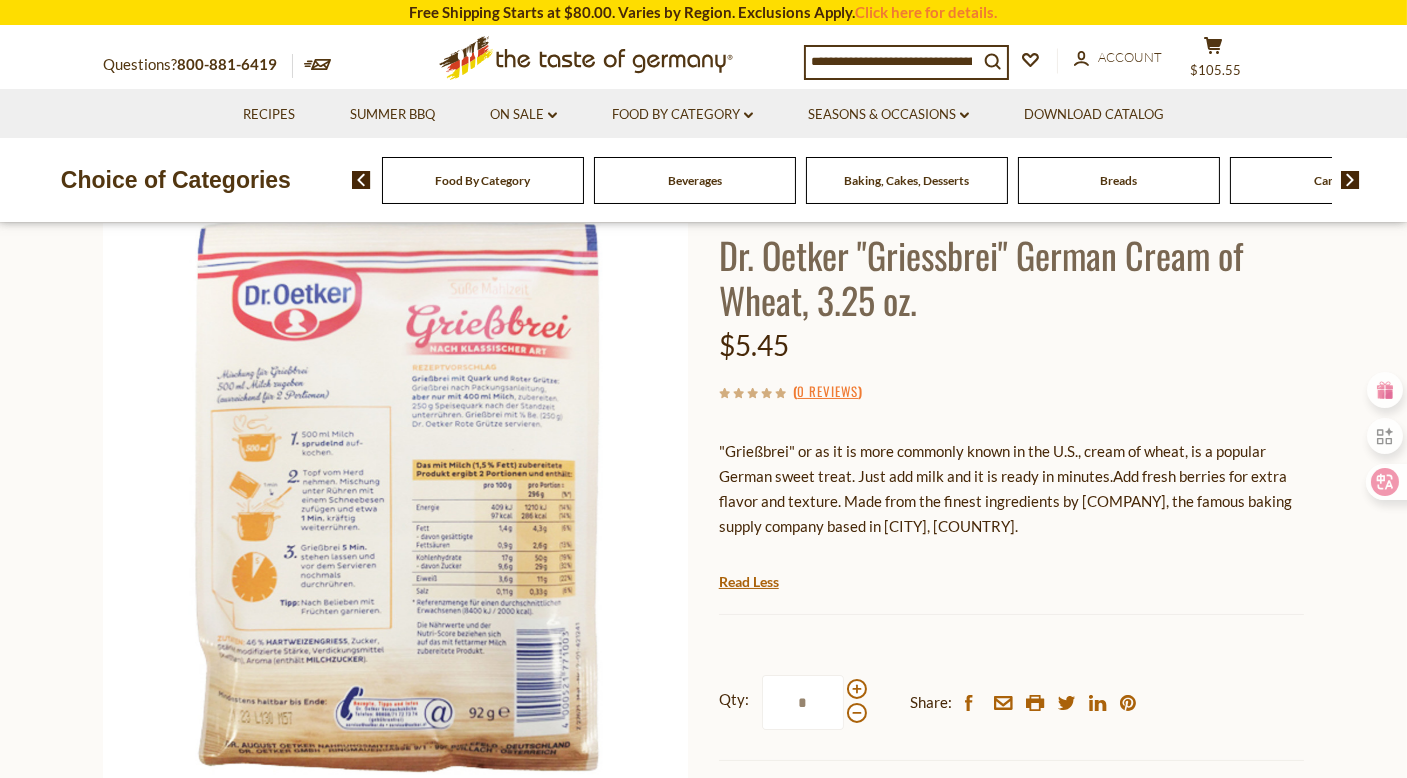 scroll, scrollTop: 131, scrollLeft: 0, axis: vertical 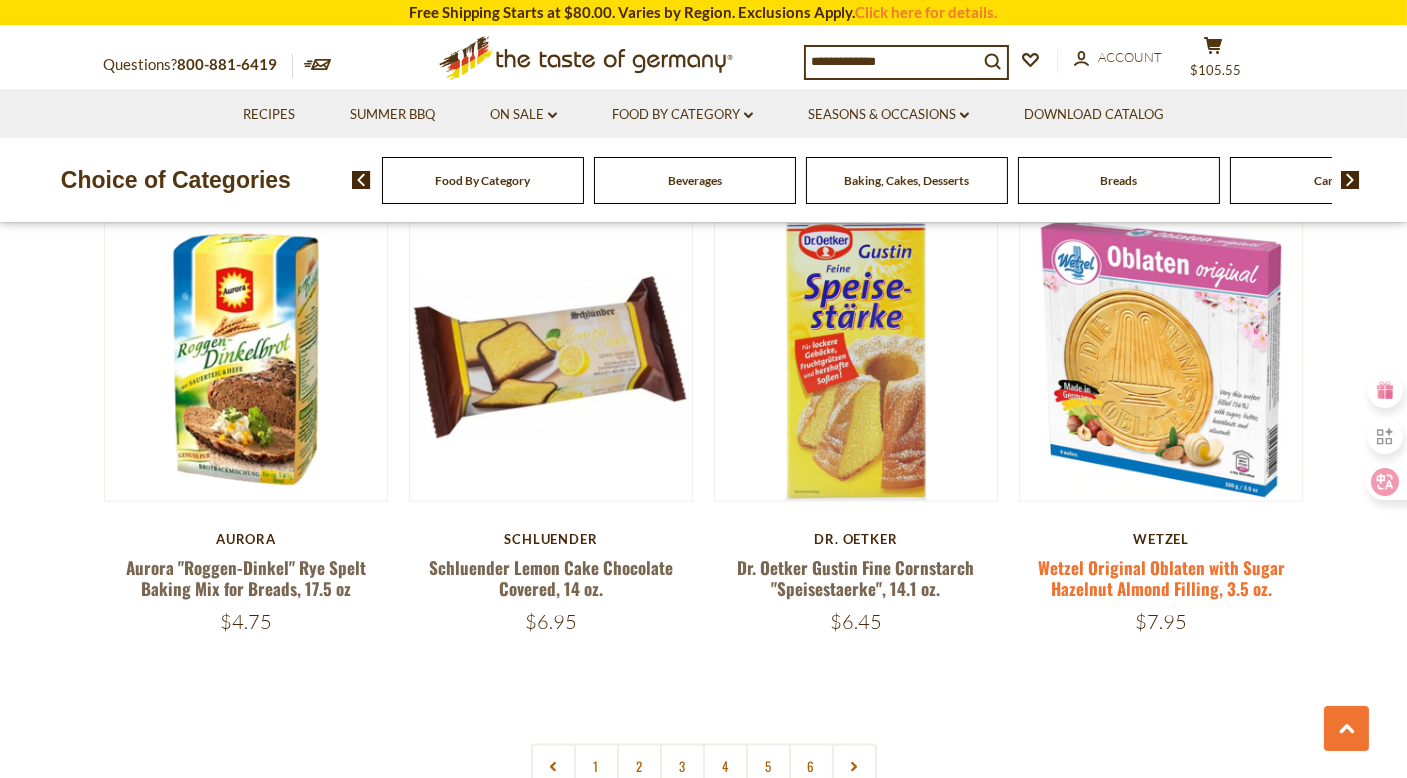 click on "Wetzel Original Oblaten with Sugar Hazelnut Almond Filling, 3.5 oz." at bounding box center [1161, 578] 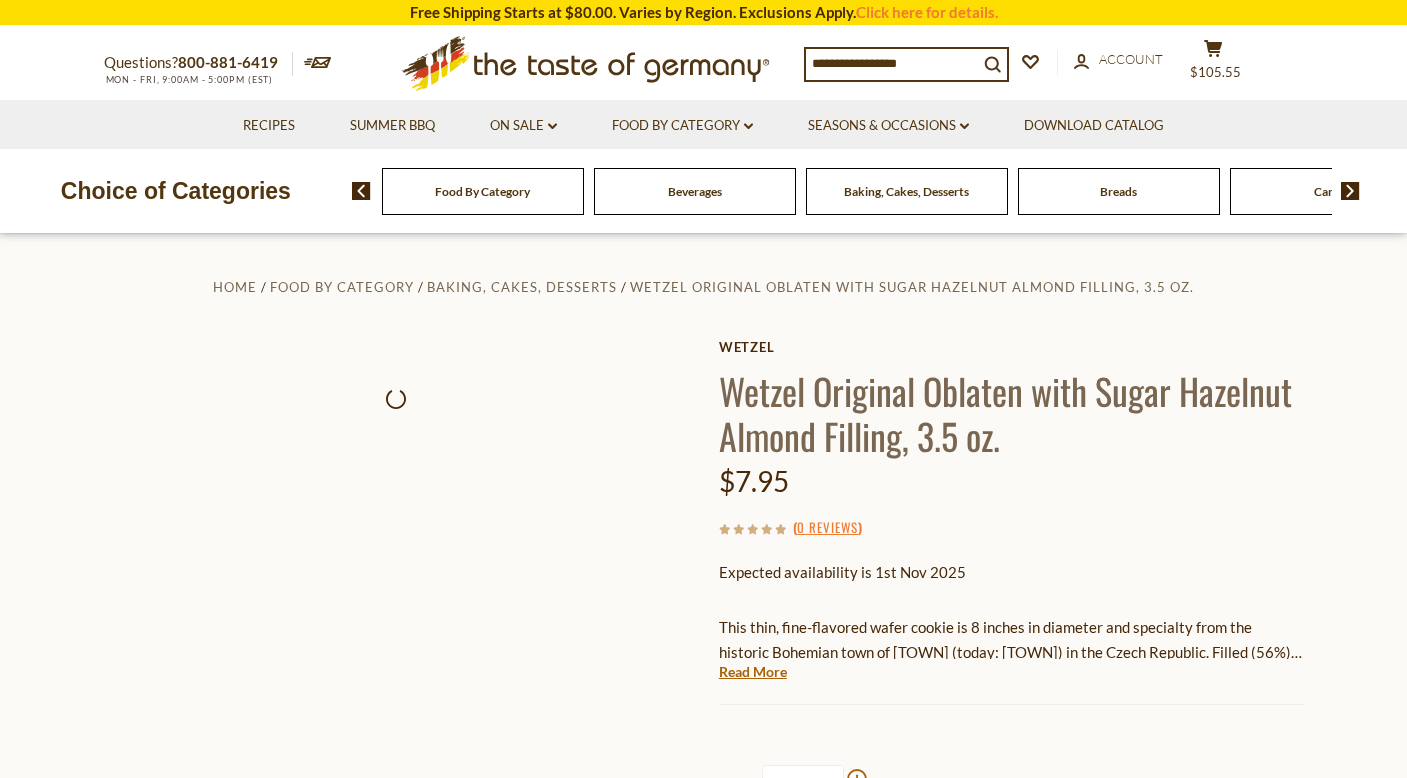 scroll, scrollTop: 0, scrollLeft: 0, axis: both 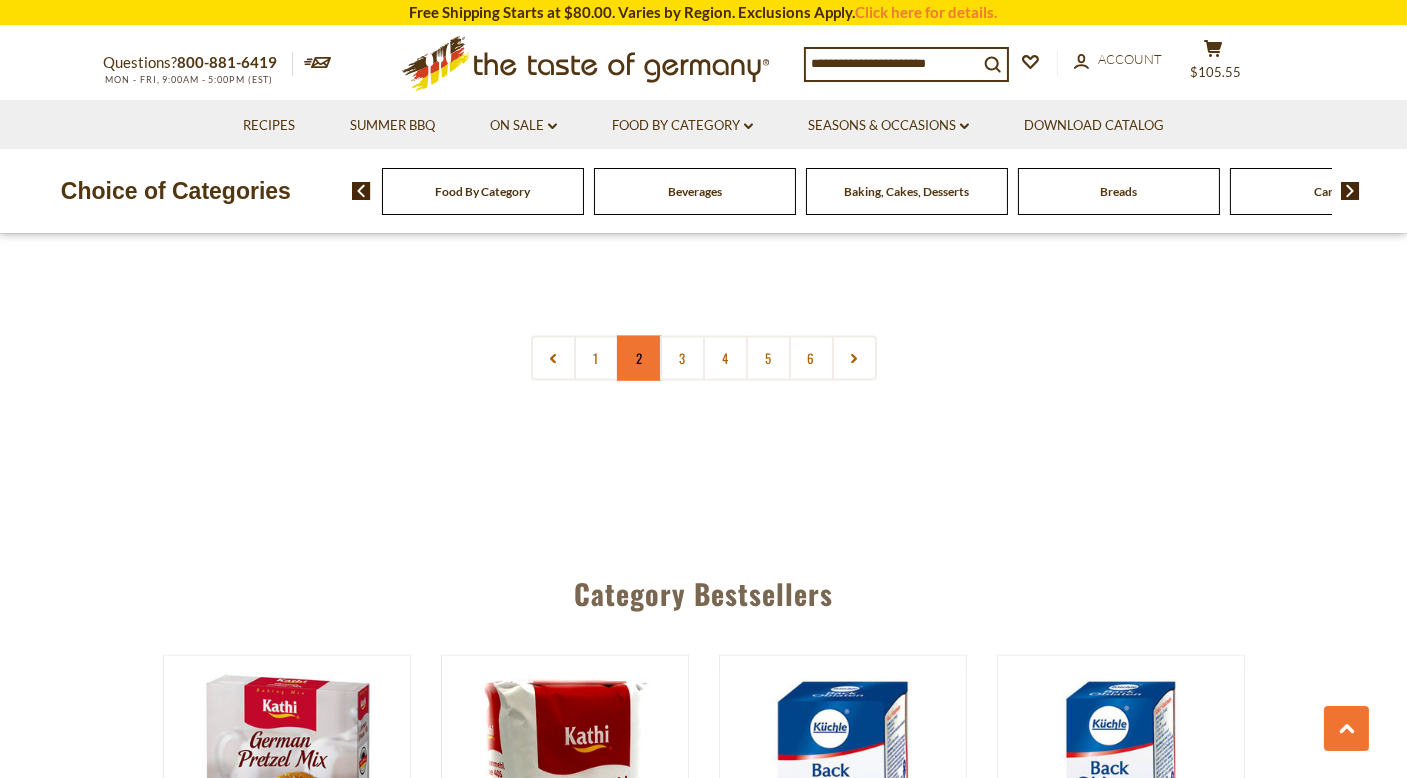click on "2" at bounding box center (639, 358) 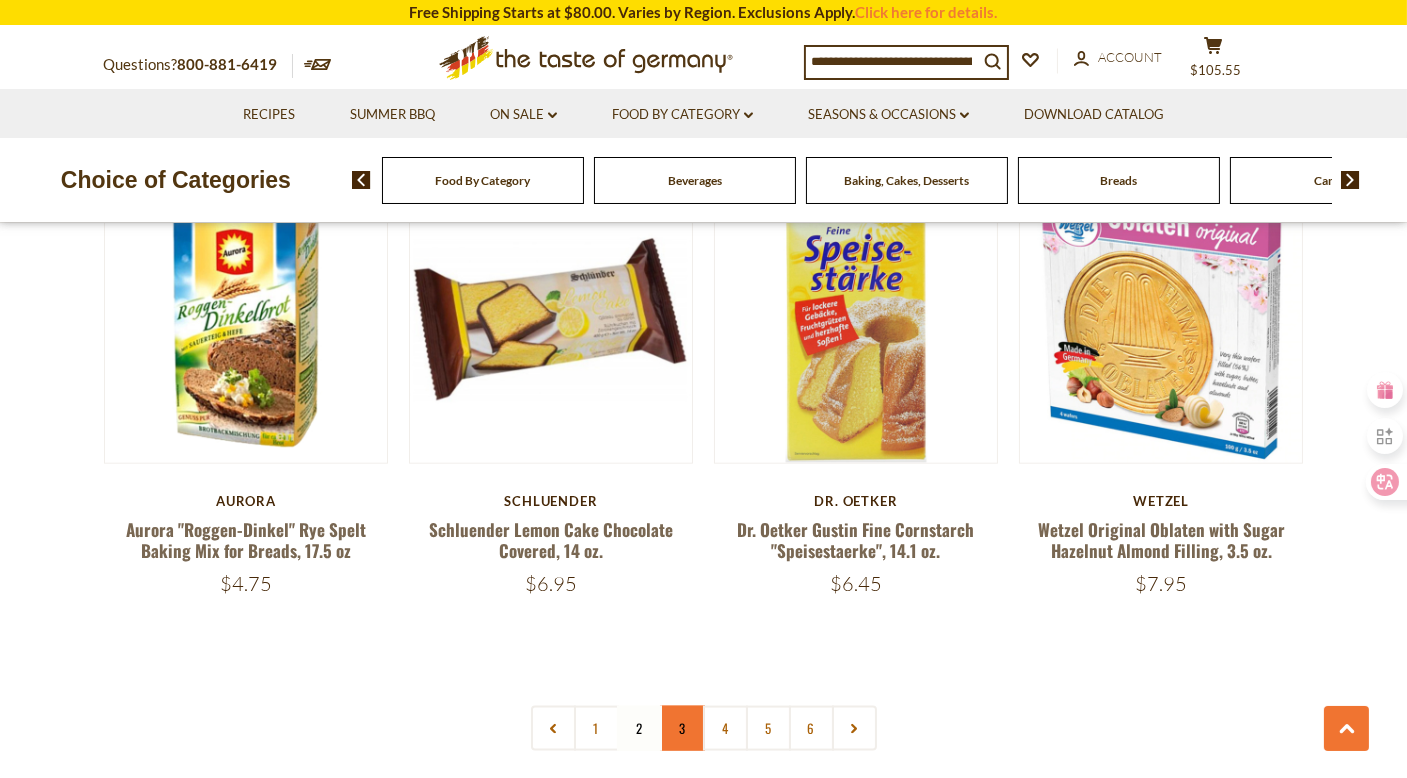 click on "3" at bounding box center (682, 728) 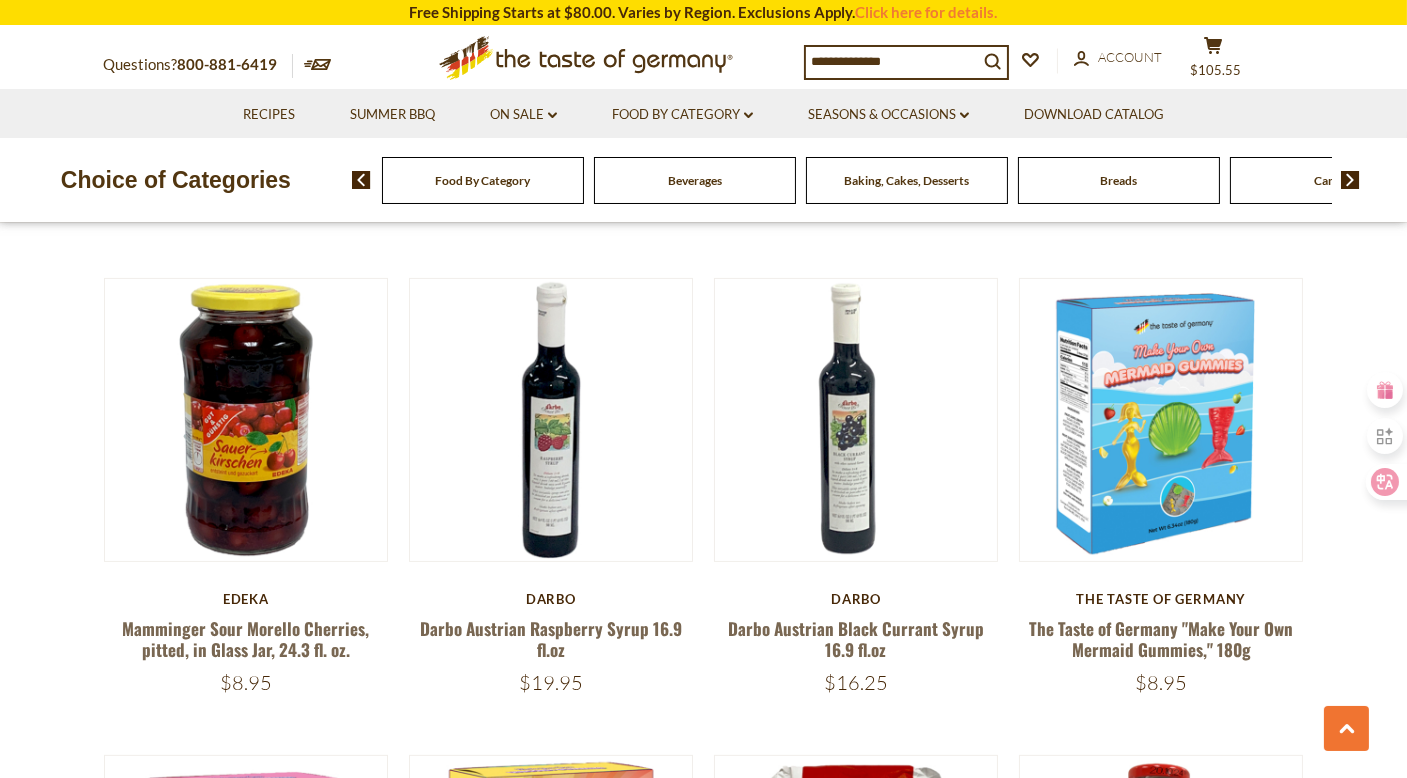 scroll, scrollTop: 1007, scrollLeft: 0, axis: vertical 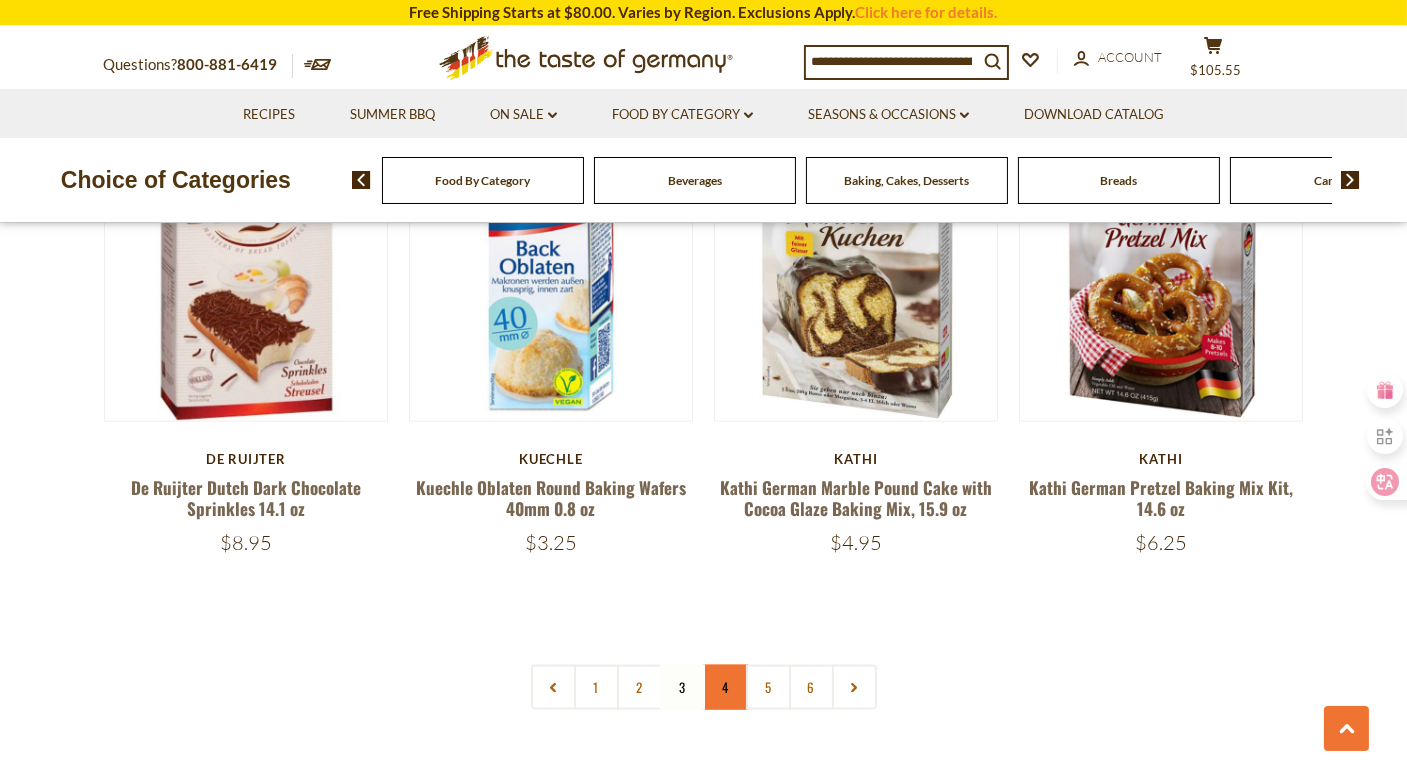 click on "4" at bounding box center (725, 687) 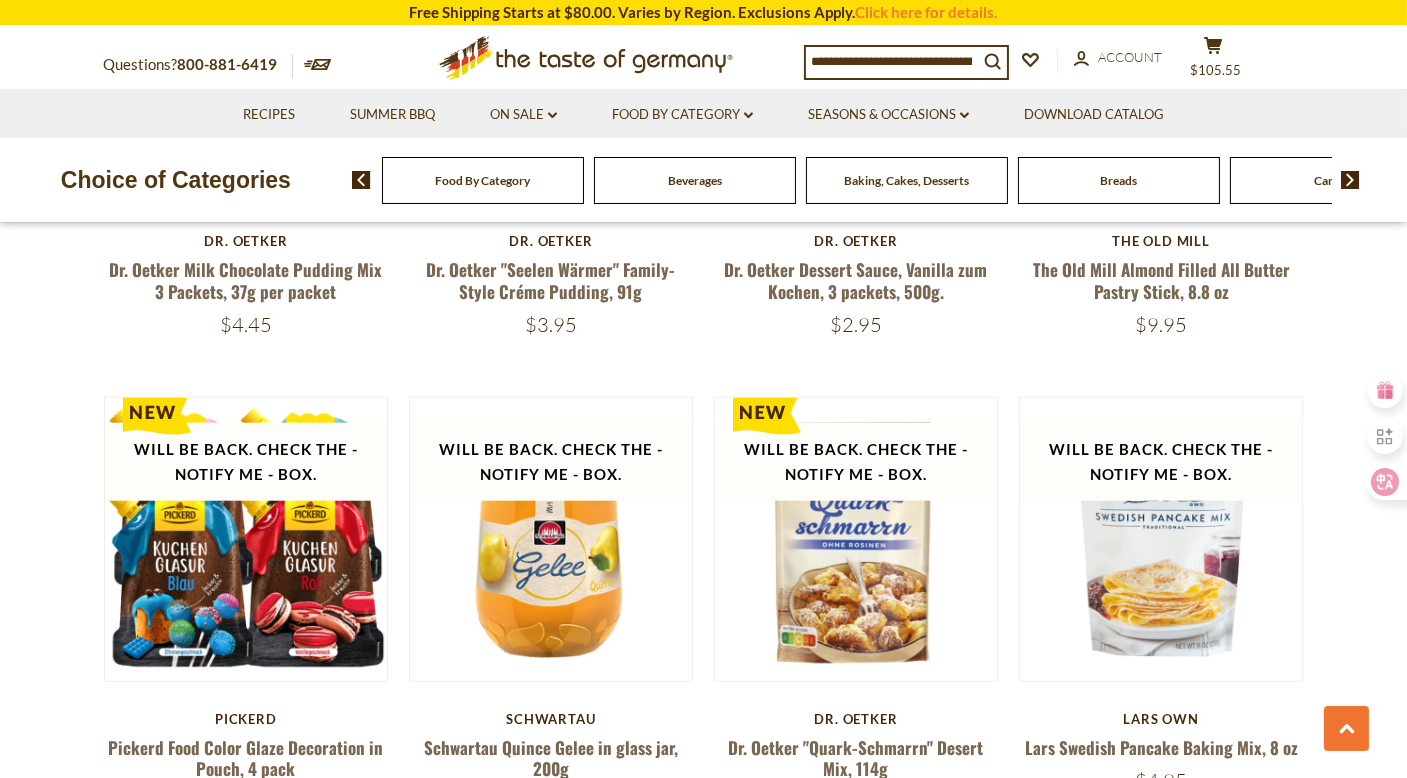 scroll, scrollTop: 3426, scrollLeft: 0, axis: vertical 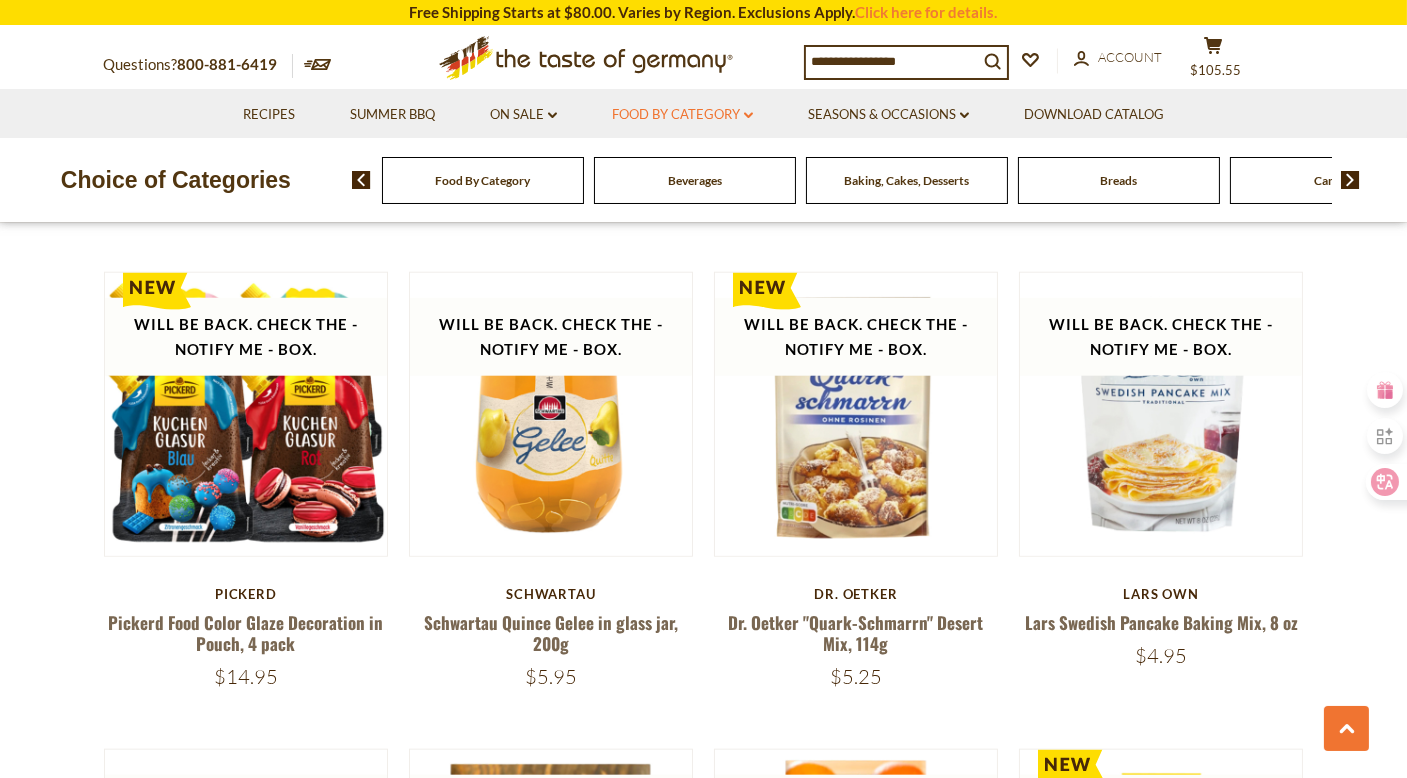 click on "Food By Category
dropdown_arrow" at bounding box center (682, 115) 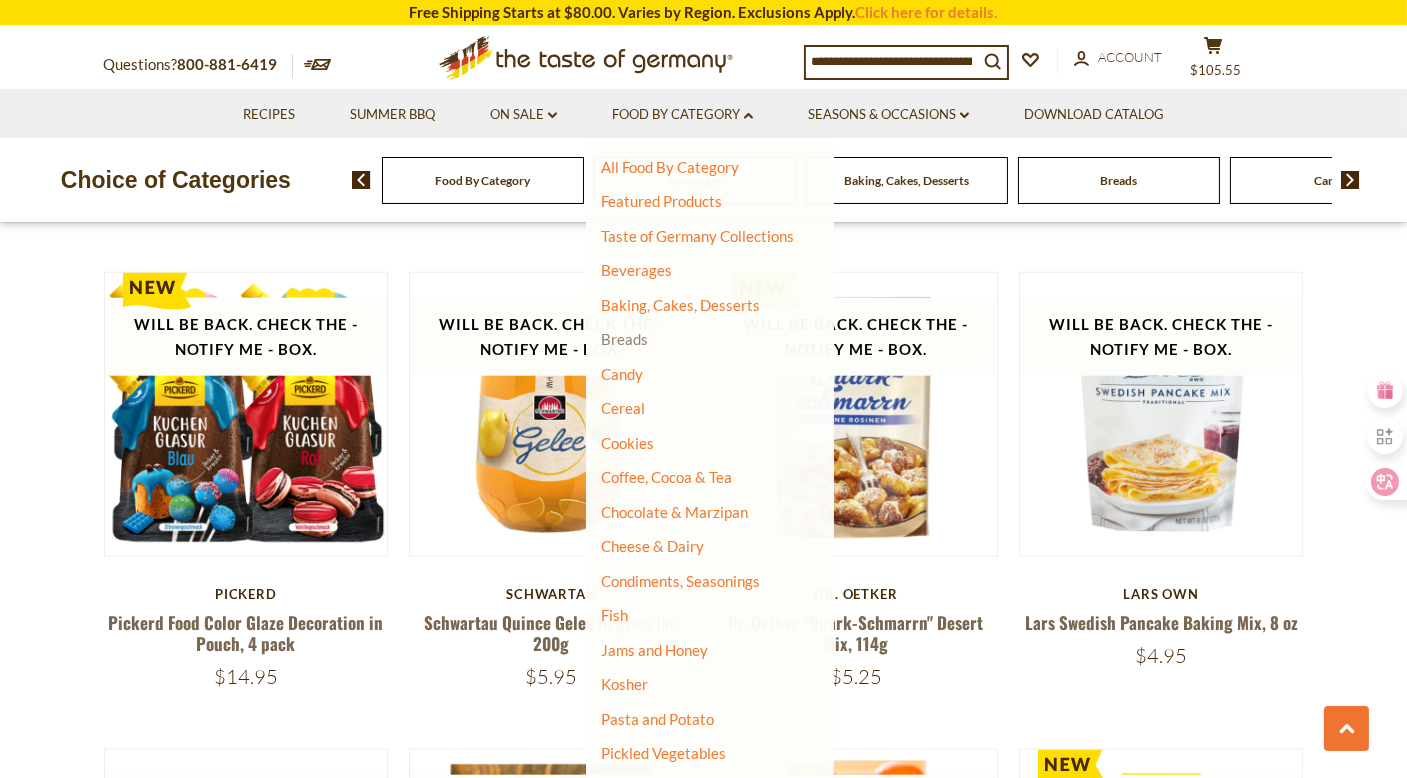 click on "Breads" at bounding box center [624, 339] 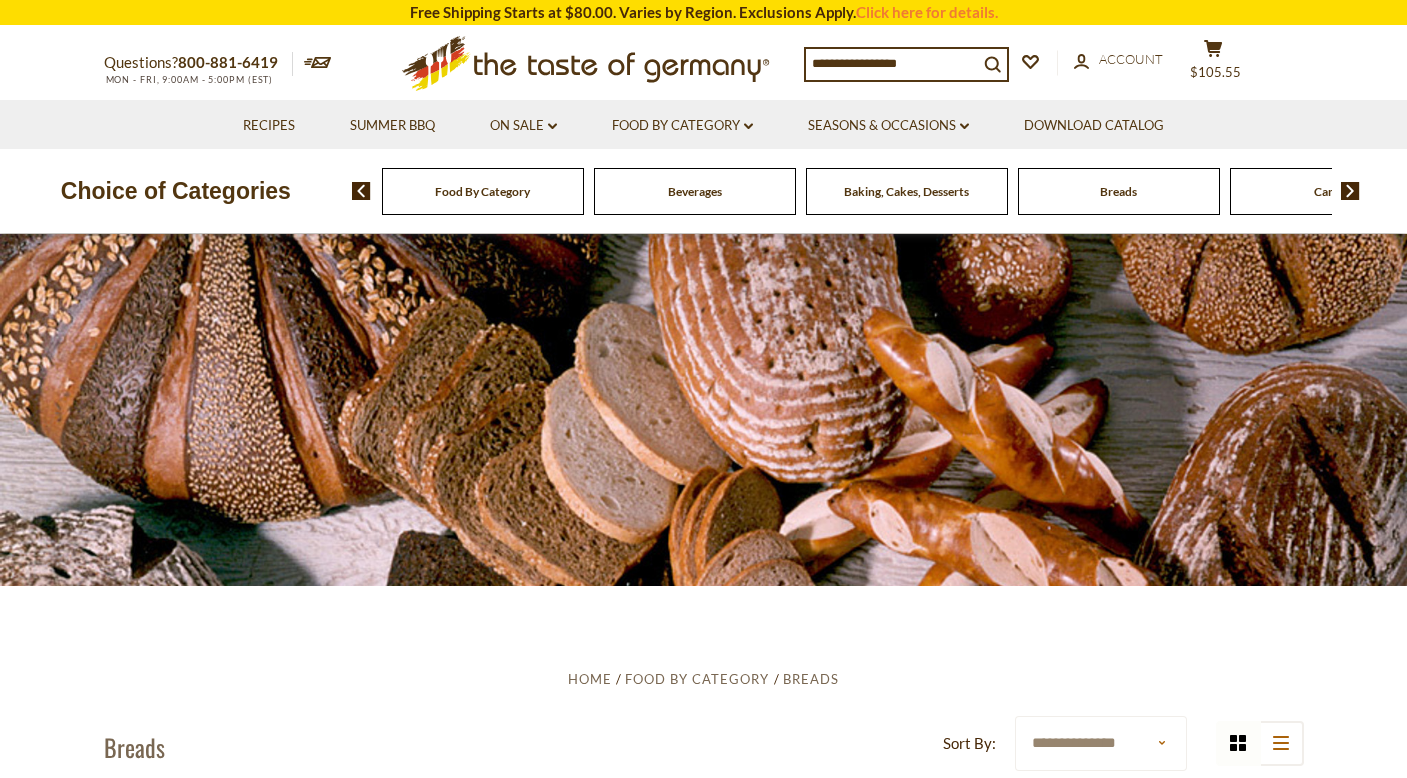 scroll, scrollTop: 0, scrollLeft: 0, axis: both 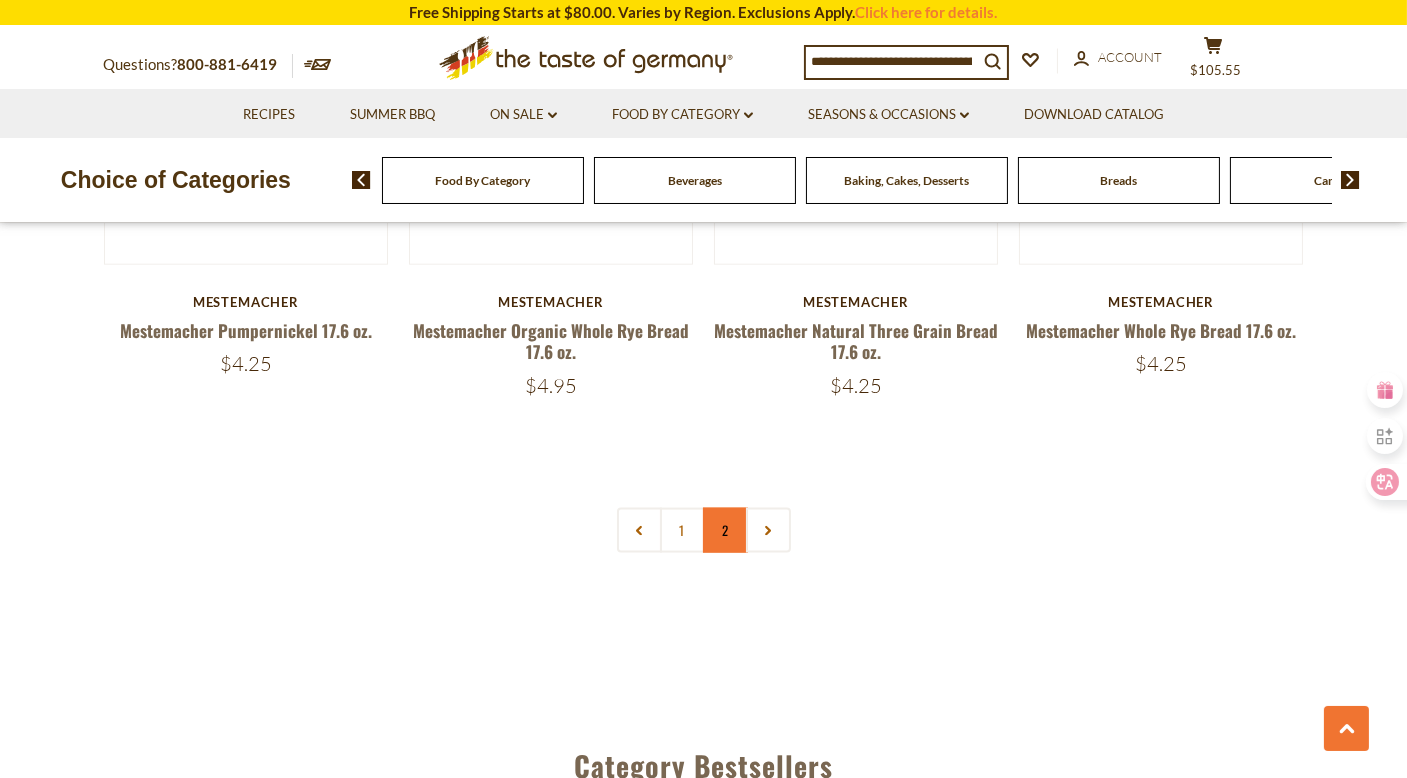 click on "2" at bounding box center [725, 530] 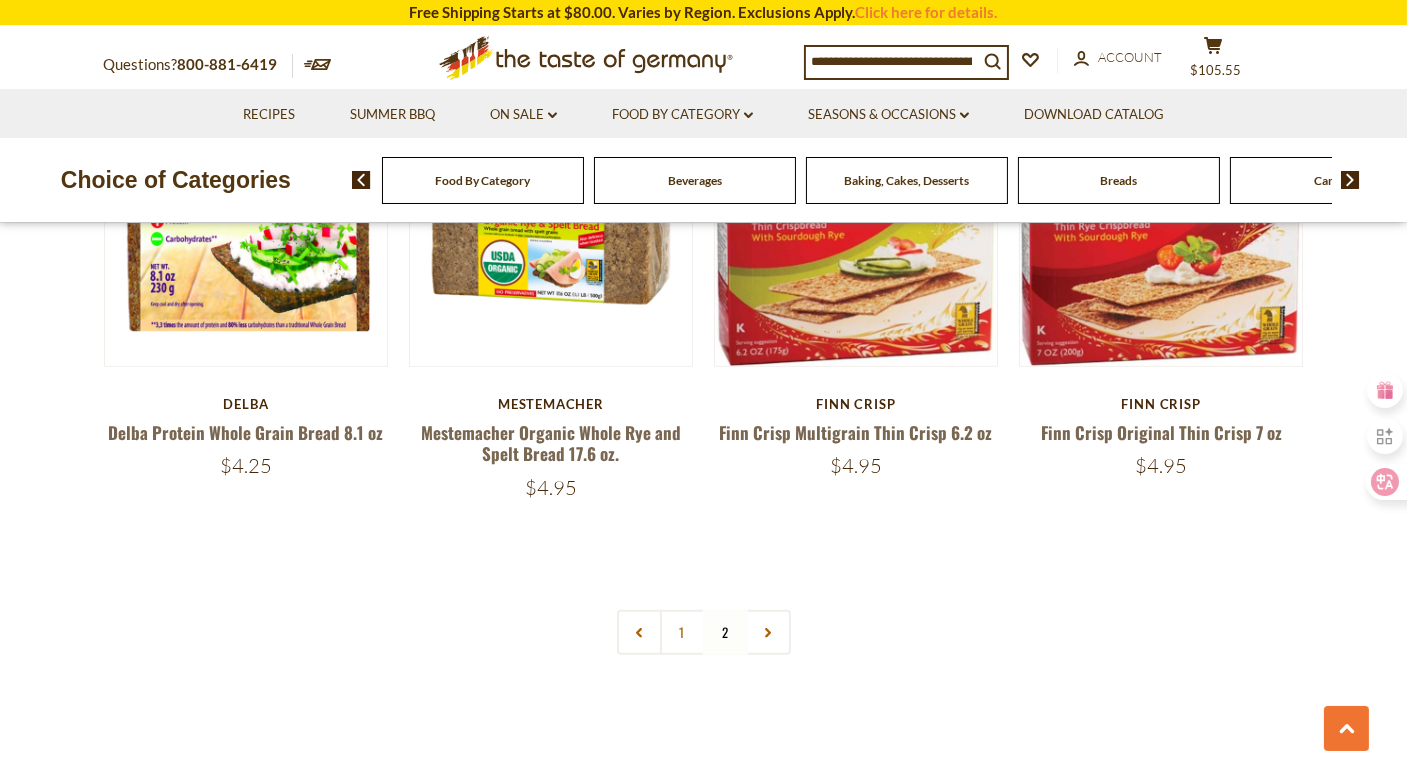 scroll, scrollTop: 2687, scrollLeft: 0, axis: vertical 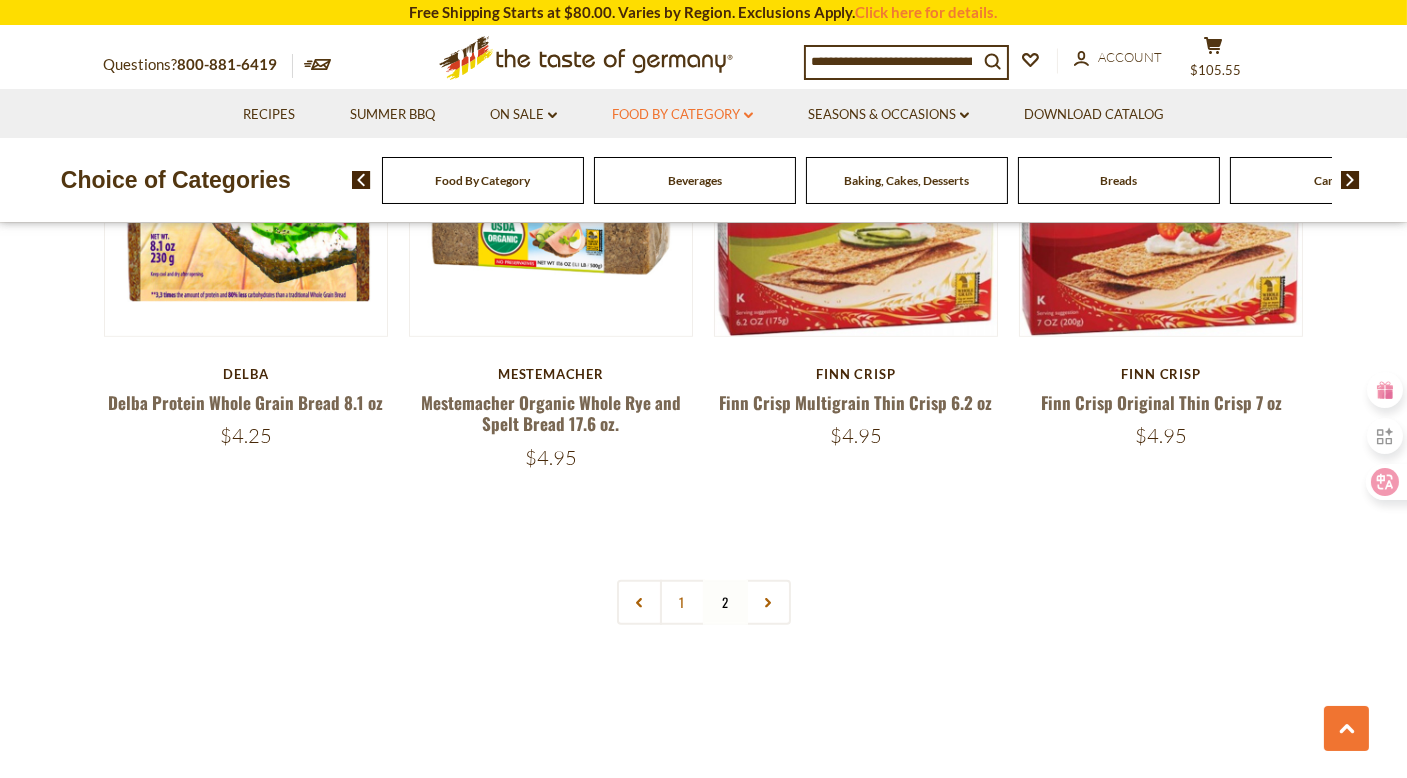click on "Food By Category
dropdown_arrow" at bounding box center [682, 115] 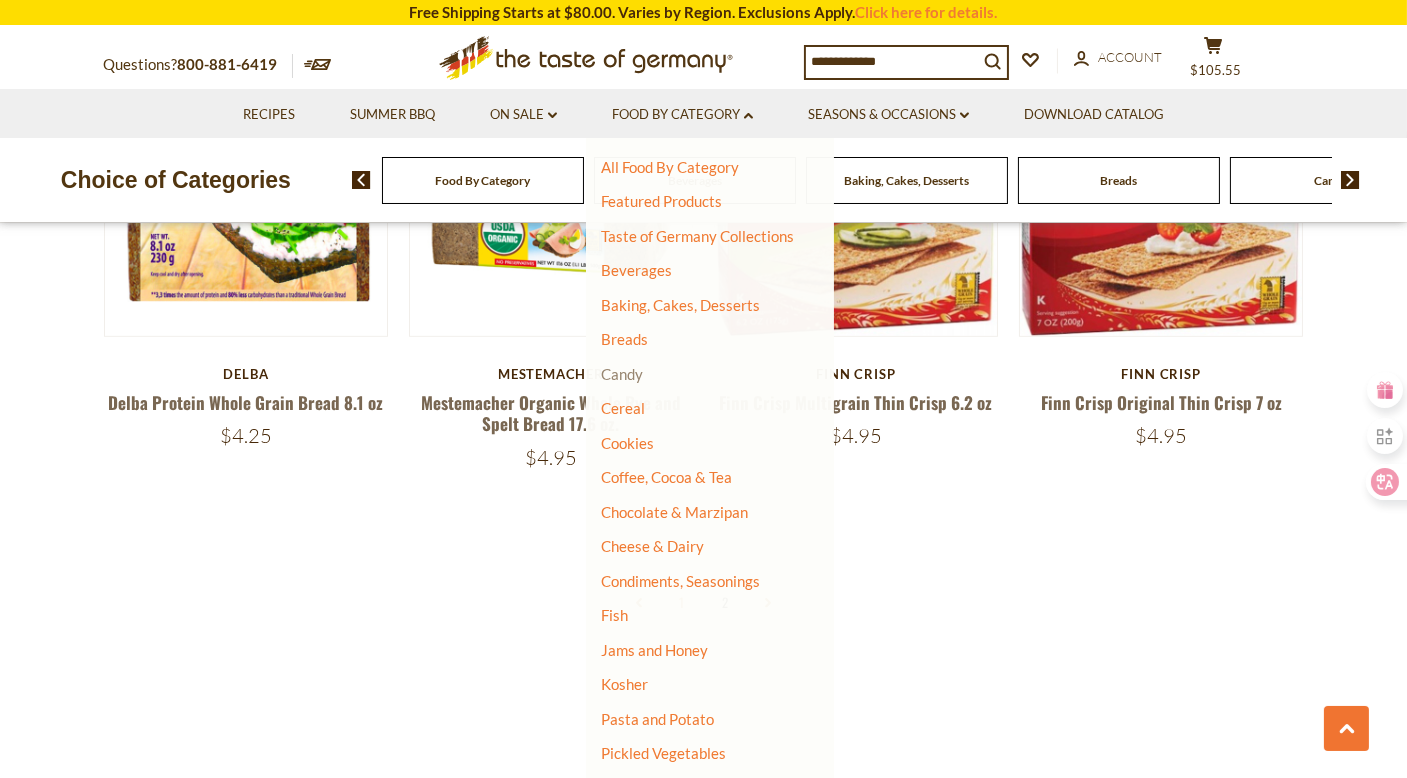 drag, startPoint x: 632, startPoint y: 380, endPoint x: 611, endPoint y: 379, distance: 21.023796 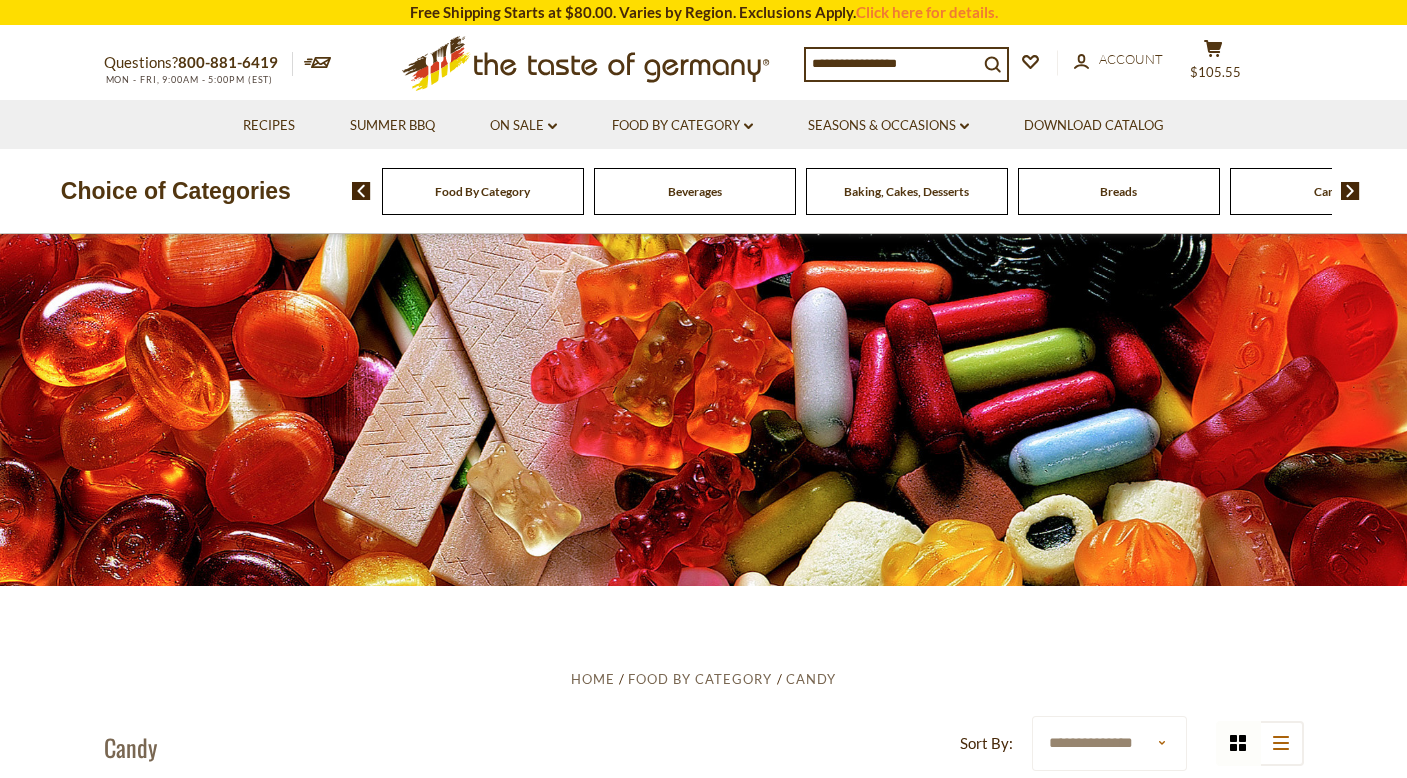 scroll, scrollTop: 0, scrollLeft: 0, axis: both 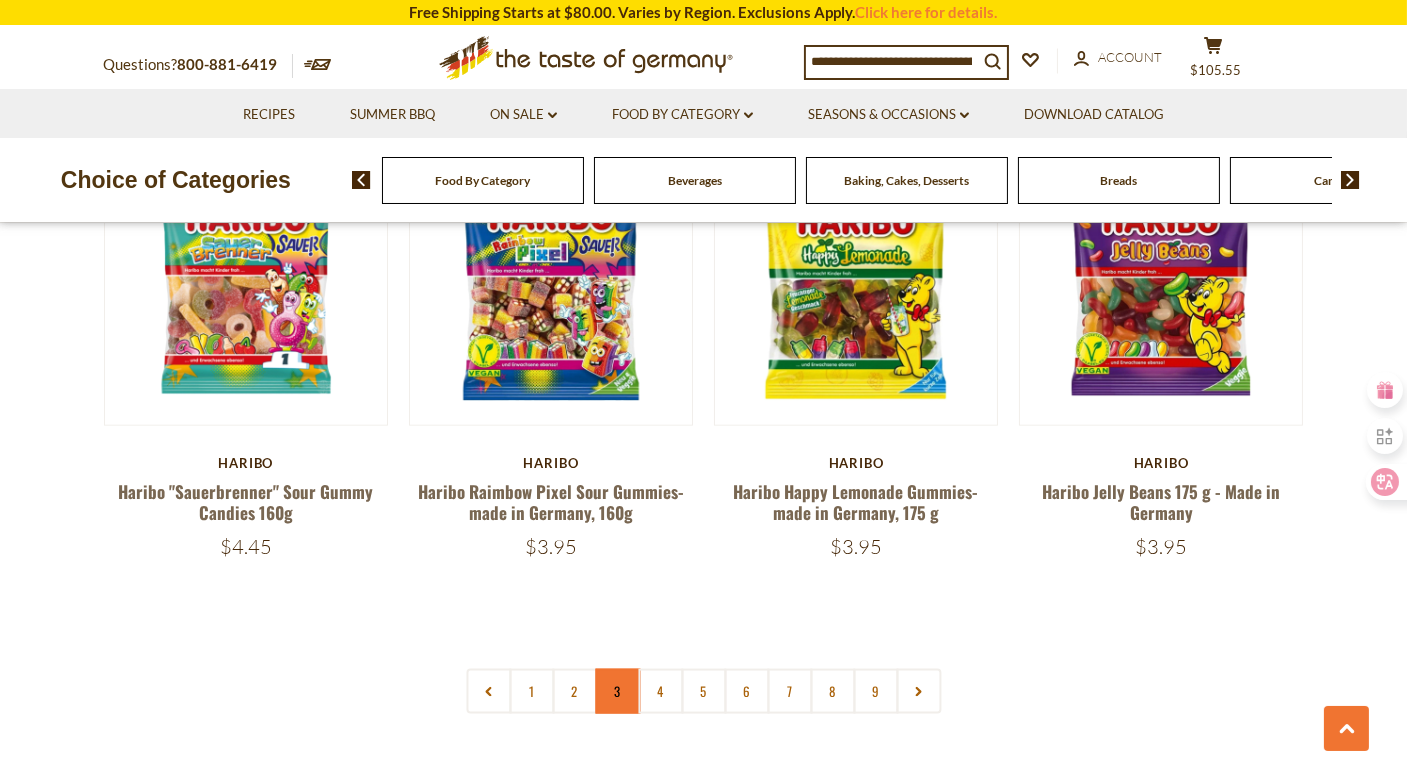 click on "3" at bounding box center (617, 691) 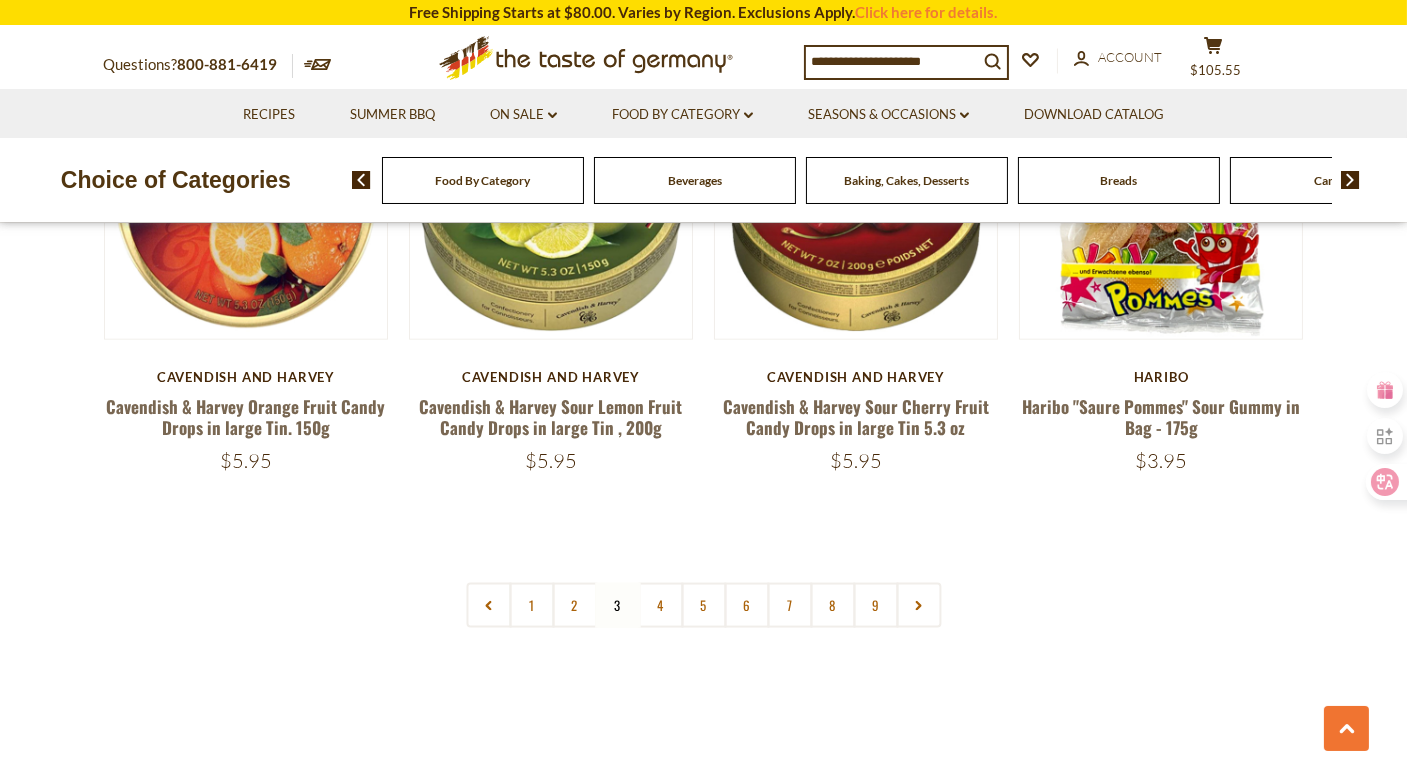 scroll, scrollTop: 4632, scrollLeft: 0, axis: vertical 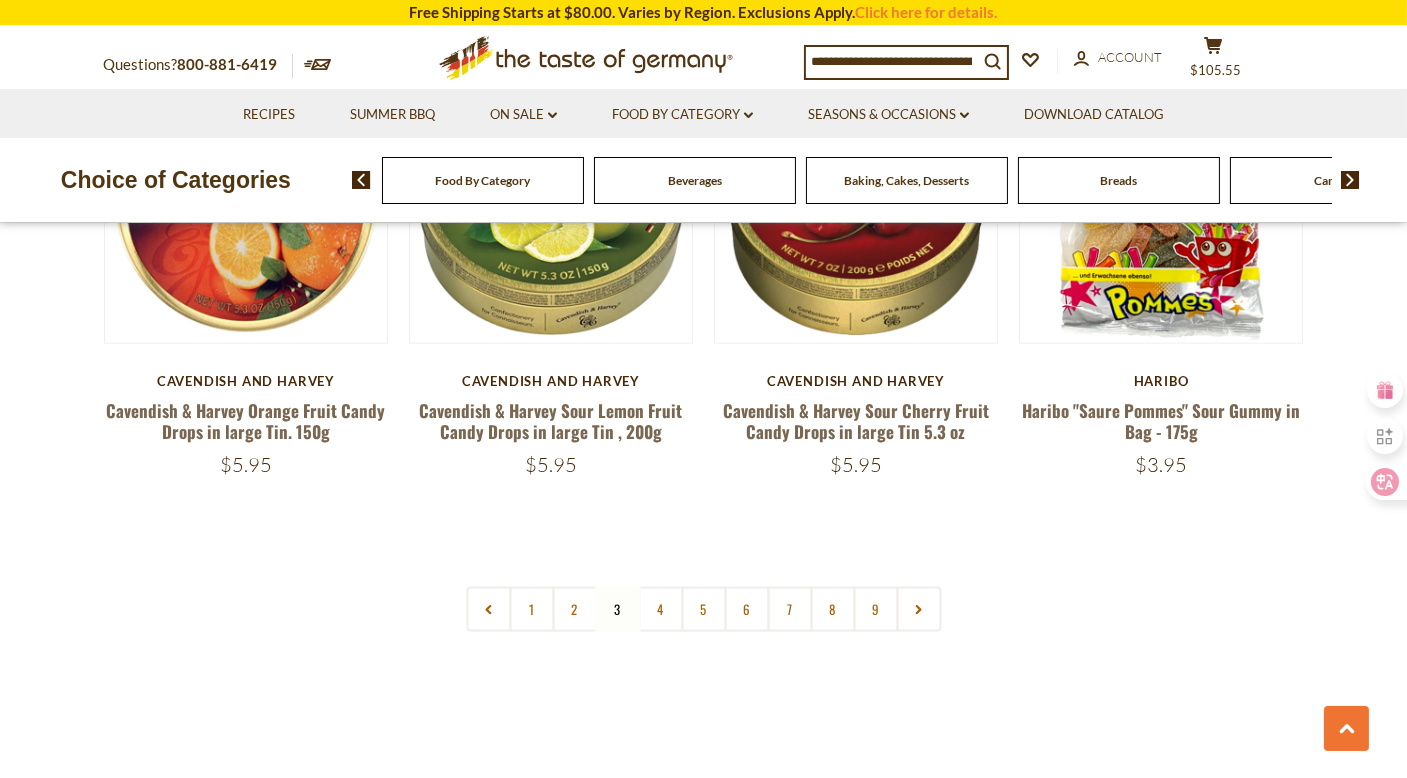 click on "2" at bounding box center (574, 609) 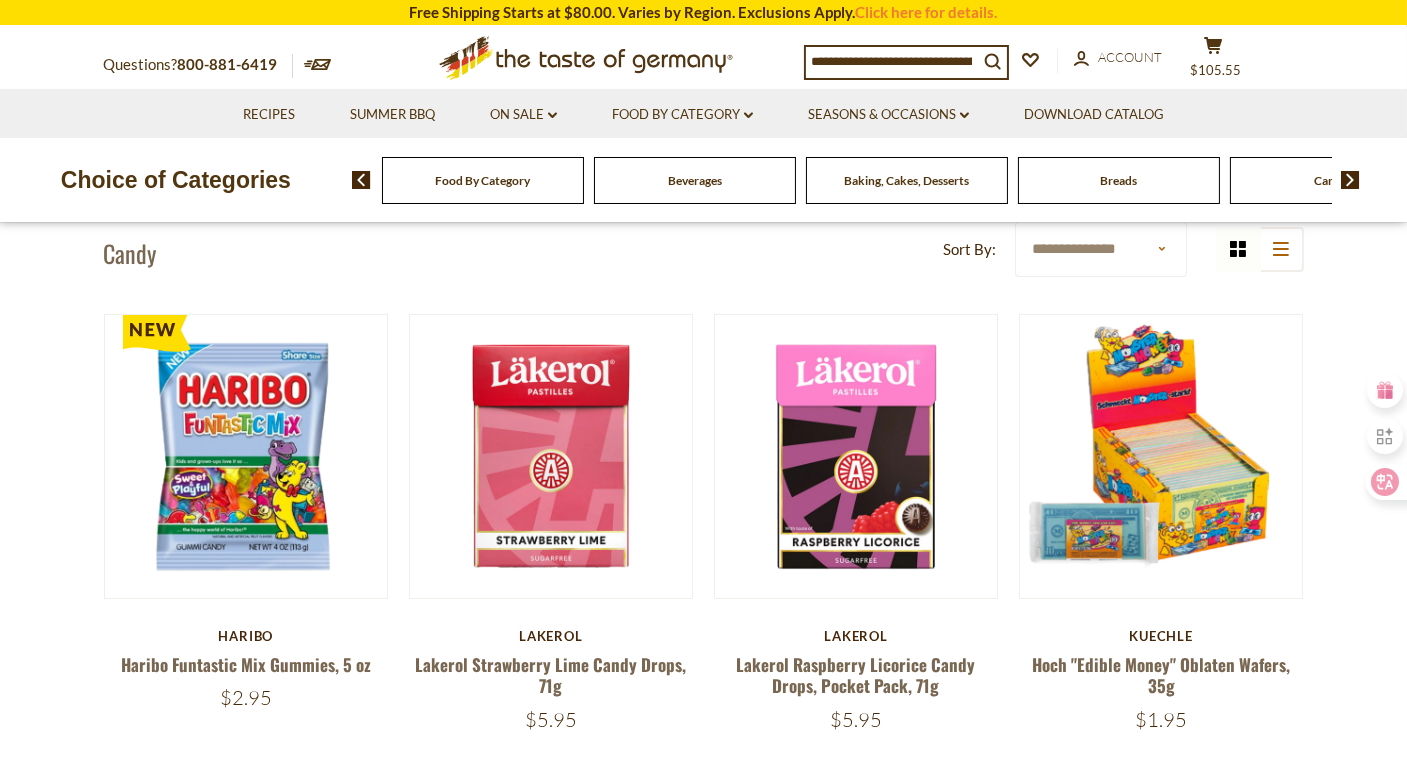 scroll, scrollTop: 582, scrollLeft: 0, axis: vertical 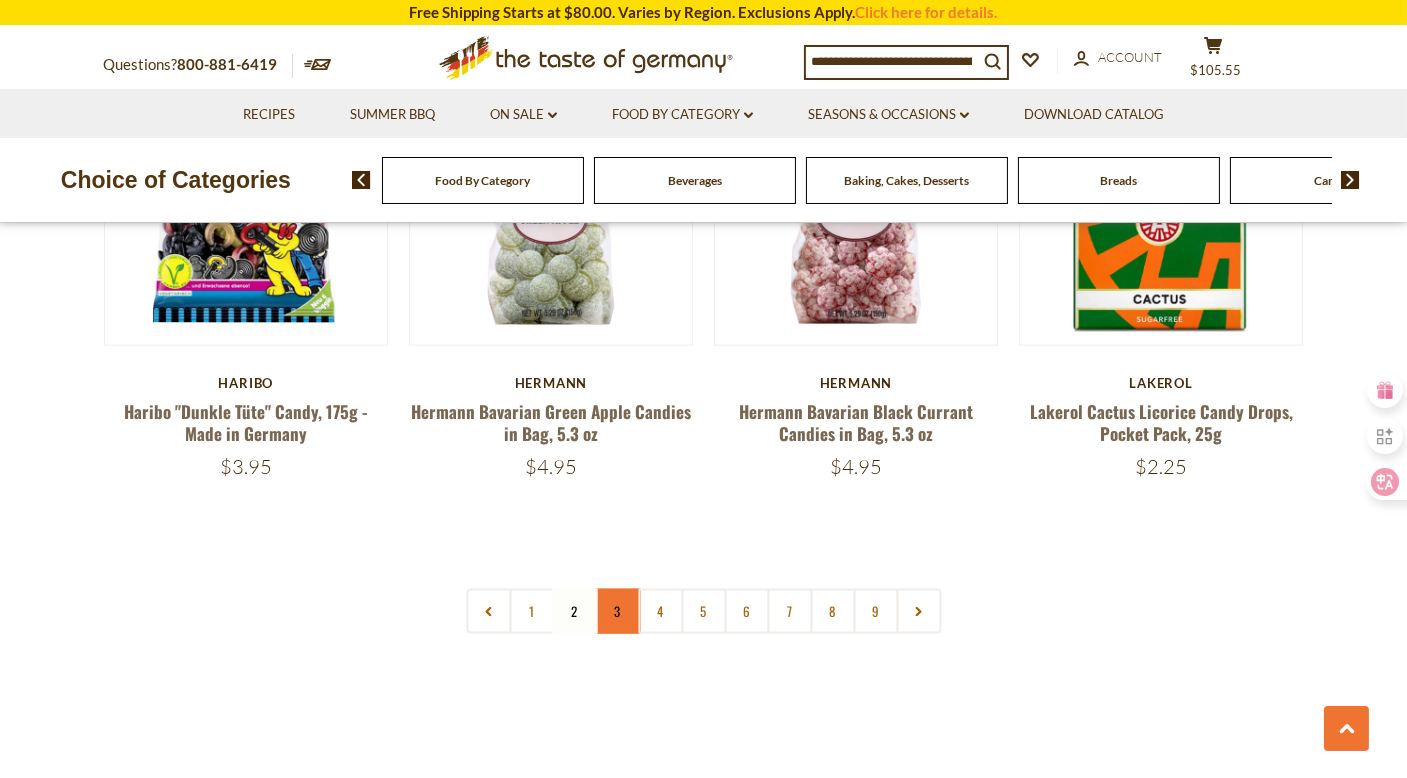 click on "3" at bounding box center [617, 611] 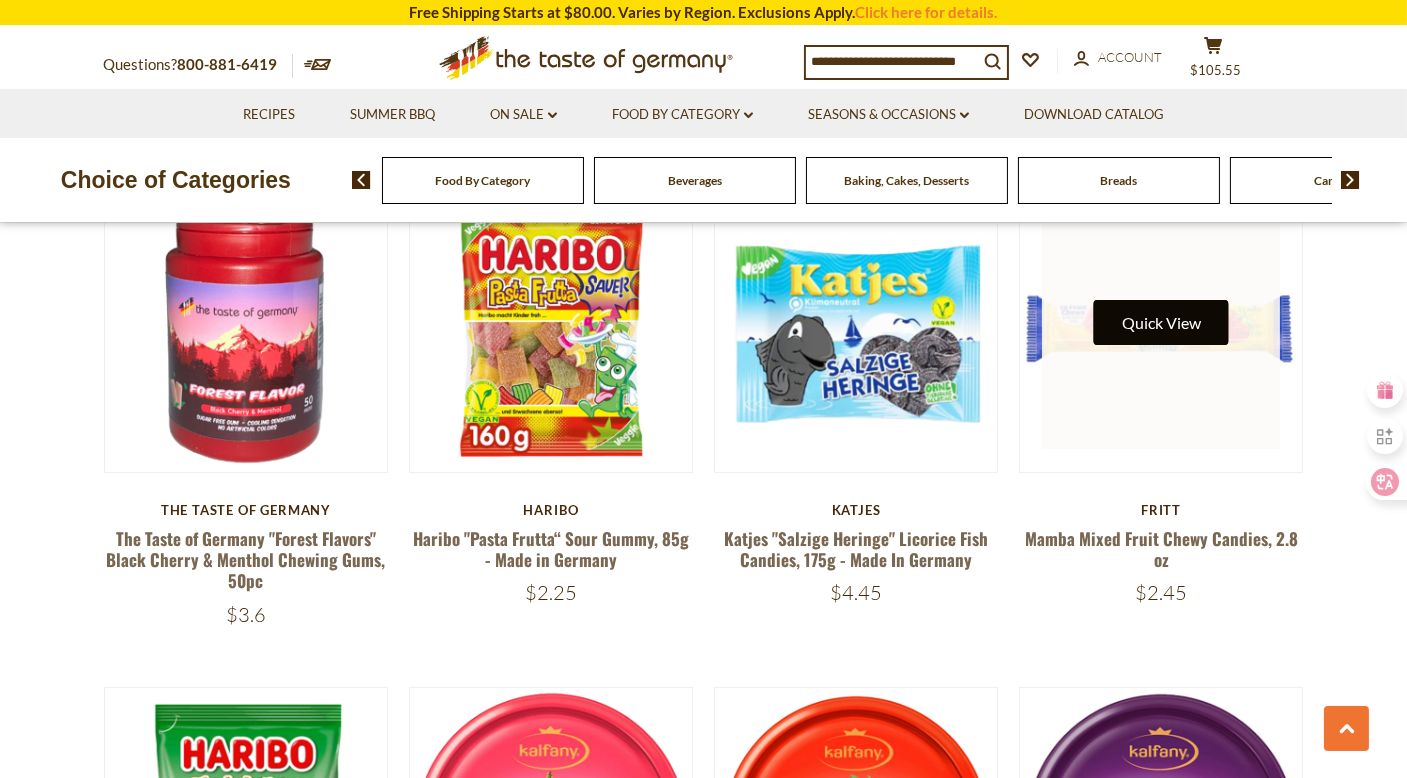 click on "Quick View" at bounding box center [1161, 322] 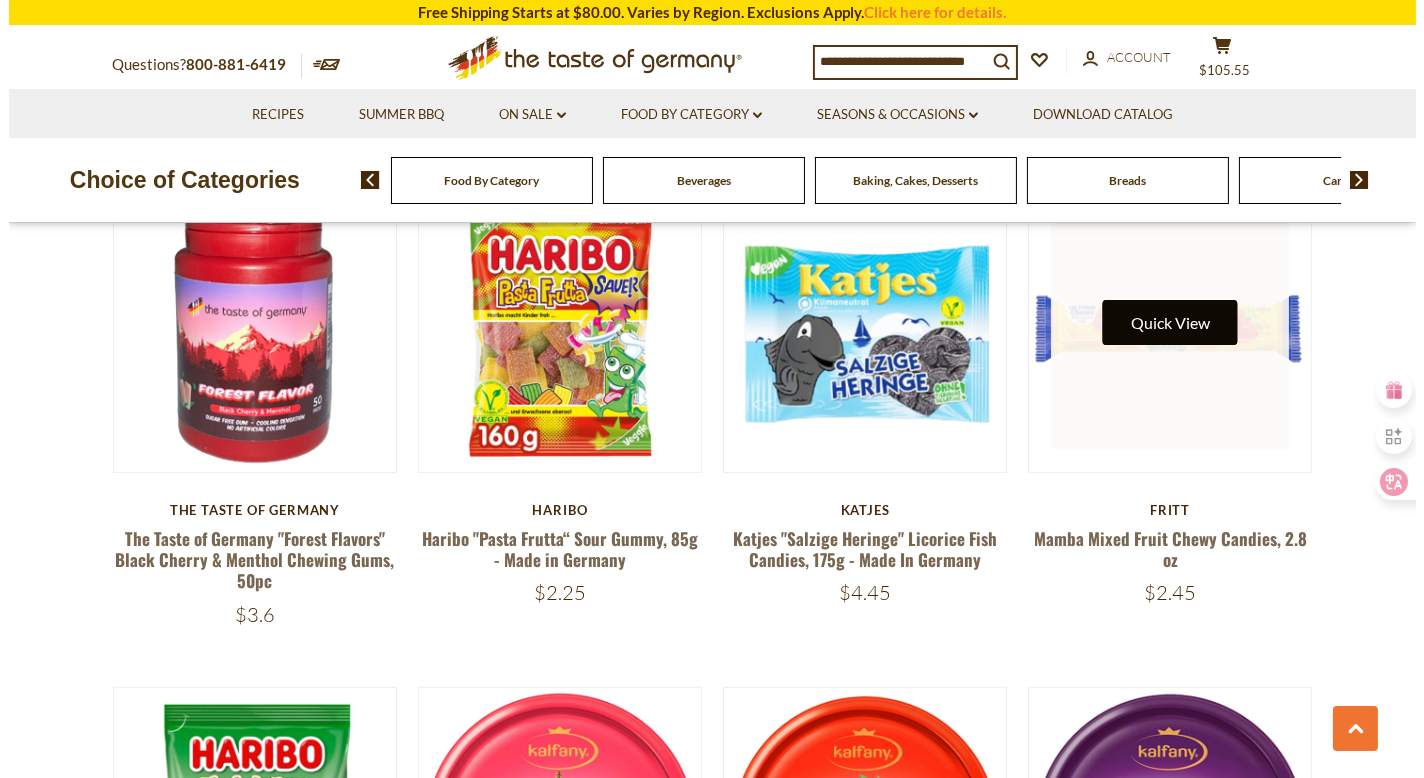 scroll, scrollTop: 1123, scrollLeft: 0, axis: vertical 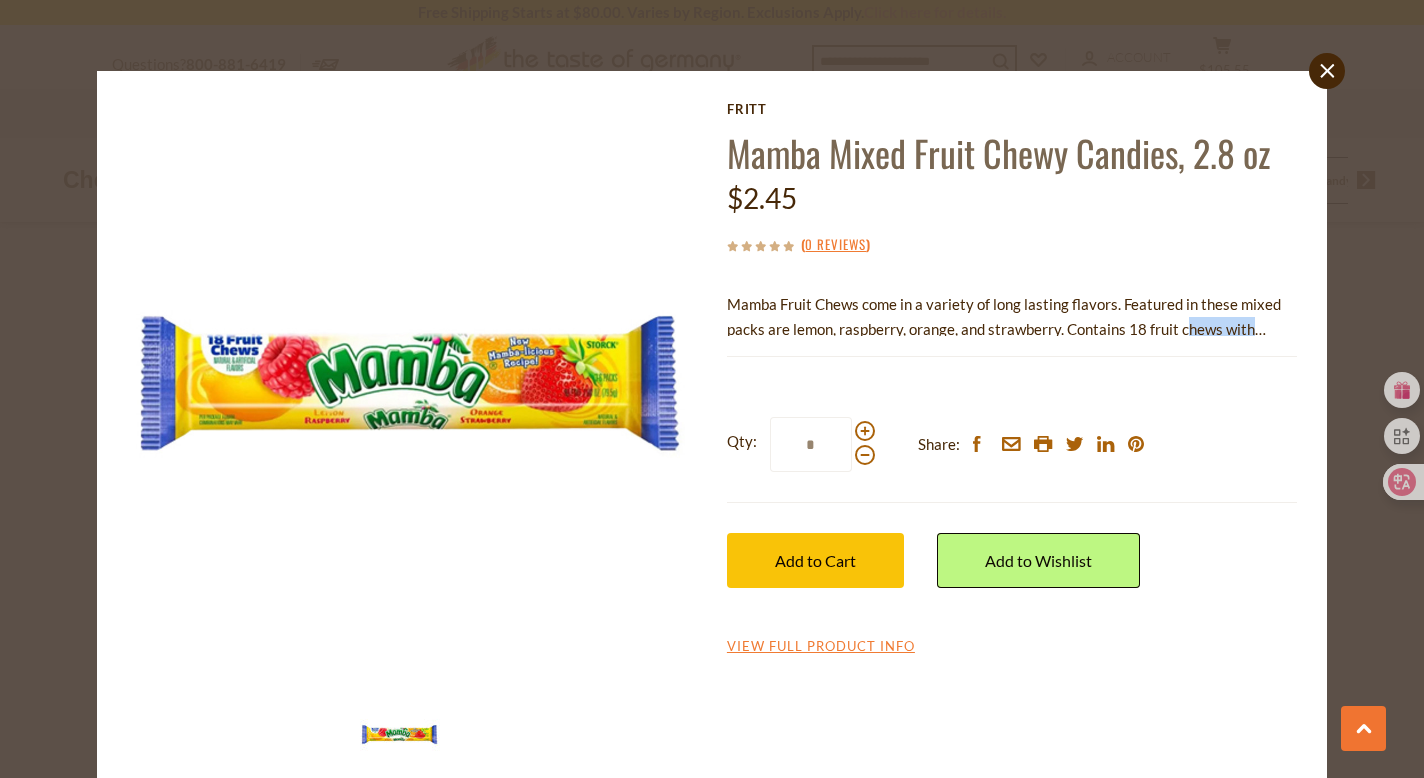 drag, startPoint x: 1178, startPoint y: 321, endPoint x: 1234, endPoint y: 350, distance: 63.06346 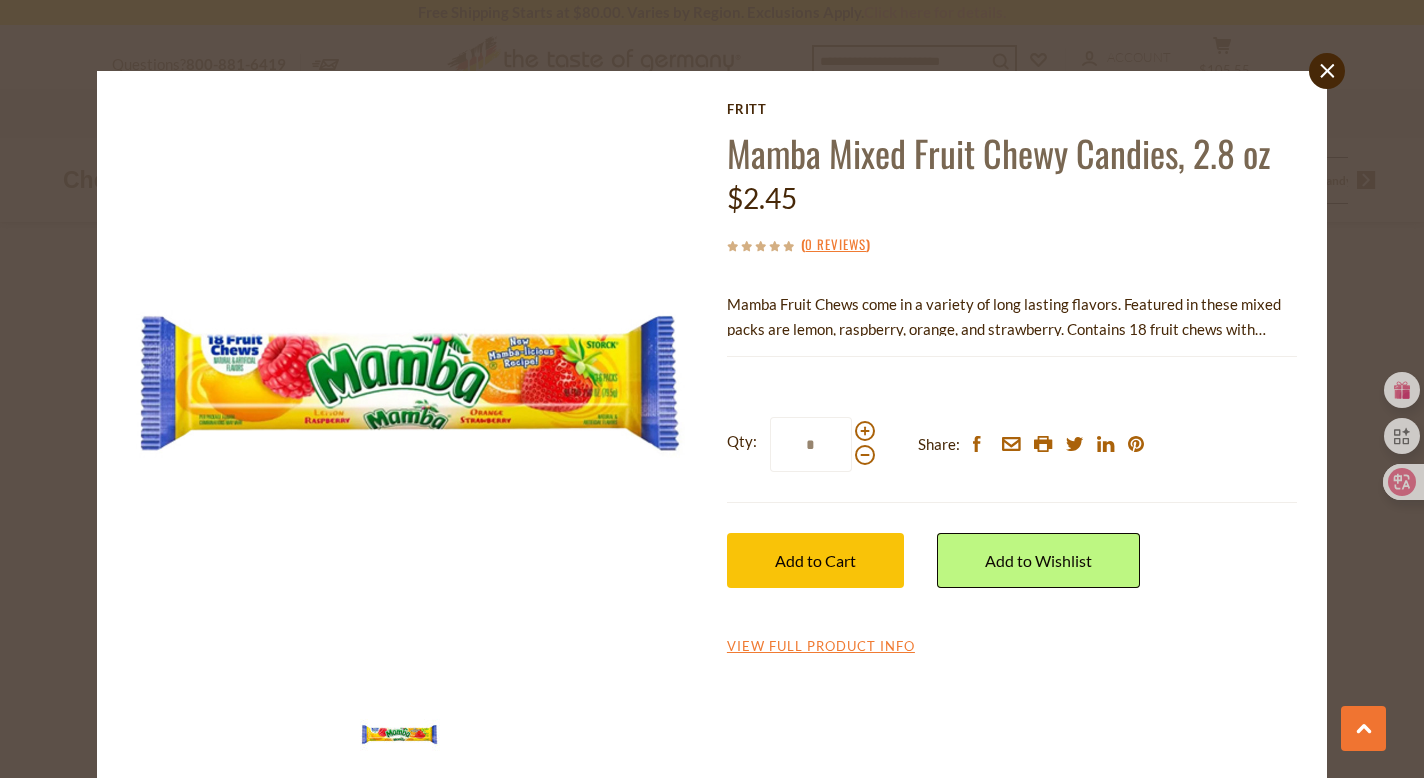 click on "[BRAND]
[PRODUCT]
$2.45
(  0 Reviews  )
[PRODUCT] come in a variety of long lasting flavors. Featured in these mixed packs are [FLAVOR], [FLAVOR], [FLAVOR], and [FLAVOR]. Contains 18 fruit chews with natural and artificial flavors.Per package flavor combinations may vary.   Made by [BRAND] in [COUNTRY].
Read More
Current stock:
0
Qty:
*" at bounding box center (1012, 379) 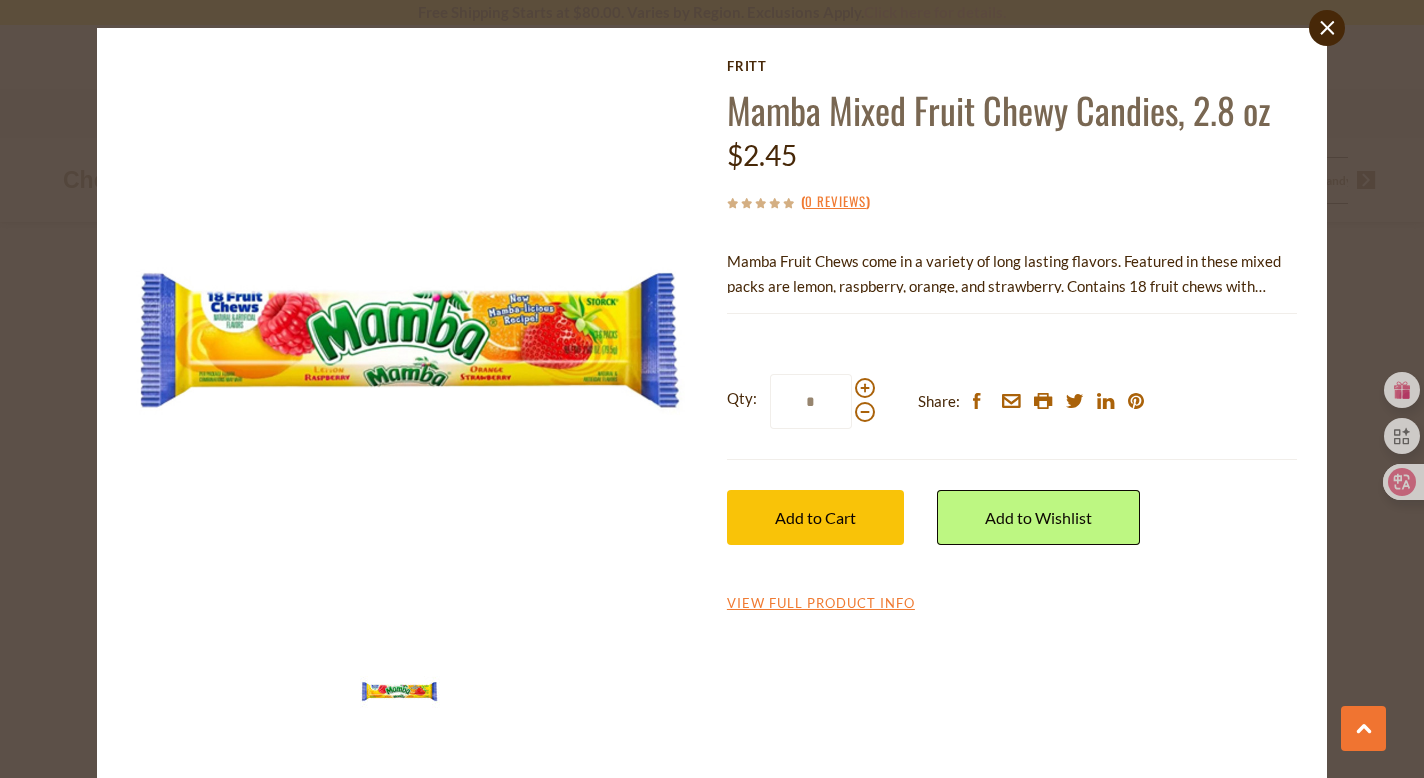 scroll, scrollTop: 42, scrollLeft: 0, axis: vertical 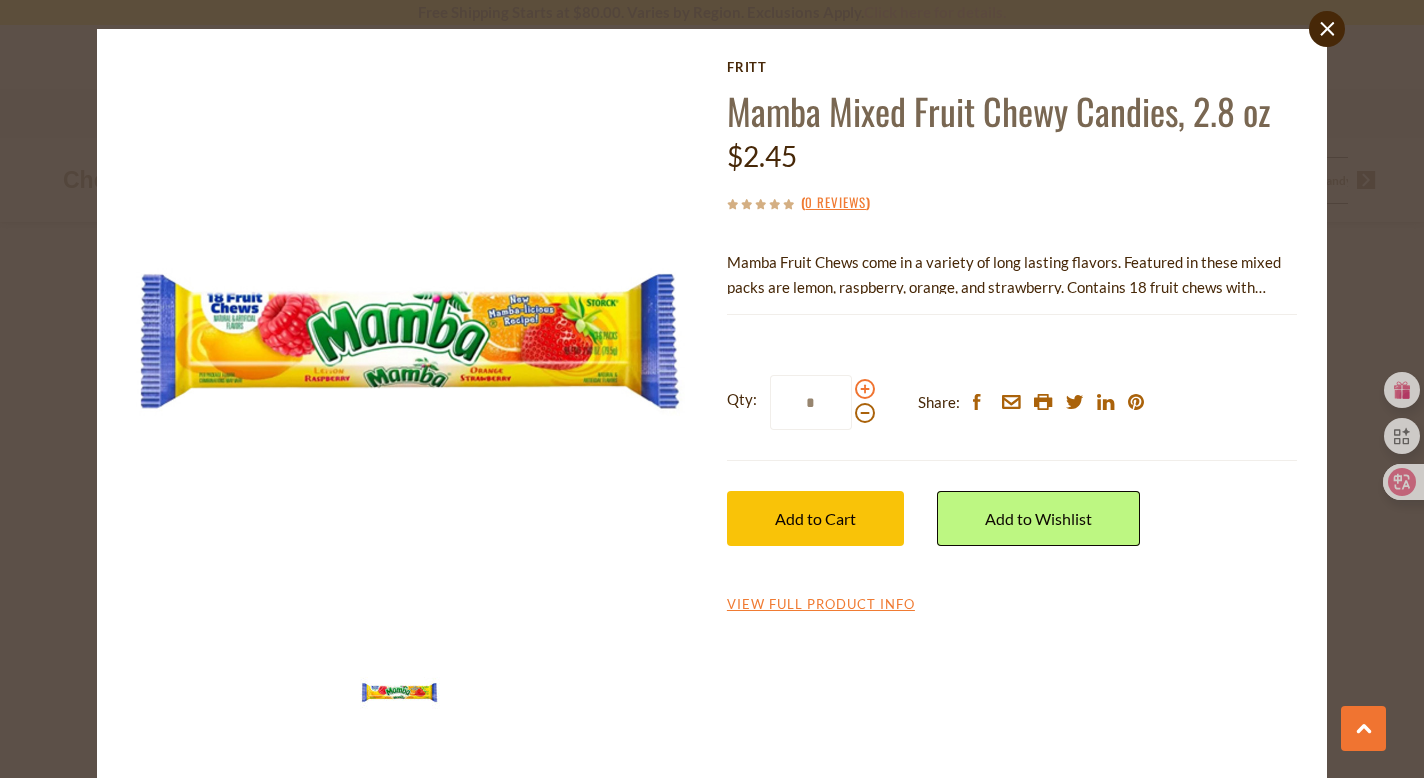 click at bounding box center [865, 389] 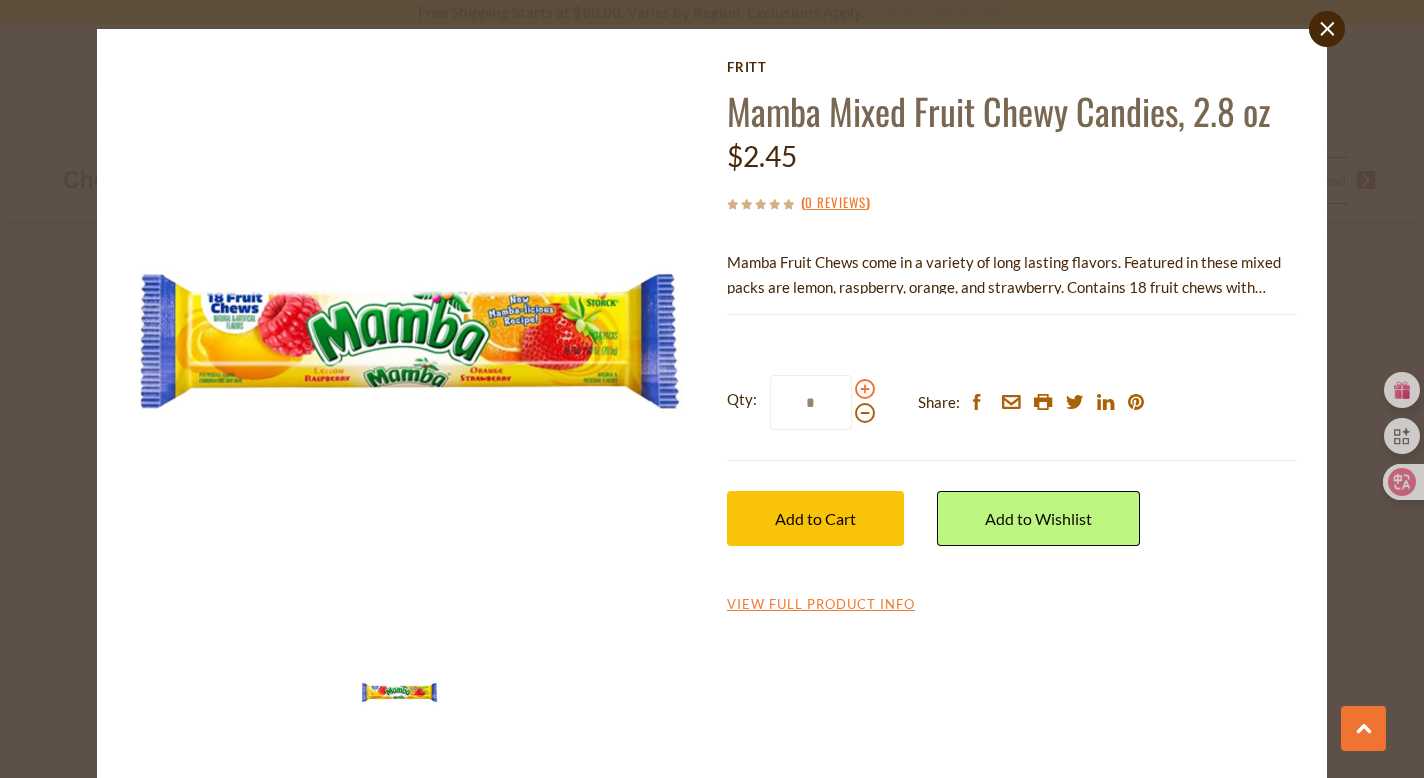 type on "*" 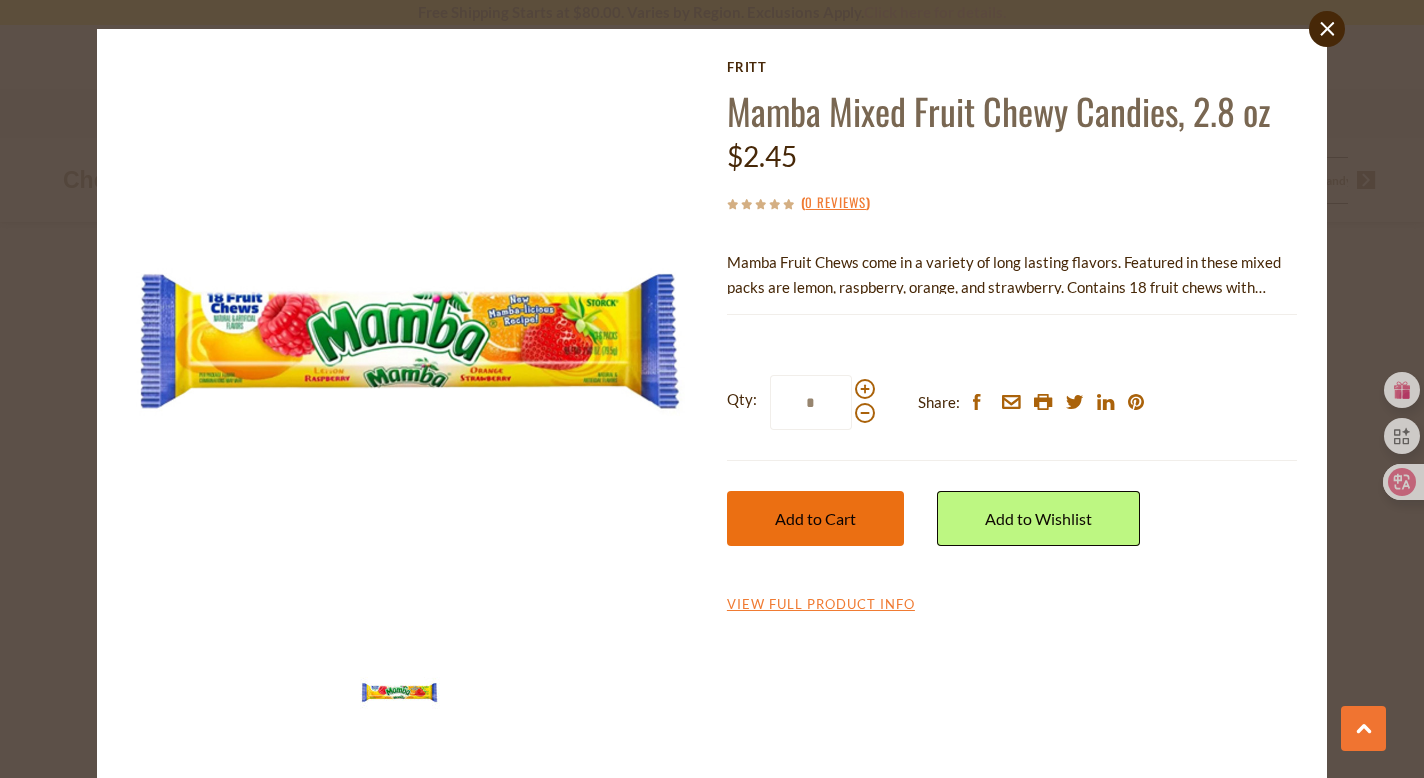 click on "Add to Cart" at bounding box center [815, 518] 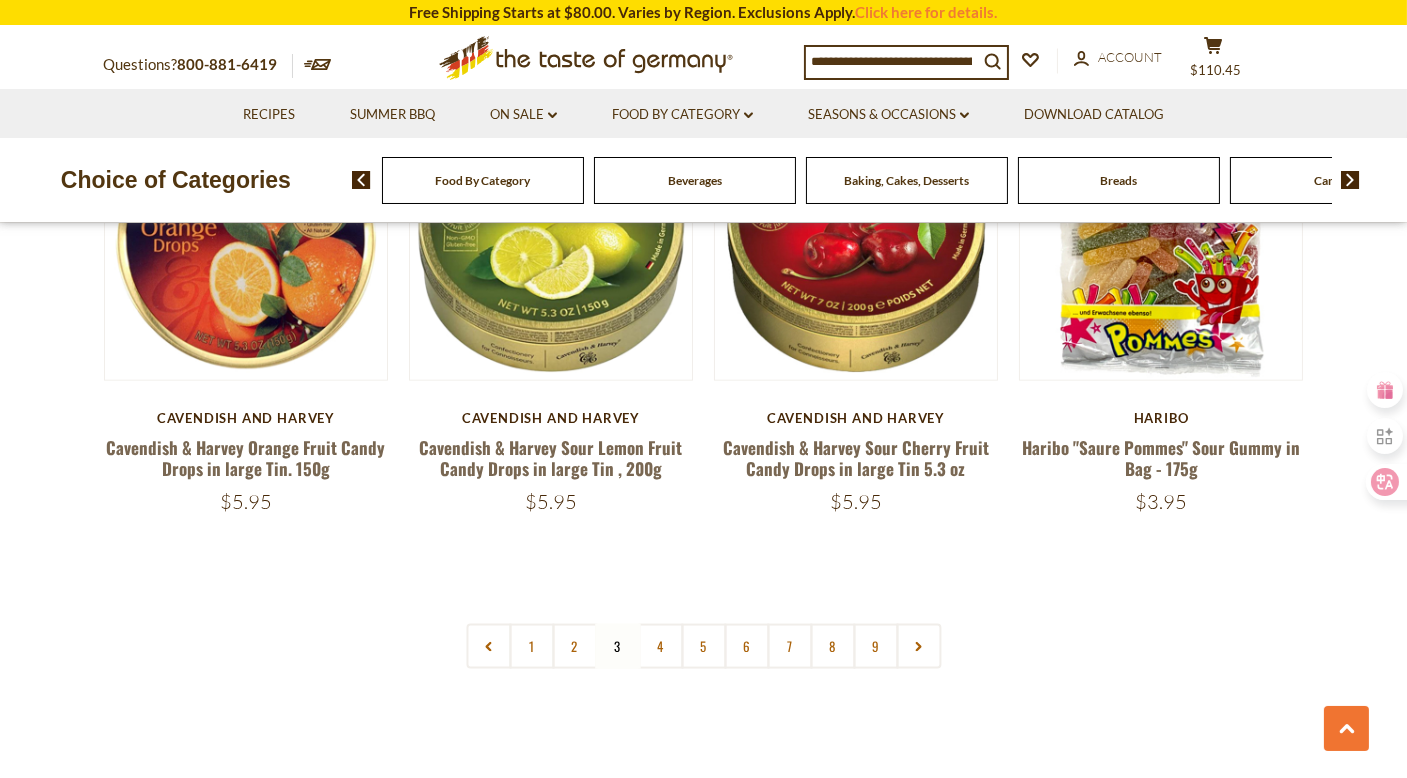 scroll, scrollTop: 4597, scrollLeft: 0, axis: vertical 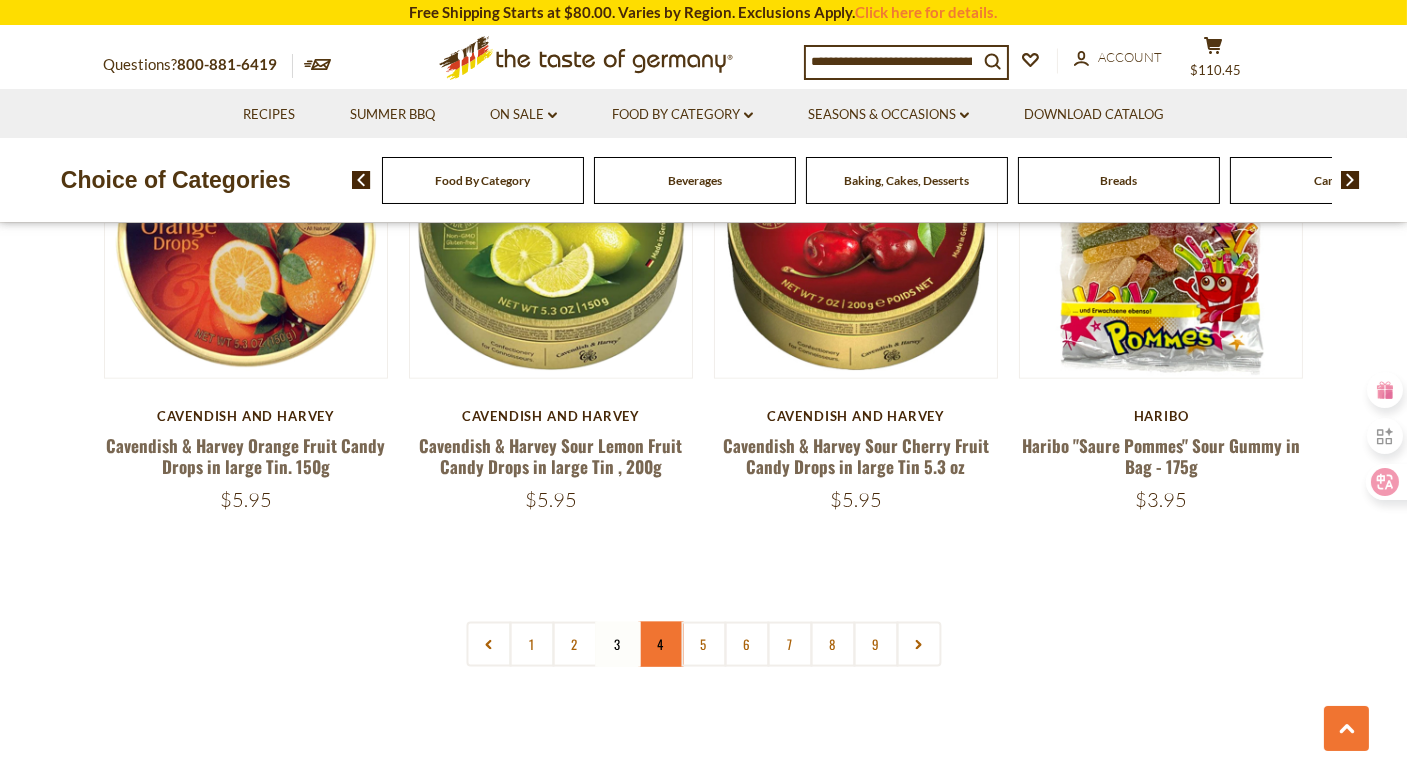 click on "4" at bounding box center (660, 644) 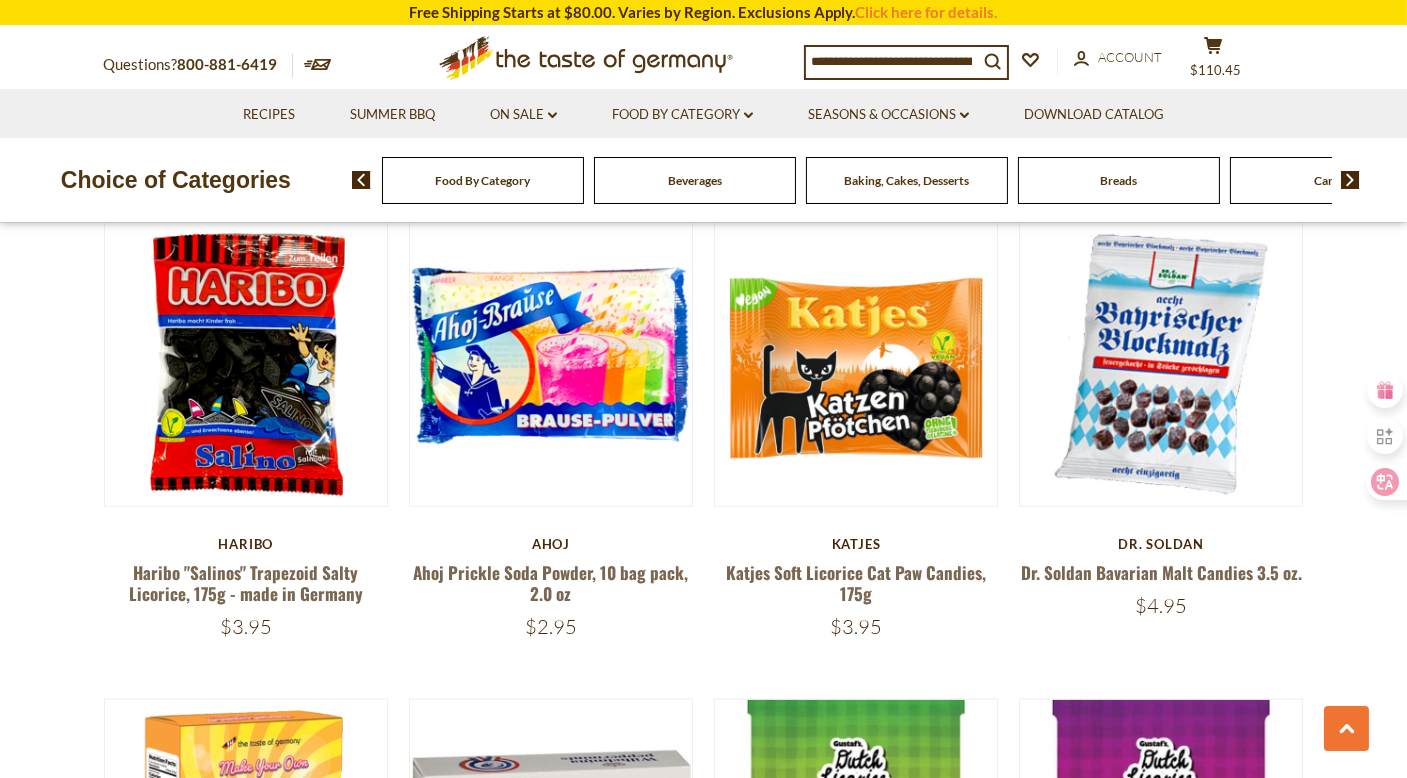 scroll, scrollTop: 3972, scrollLeft: 0, axis: vertical 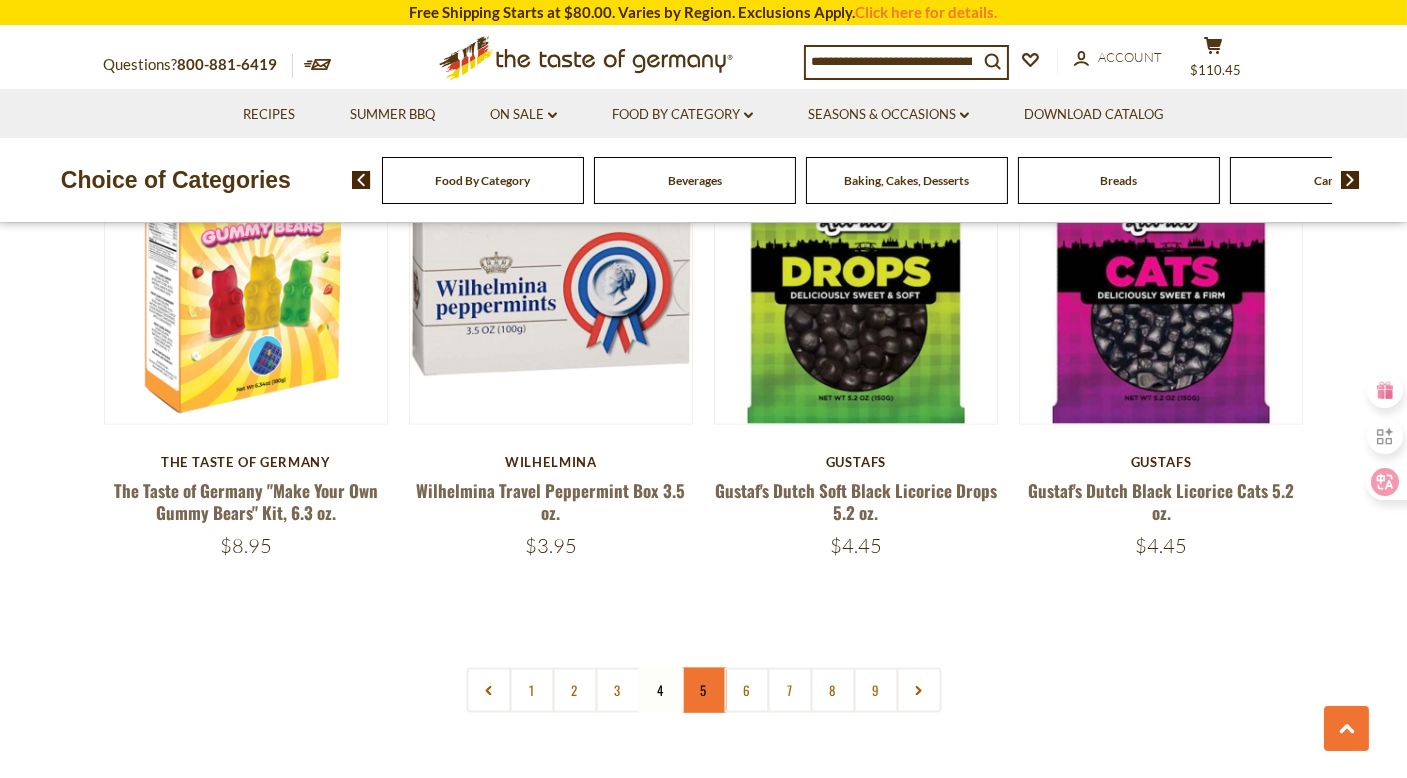 click on "5" at bounding box center [703, 690] 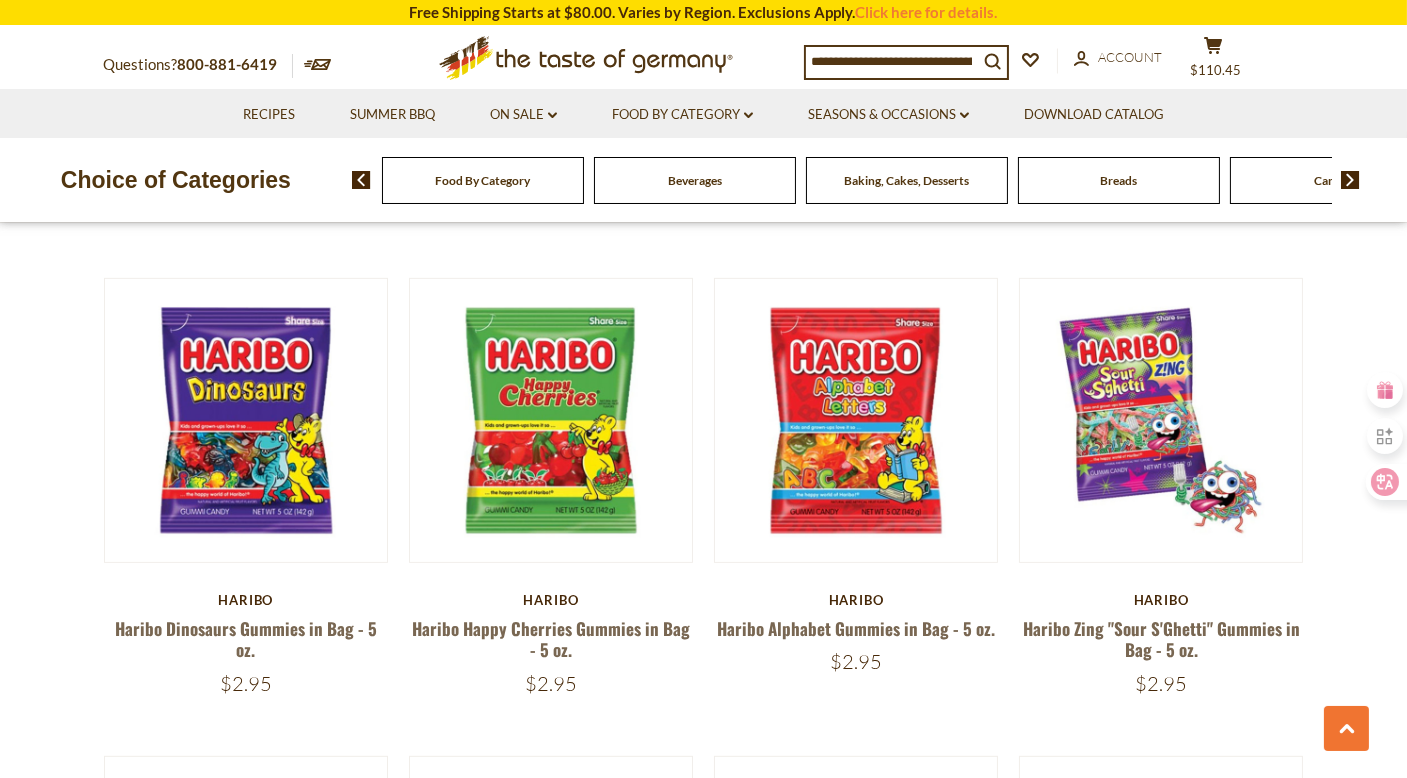 scroll, scrollTop: 1488, scrollLeft: 0, axis: vertical 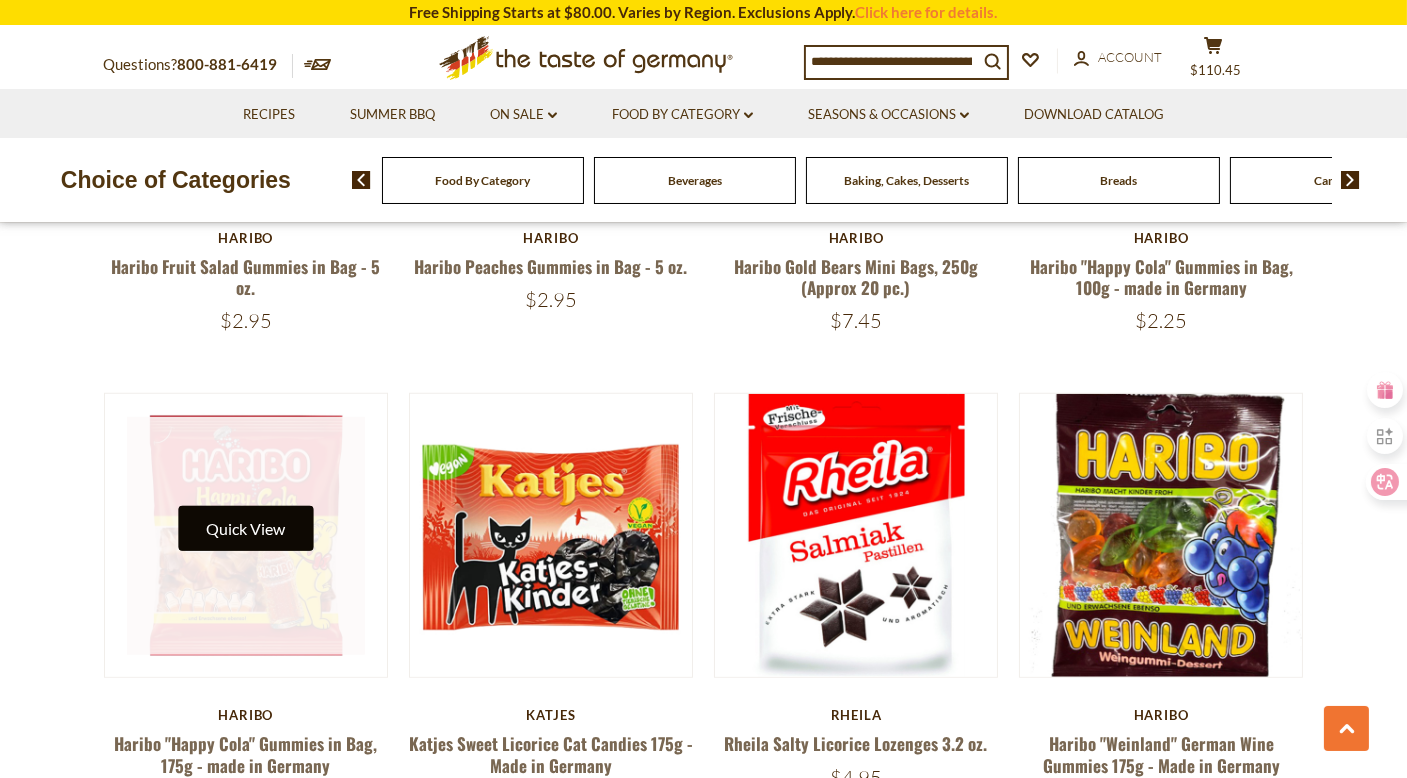 click on "Quick View" at bounding box center (245, 528) 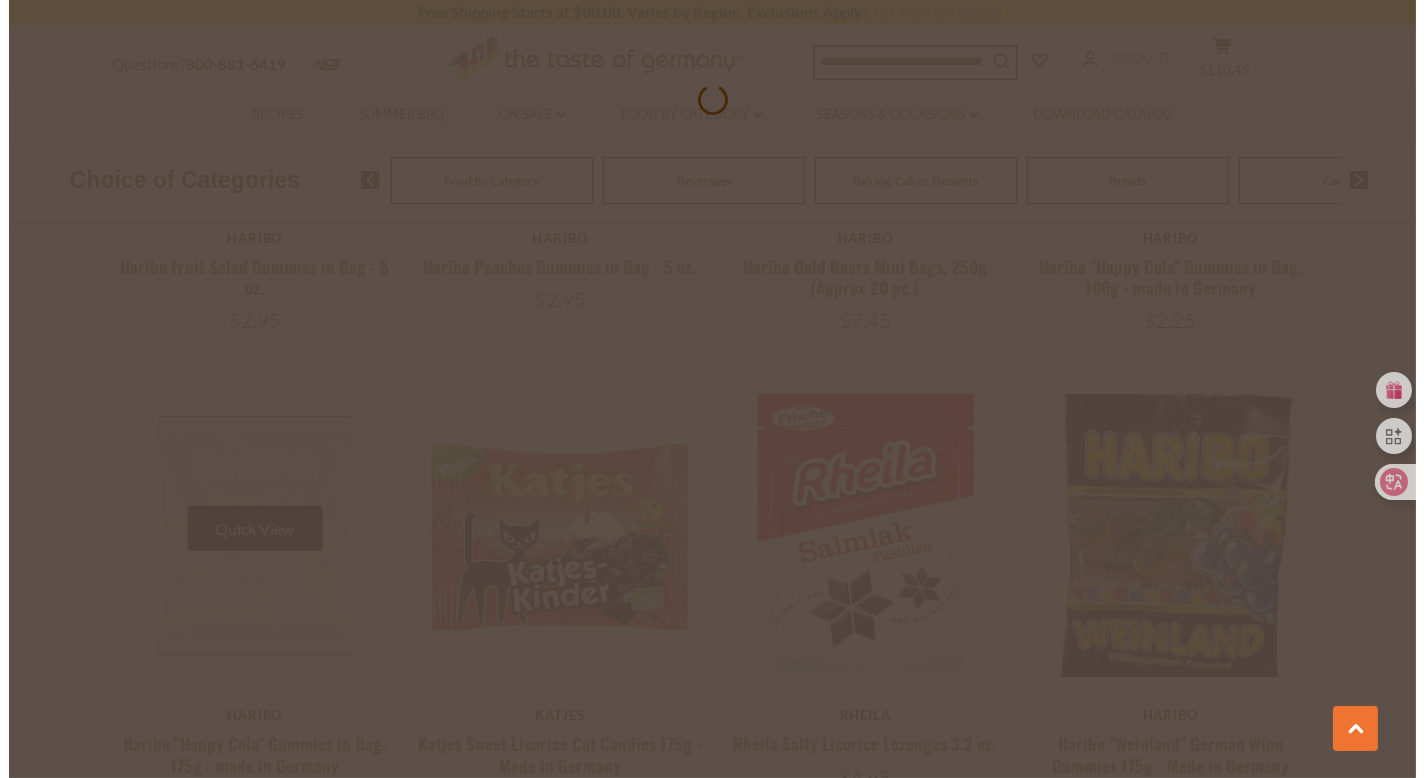 scroll, scrollTop: 2807, scrollLeft: 0, axis: vertical 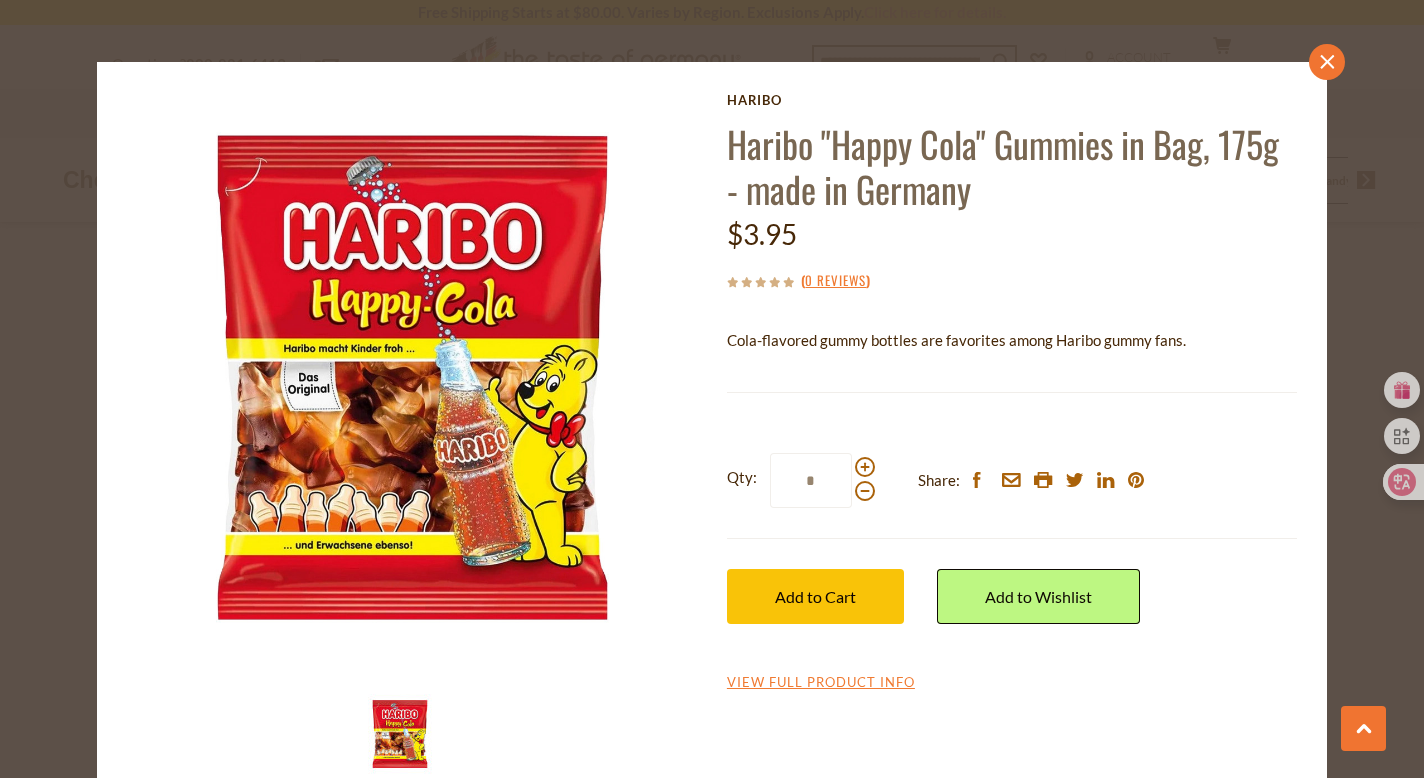 click 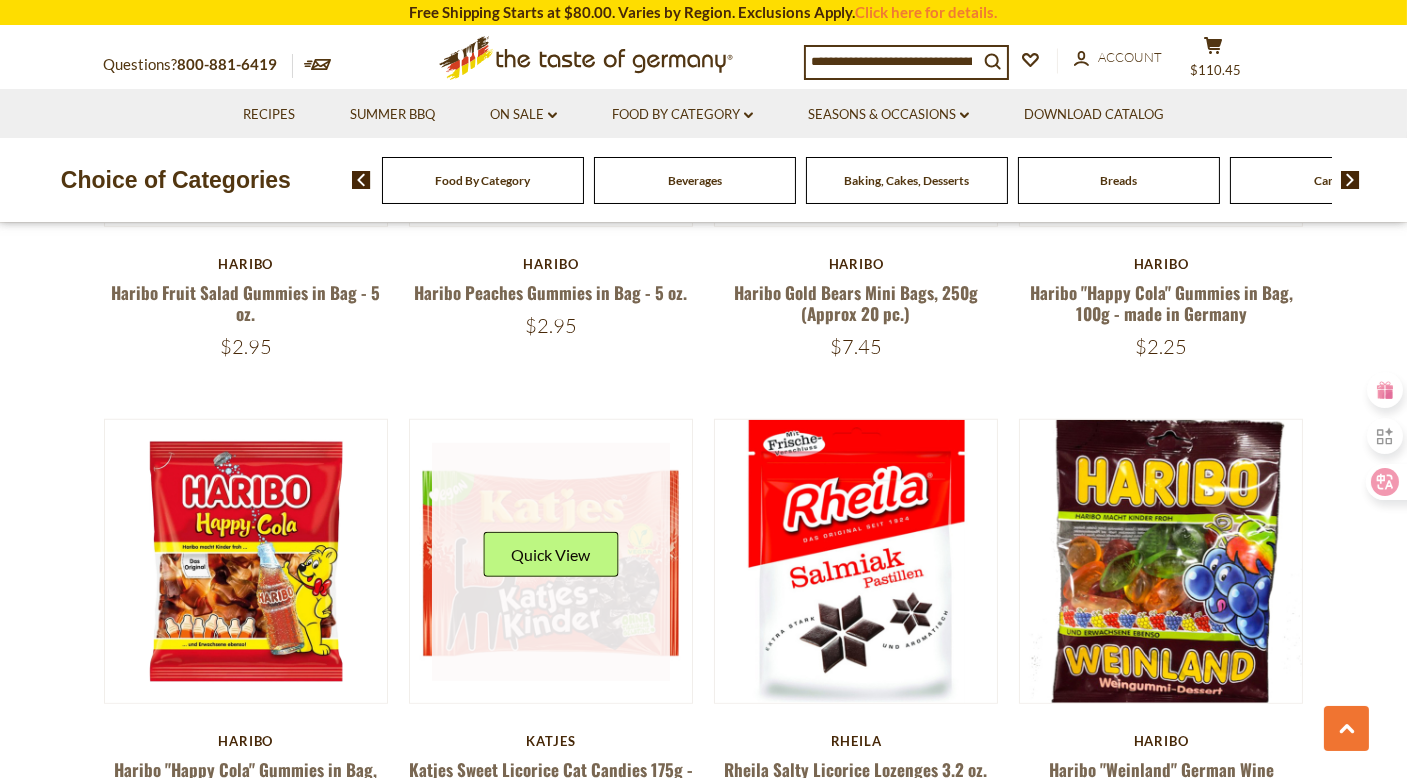 scroll, scrollTop: 2783, scrollLeft: 0, axis: vertical 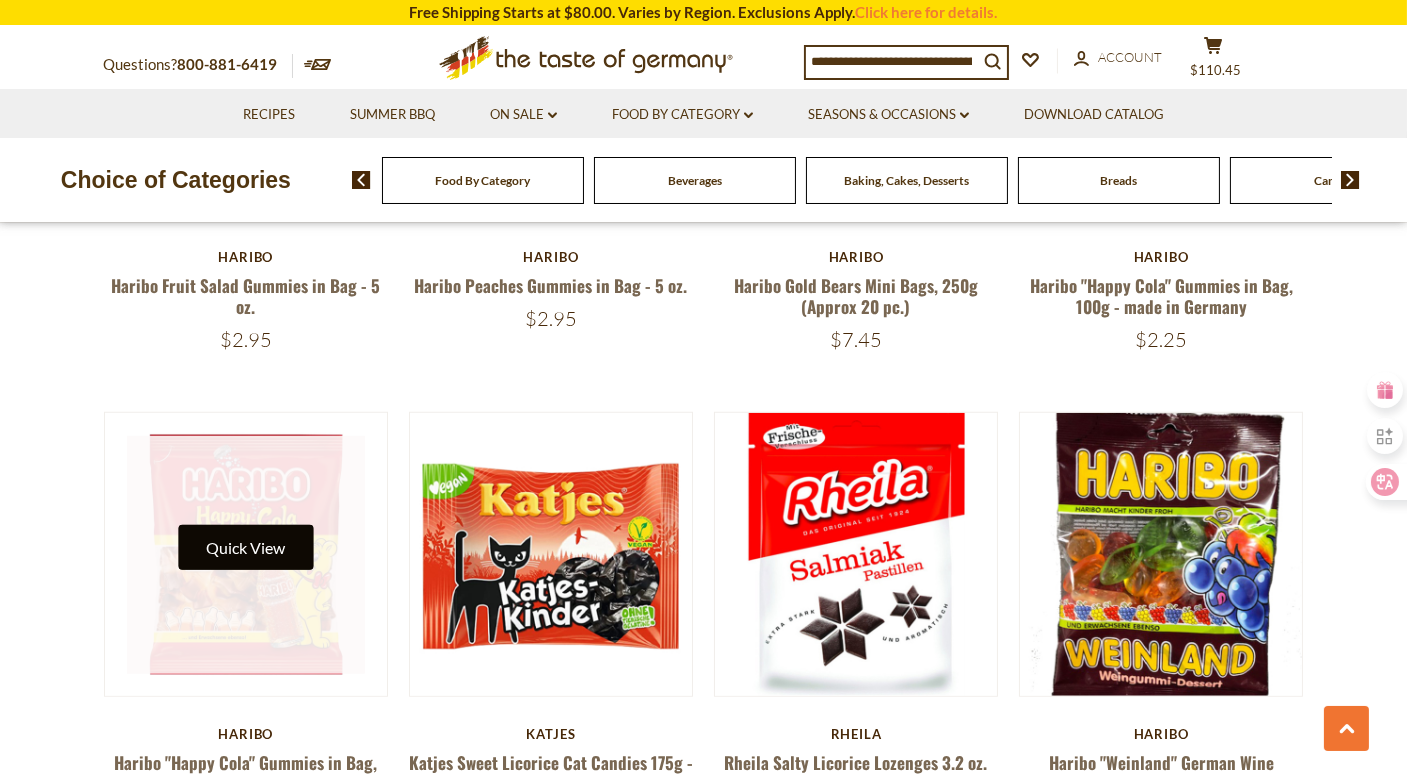 click on "Quick View" at bounding box center [245, 547] 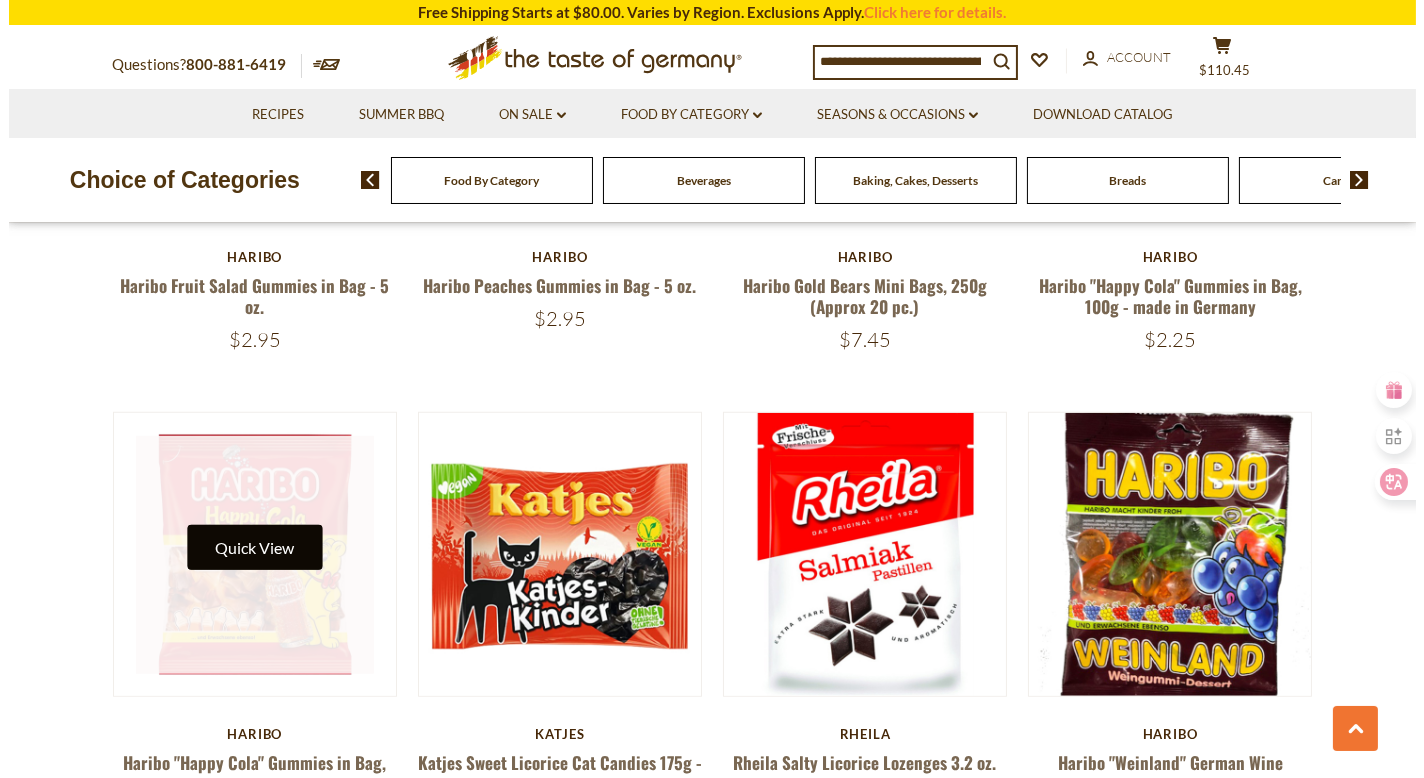 scroll, scrollTop: 2787, scrollLeft: 0, axis: vertical 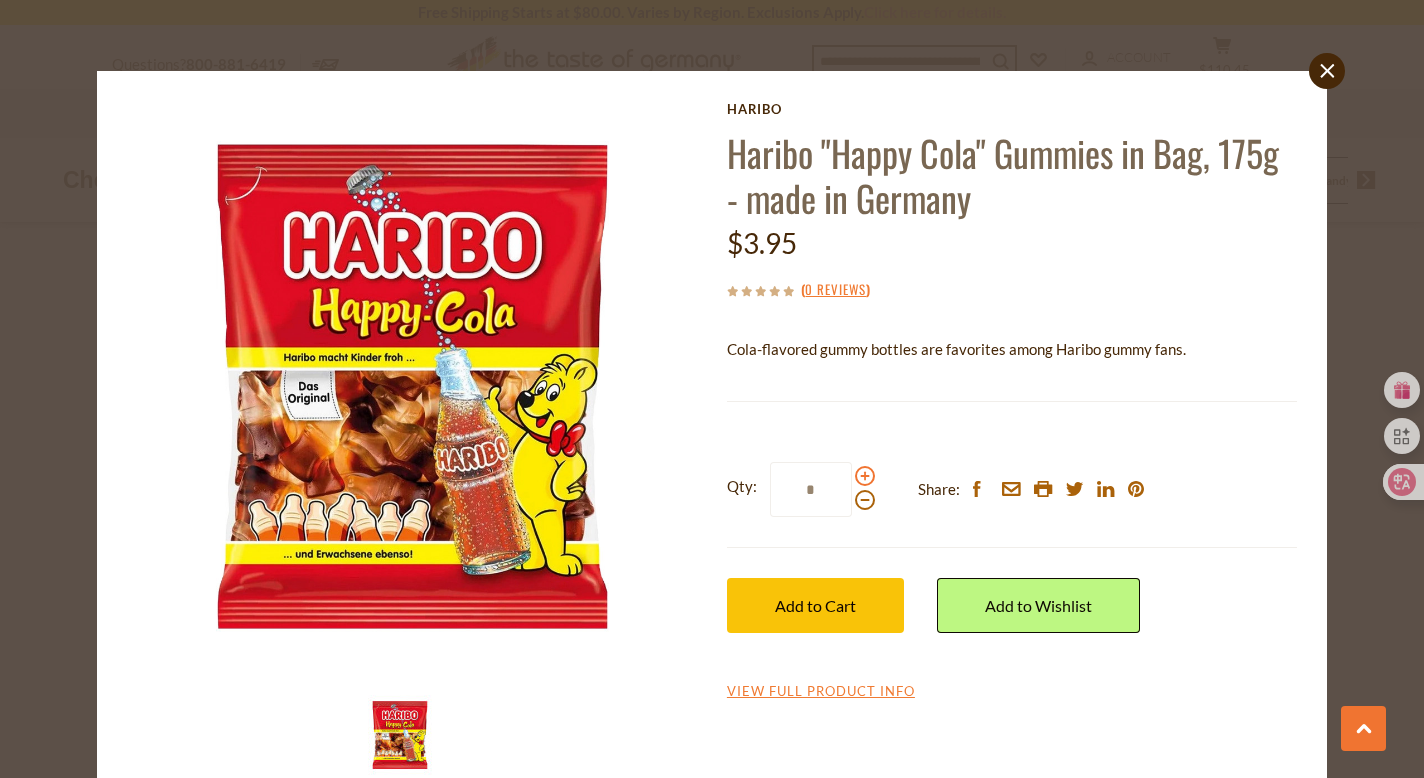 click at bounding box center [865, 476] 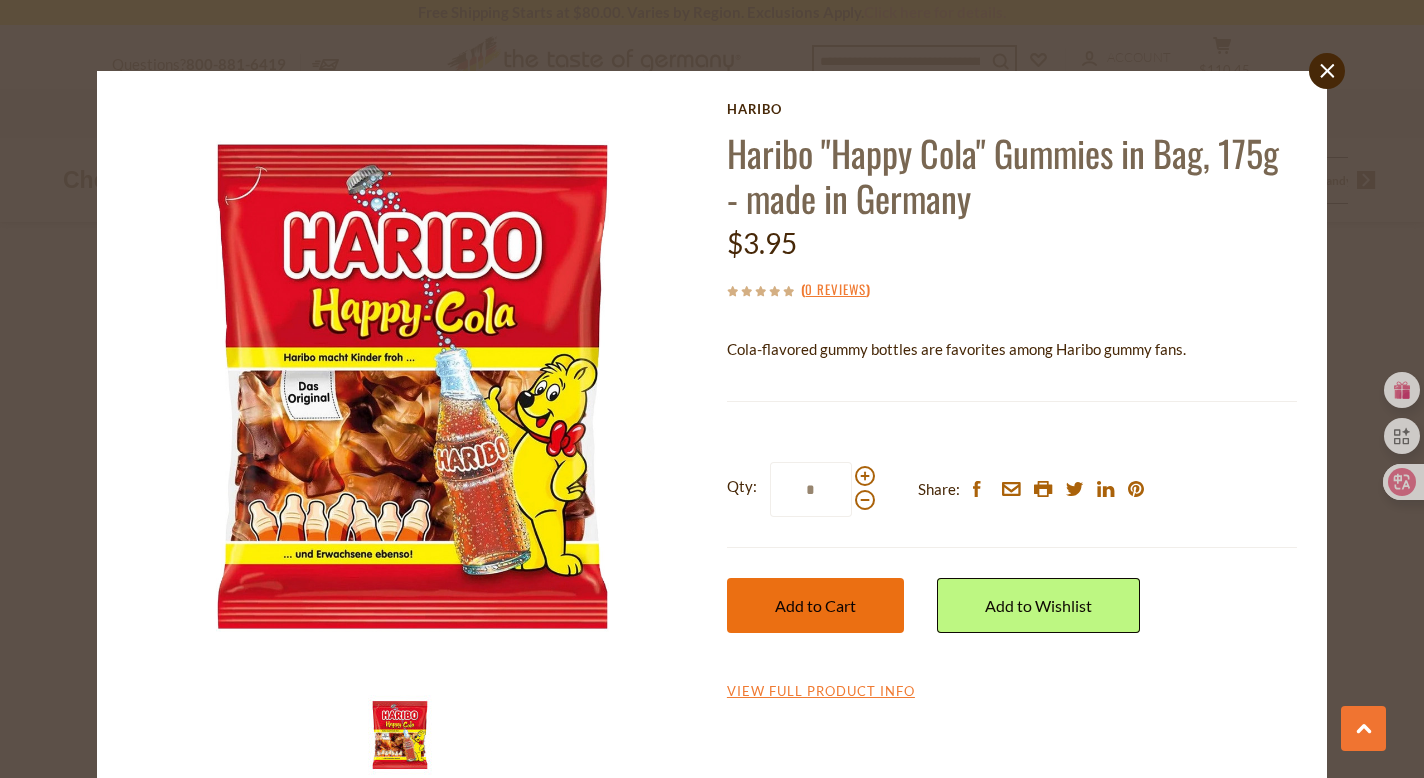click on "Add to Cart" at bounding box center (815, 605) 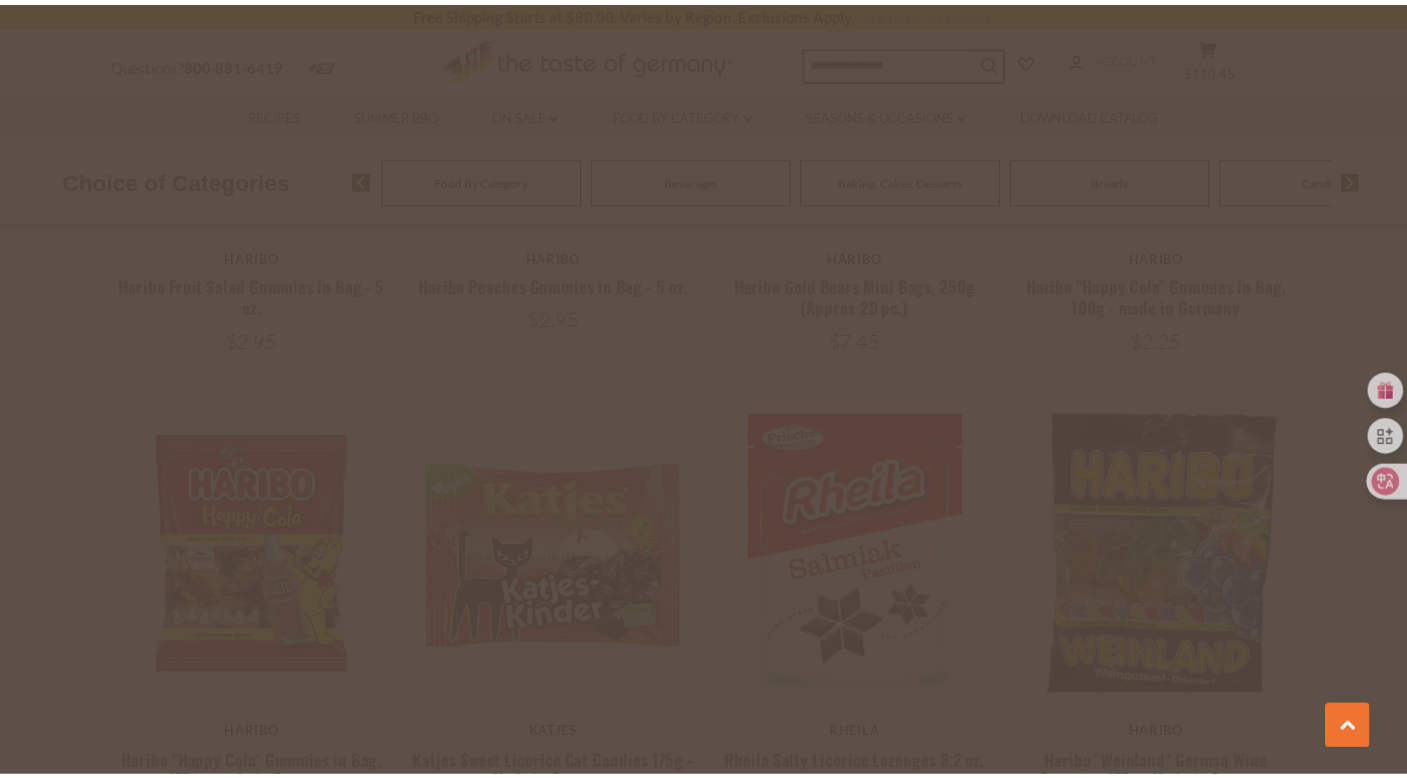 scroll, scrollTop: 2783, scrollLeft: 0, axis: vertical 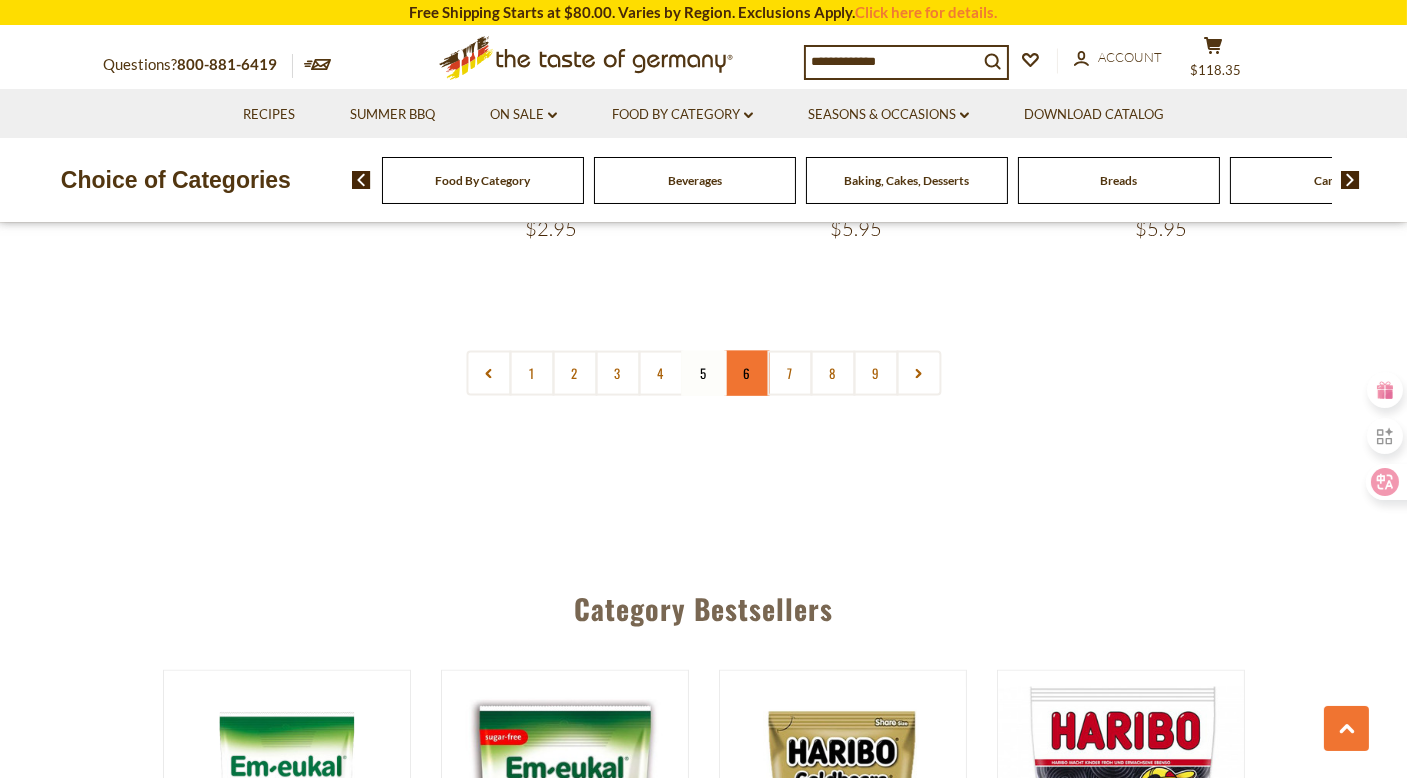 click on "6" at bounding box center [746, 373] 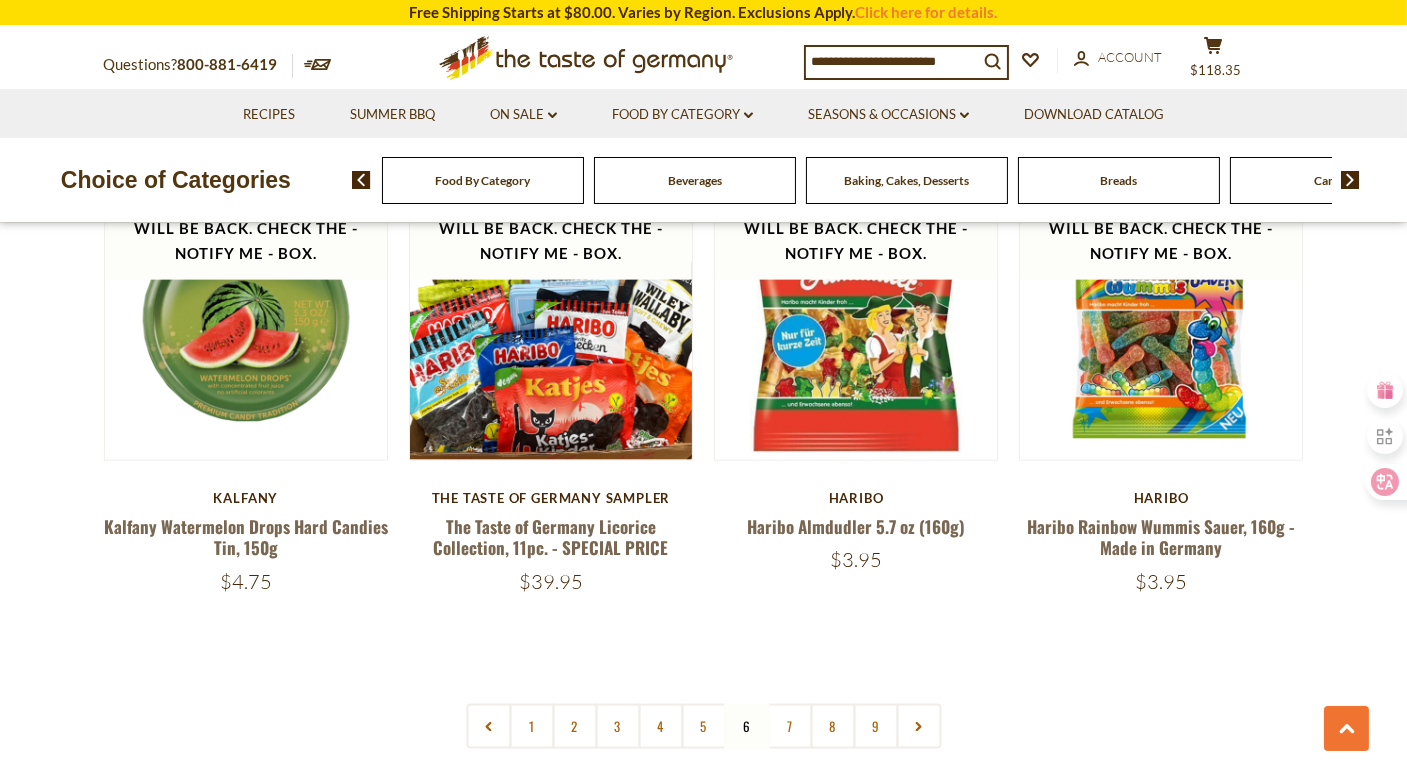 scroll, scrollTop: 4475, scrollLeft: 0, axis: vertical 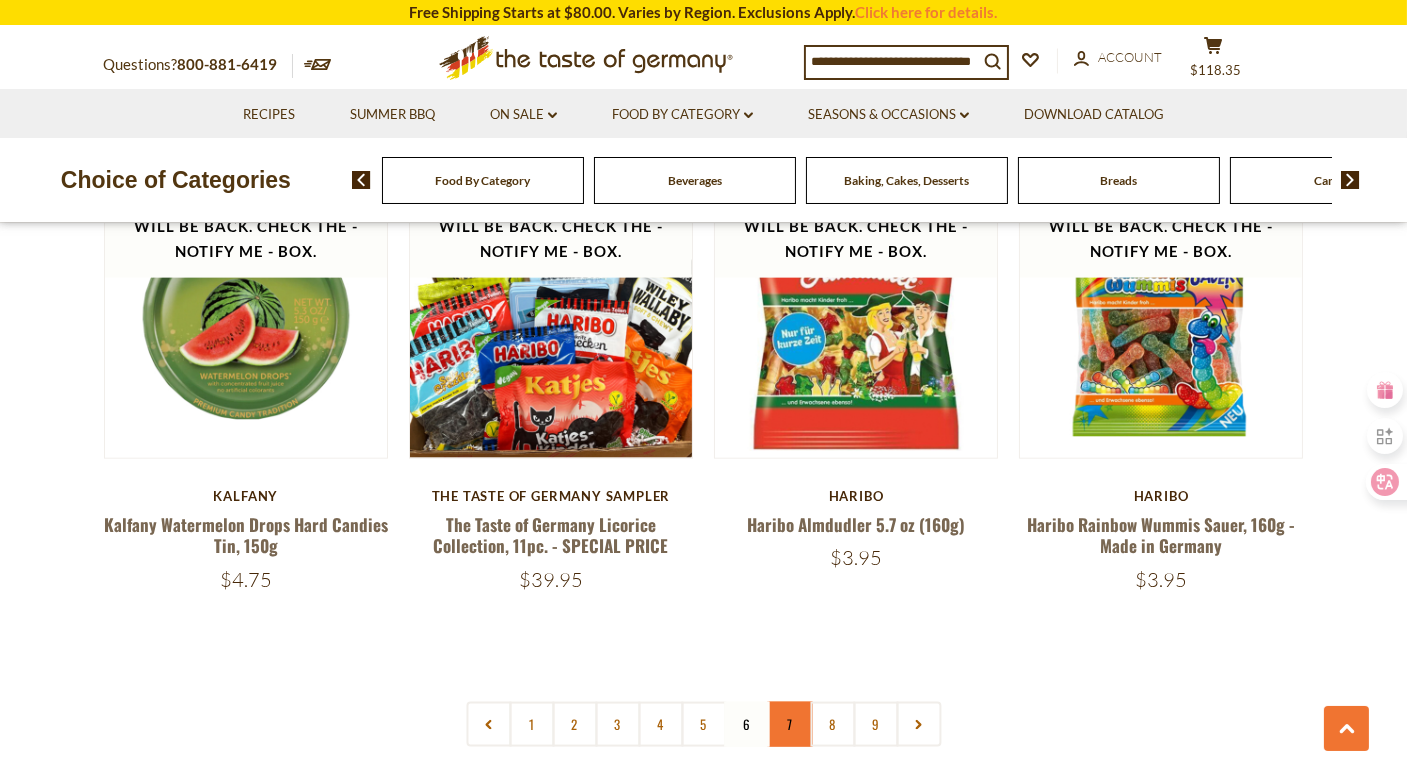click on "7" at bounding box center (789, 724) 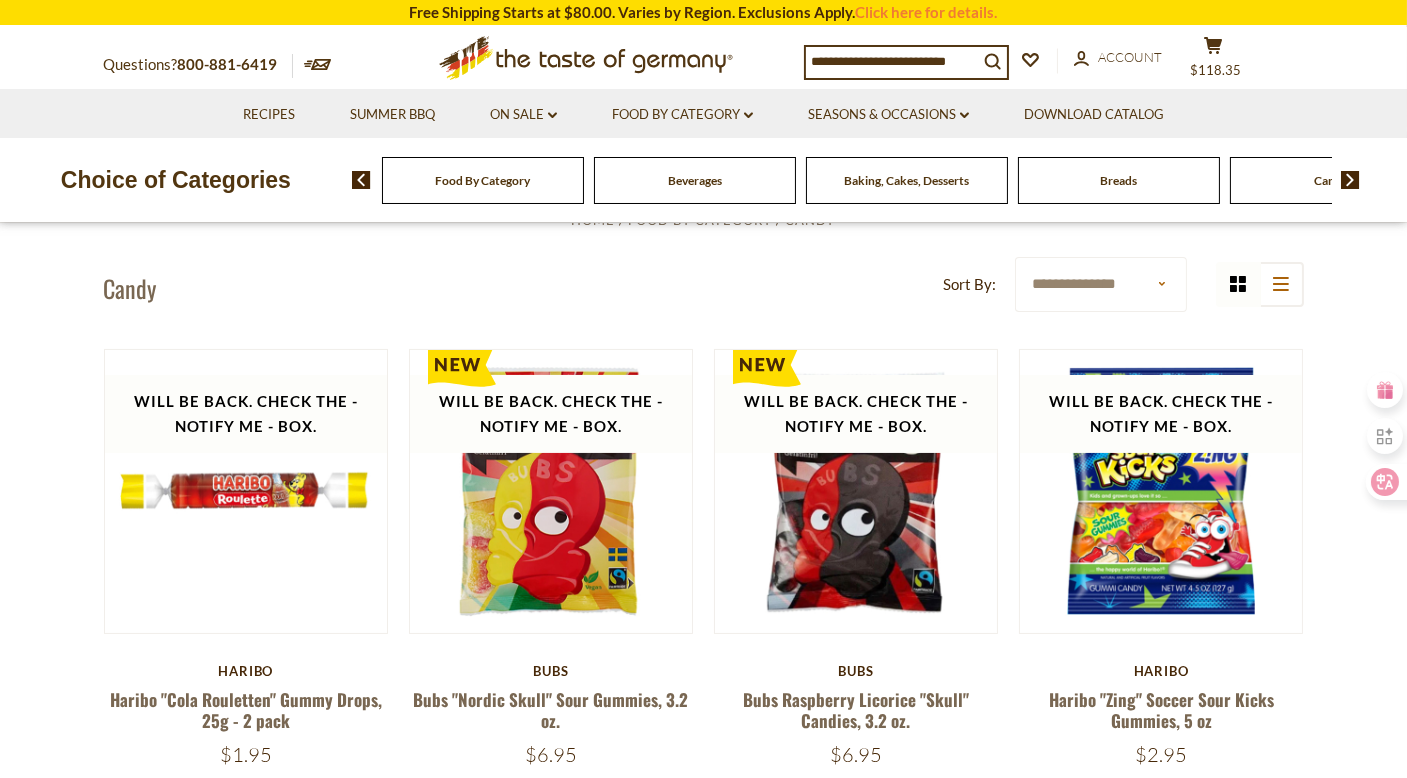 scroll, scrollTop: 471, scrollLeft: 0, axis: vertical 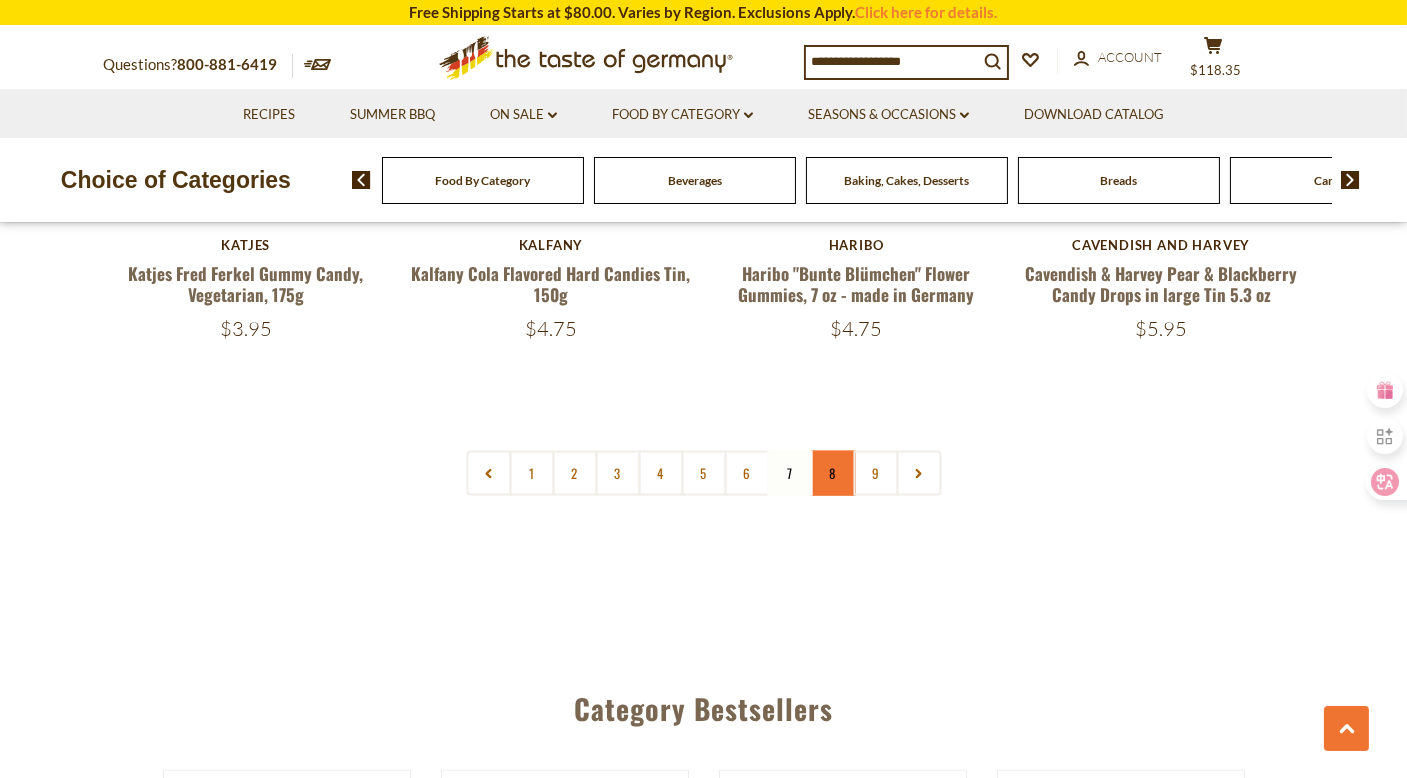 click on "8" at bounding box center (832, 473) 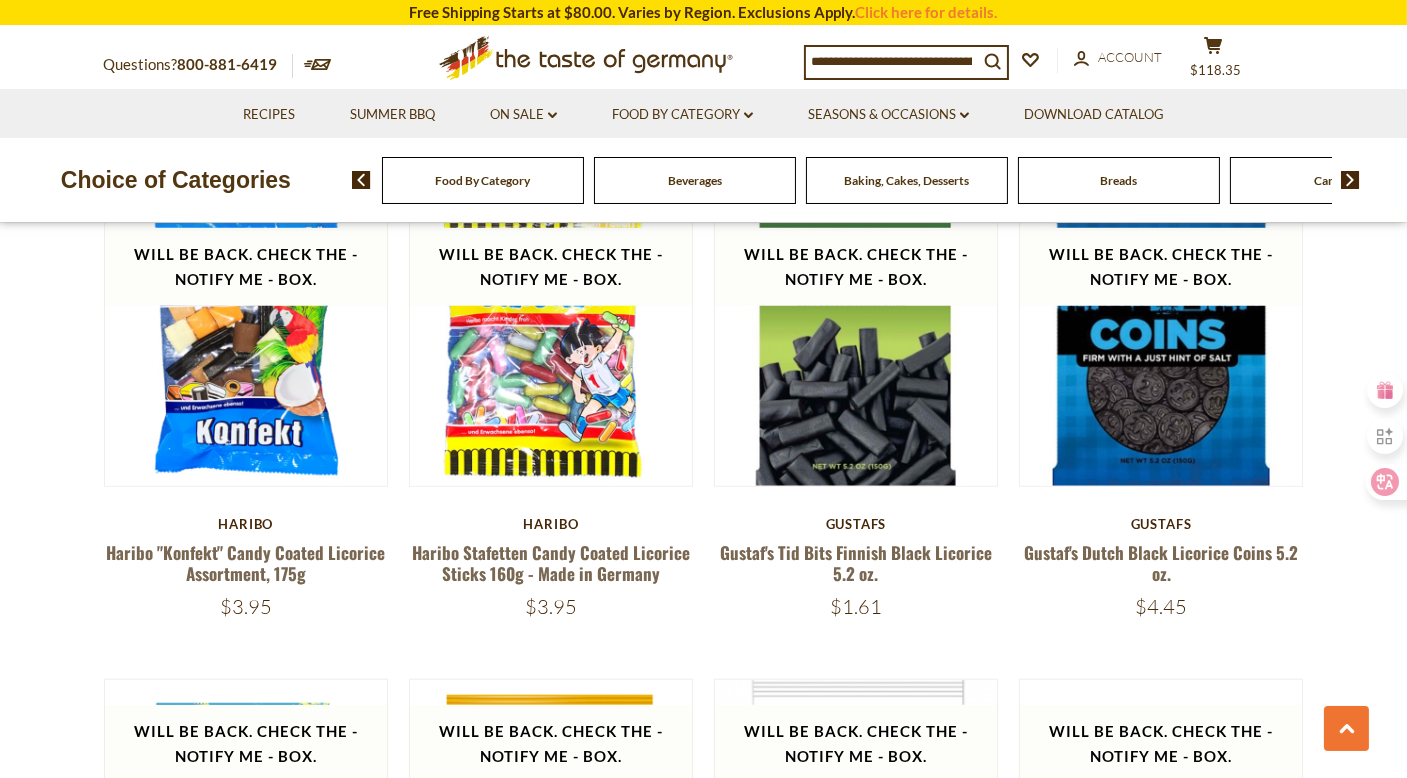 scroll, scrollTop: 3256, scrollLeft: 0, axis: vertical 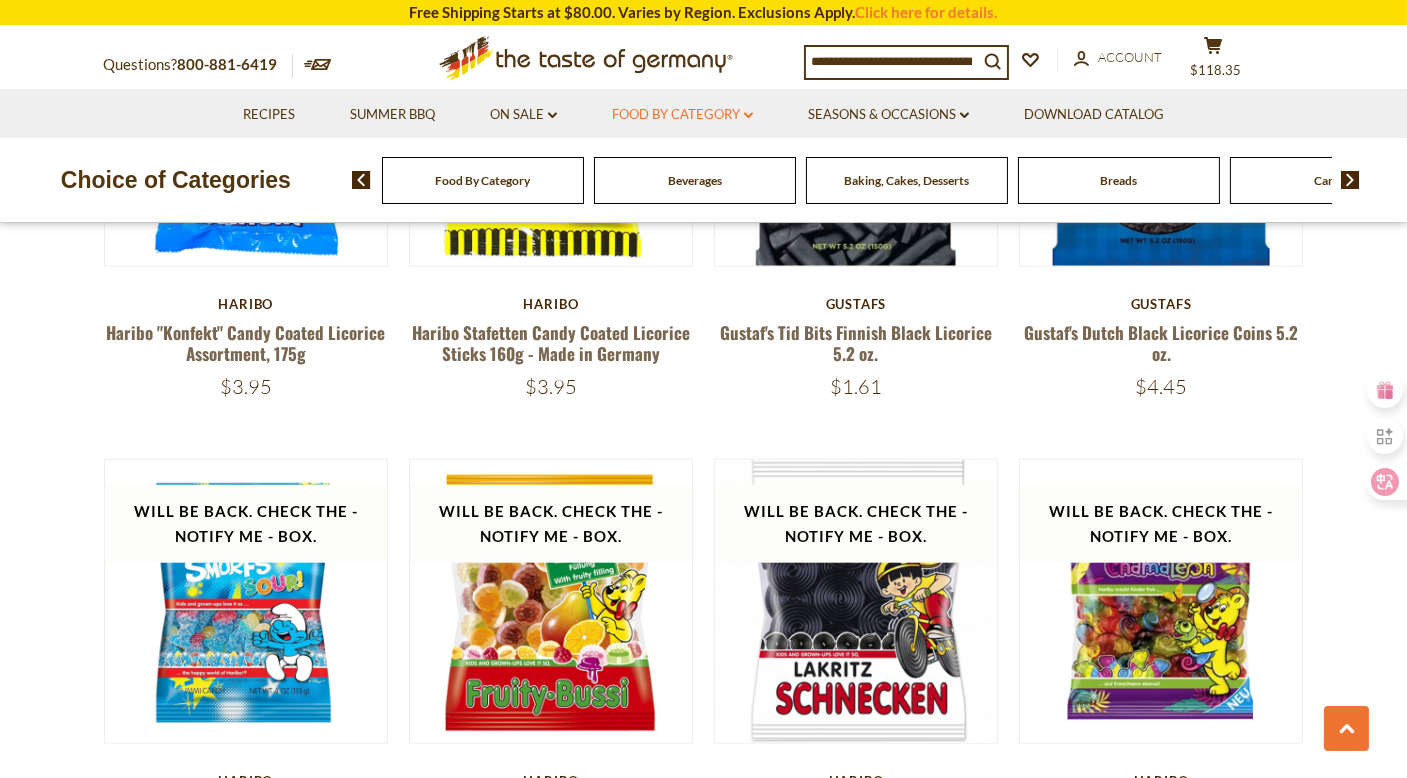 click on "Food By Category
dropdown_arrow" at bounding box center [682, 115] 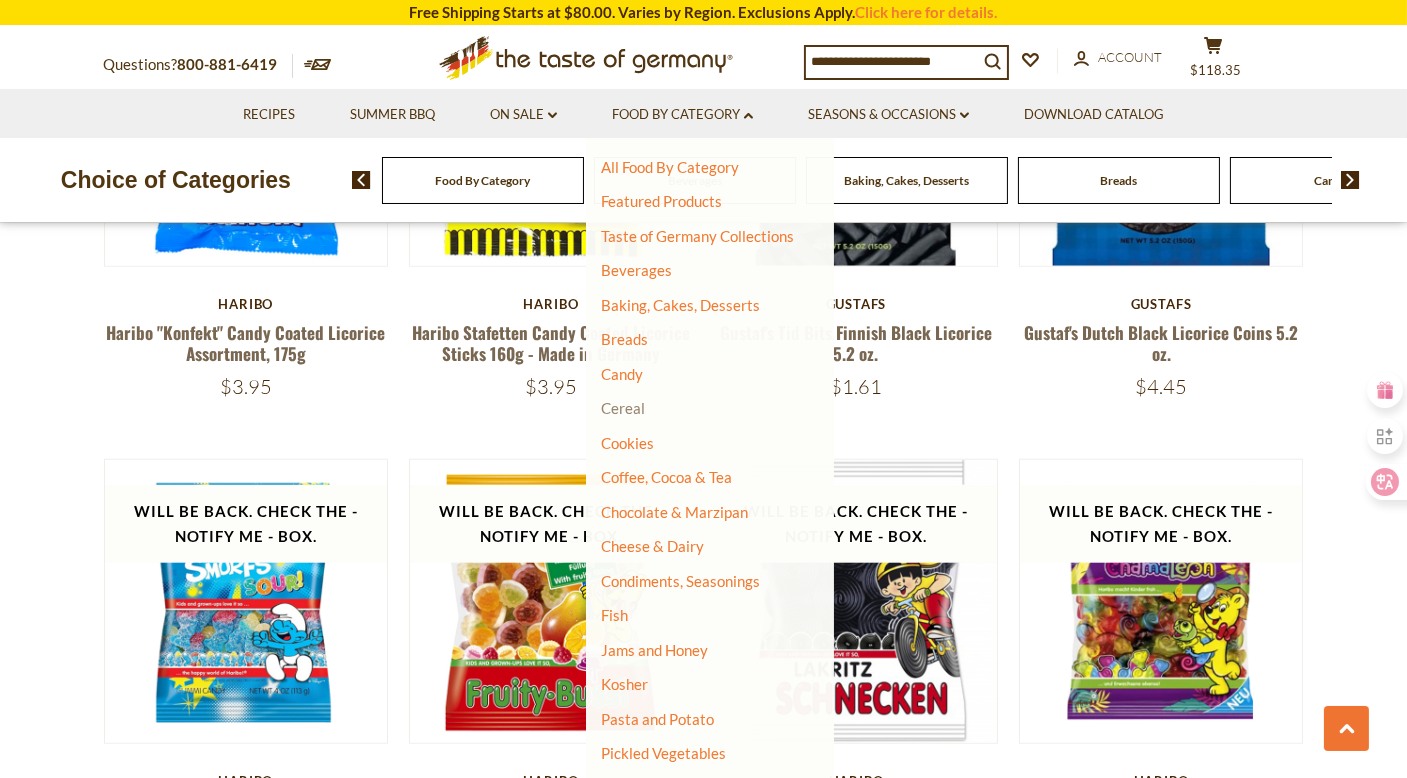 click on "Cereal" at bounding box center (623, 408) 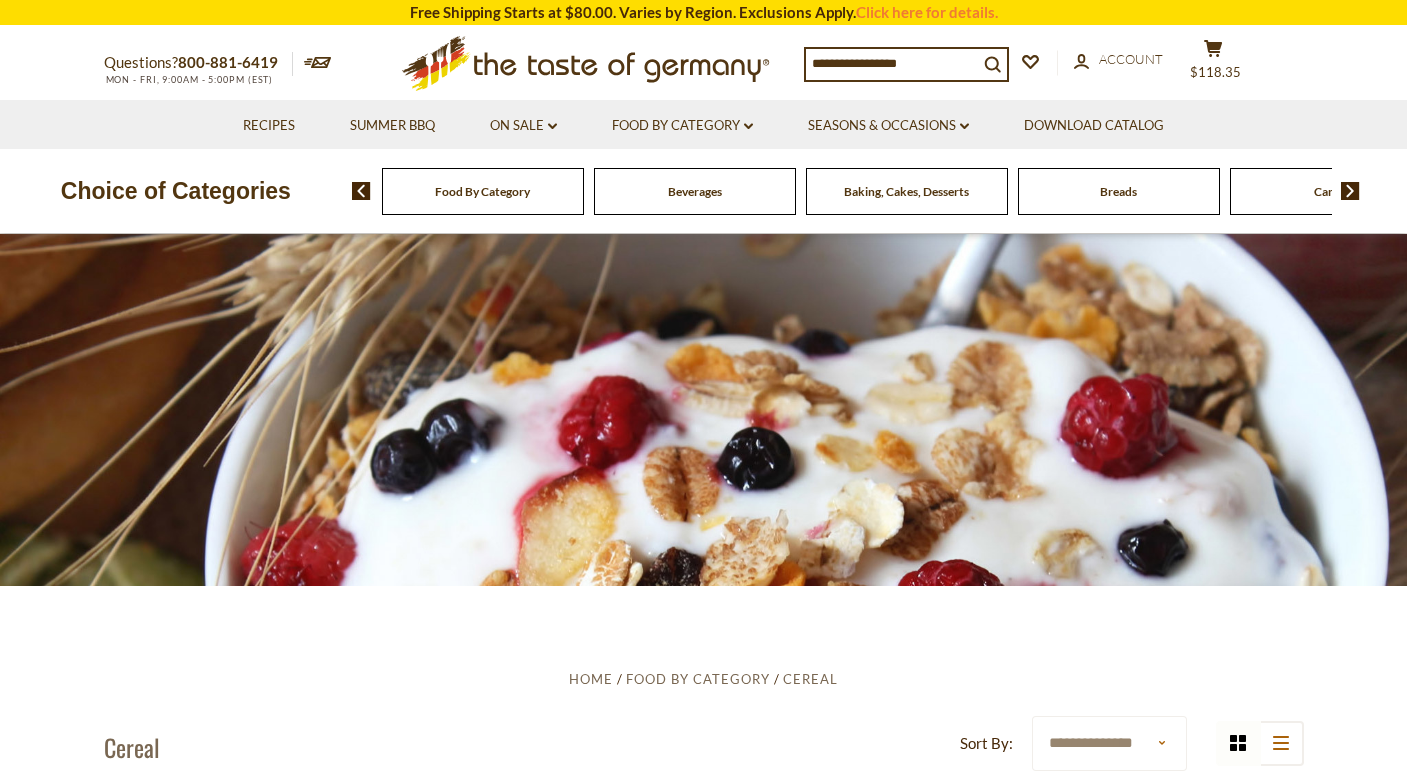 scroll, scrollTop: 0, scrollLeft: 0, axis: both 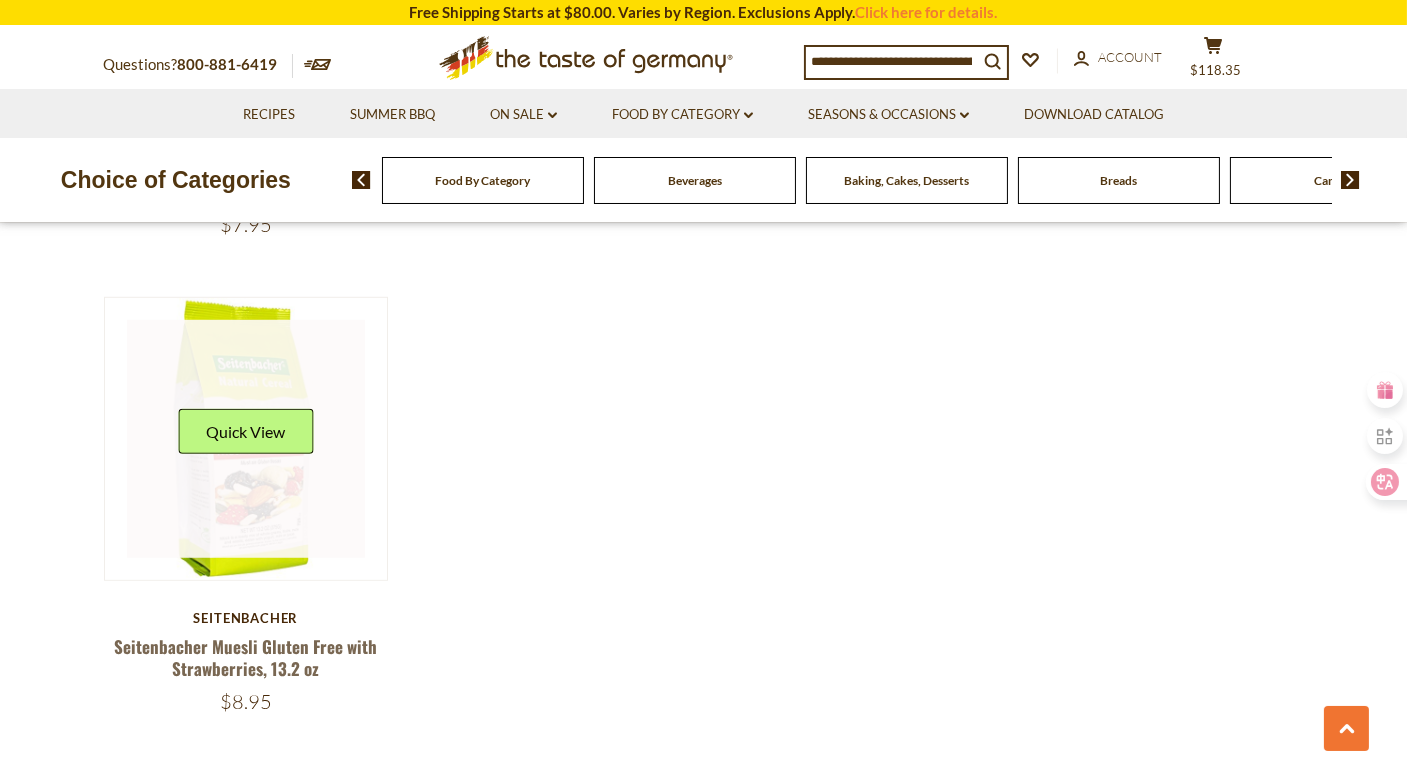 click on "Quick View" at bounding box center (245, 439) 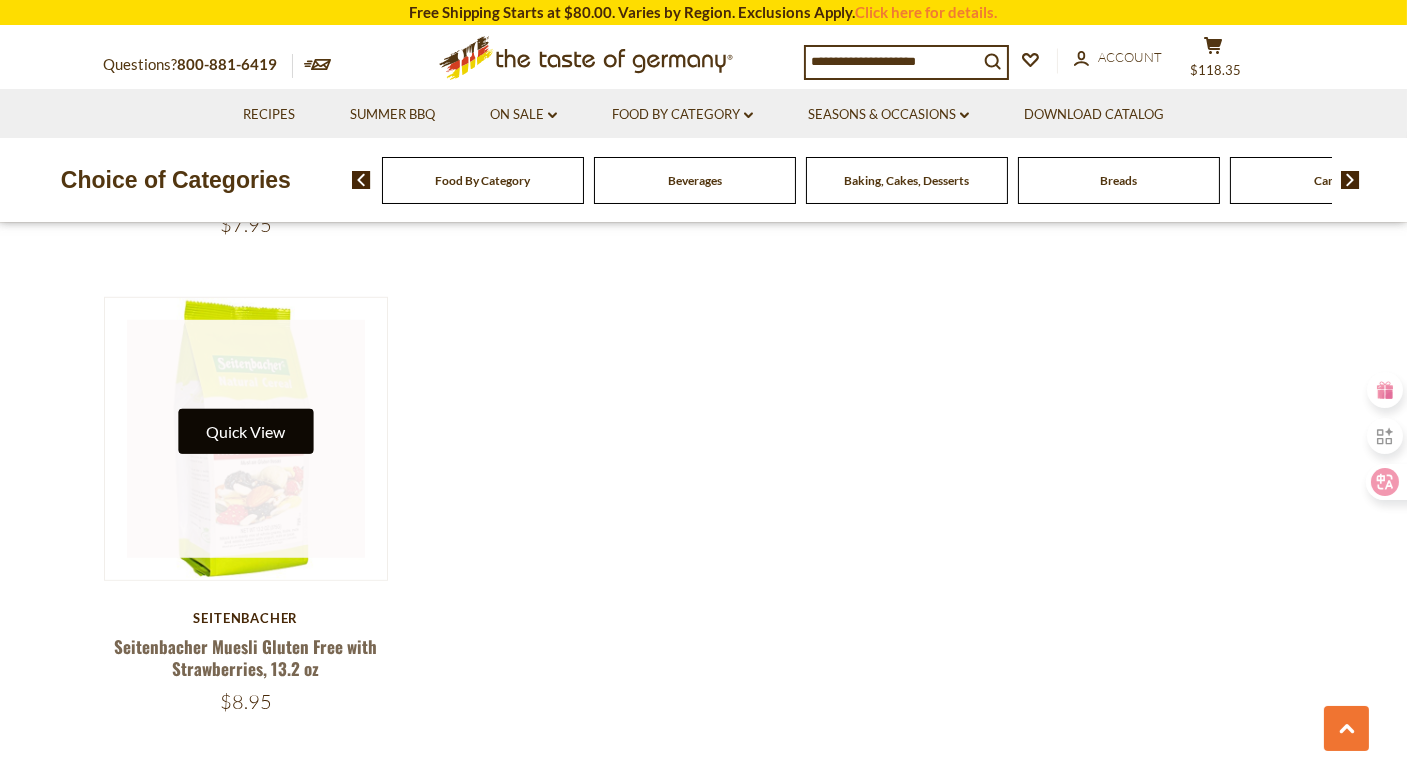 click on "Quick View" at bounding box center [245, 431] 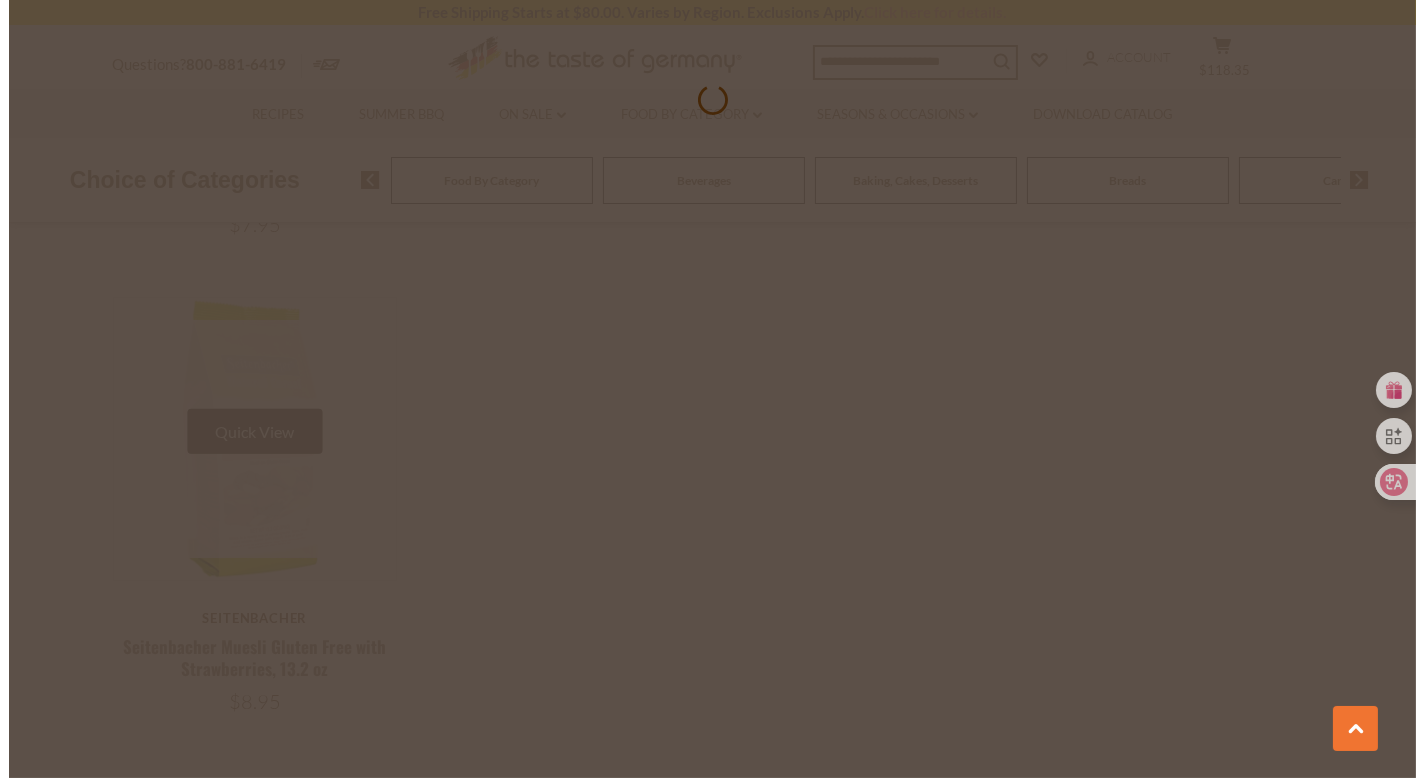 scroll, scrollTop: 2468, scrollLeft: 0, axis: vertical 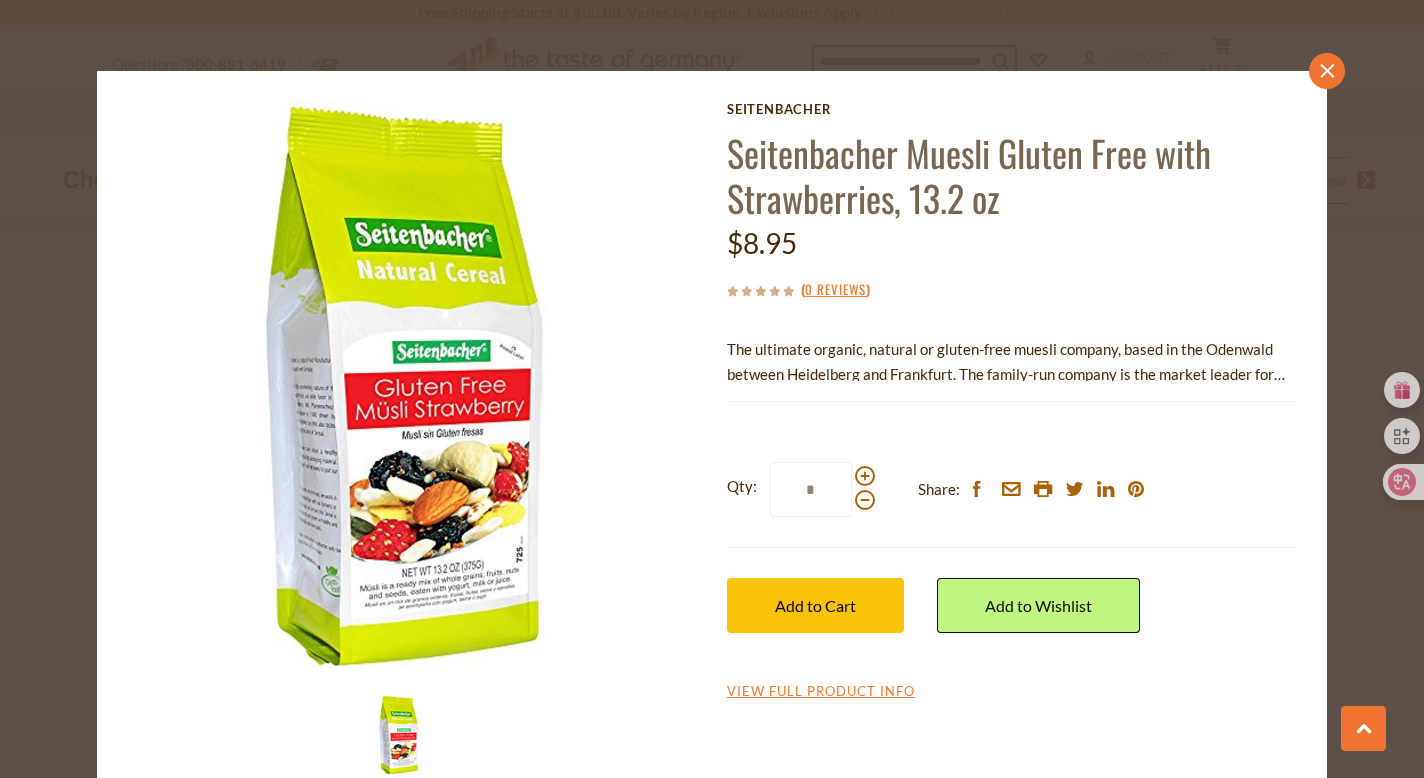 click on "close" 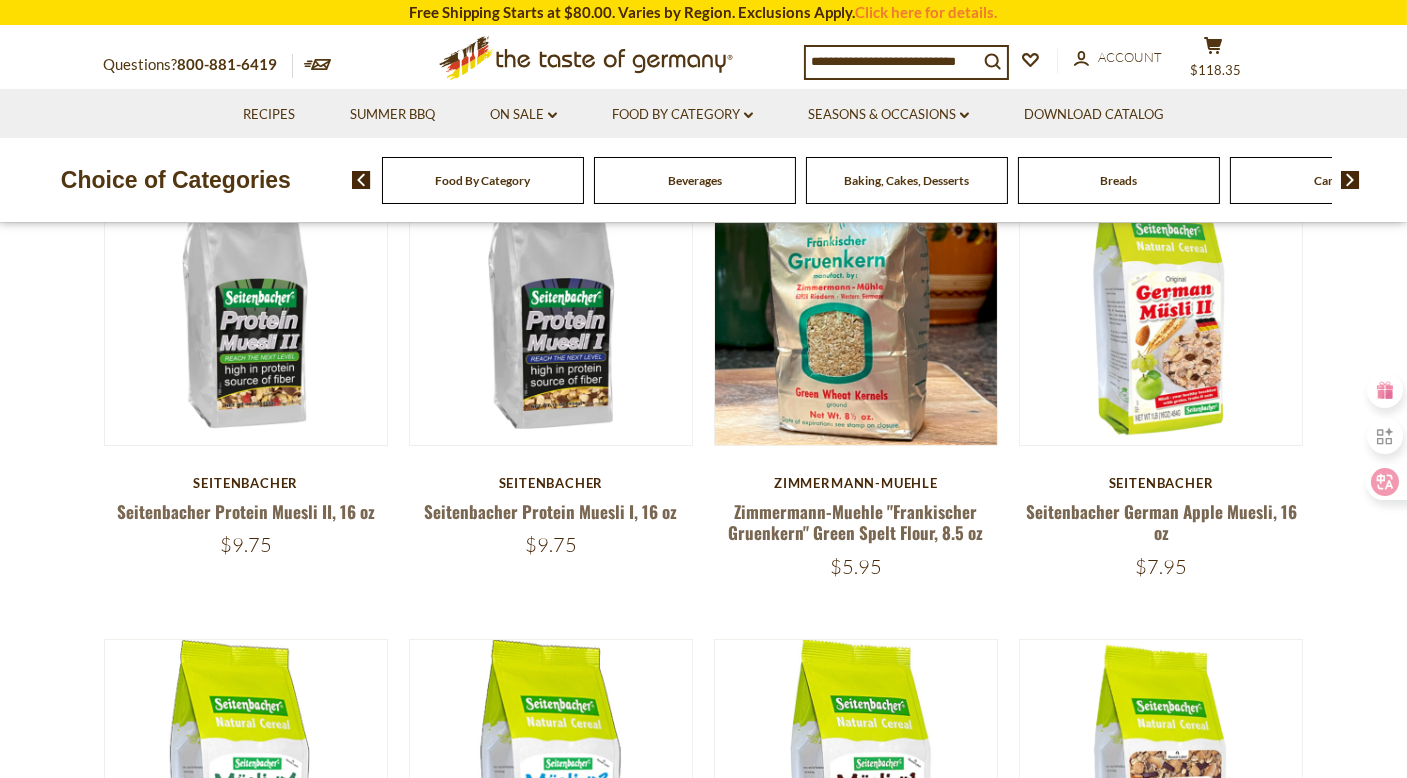 scroll, scrollTop: 643, scrollLeft: 0, axis: vertical 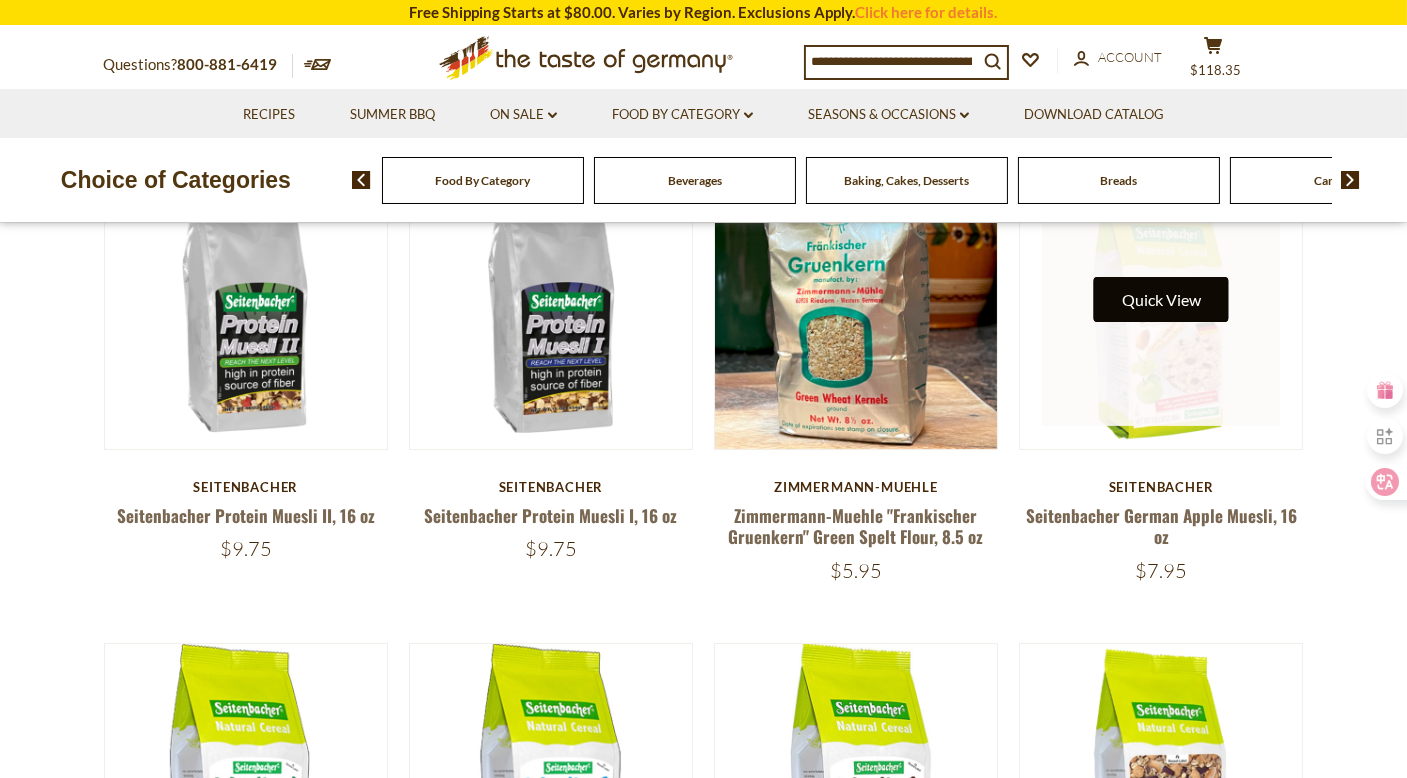 click on "Quick View" at bounding box center [1161, 299] 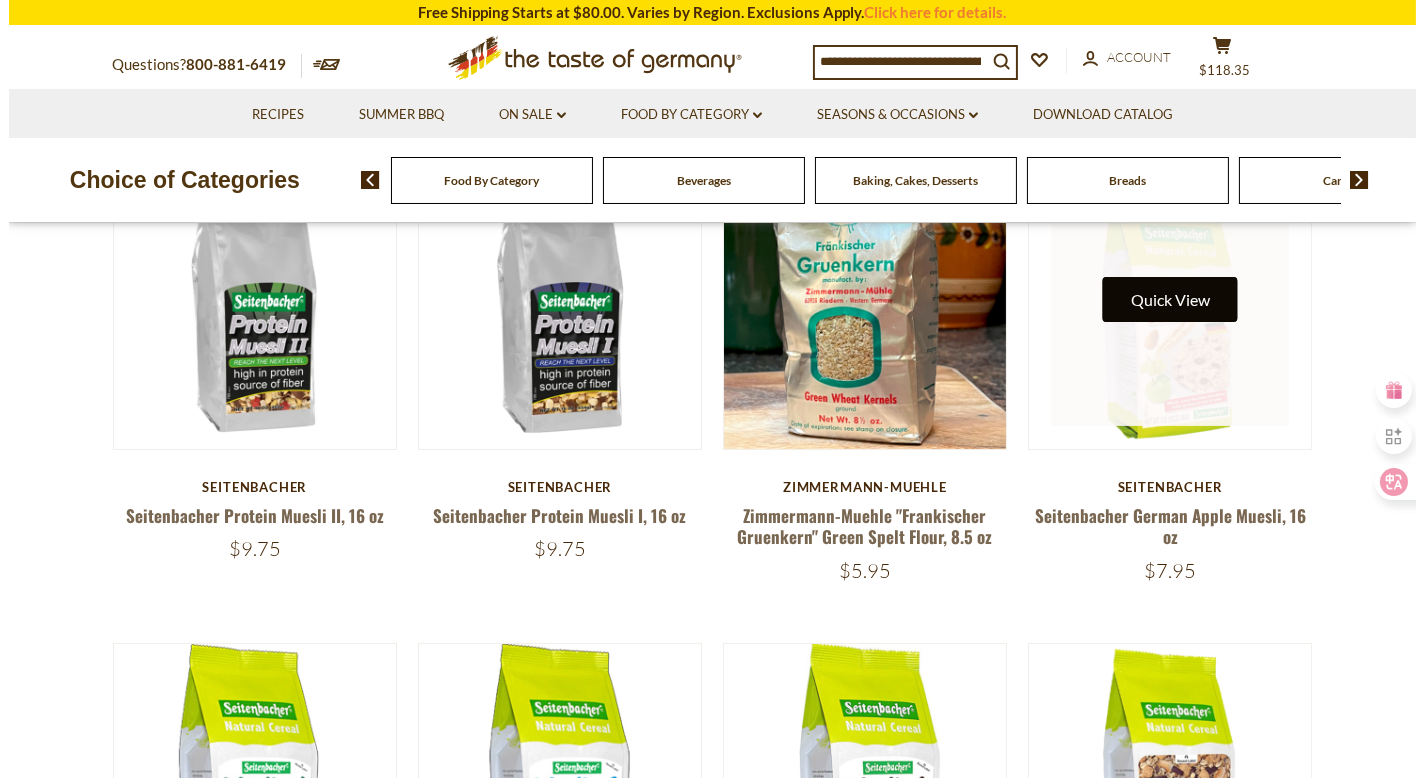 scroll, scrollTop: 648, scrollLeft: 0, axis: vertical 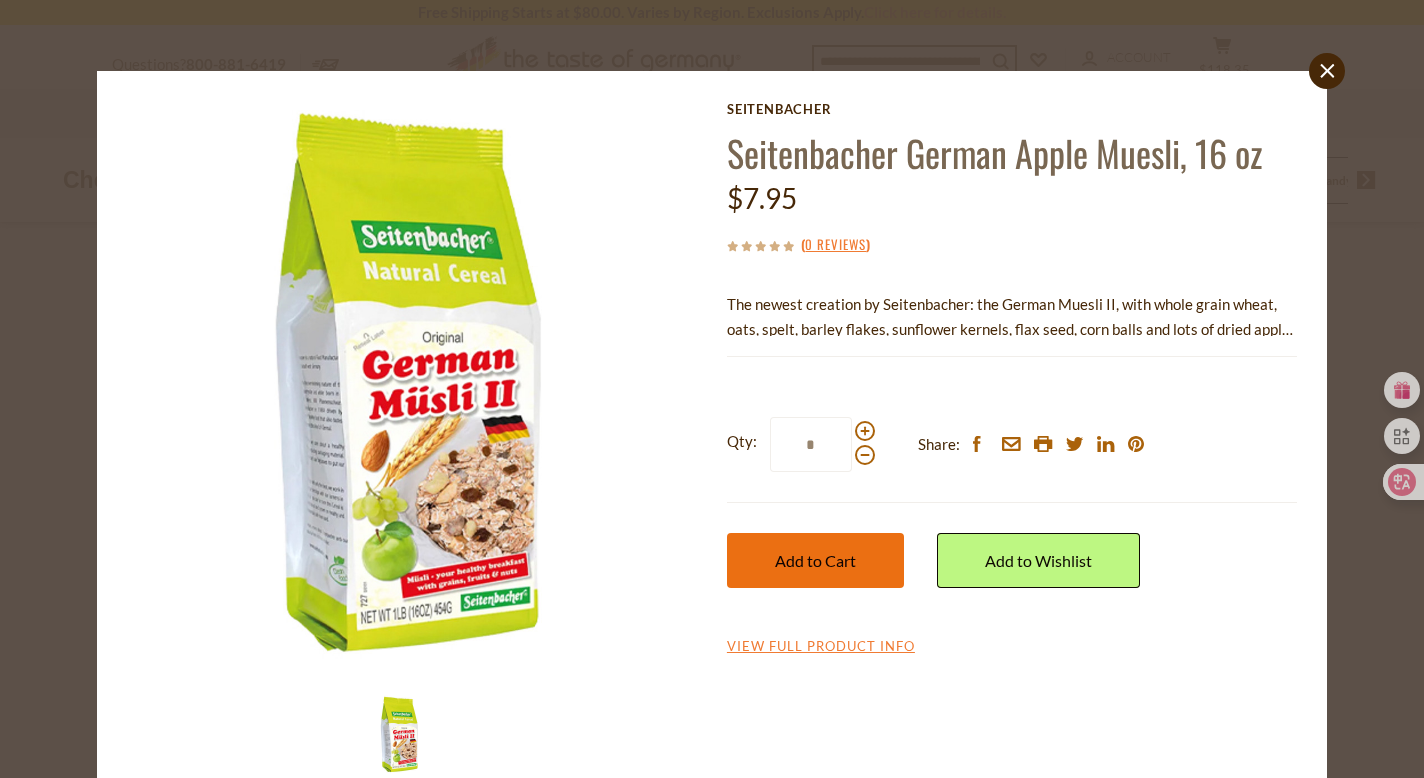 click on "Add to Cart" at bounding box center (815, 560) 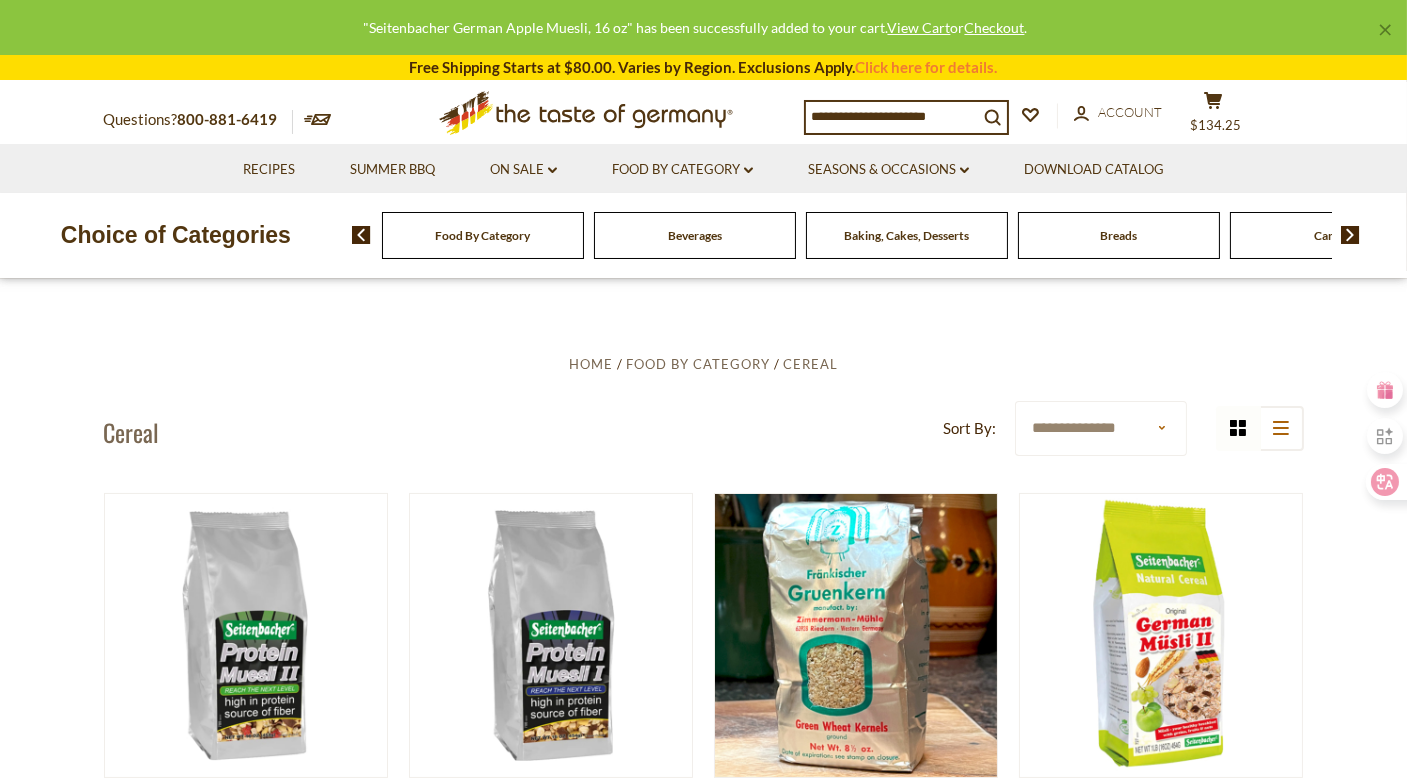 scroll, scrollTop: 0, scrollLeft: 0, axis: both 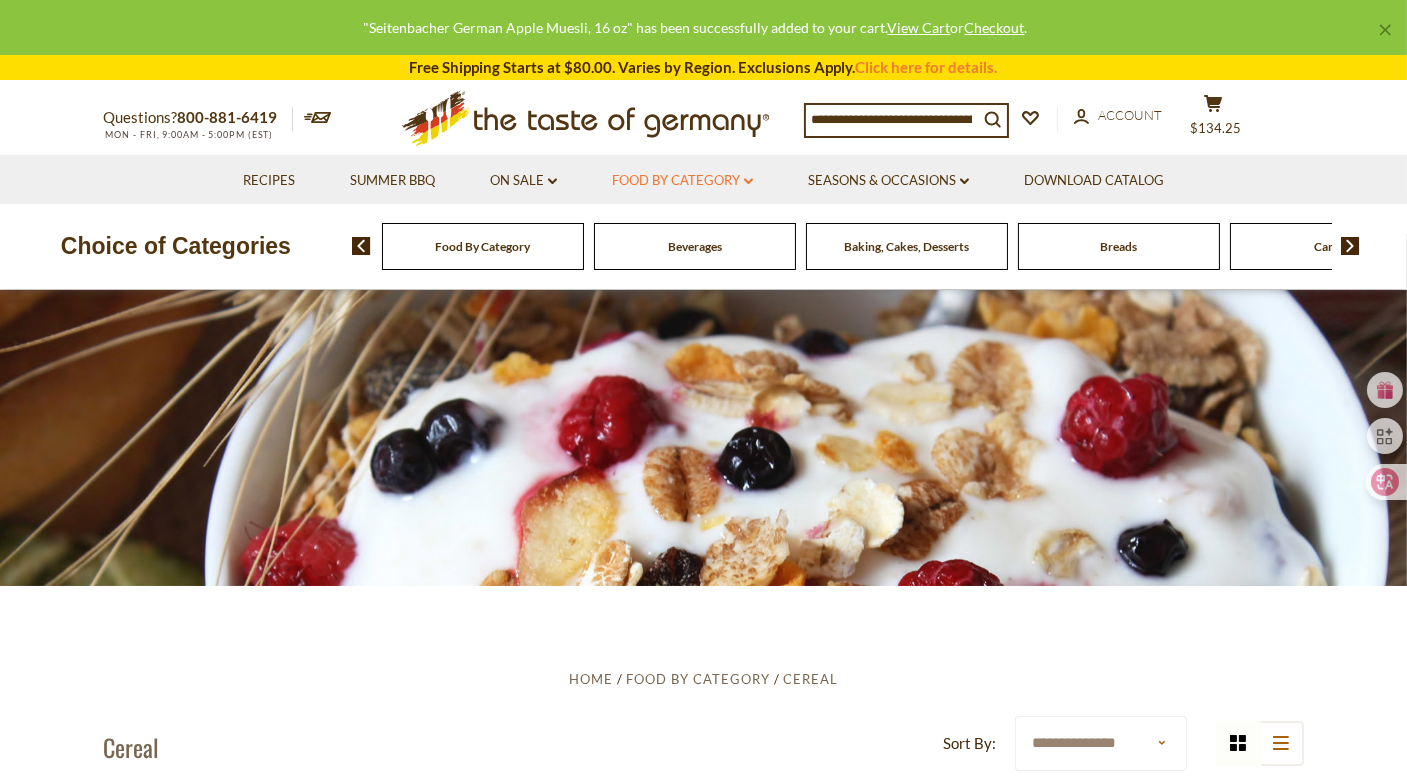 click on "Food By Category
dropdown_arrow" at bounding box center (682, 181) 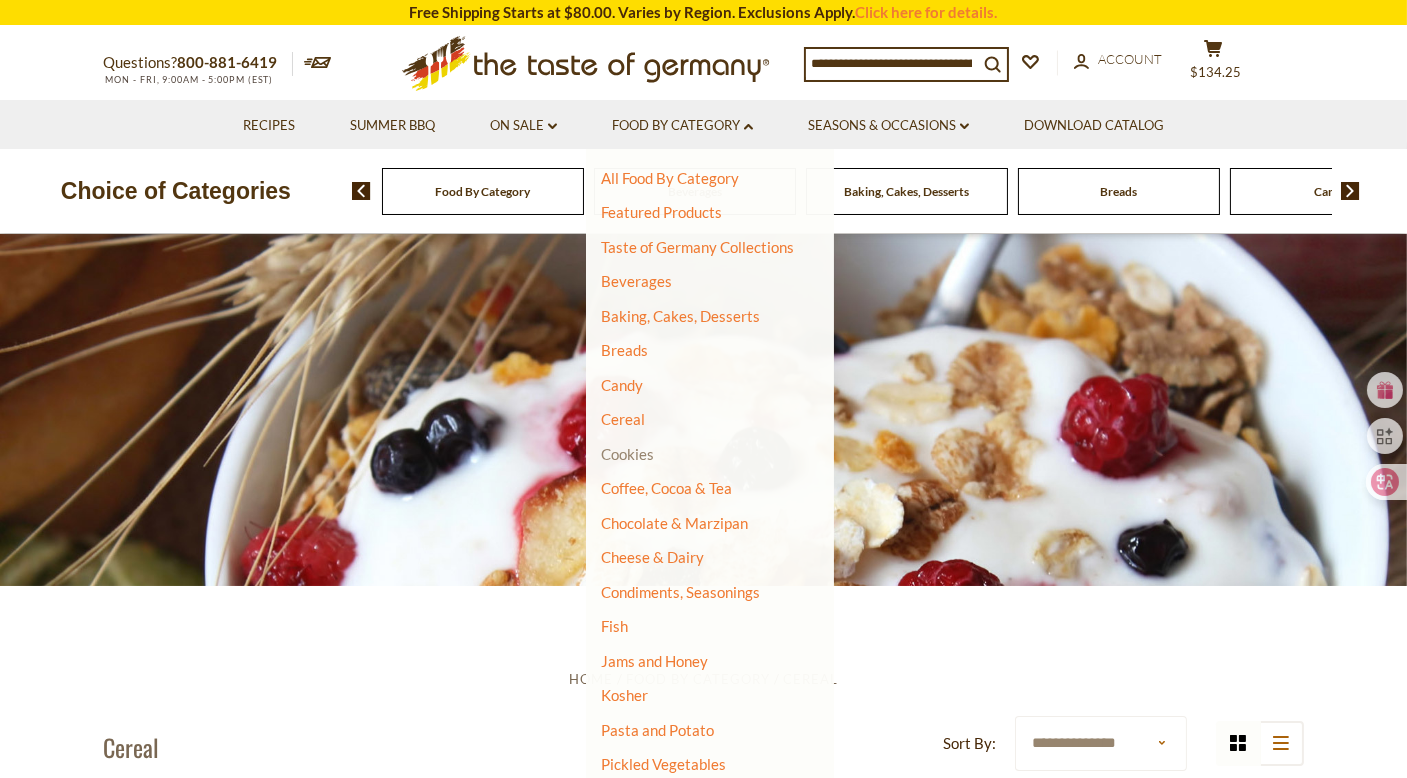 drag, startPoint x: 626, startPoint y: 447, endPoint x: 616, endPoint y: 457, distance: 14.142136 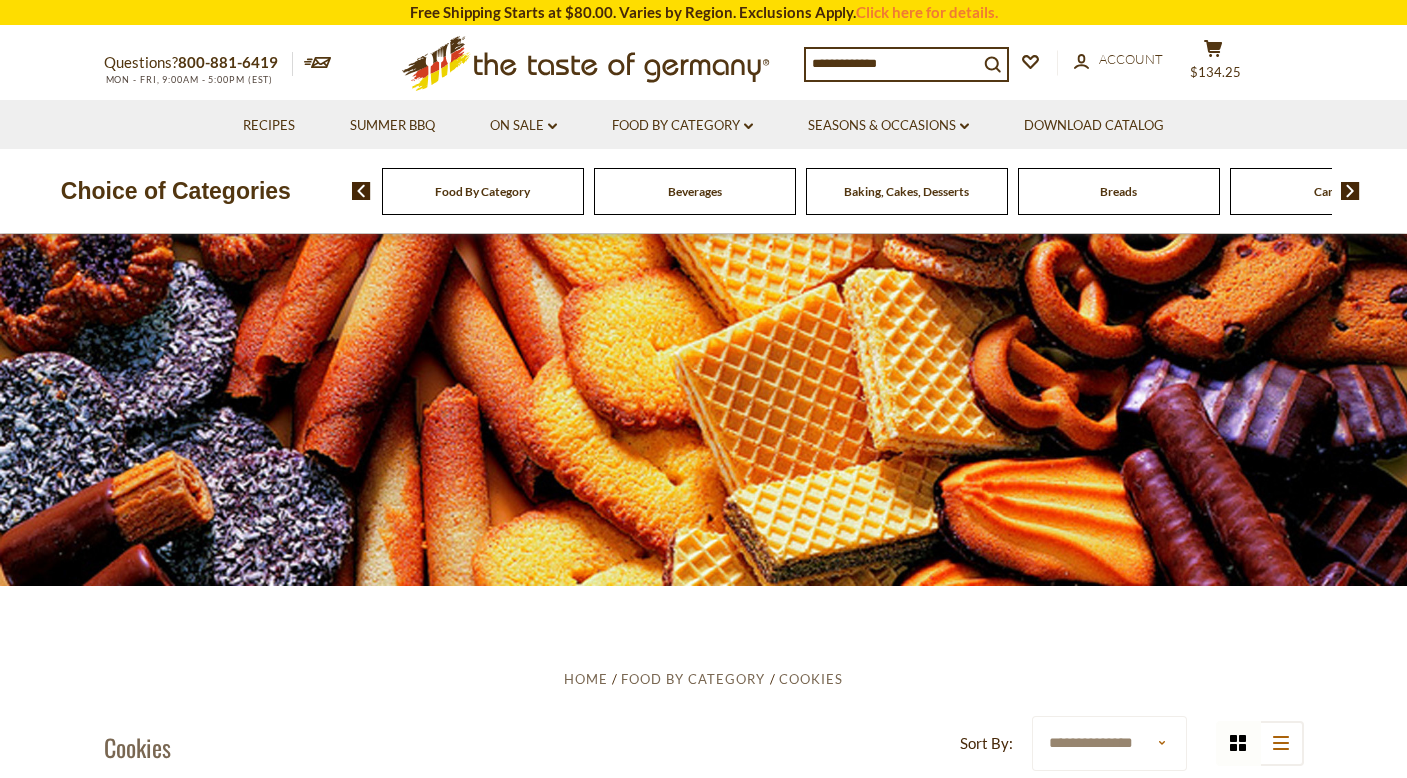 scroll, scrollTop: 0, scrollLeft: 0, axis: both 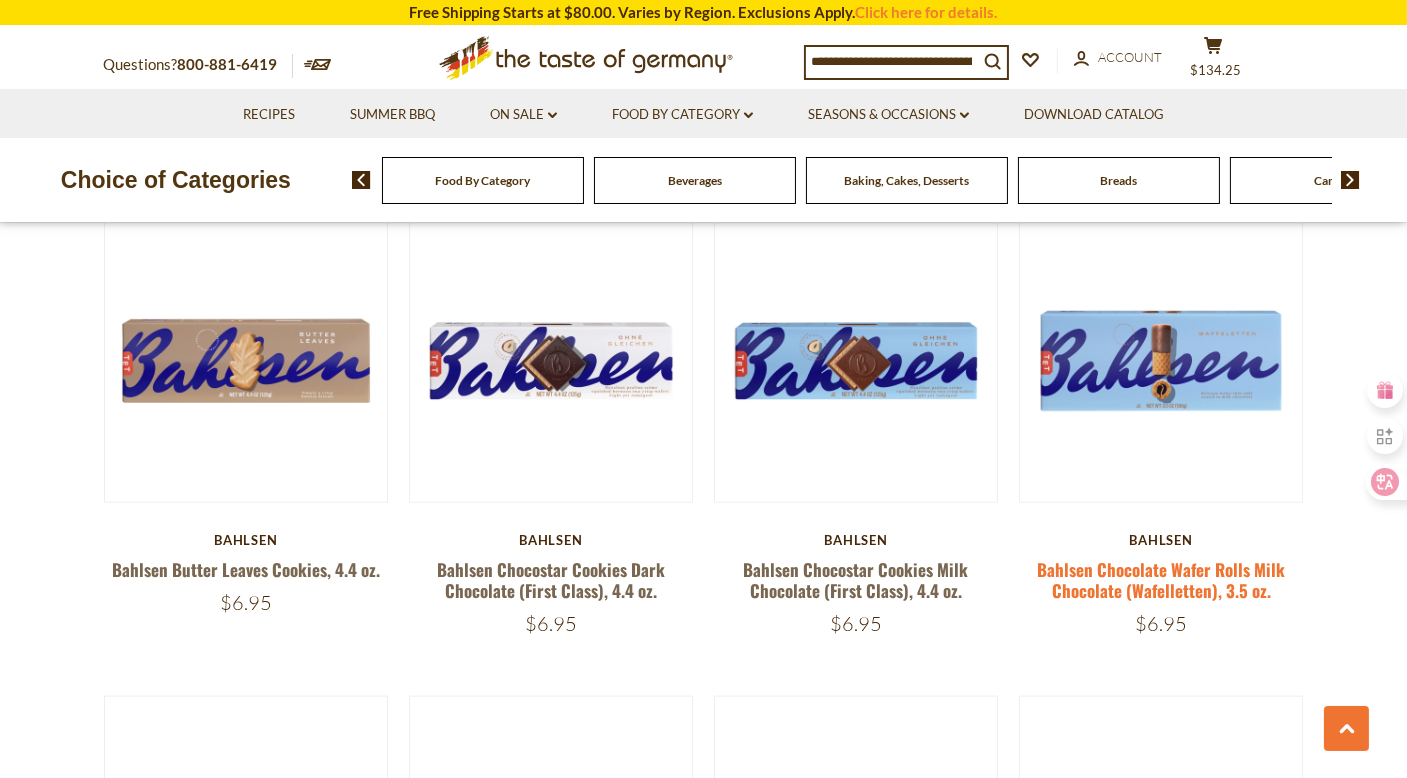 click on "Bahlsen Chocolate Wafer Rolls Milk Chocolate (Wafelletten), 3.5 oz." at bounding box center [1161, 580] 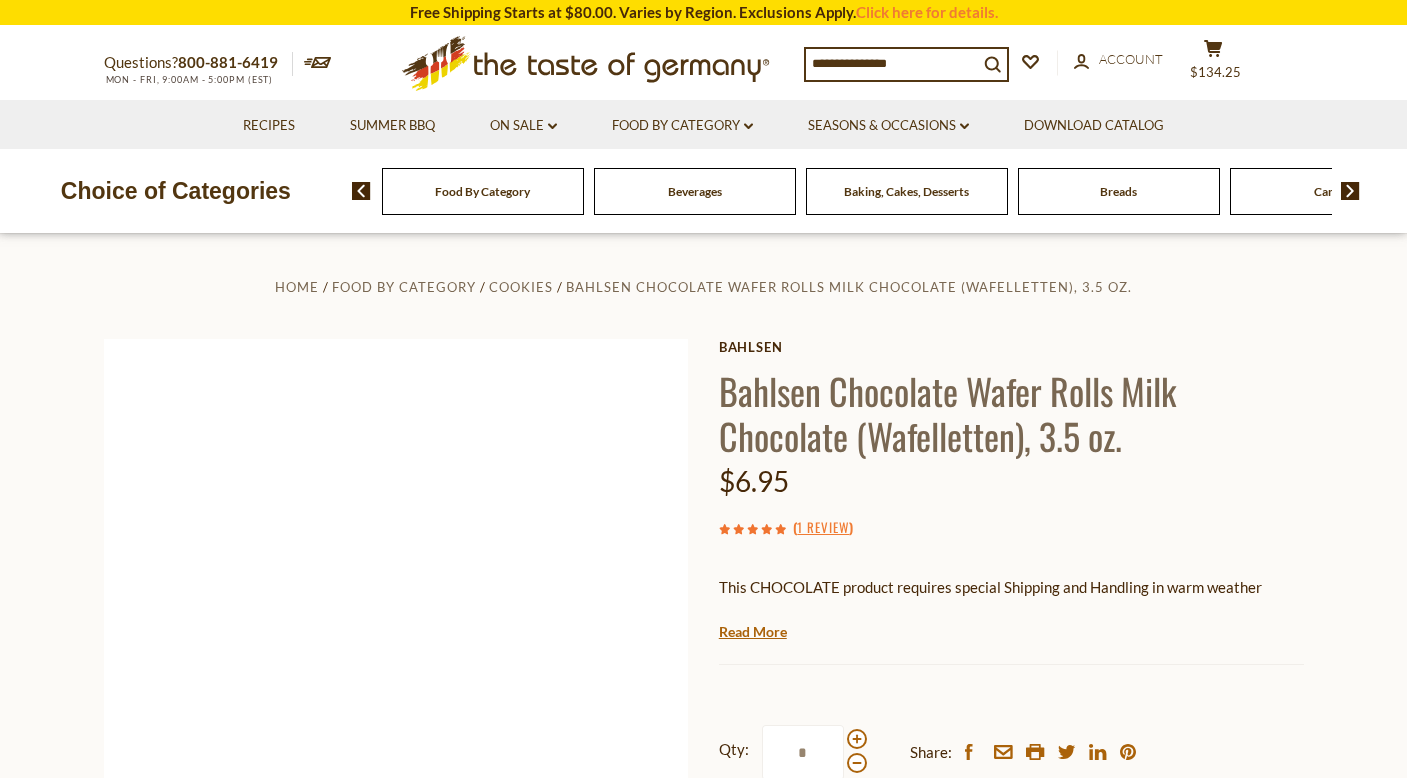 scroll, scrollTop: 0, scrollLeft: 0, axis: both 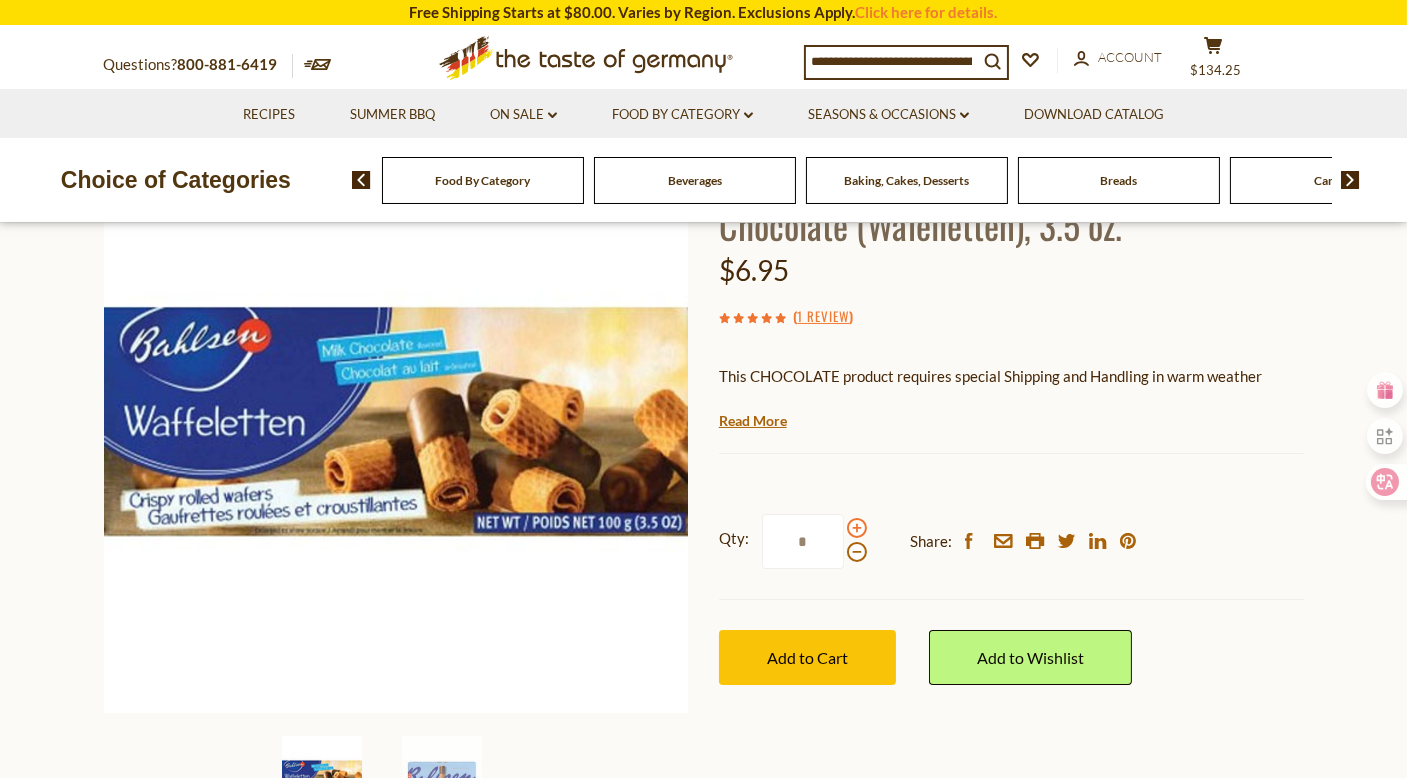 click at bounding box center (857, 528) 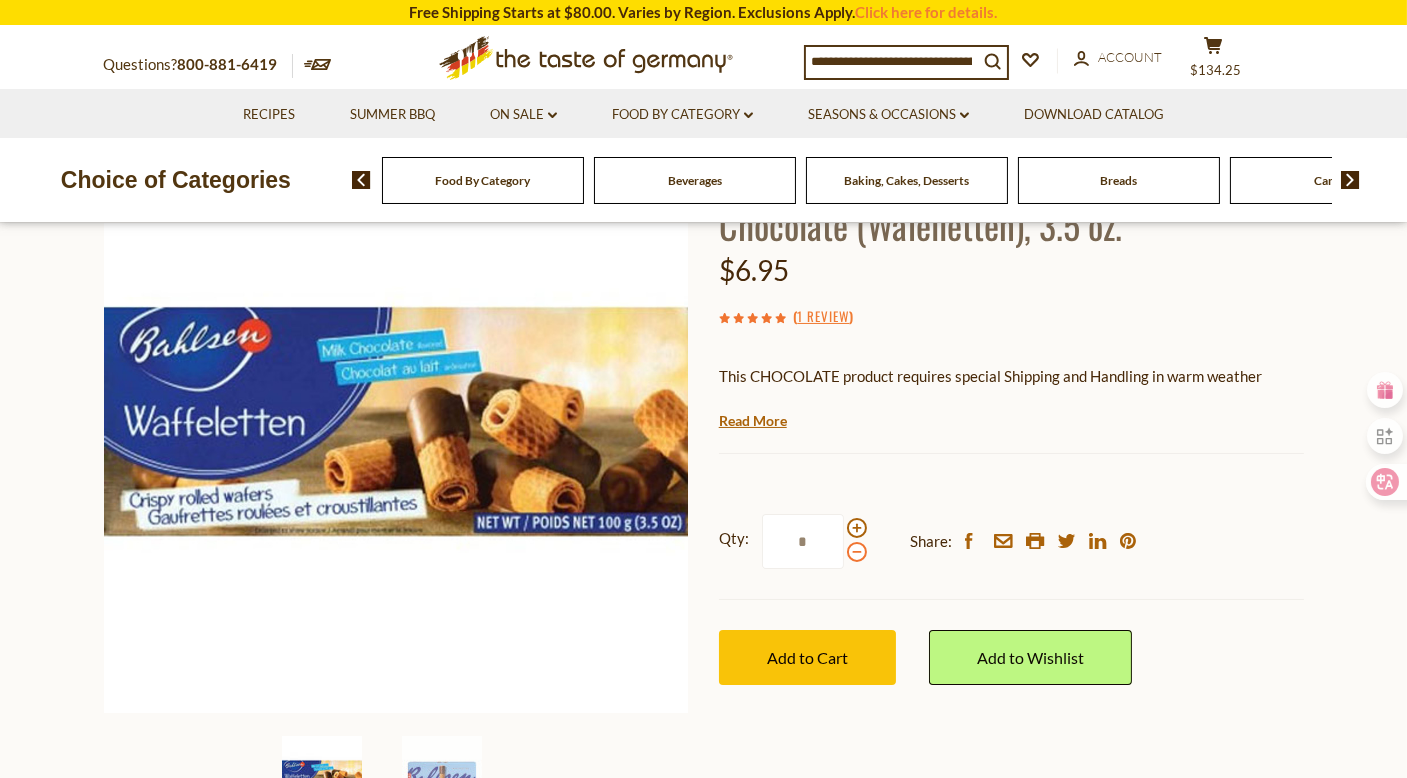 click at bounding box center (857, 552) 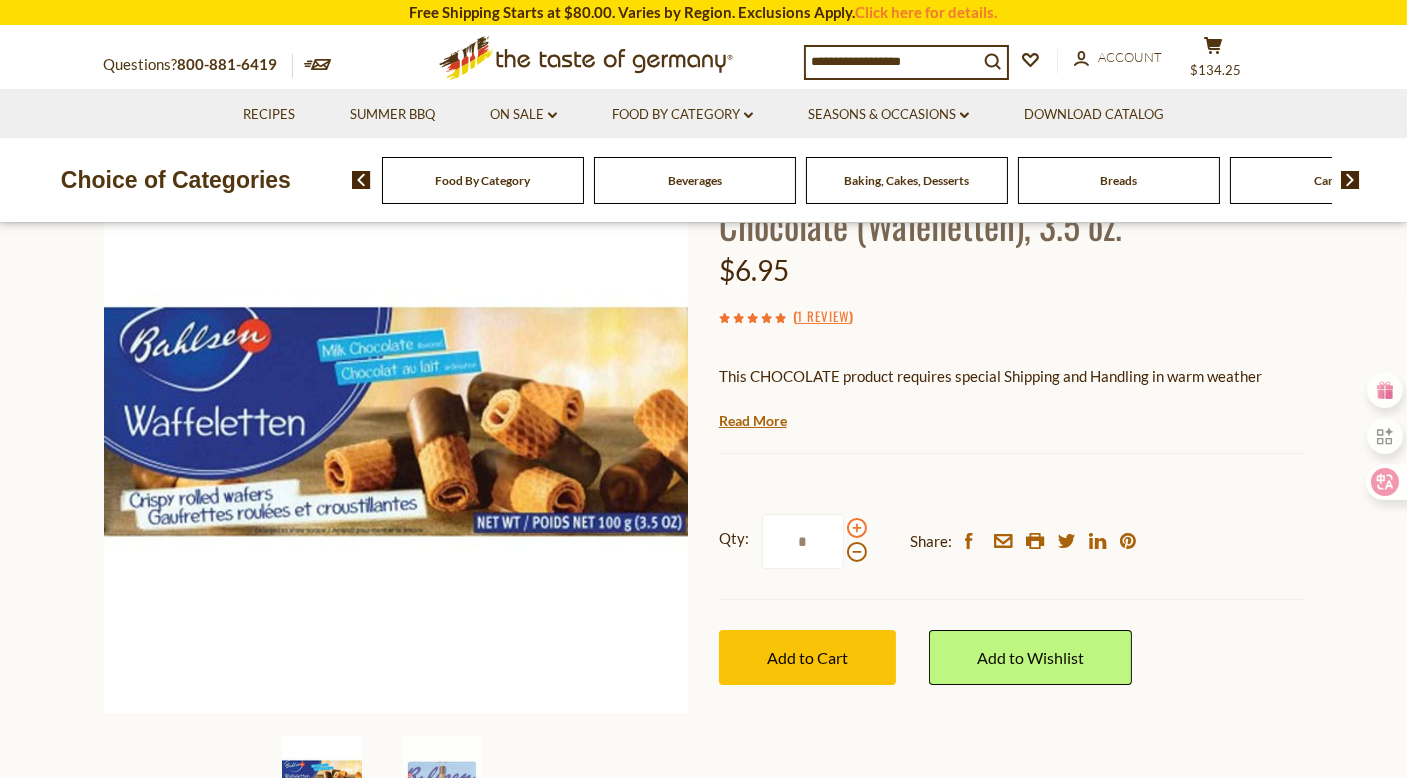 click at bounding box center [857, 528] 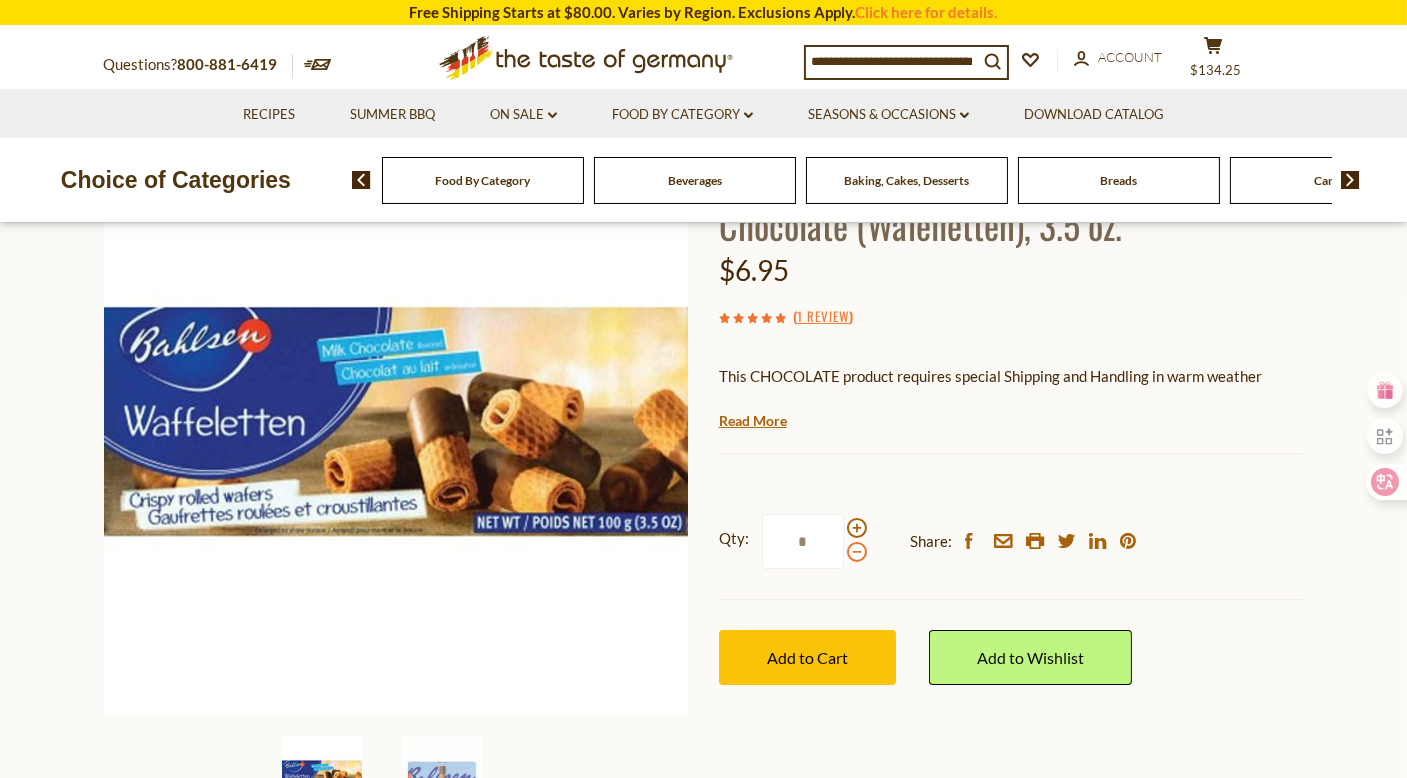 click at bounding box center (857, 552) 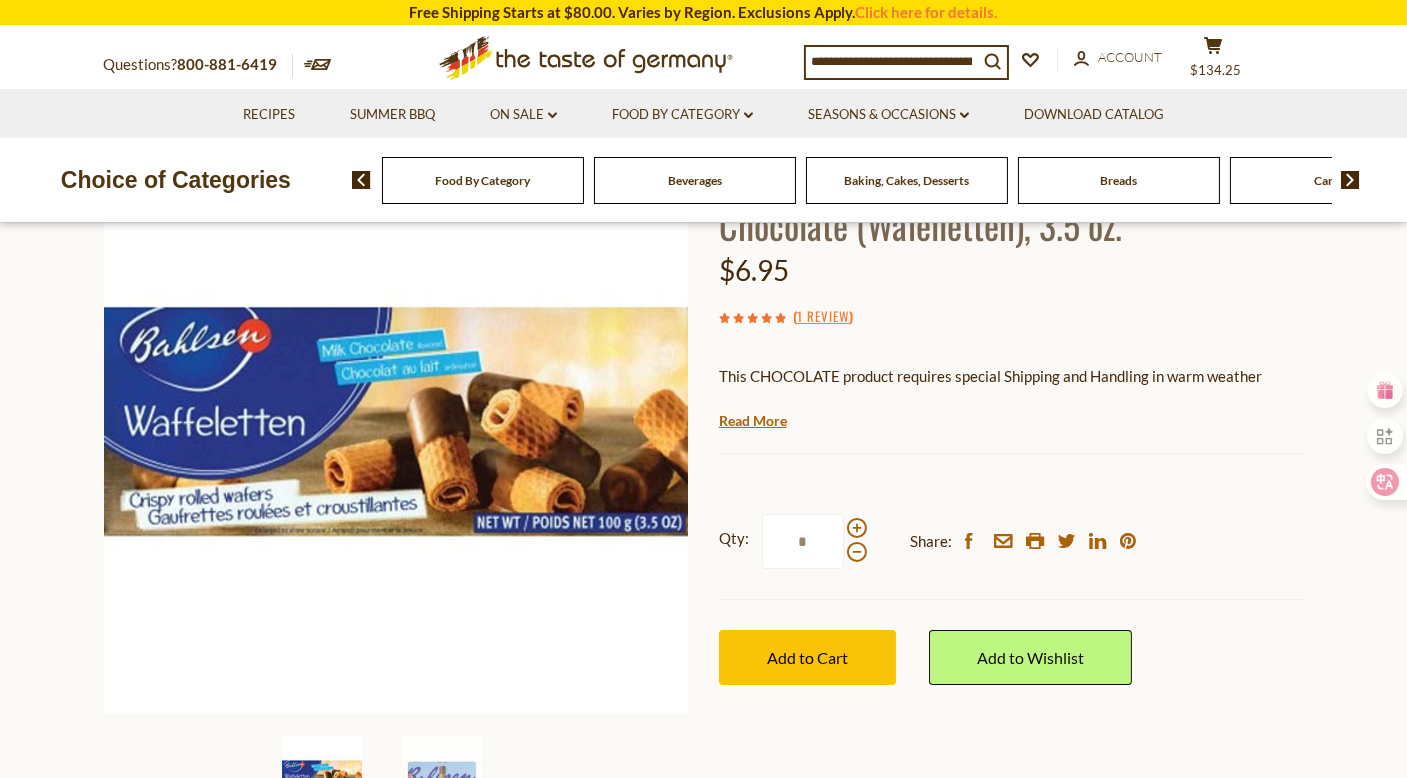 drag, startPoint x: 825, startPoint y: 546, endPoint x: 744, endPoint y: 525, distance: 83.677956 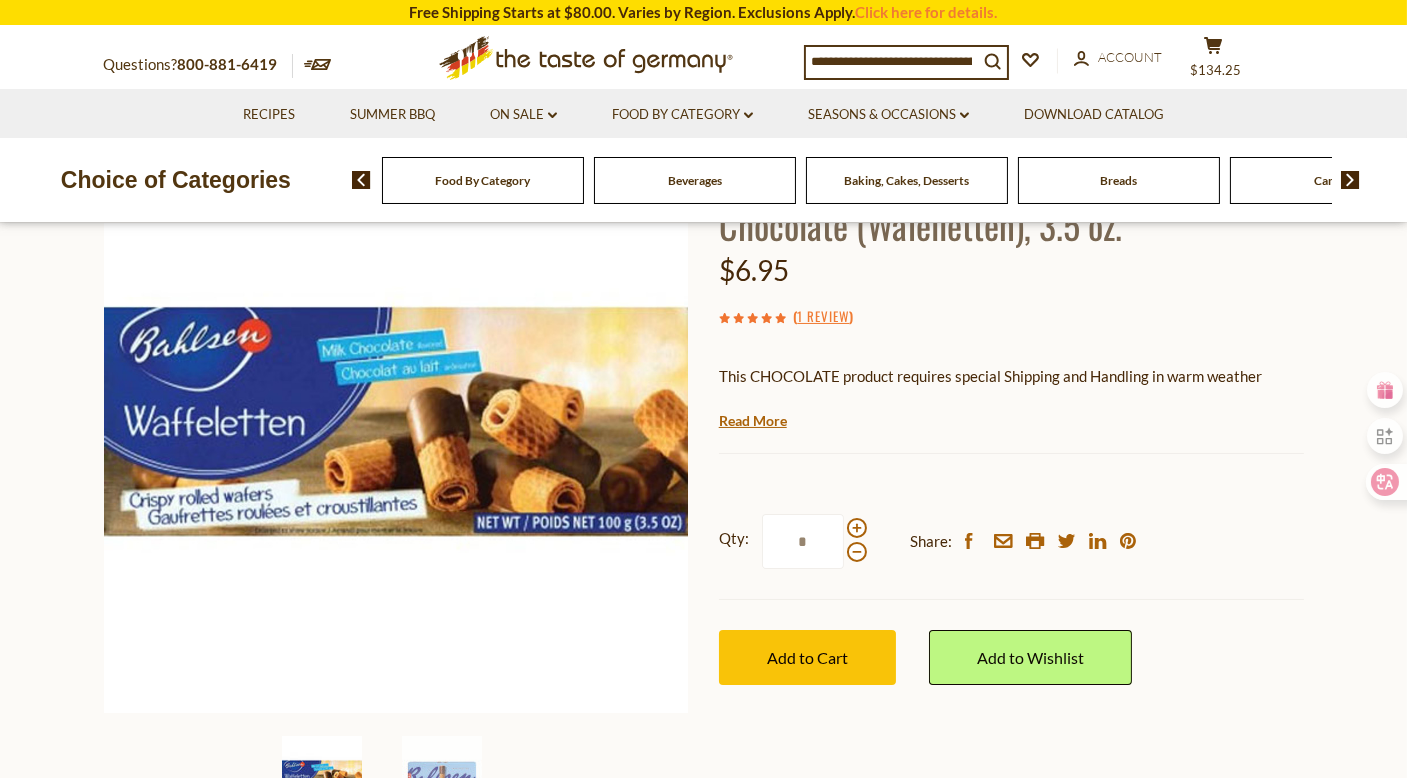 type on "*" 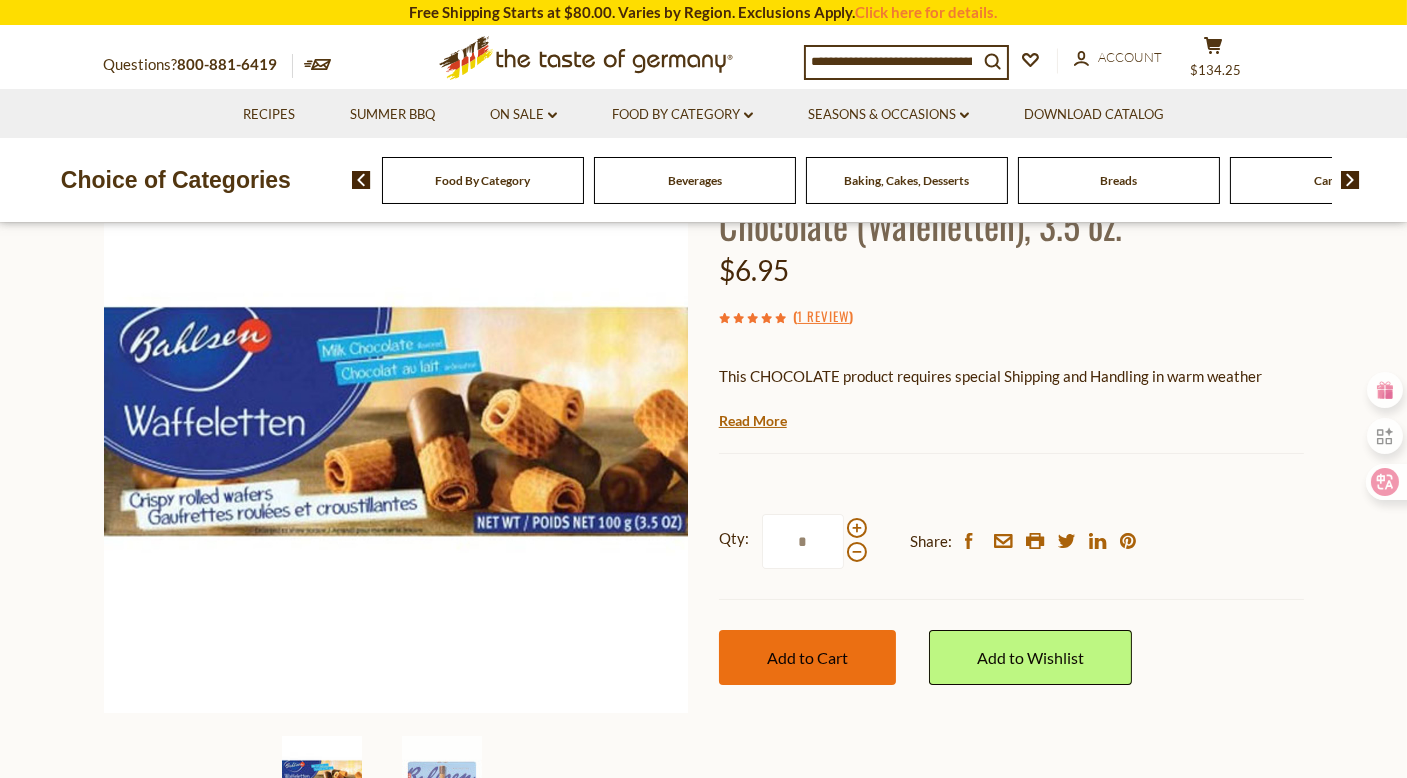 click on "Add to Cart" at bounding box center [807, 657] 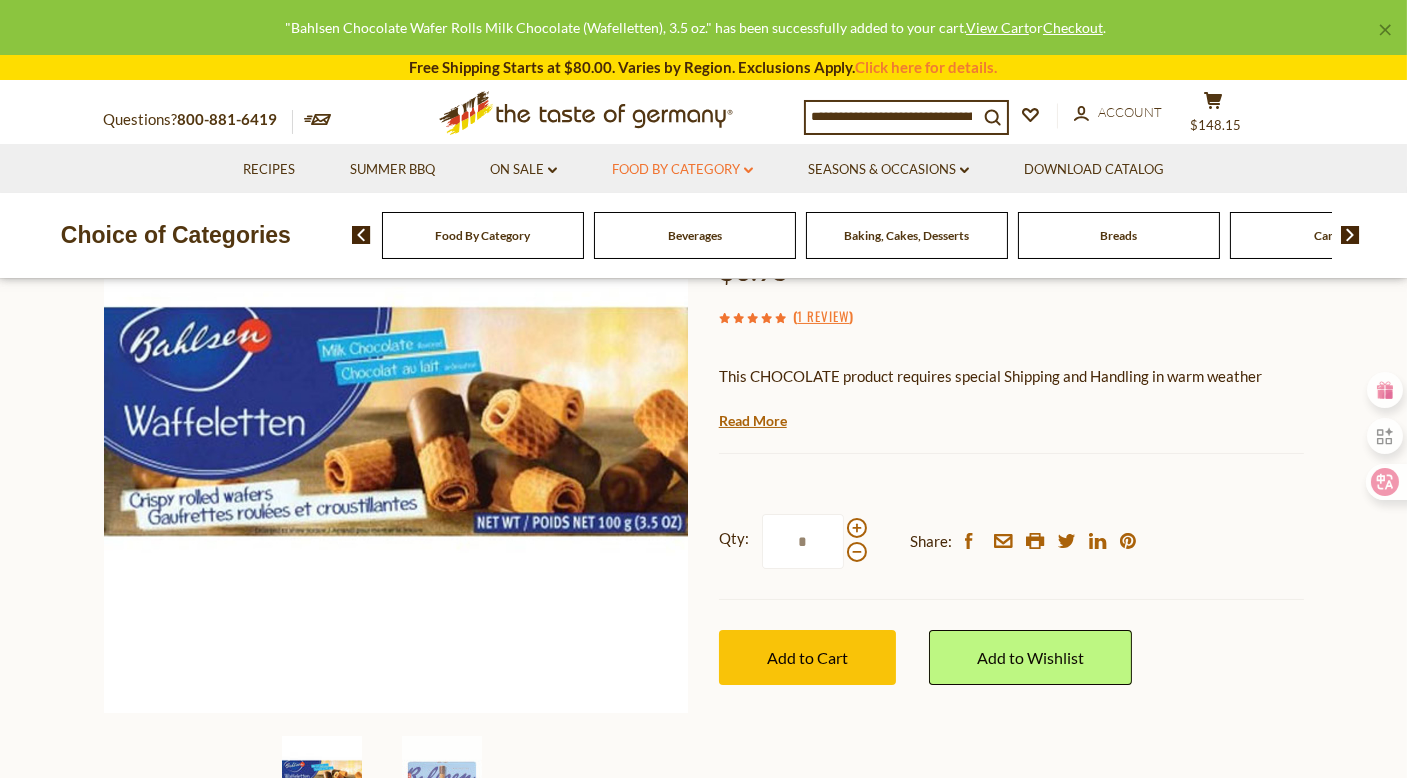 click on "Food By Category
dropdown_arrow" at bounding box center (682, 170) 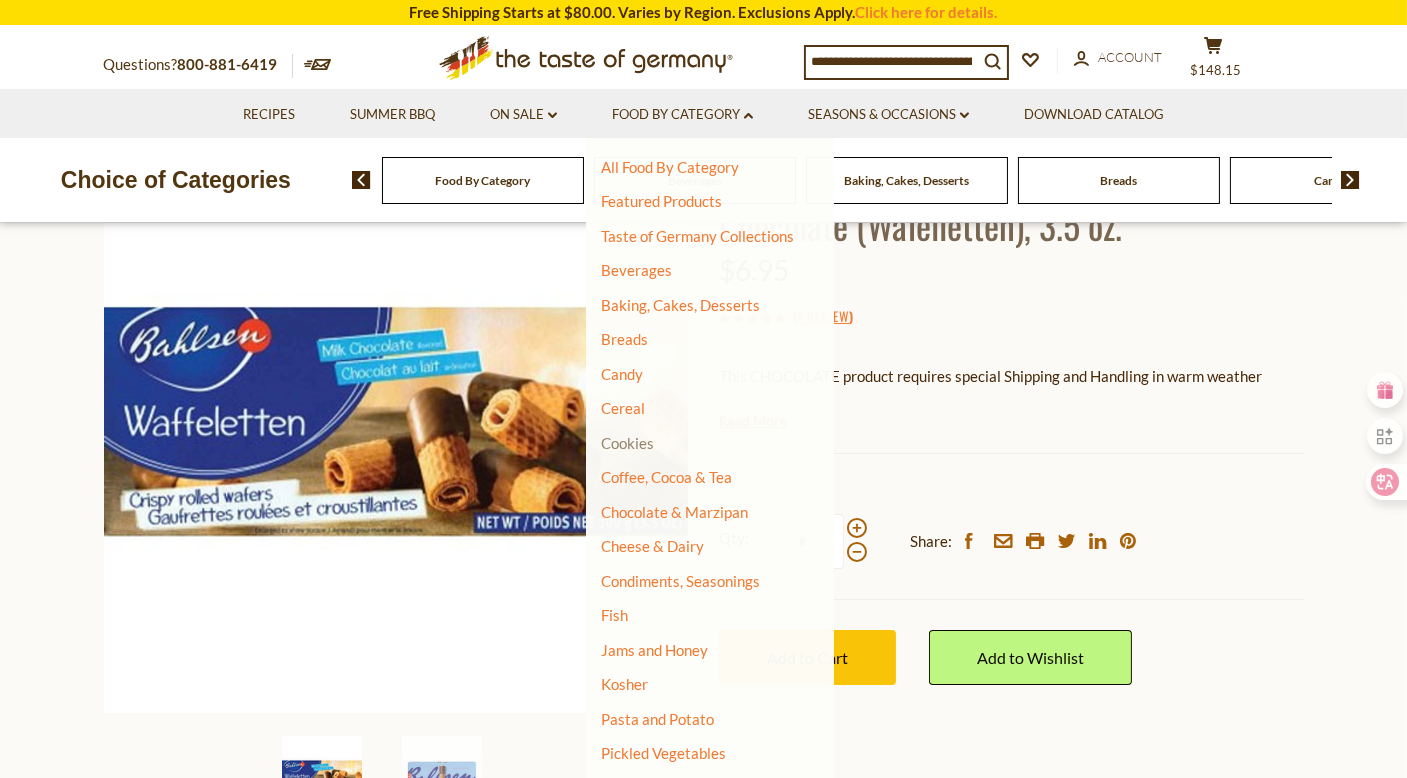 click on "Cookies" at bounding box center (627, 443) 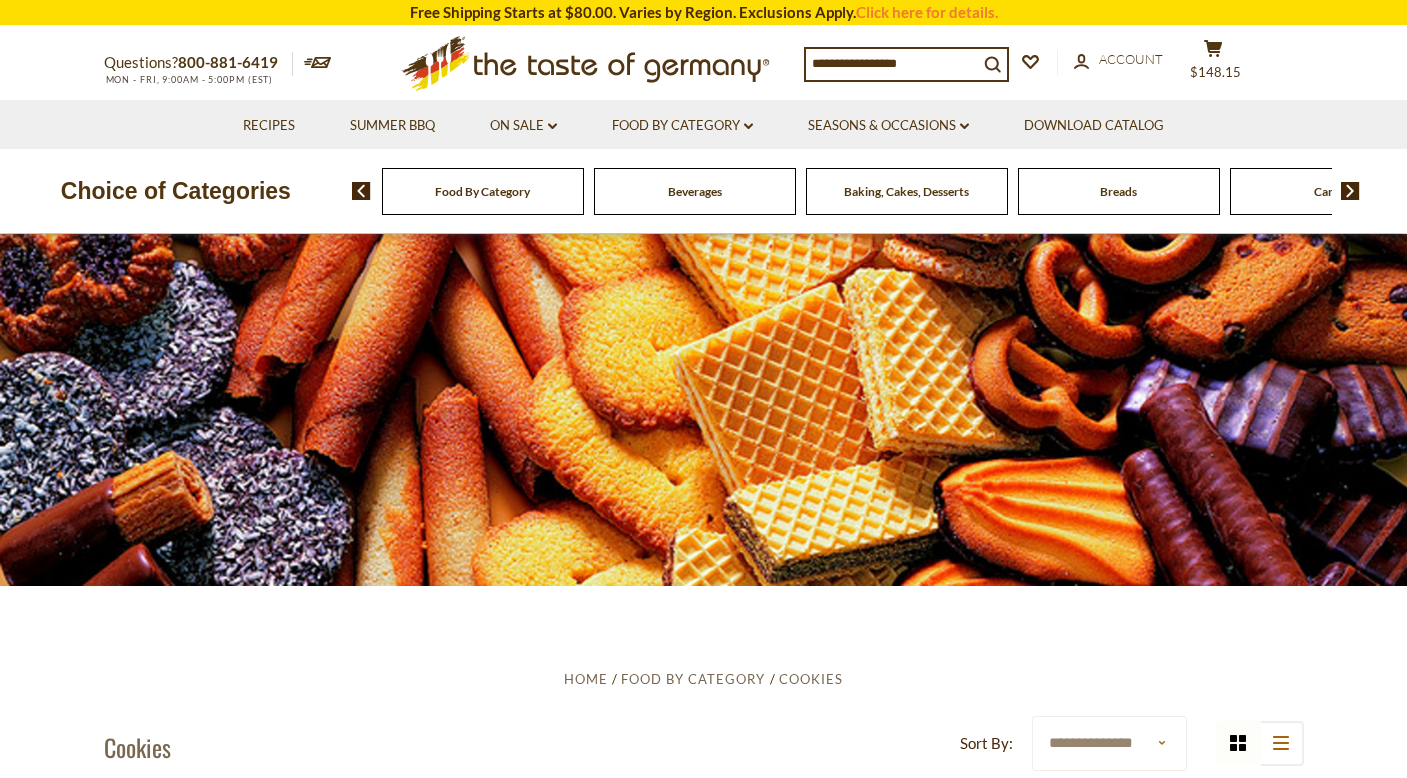 scroll, scrollTop: 0, scrollLeft: 0, axis: both 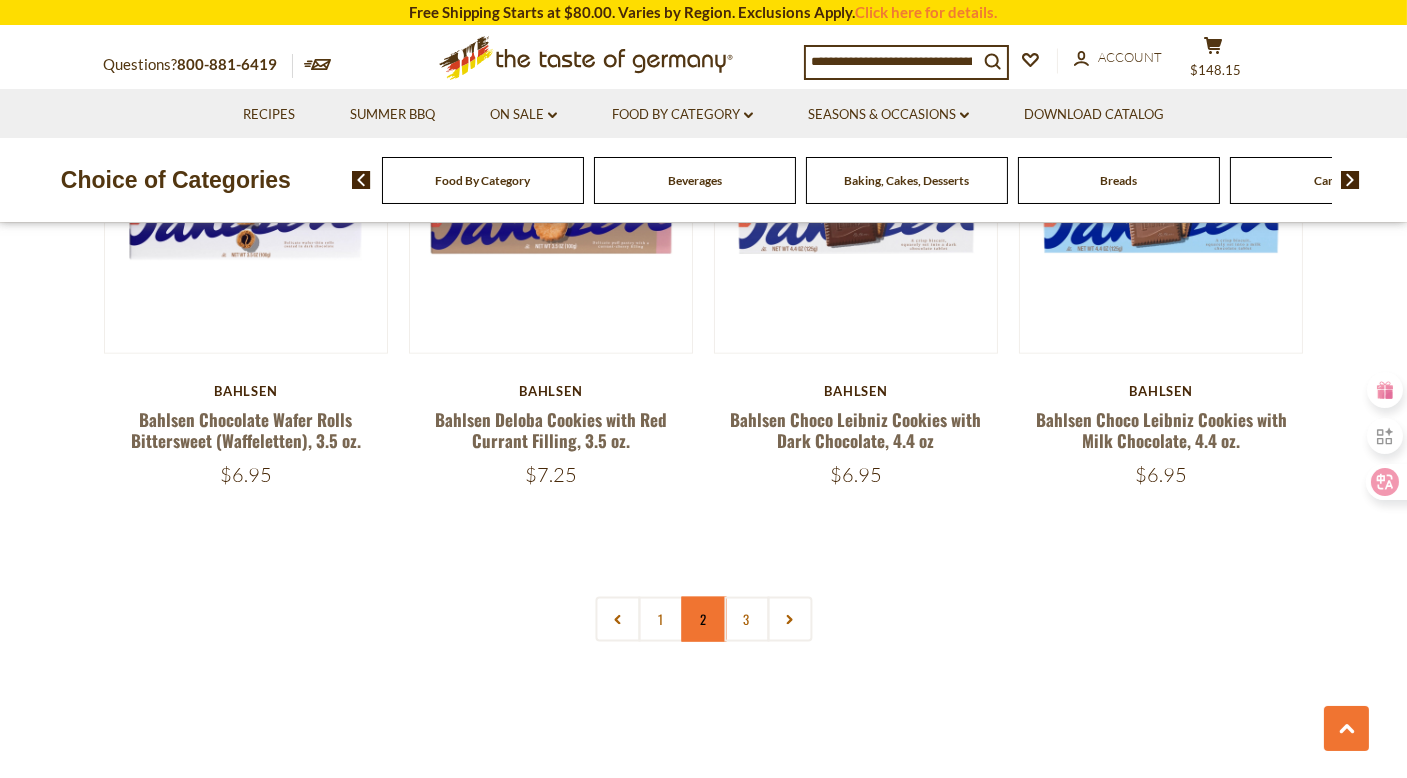 click on "2" at bounding box center [703, 619] 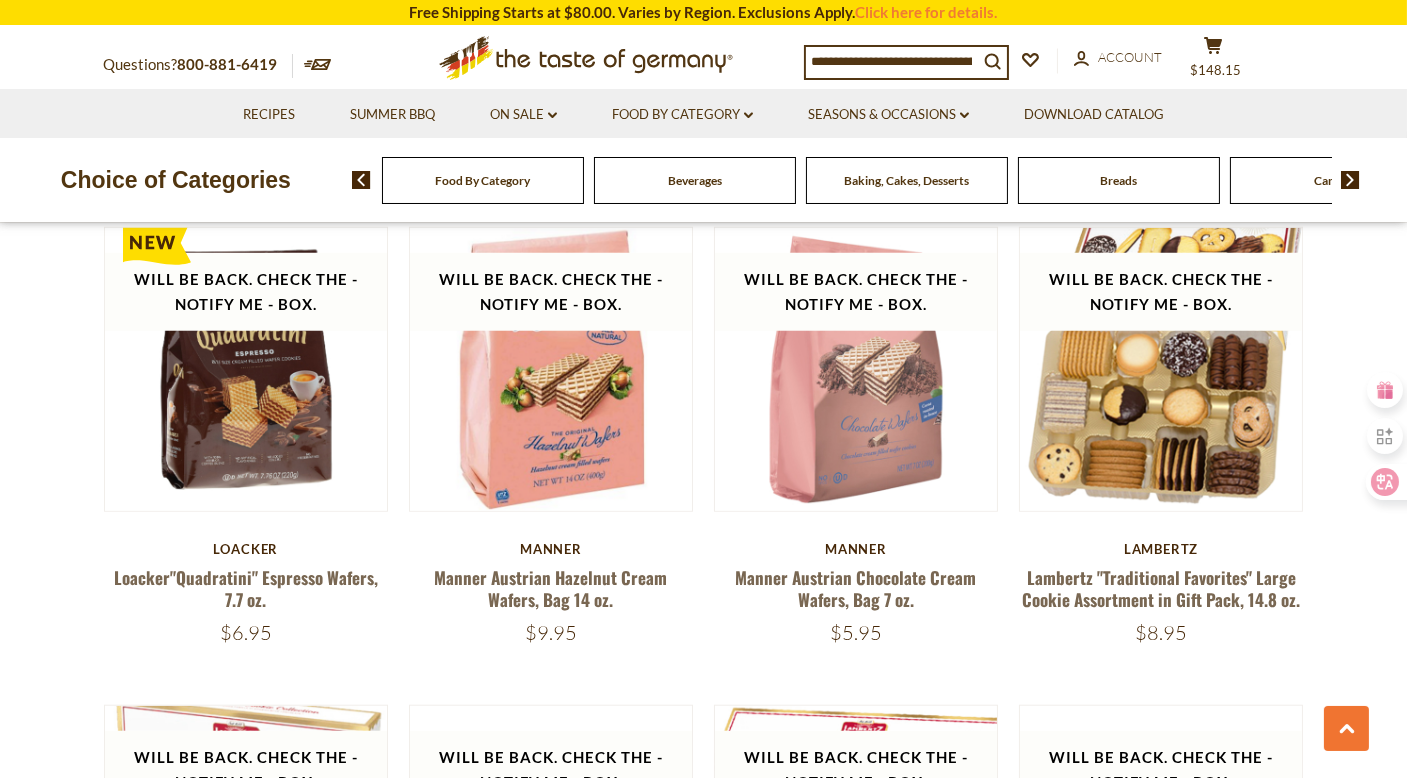 scroll, scrollTop: 3002, scrollLeft: 0, axis: vertical 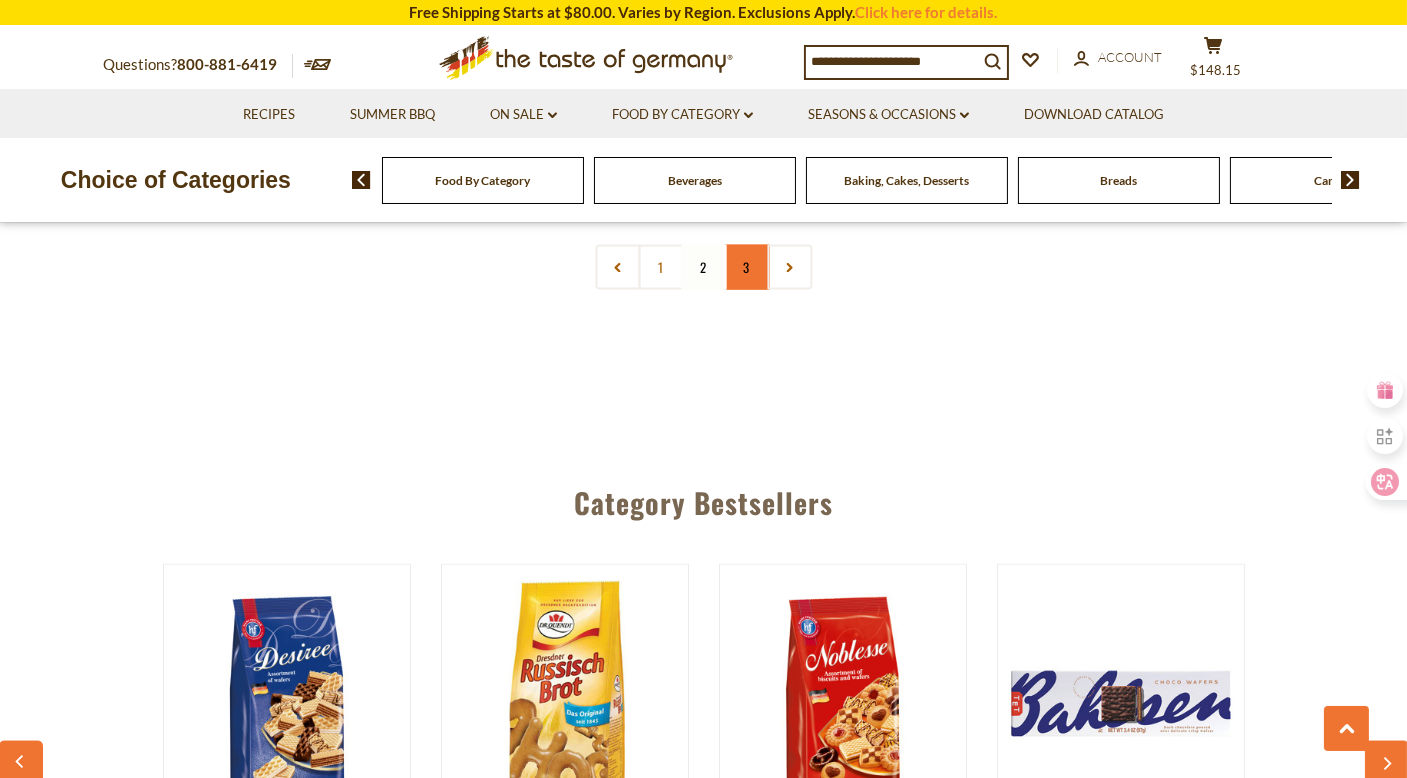 click on "3" at bounding box center [746, 267] 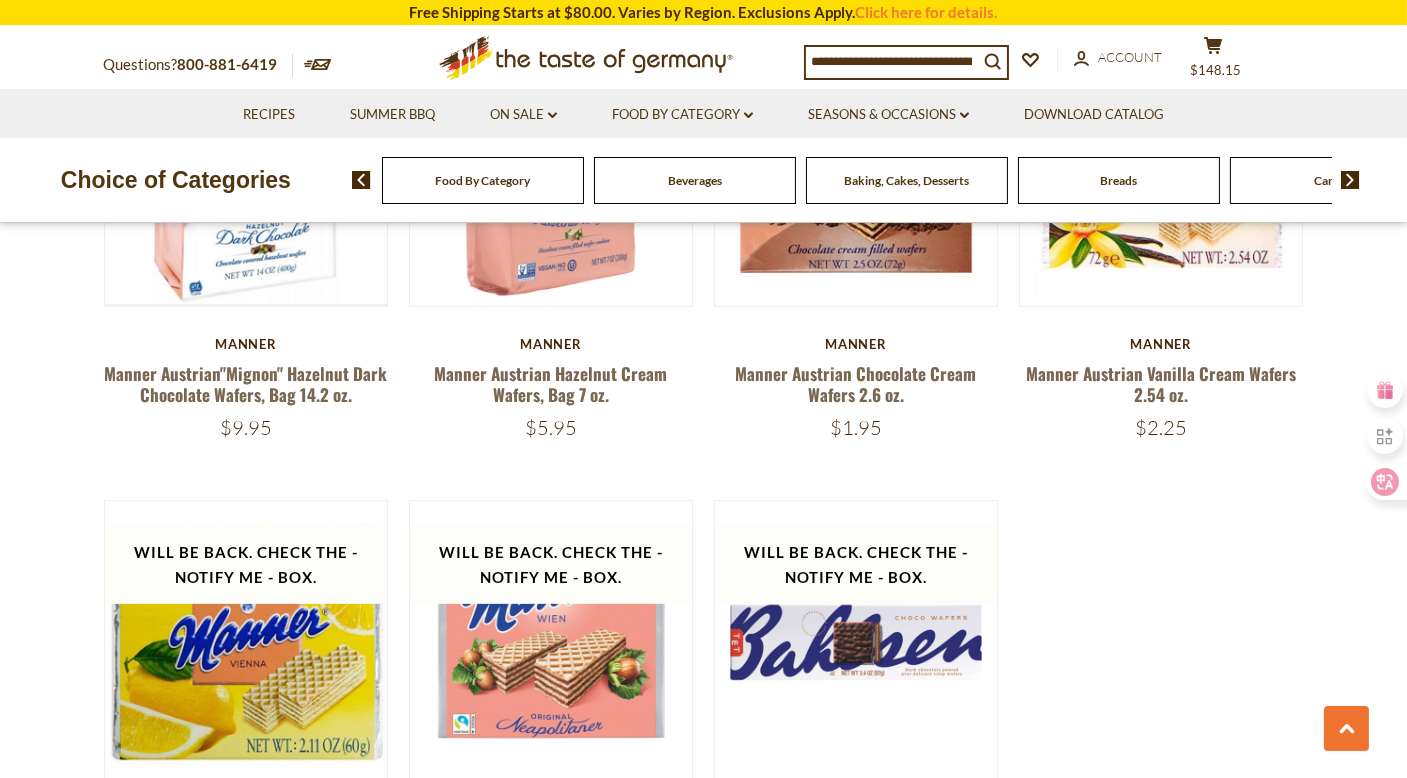 scroll, scrollTop: 2062, scrollLeft: 0, axis: vertical 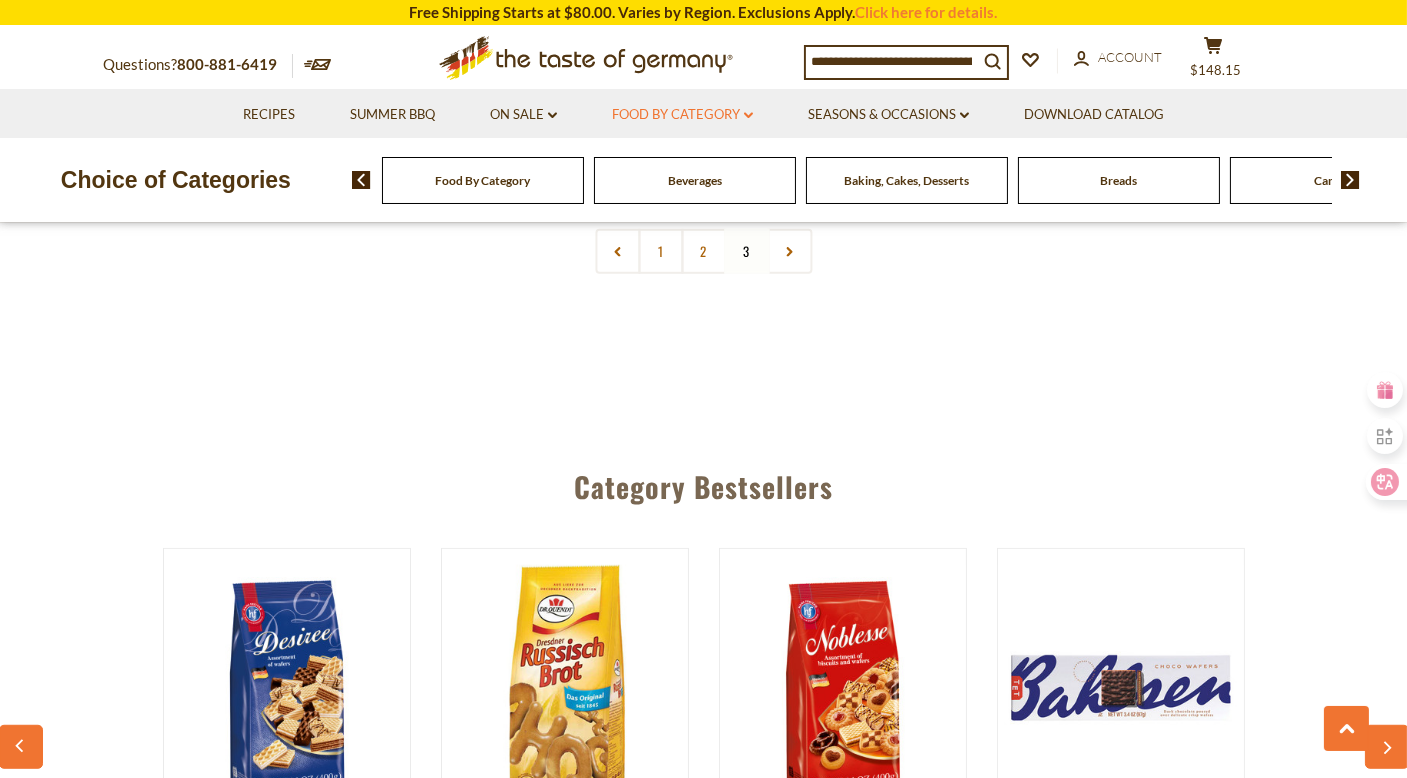 click on "Food By Category
dropdown_arrow" at bounding box center [682, 115] 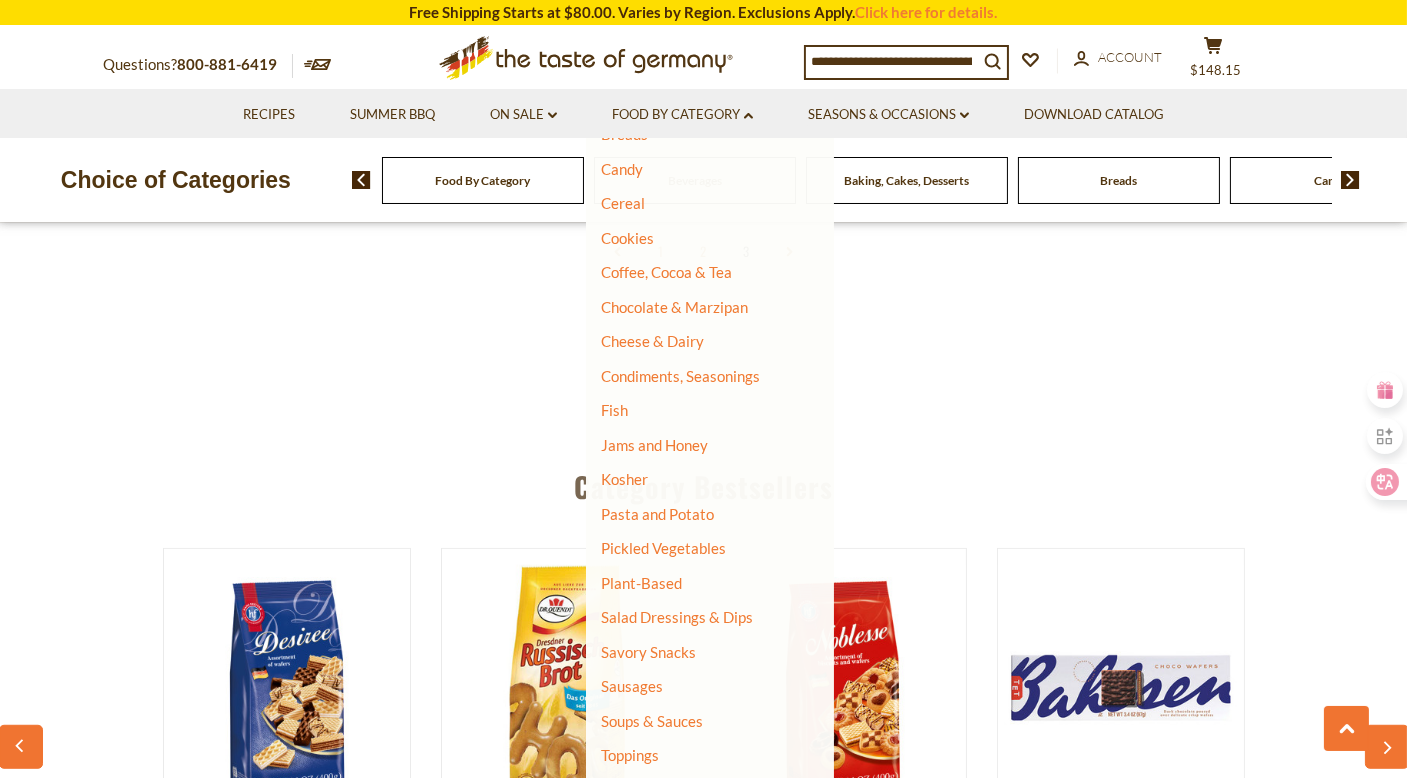 scroll, scrollTop: 207, scrollLeft: 0, axis: vertical 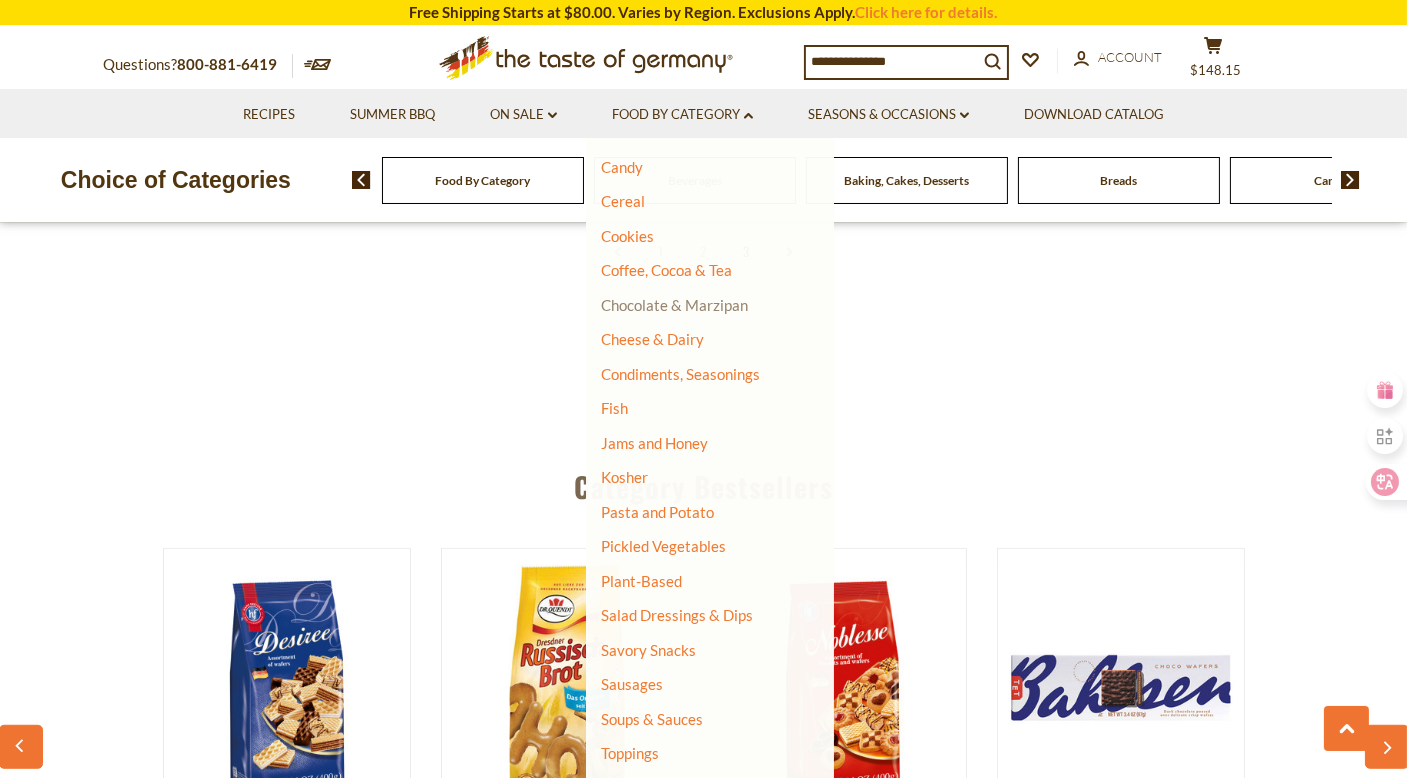 click on "Chocolate & Marzipan" at bounding box center (674, 305) 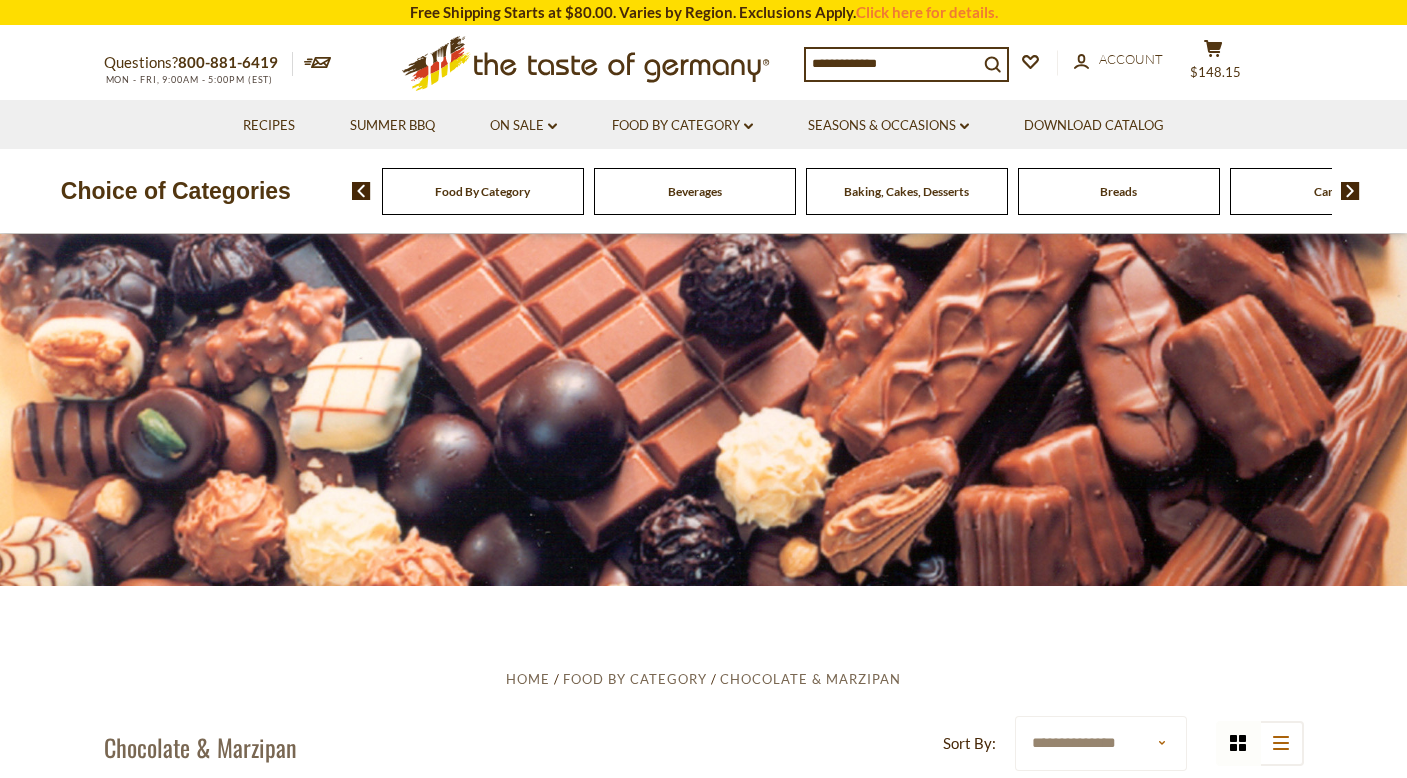 scroll, scrollTop: 0, scrollLeft: 0, axis: both 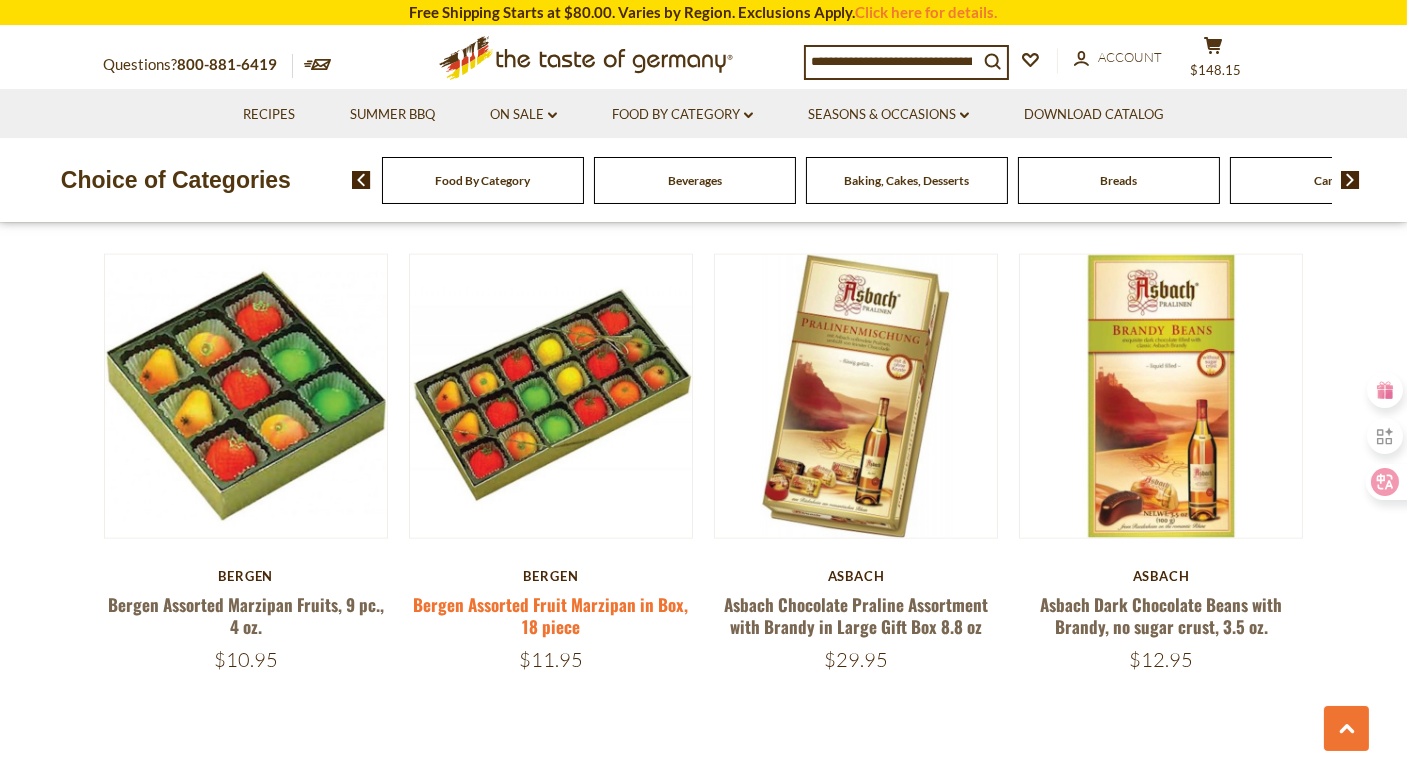 click on "Bergen Assorted Fruit Marzipan in Box, 18 piece" at bounding box center [550, 615] 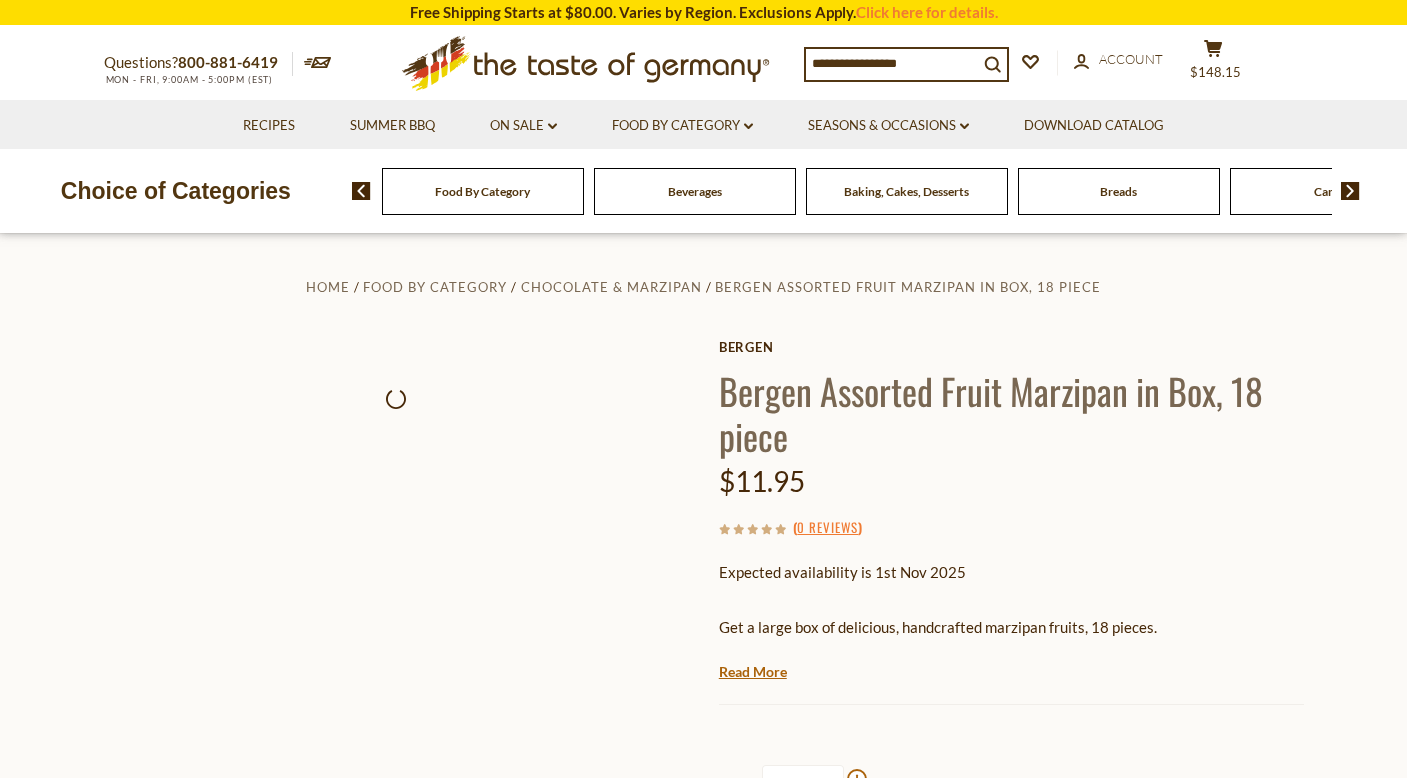 scroll, scrollTop: 0, scrollLeft: 0, axis: both 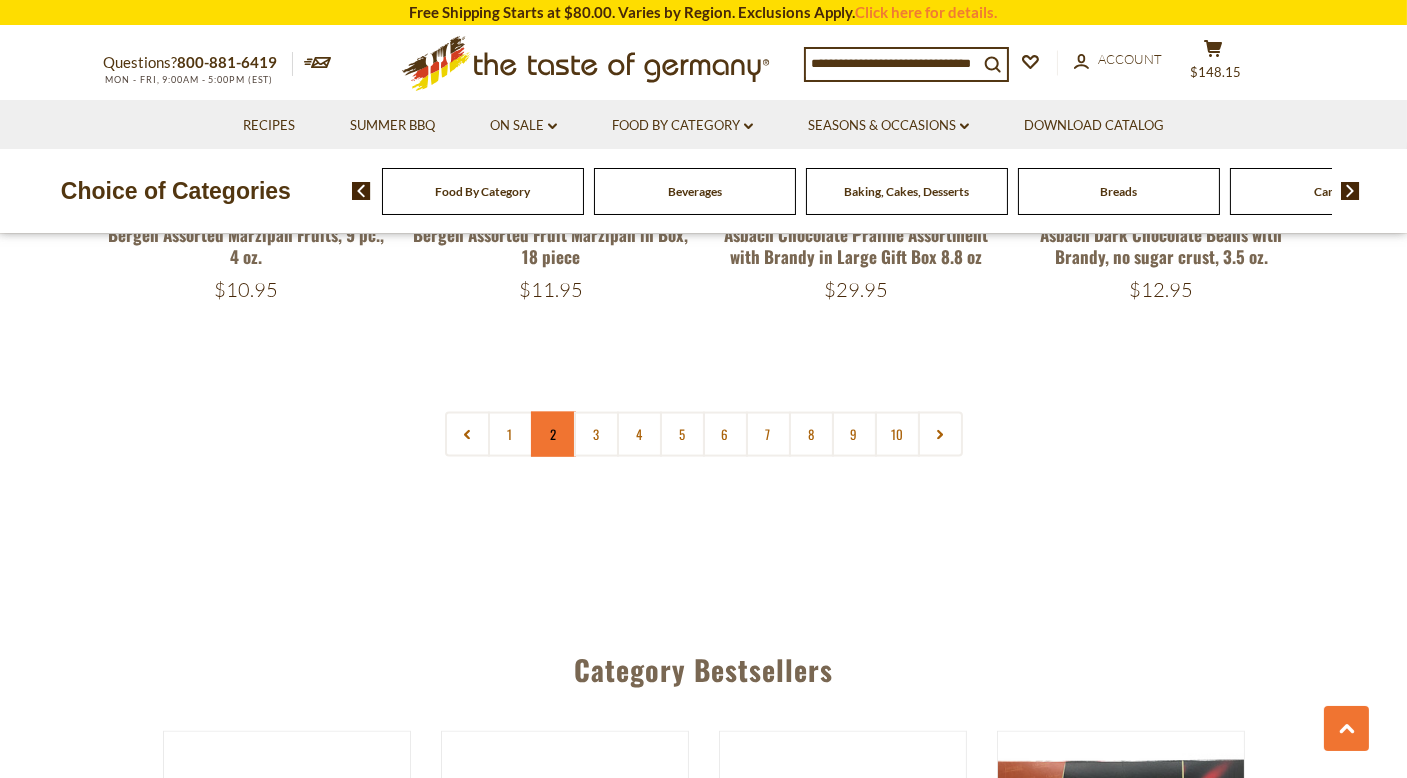 click on "2" at bounding box center [553, 434] 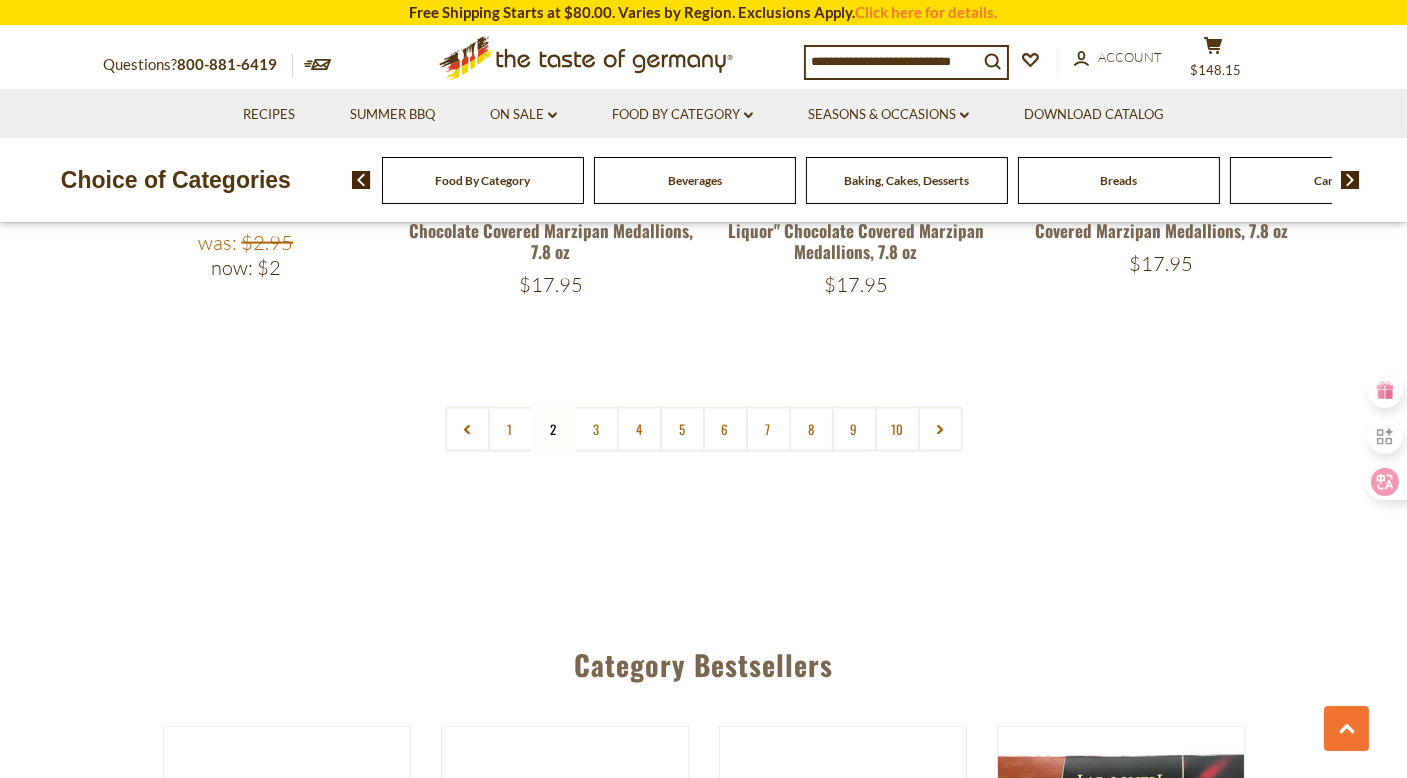 scroll, scrollTop: 4830, scrollLeft: 0, axis: vertical 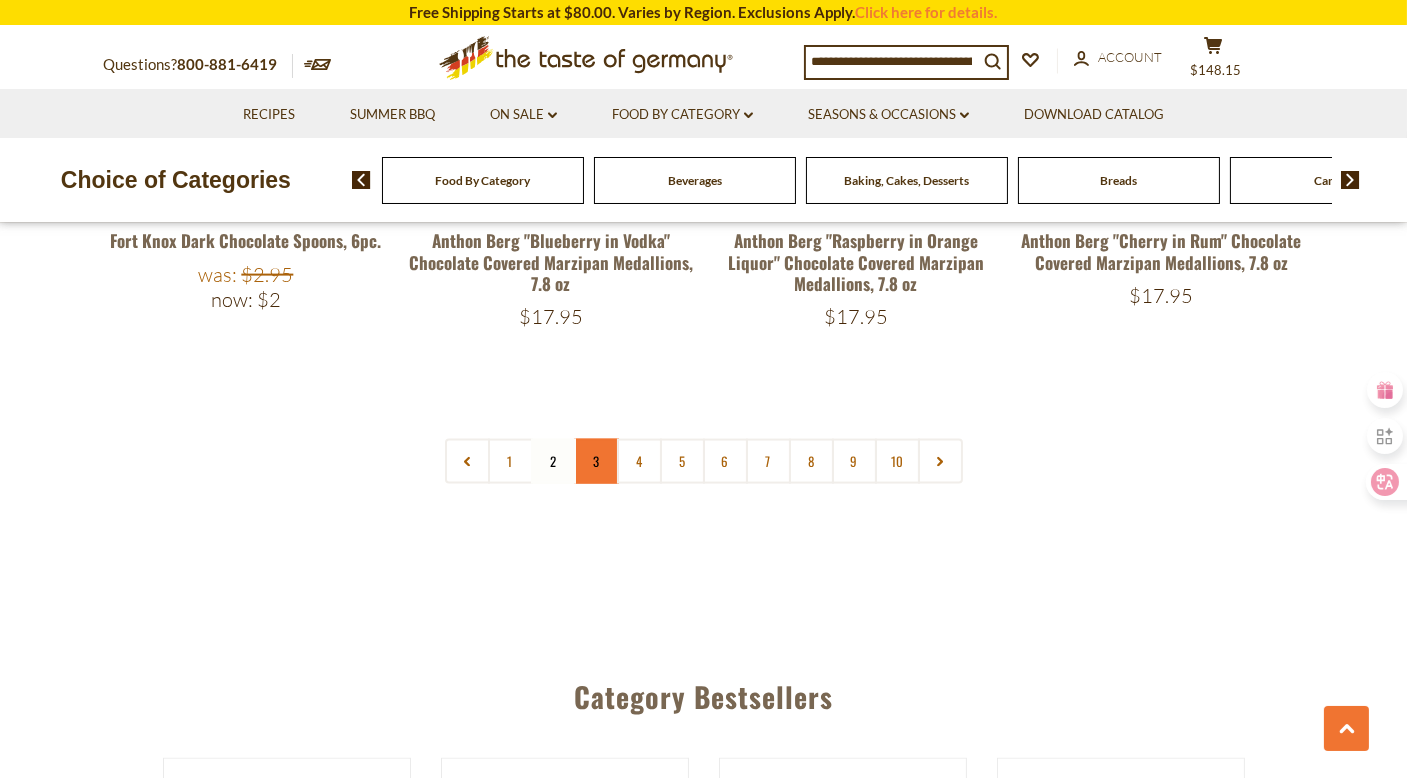 click on "3" at bounding box center (596, 461) 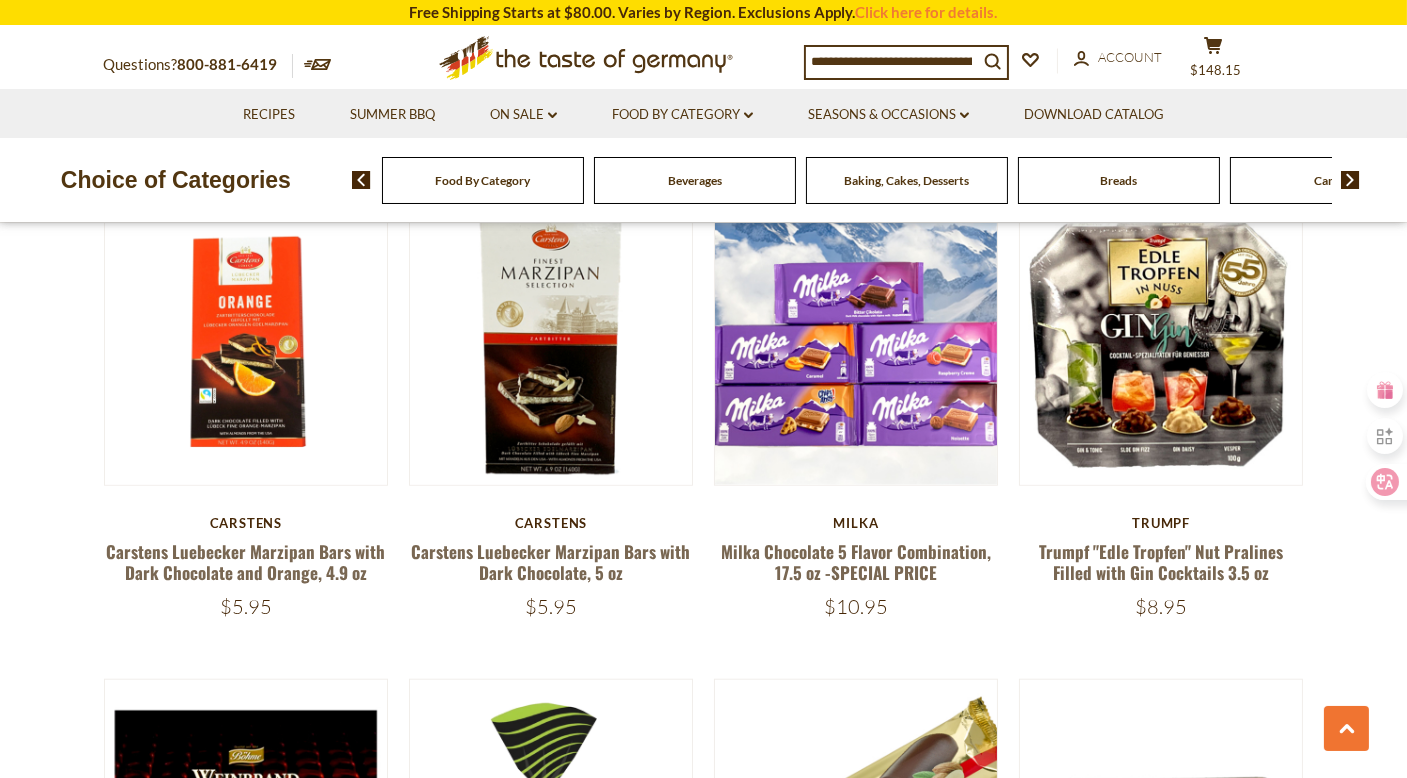 scroll, scrollTop: 3060, scrollLeft: 0, axis: vertical 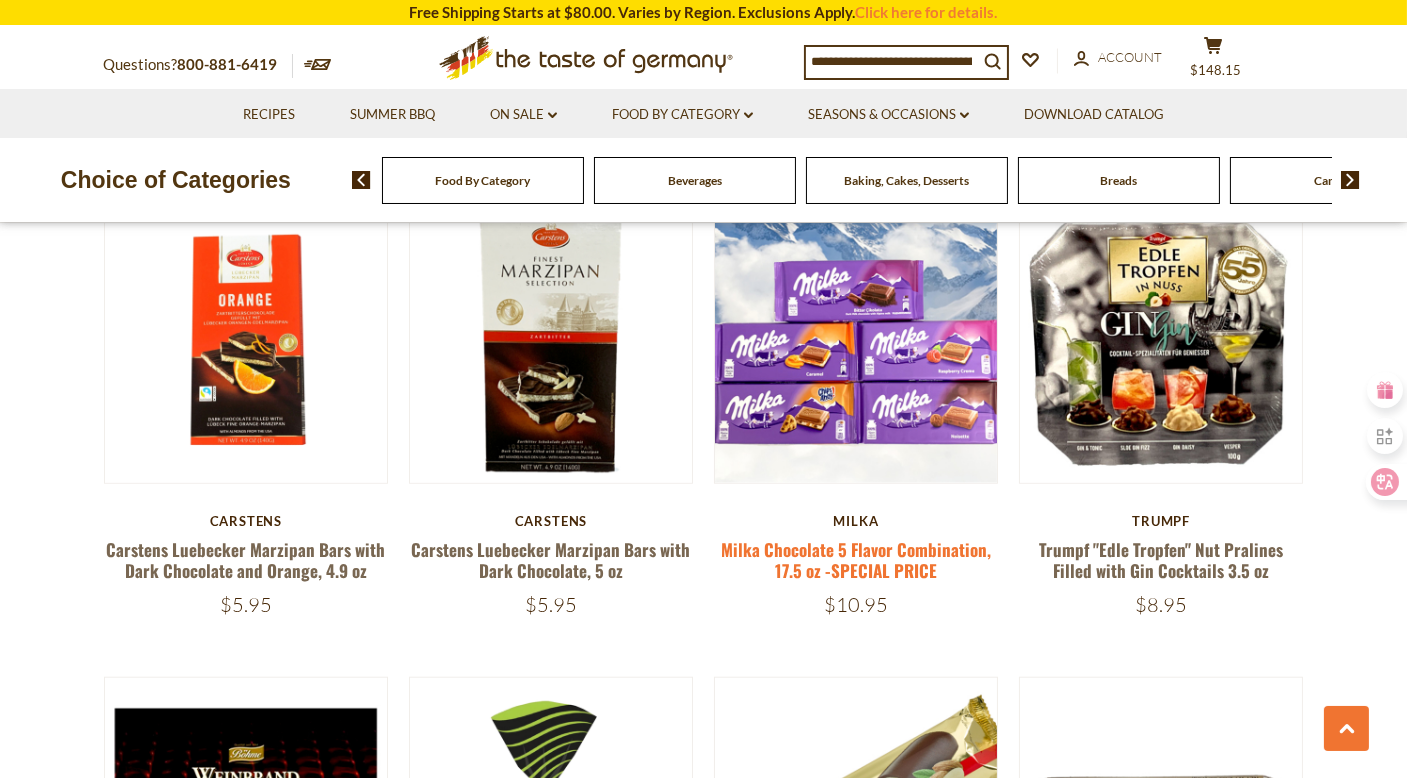 click on "Milka Chocolate 5 Flavor Combination, 17.5 oz -SPECIAL PRICE" at bounding box center [856, 560] 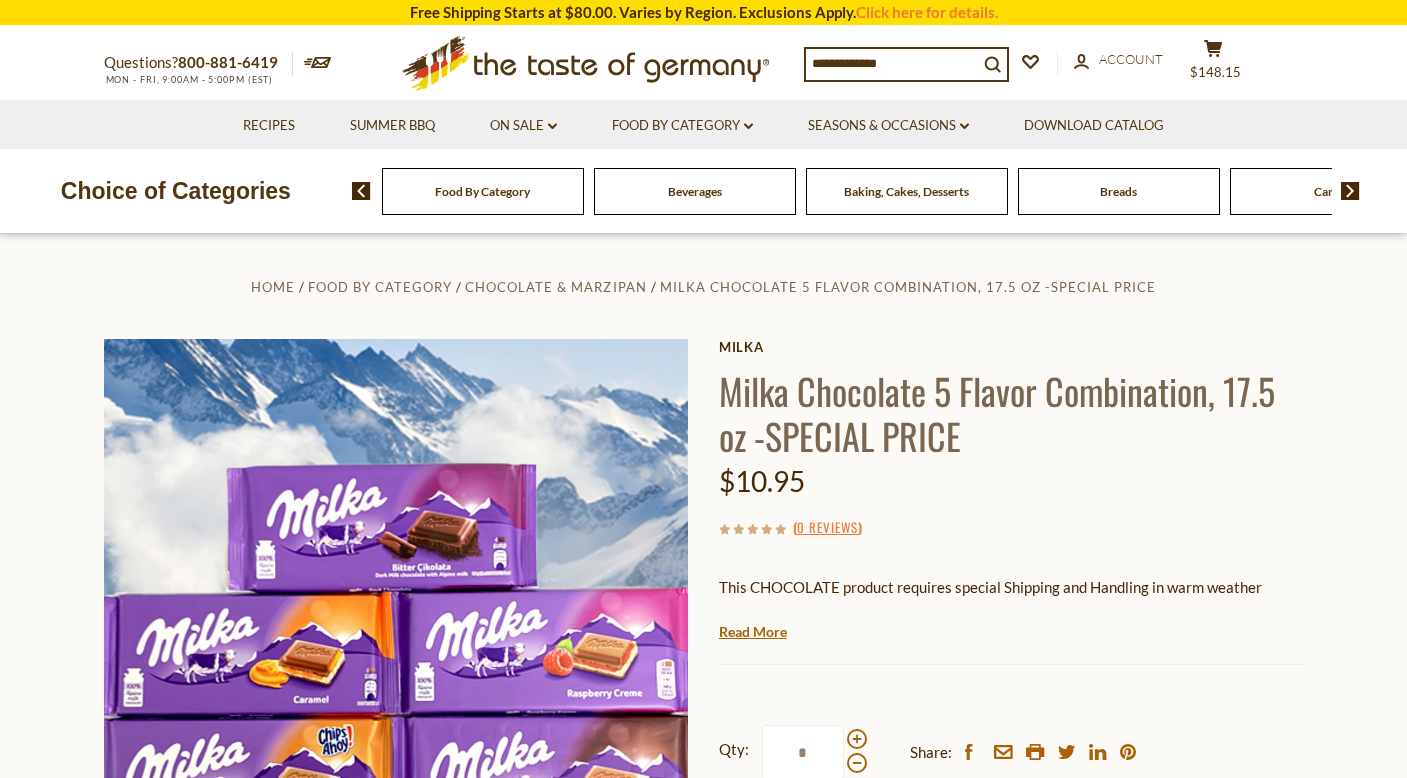 scroll, scrollTop: 0, scrollLeft: 0, axis: both 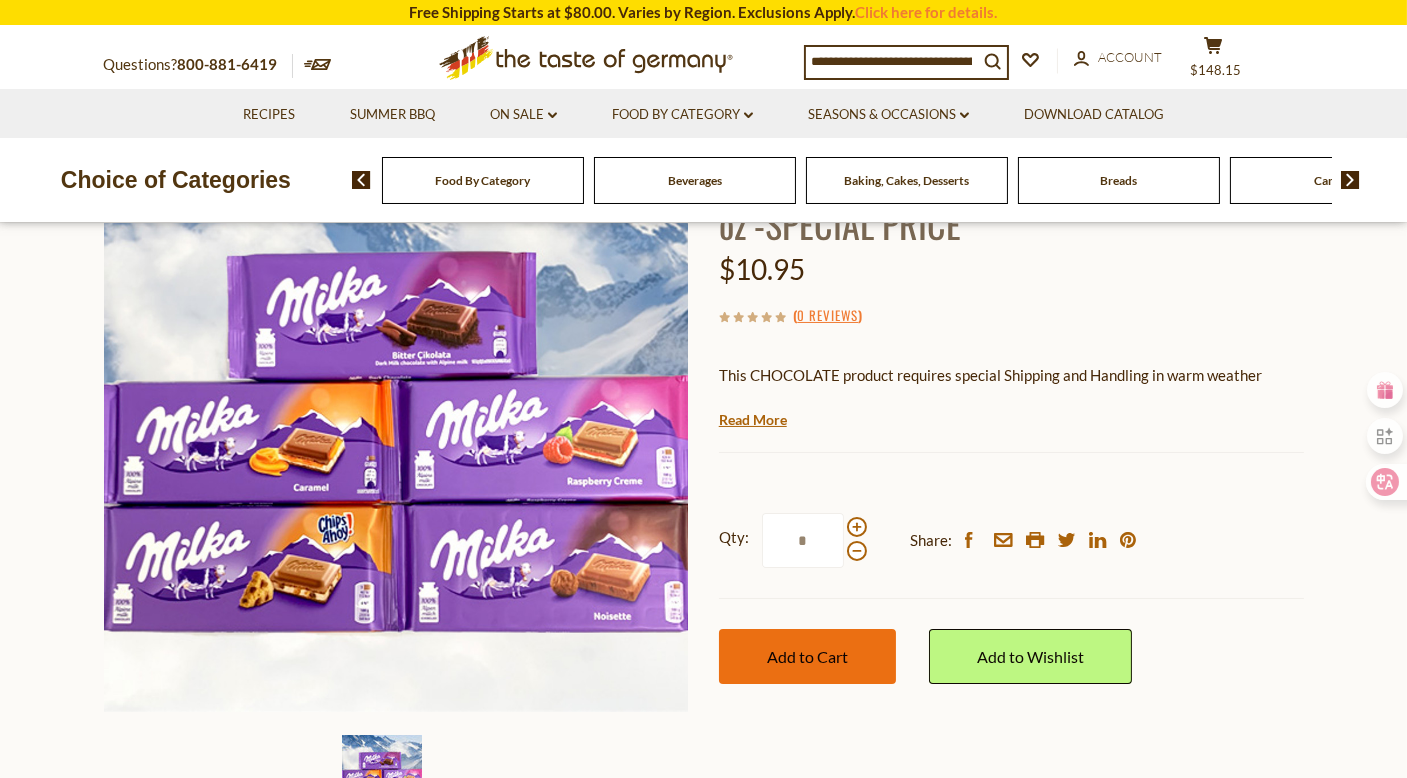click on "Add to Cart" at bounding box center (807, 656) 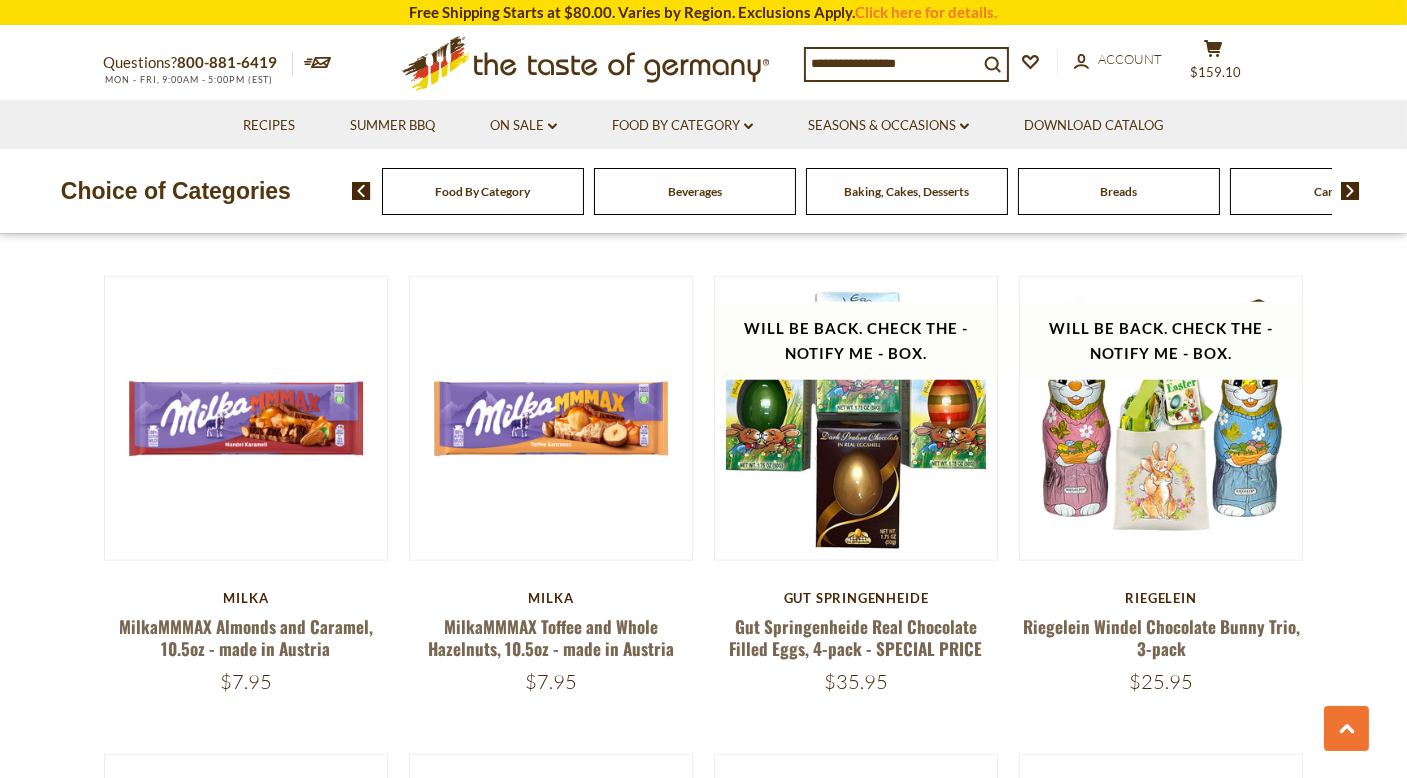 scroll, scrollTop: 0, scrollLeft: 0, axis: both 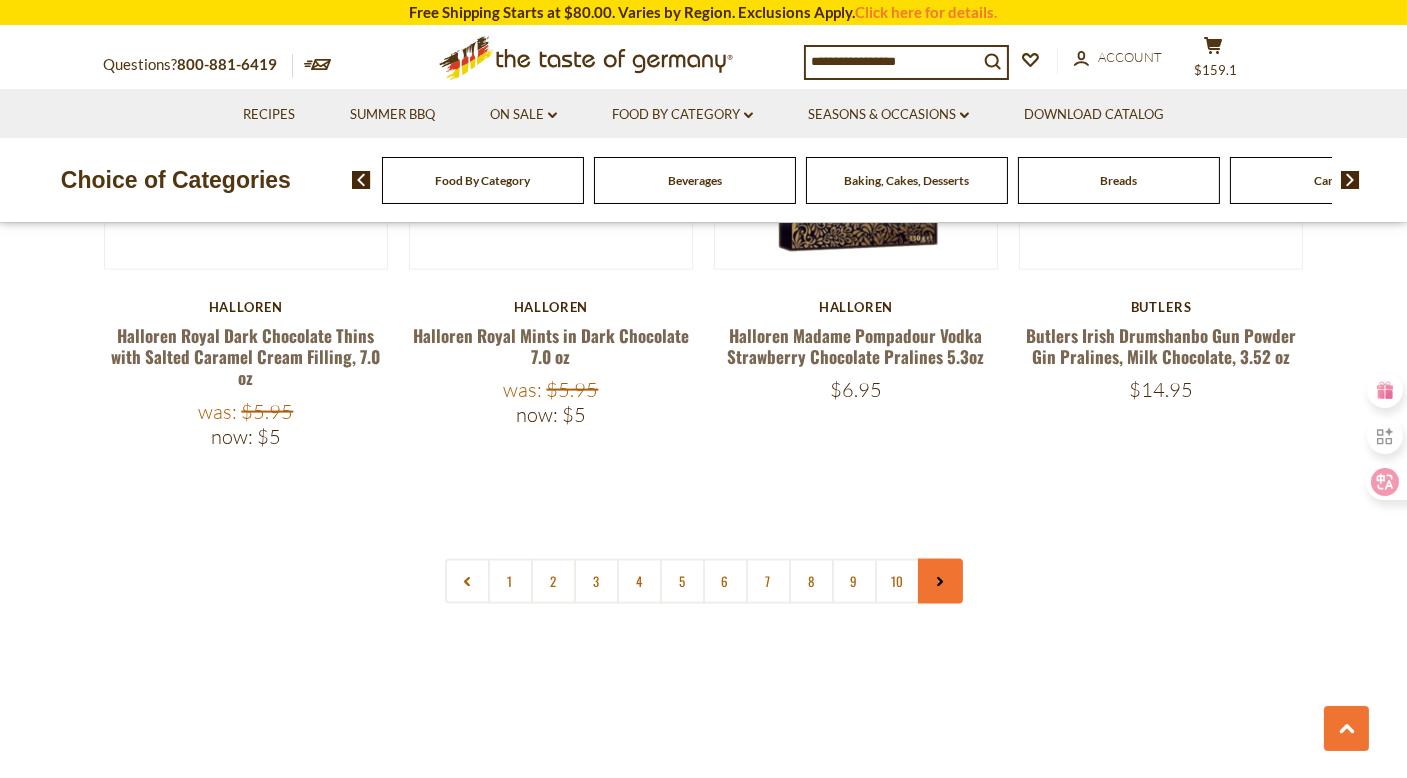 click 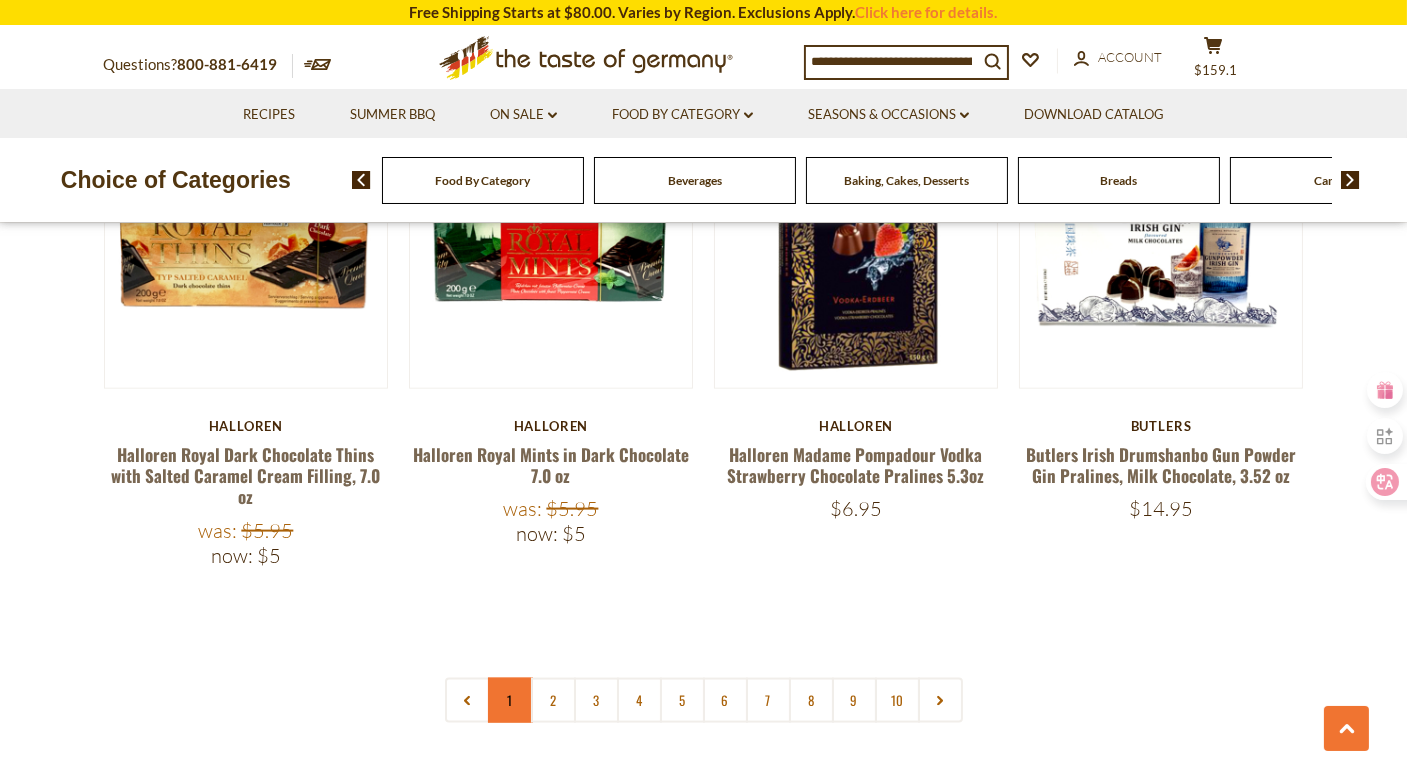 click on "1" at bounding box center [510, 700] 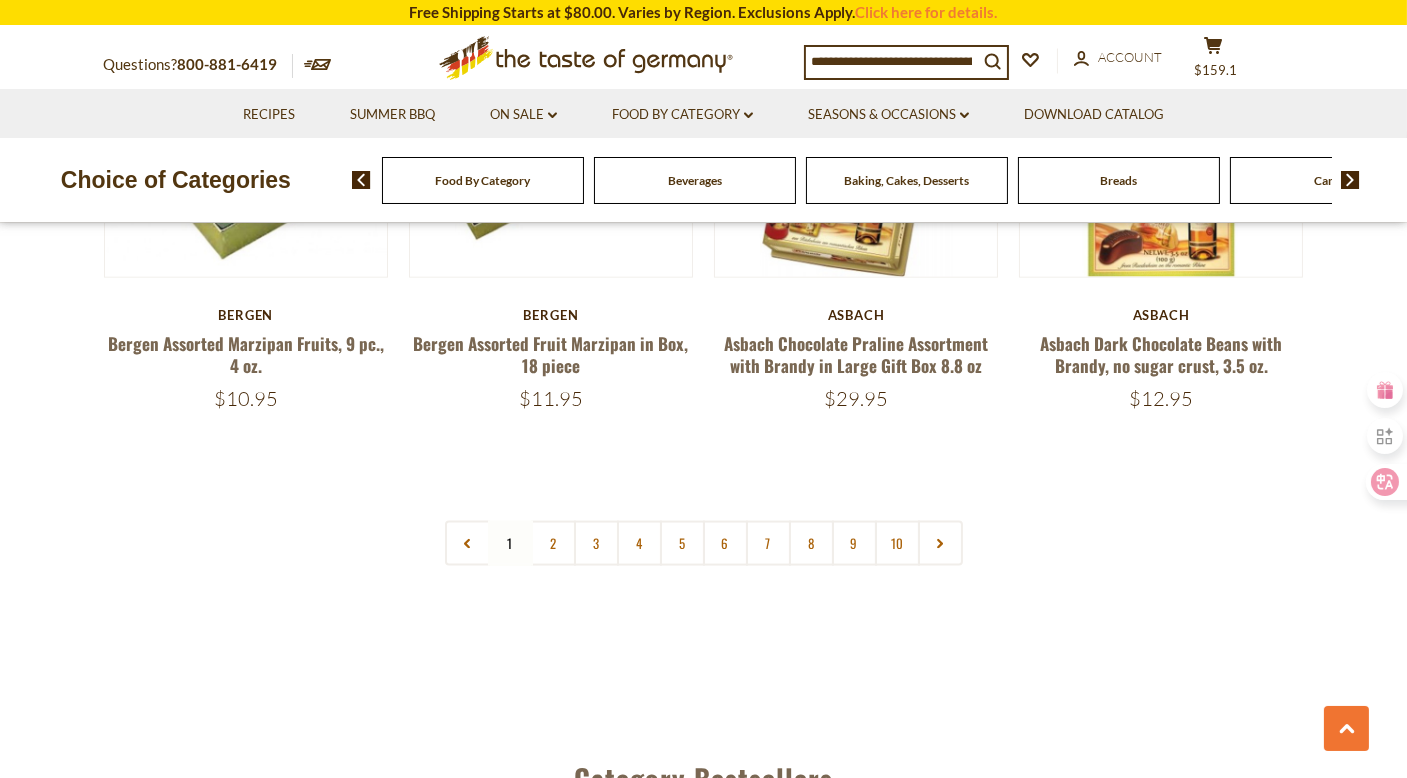 scroll, scrollTop: 4732, scrollLeft: 0, axis: vertical 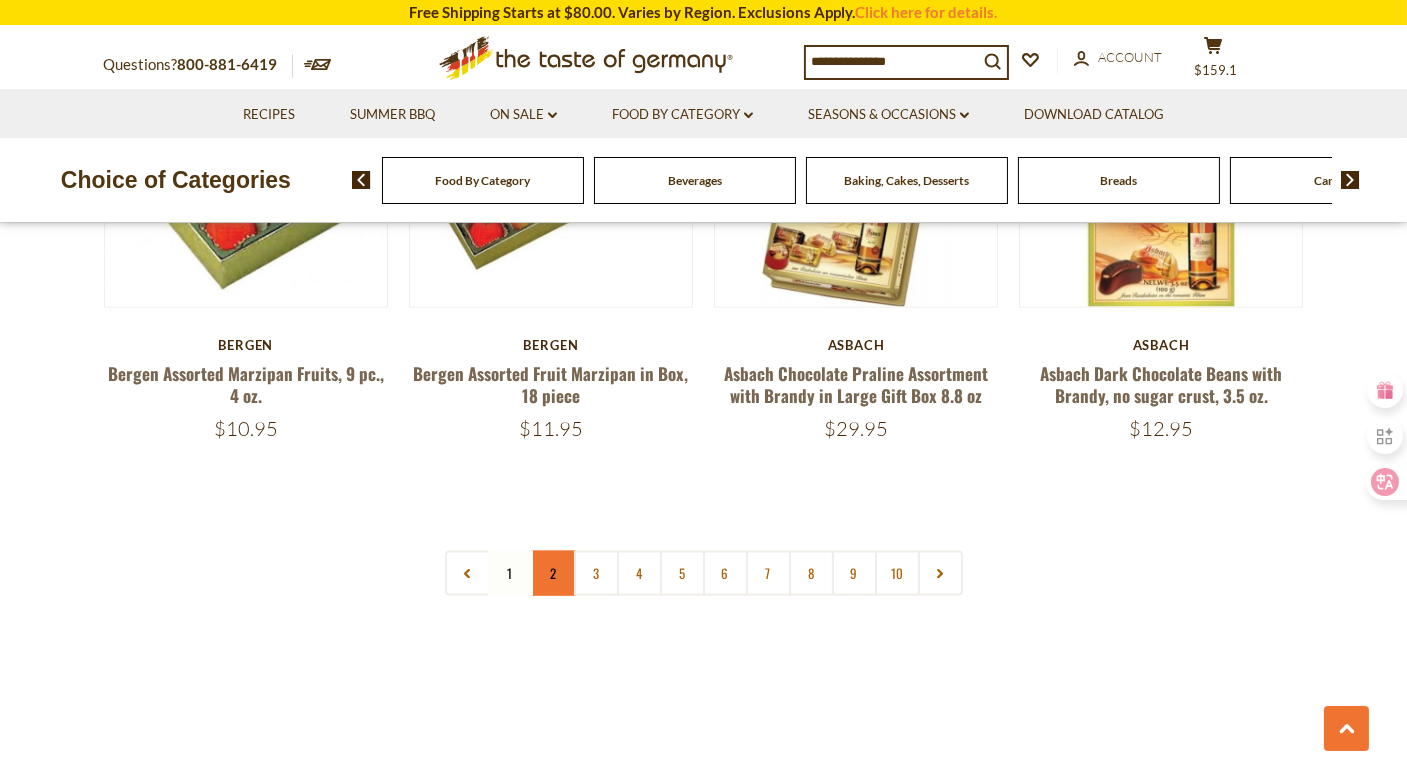 click on "2" at bounding box center (553, 573) 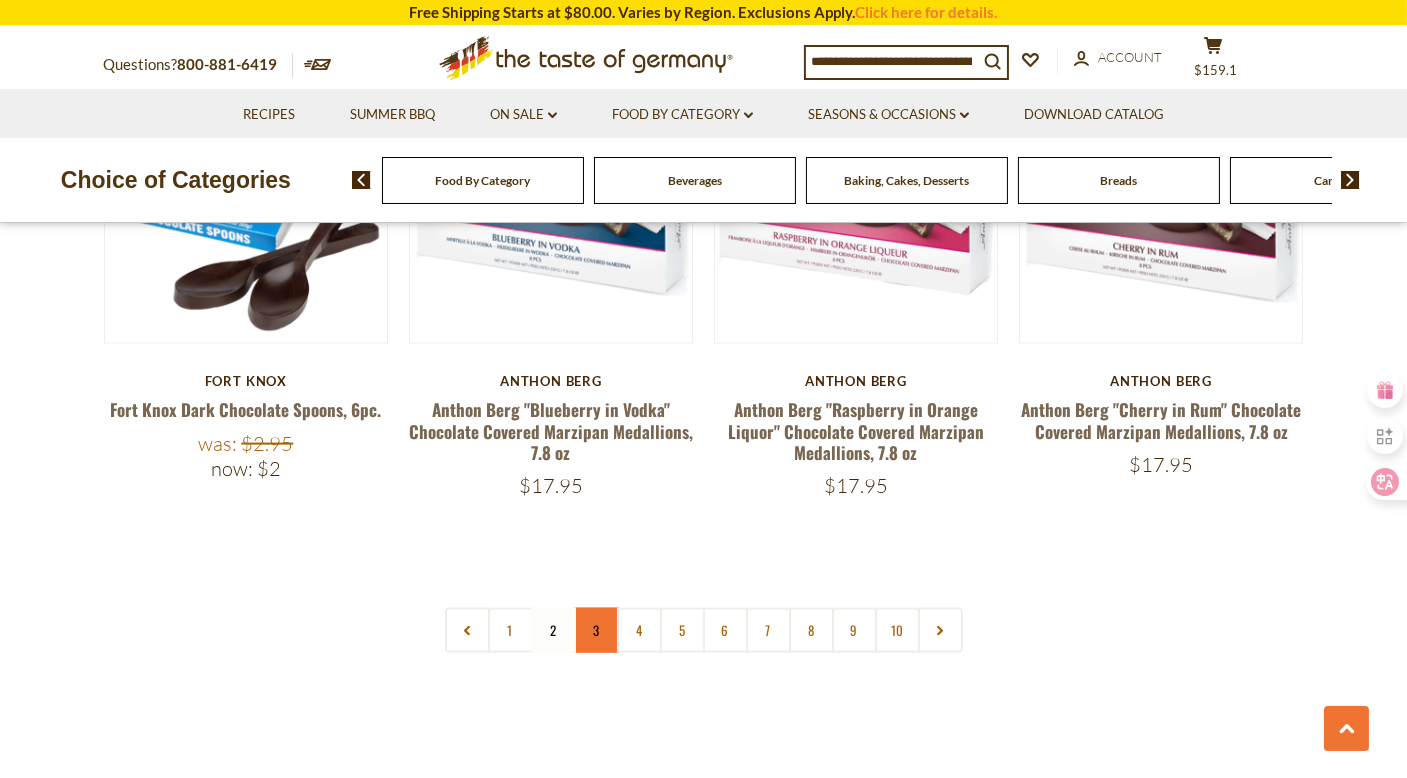 click on "3" at bounding box center [596, 630] 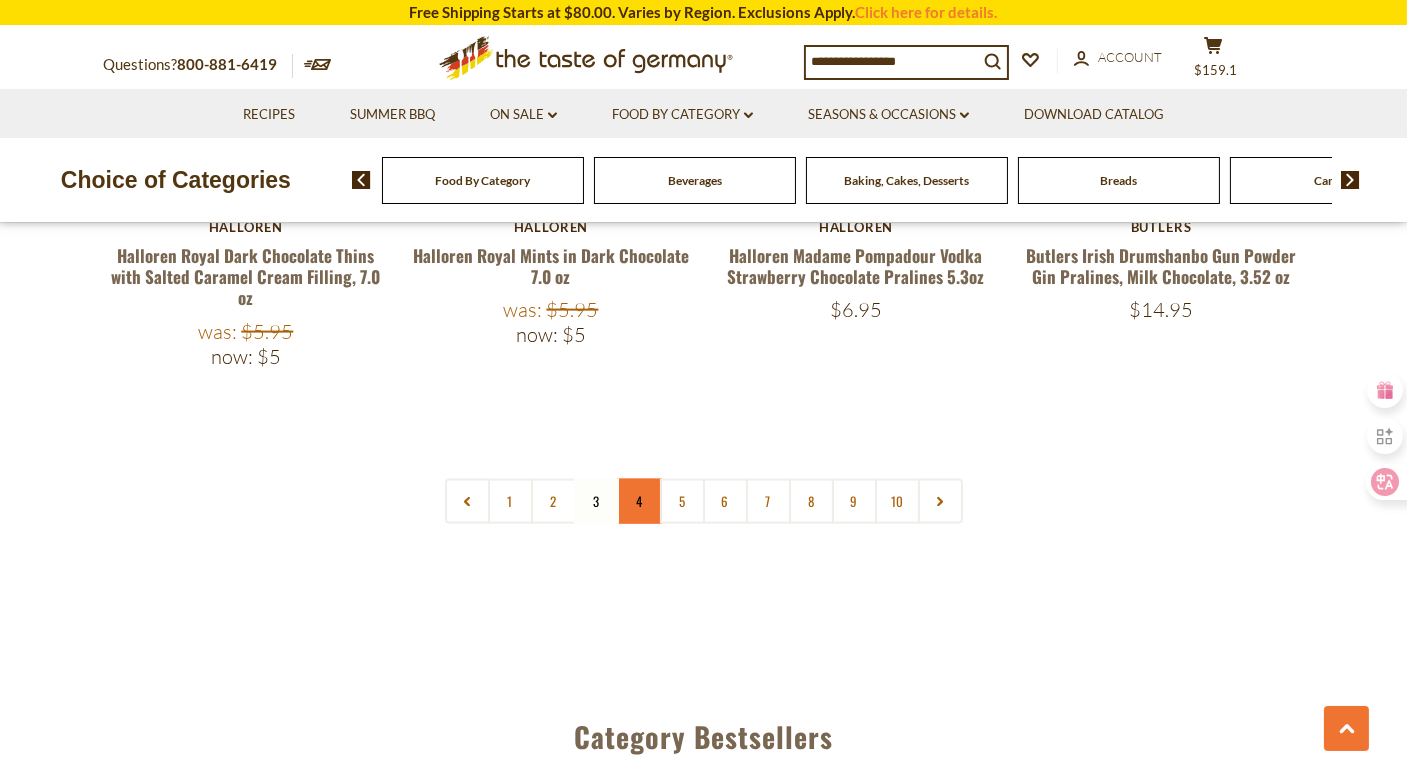 click on "4" at bounding box center (639, 501) 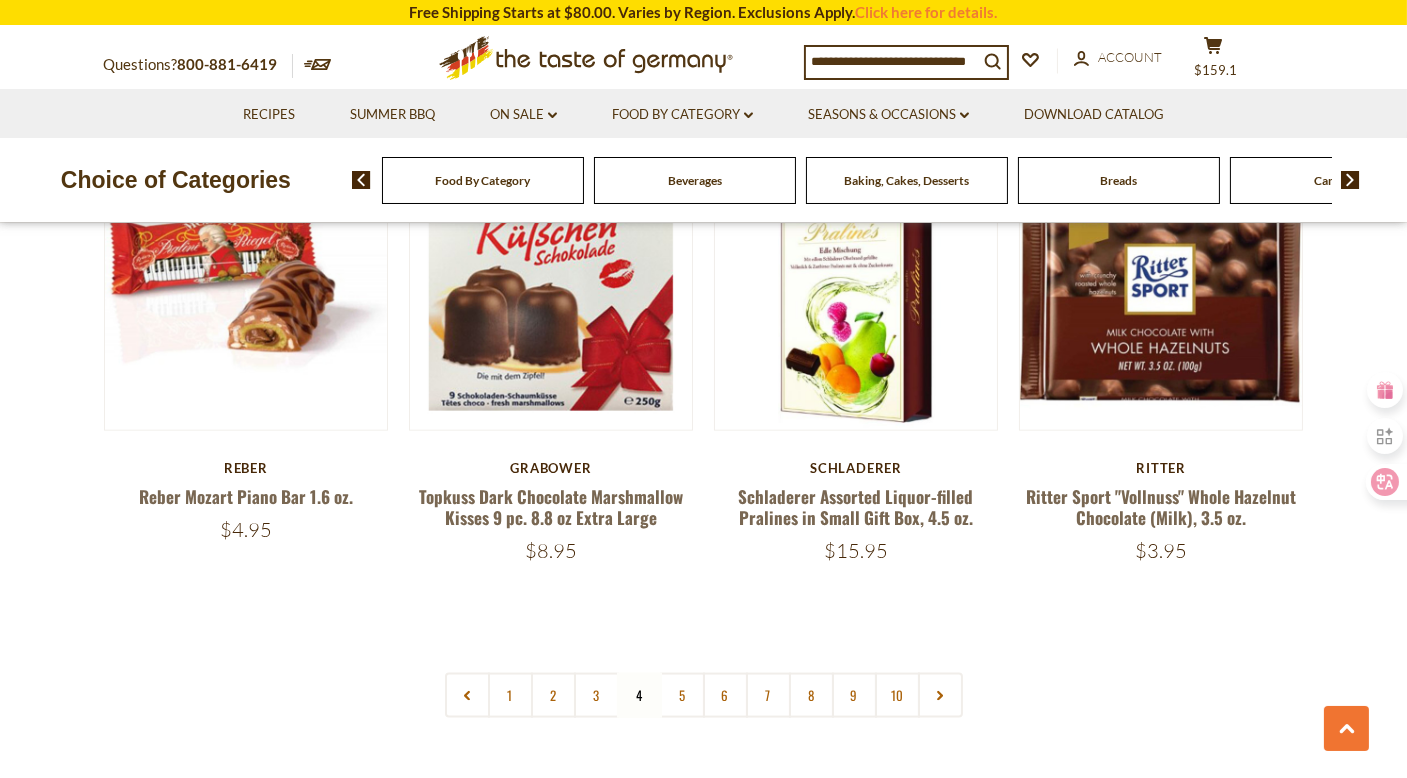 scroll, scrollTop: 4568, scrollLeft: 0, axis: vertical 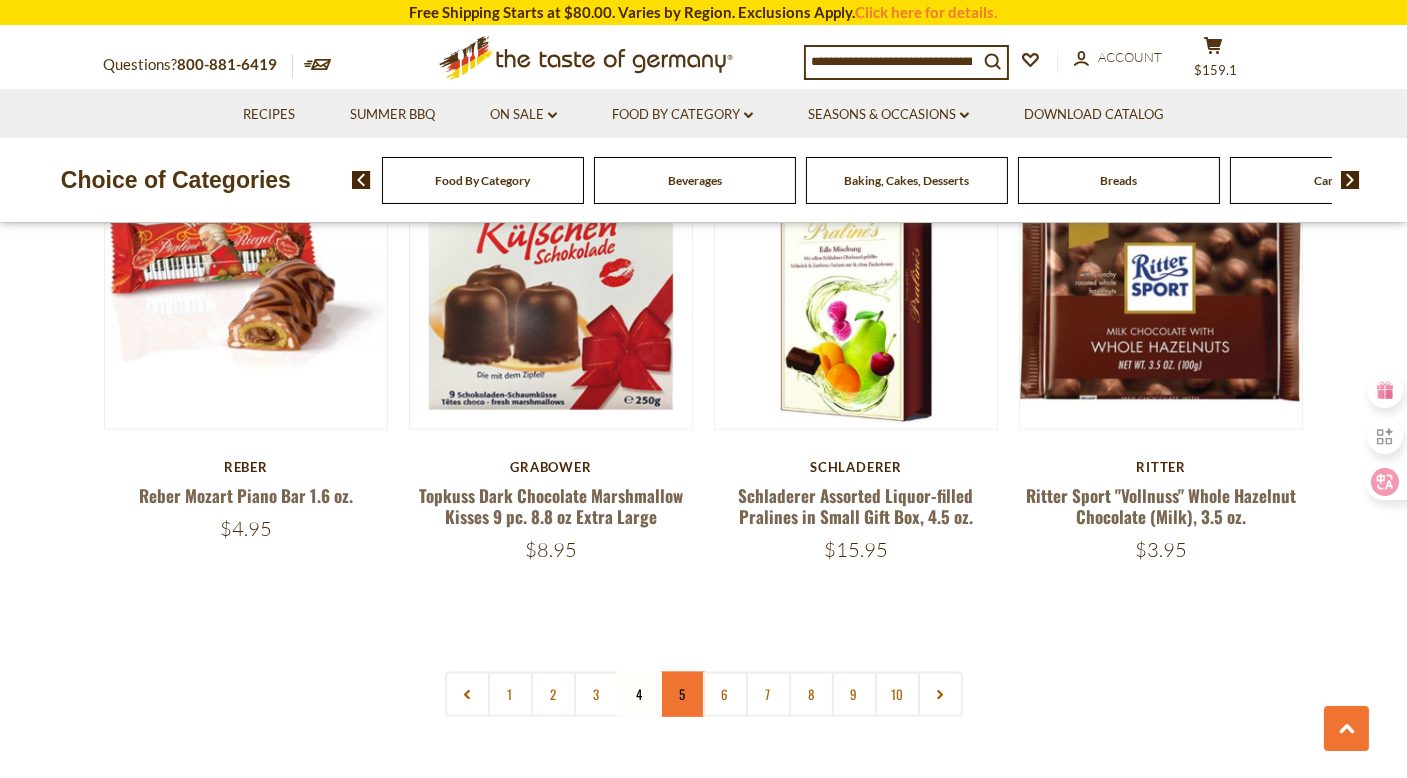 click on "5" at bounding box center (682, 694) 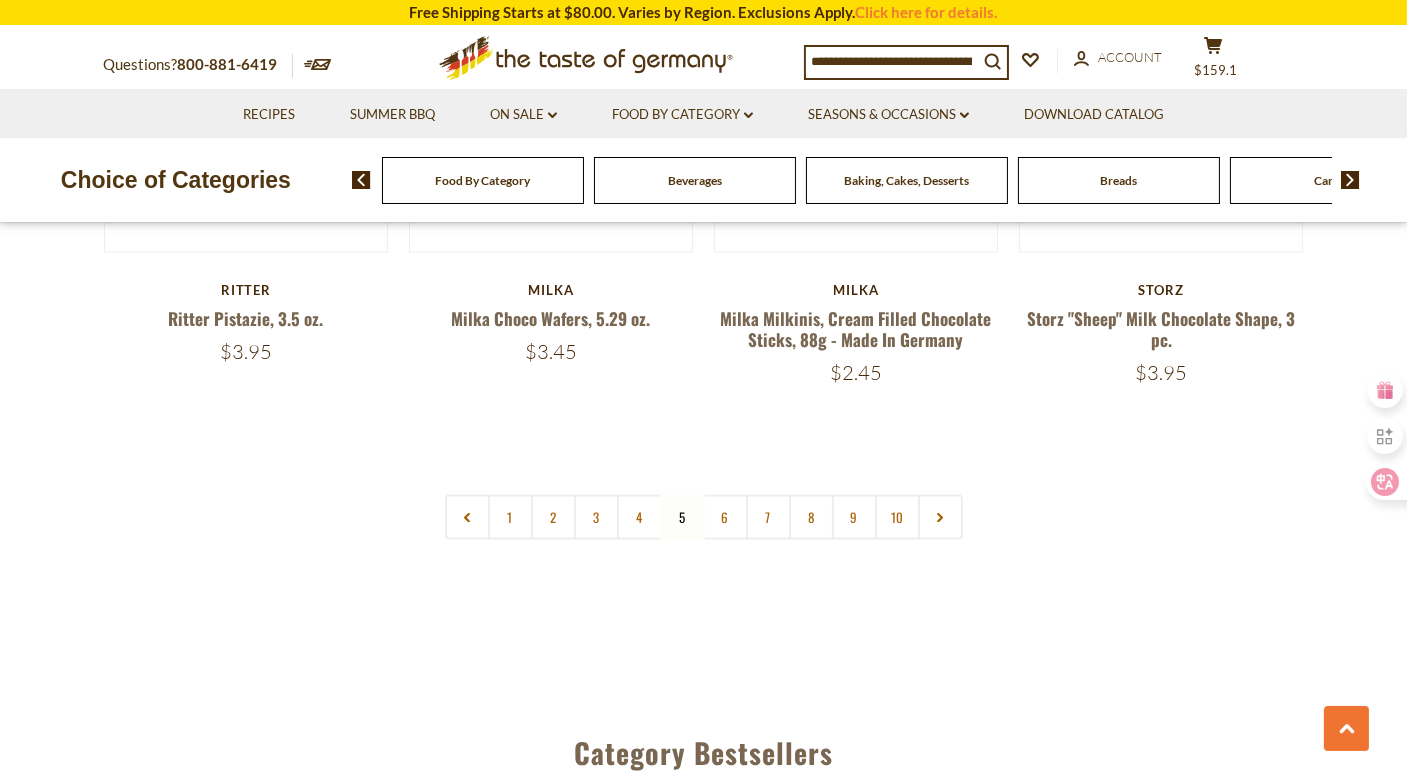 scroll, scrollTop: 4819, scrollLeft: 0, axis: vertical 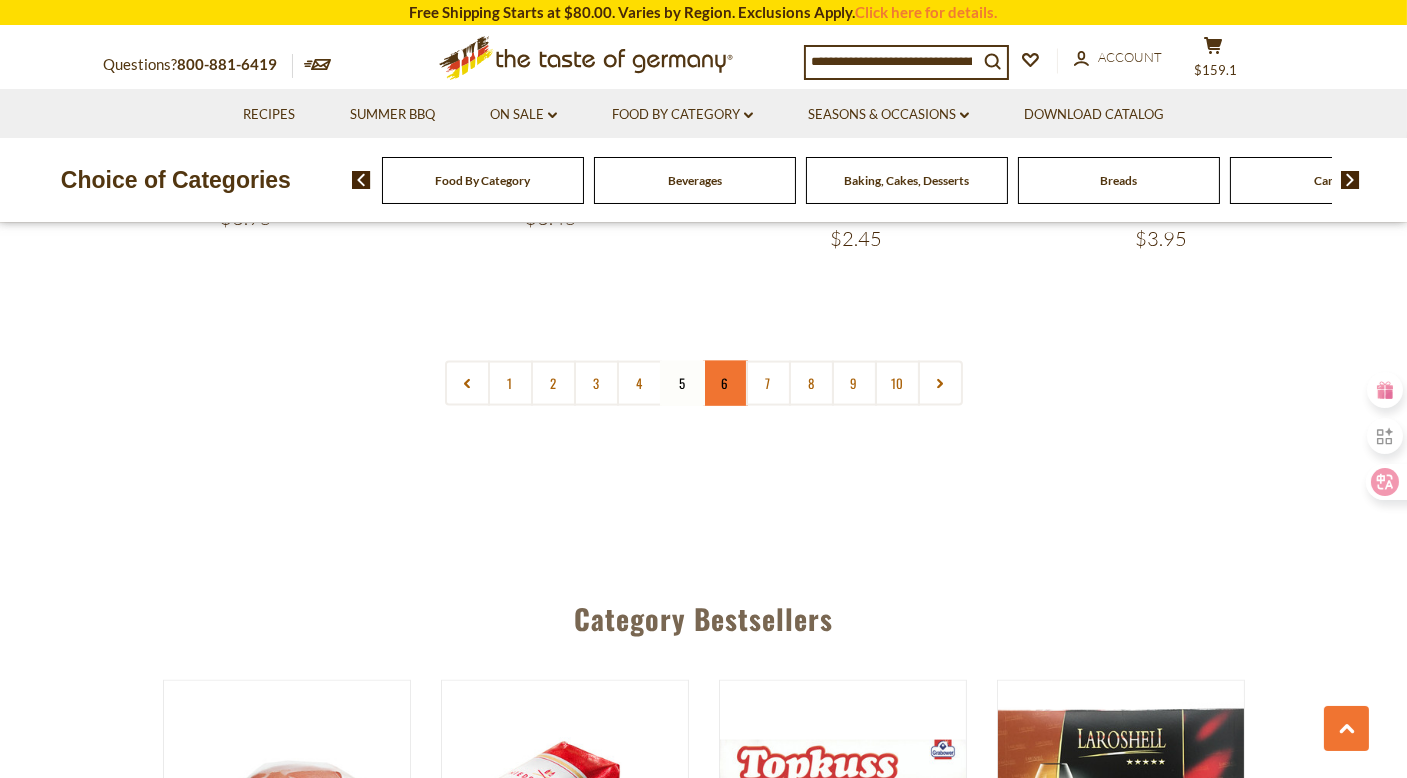 click on "6" at bounding box center [725, 383] 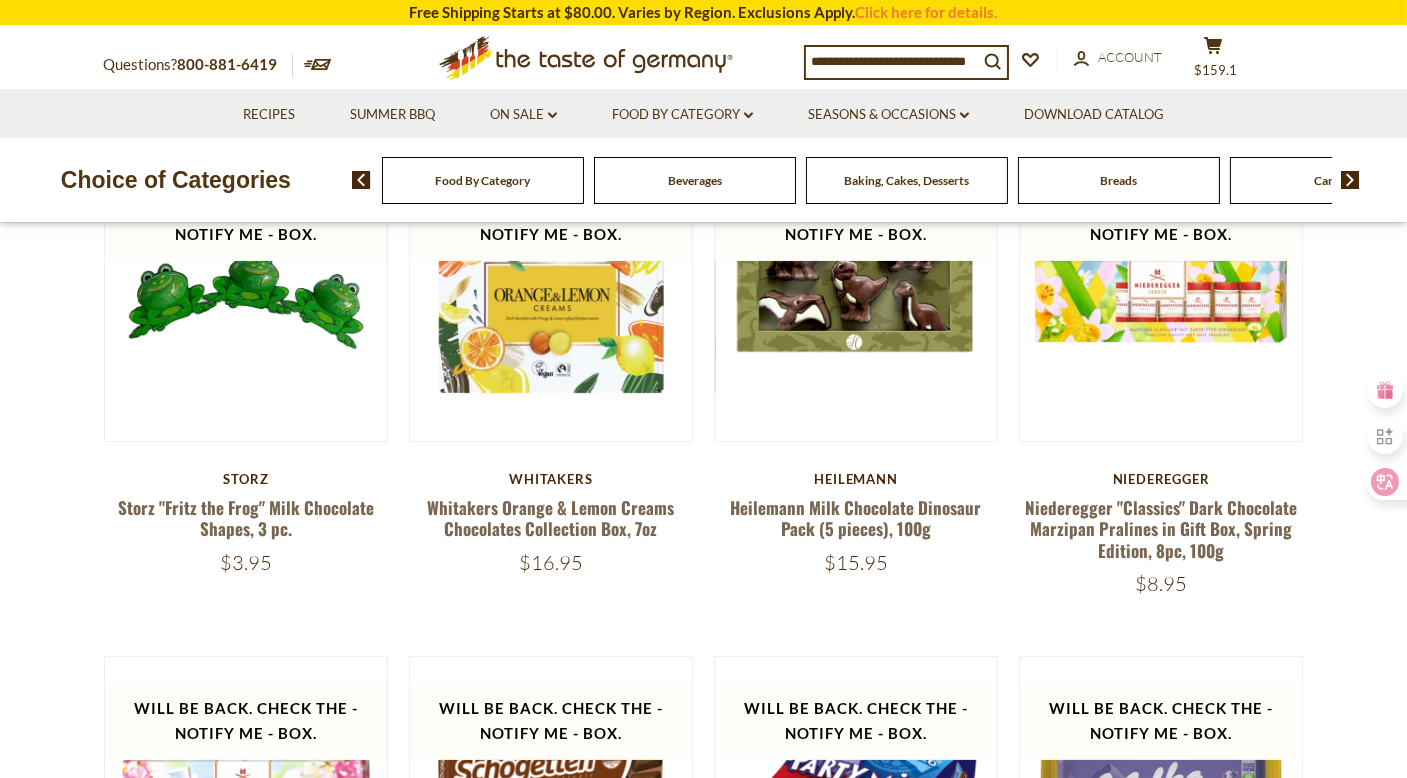 scroll, scrollTop: 455, scrollLeft: 0, axis: vertical 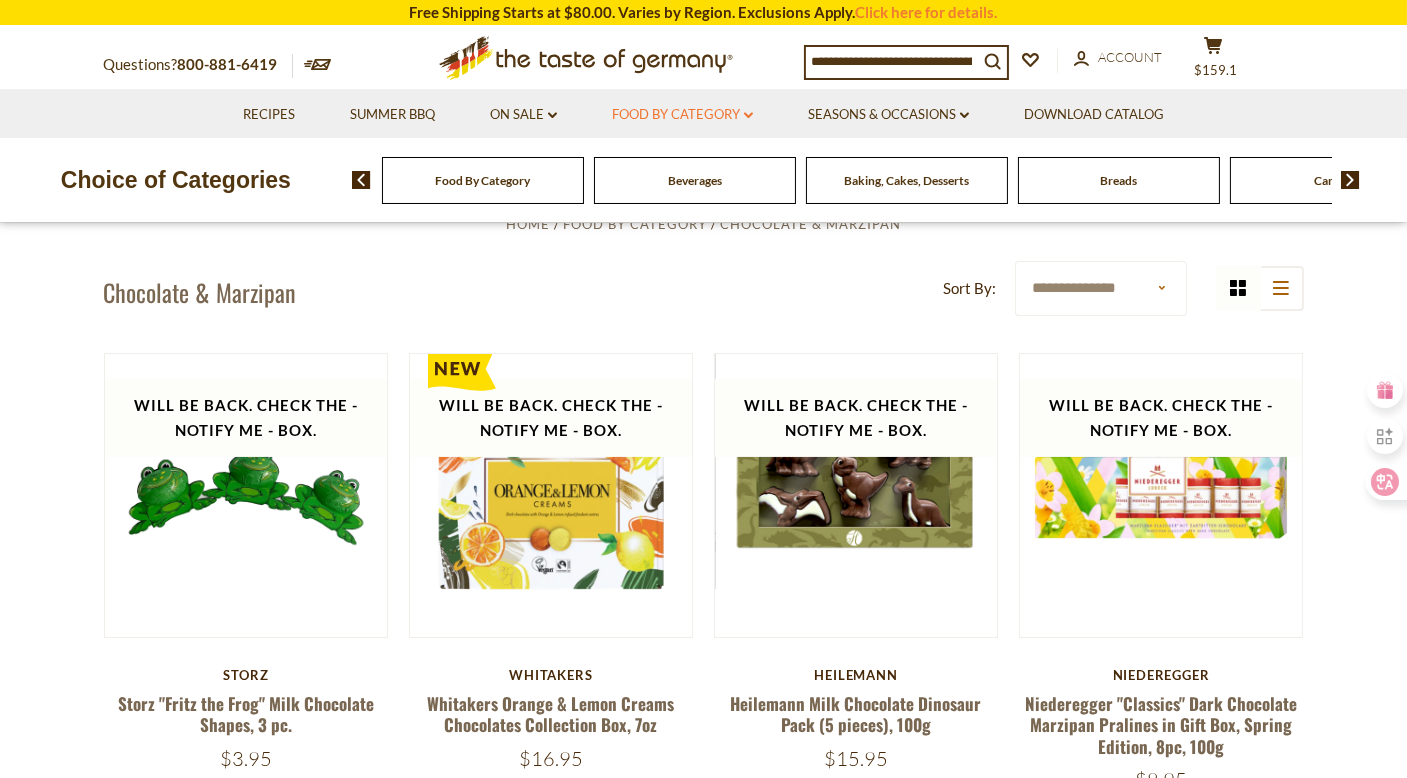 click on "Food By Category
dropdown_arrow" at bounding box center (682, 115) 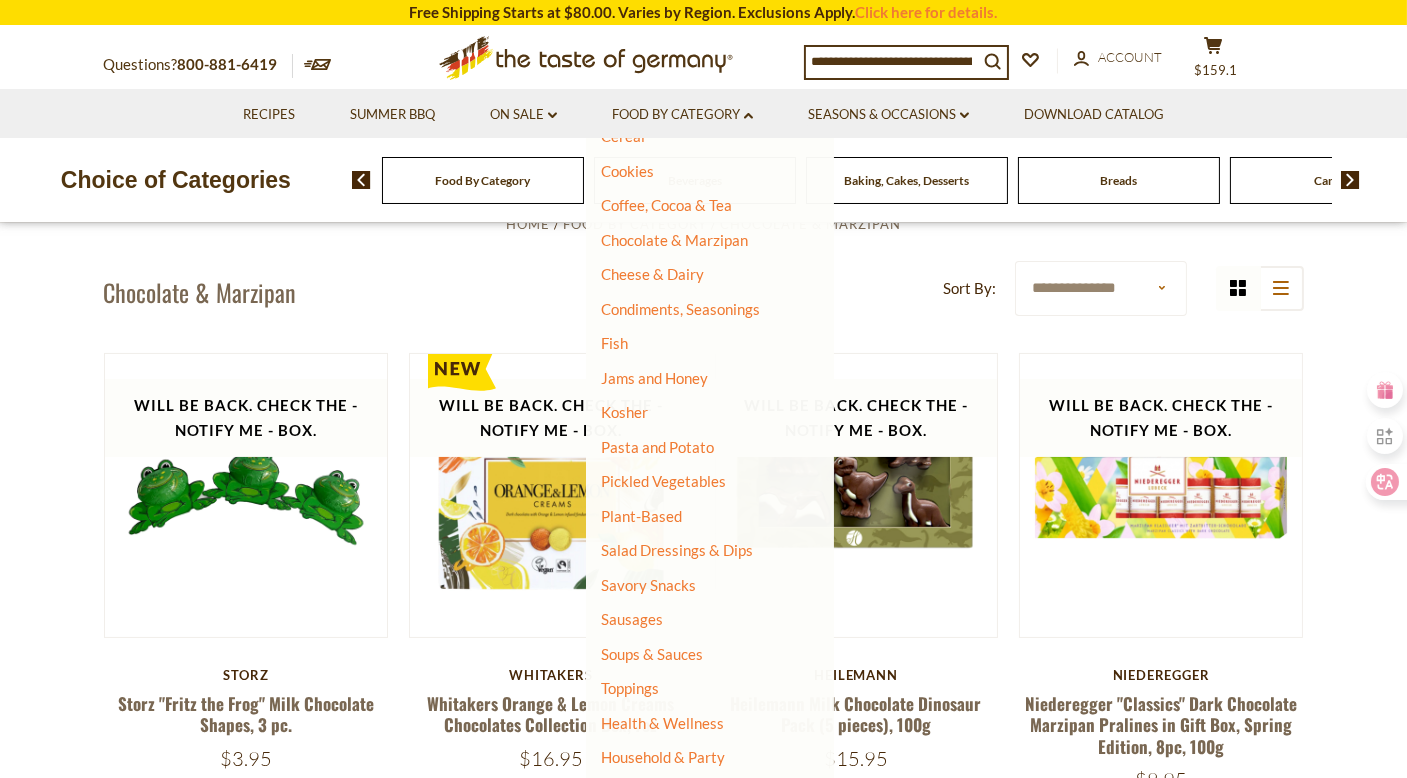 scroll, scrollTop: 284, scrollLeft: 0, axis: vertical 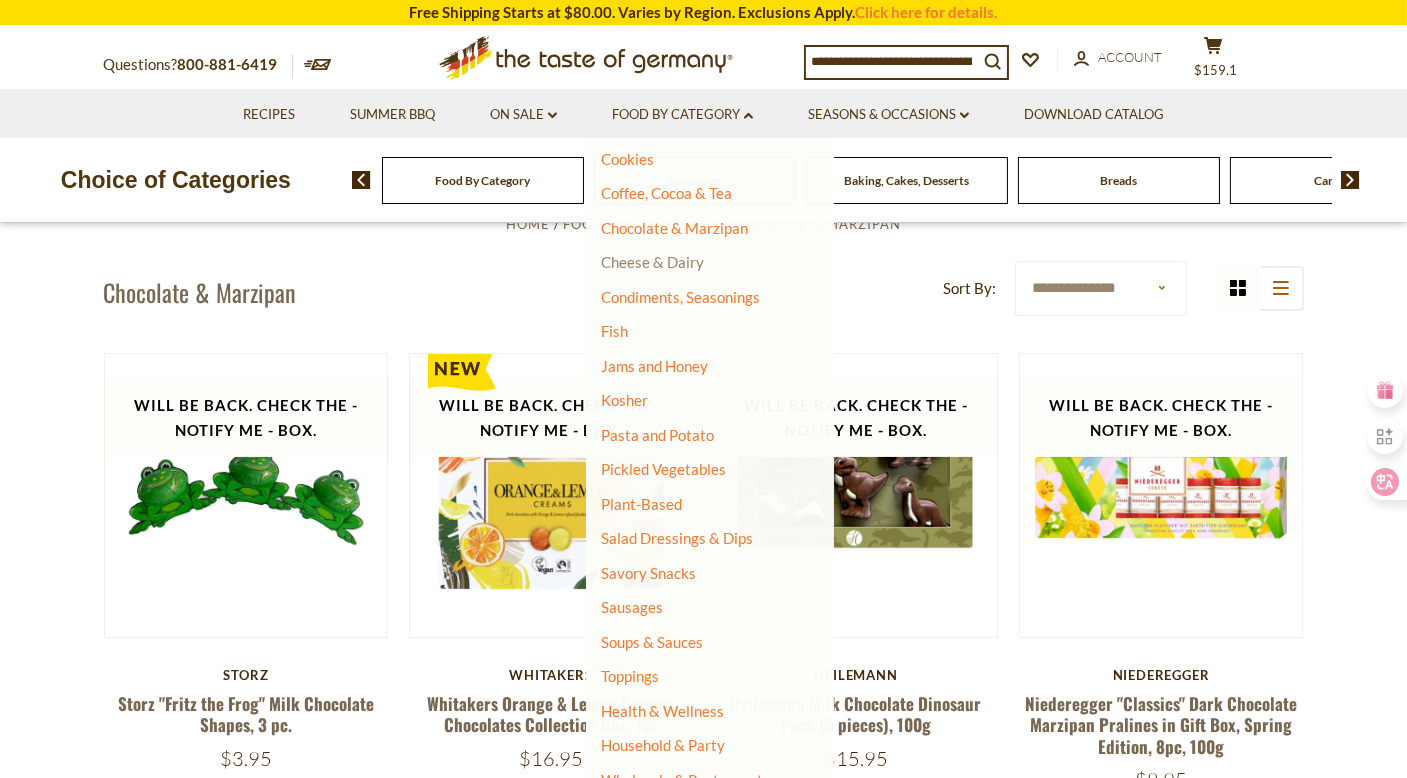 click on "Cheese & Dairy" at bounding box center (652, 262) 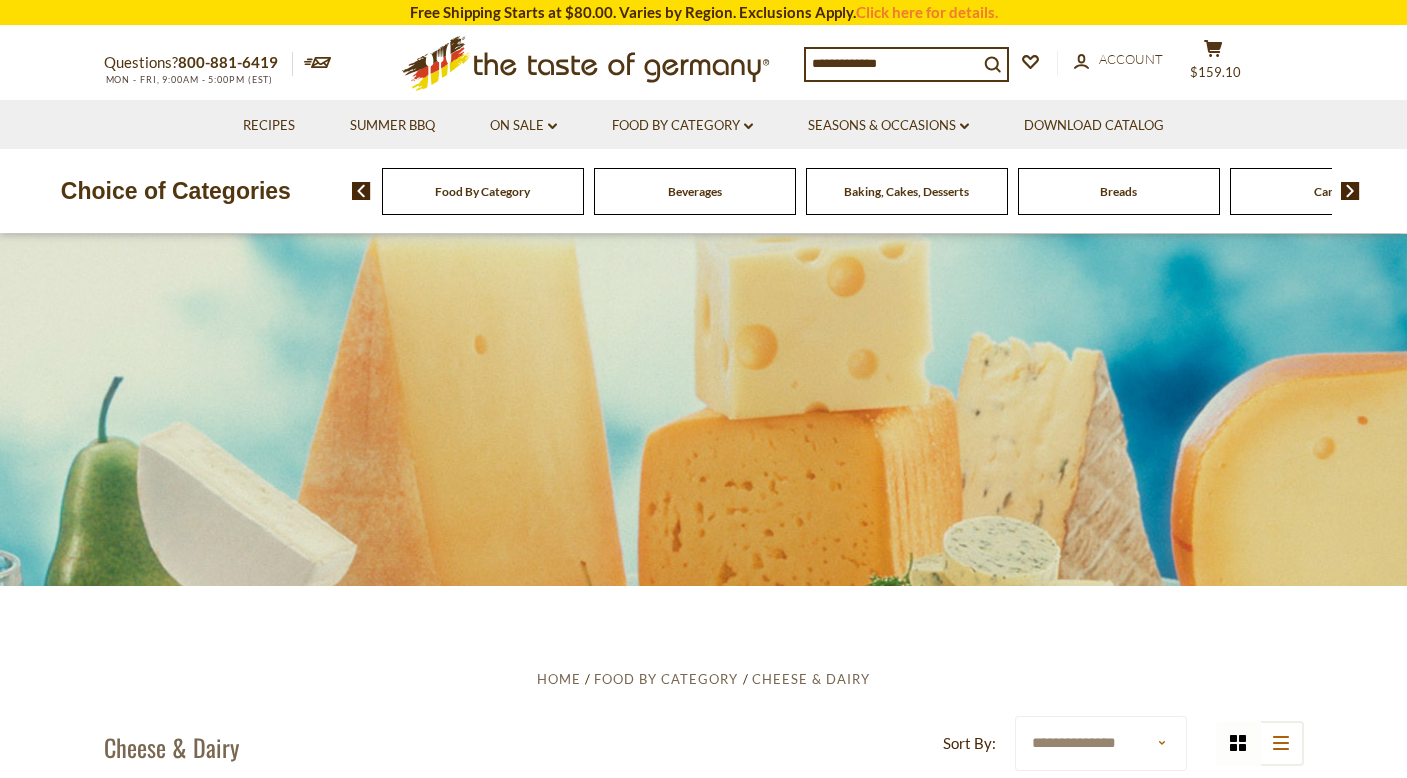scroll, scrollTop: 0, scrollLeft: 0, axis: both 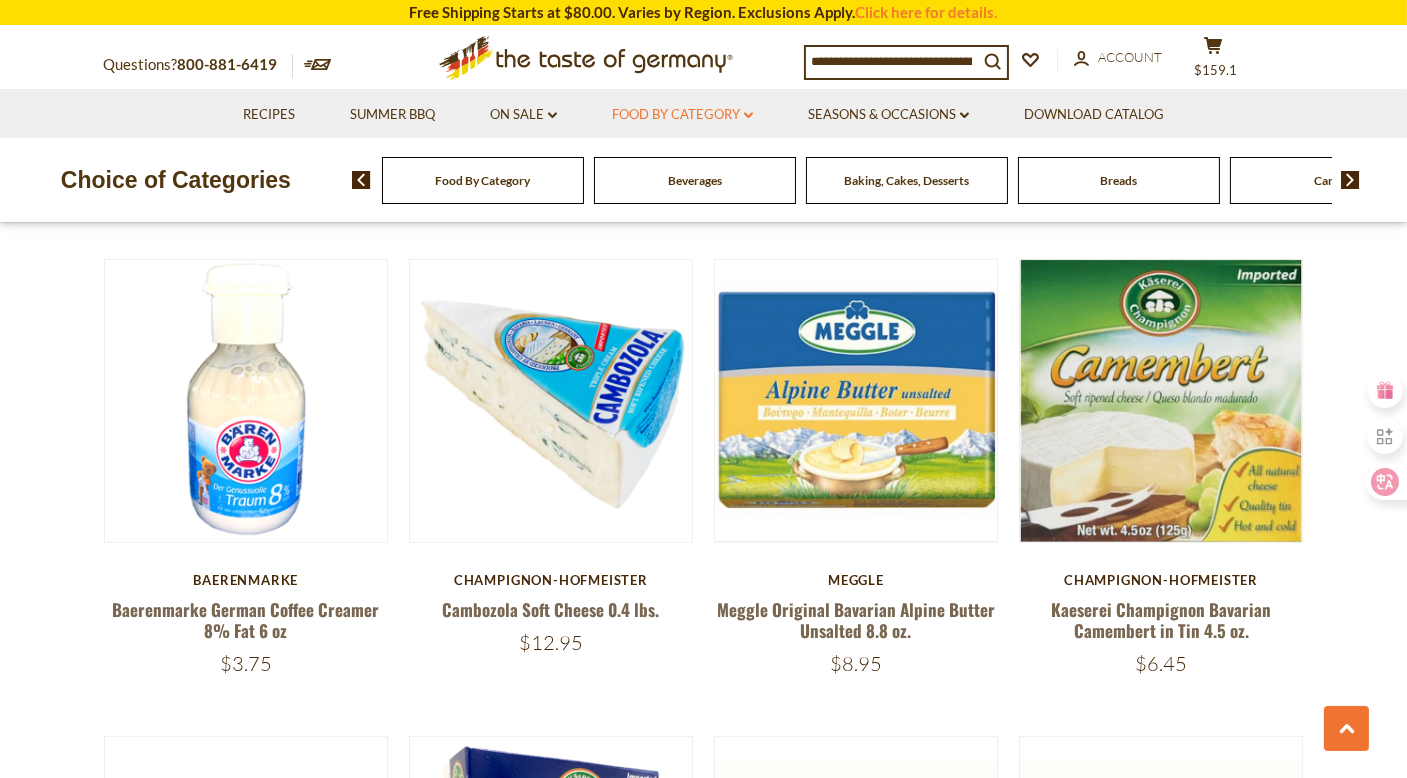 click on "Food By Category
dropdown_arrow" at bounding box center (682, 115) 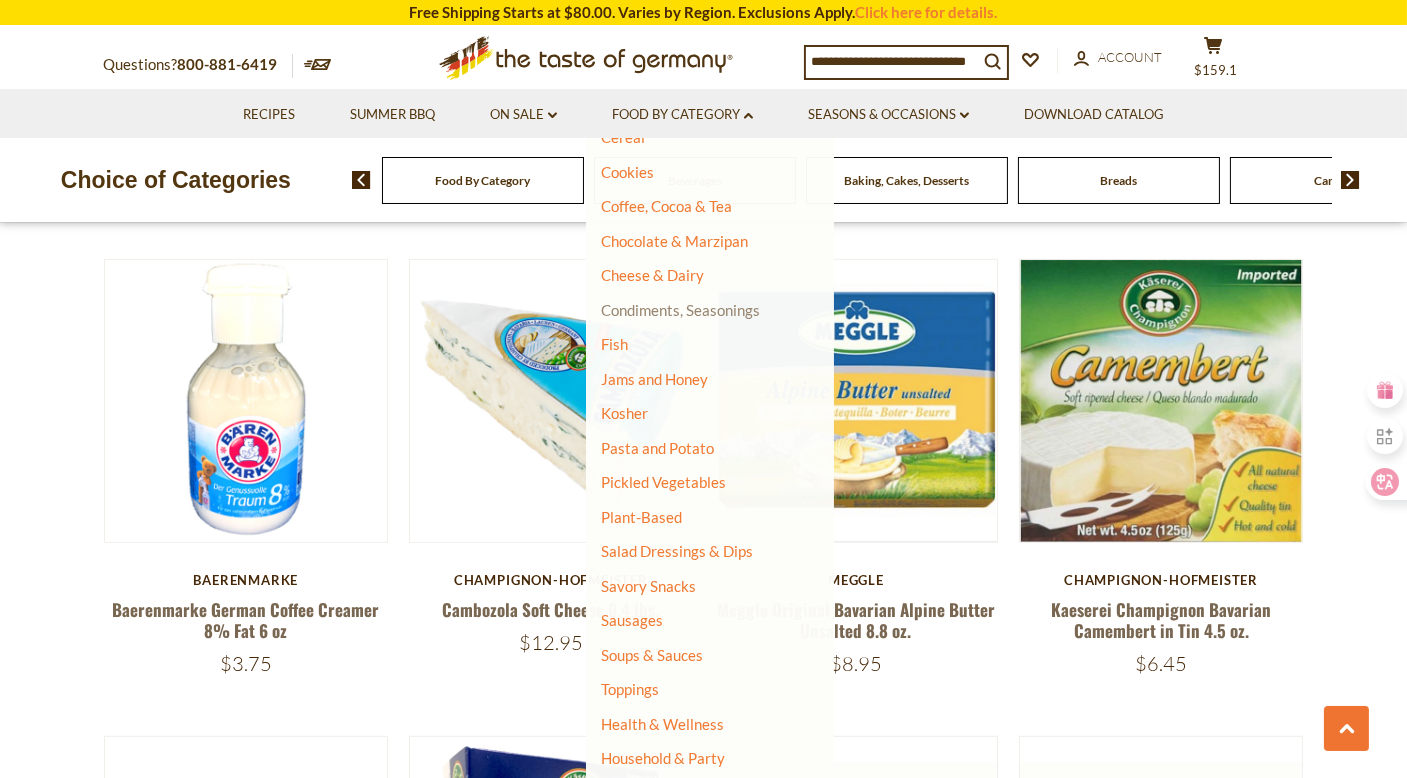 scroll, scrollTop: 300, scrollLeft: 0, axis: vertical 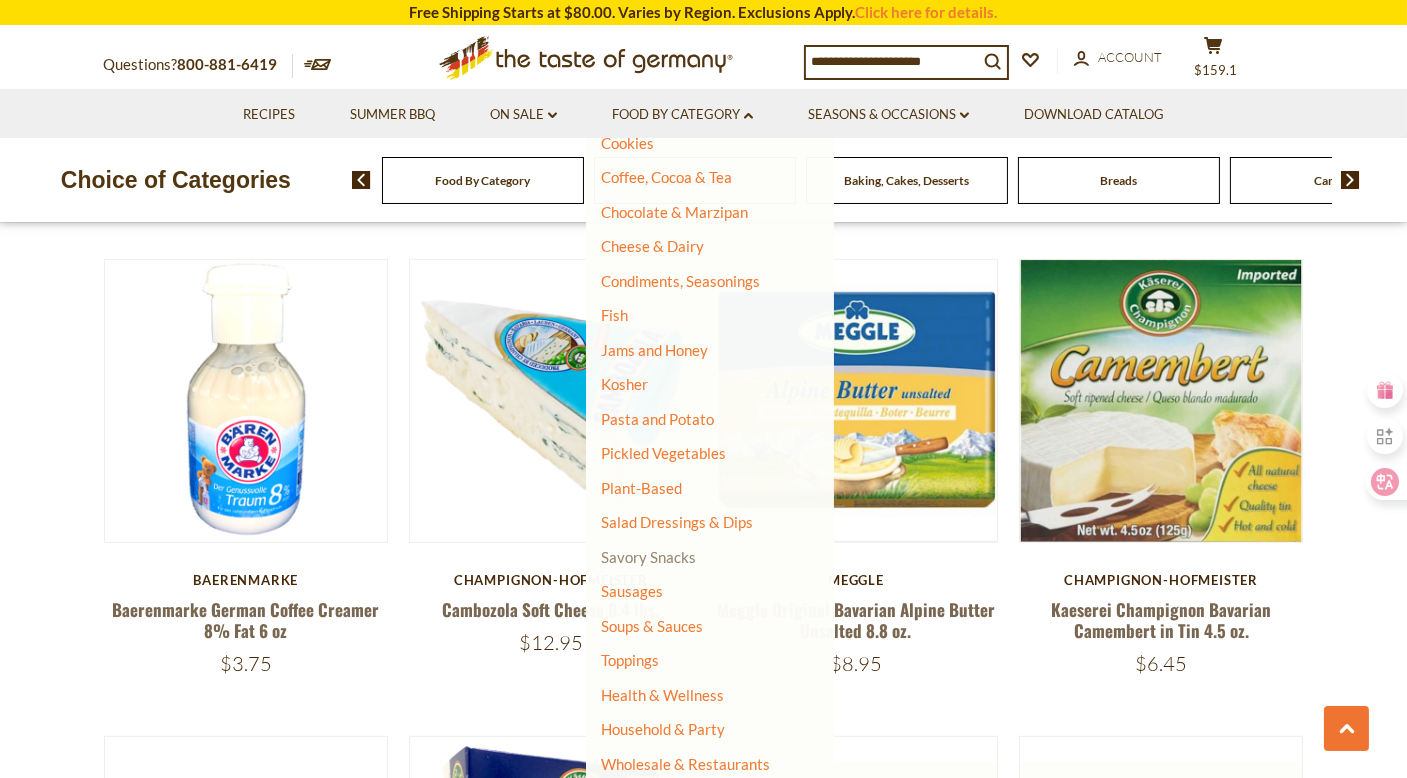 click on "Savory Snacks" at bounding box center (648, 557) 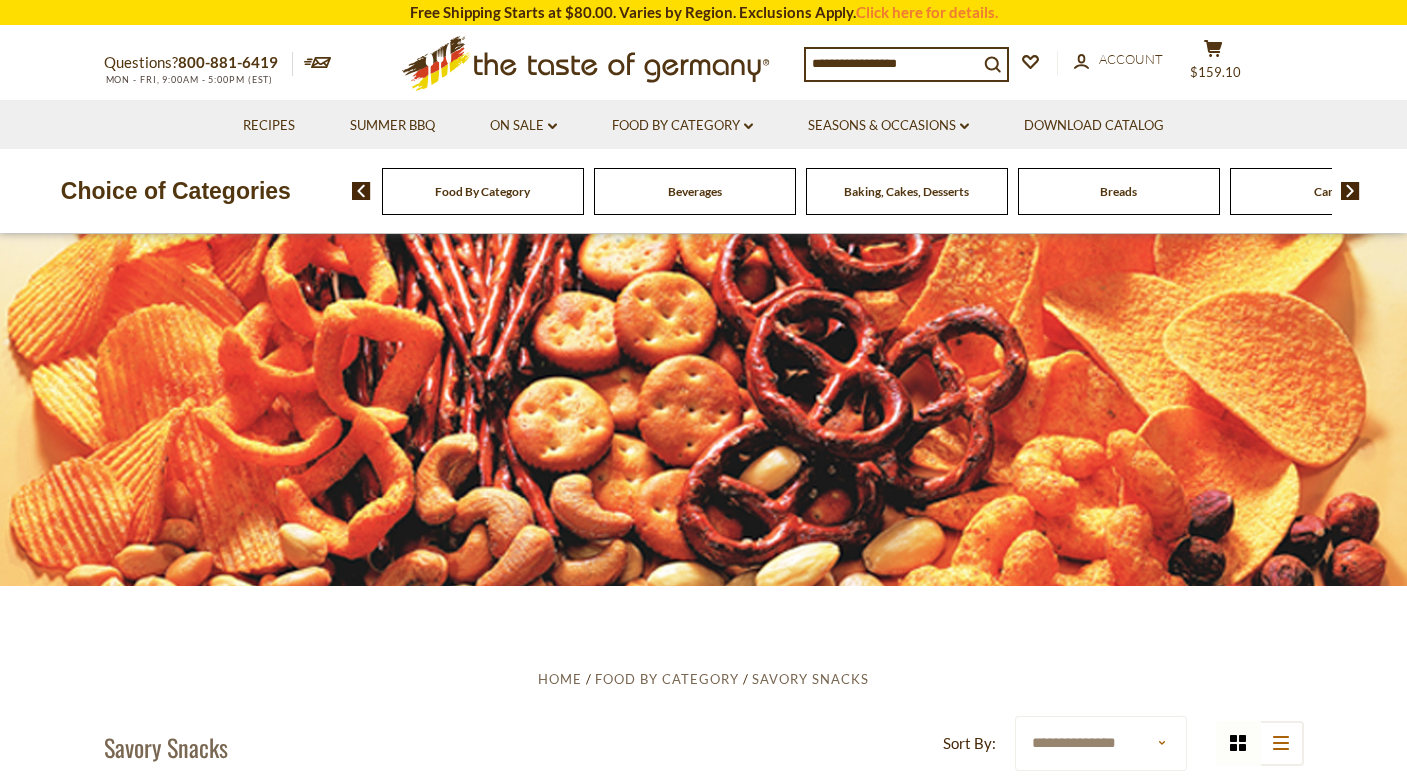 scroll, scrollTop: 0, scrollLeft: 0, axis: both 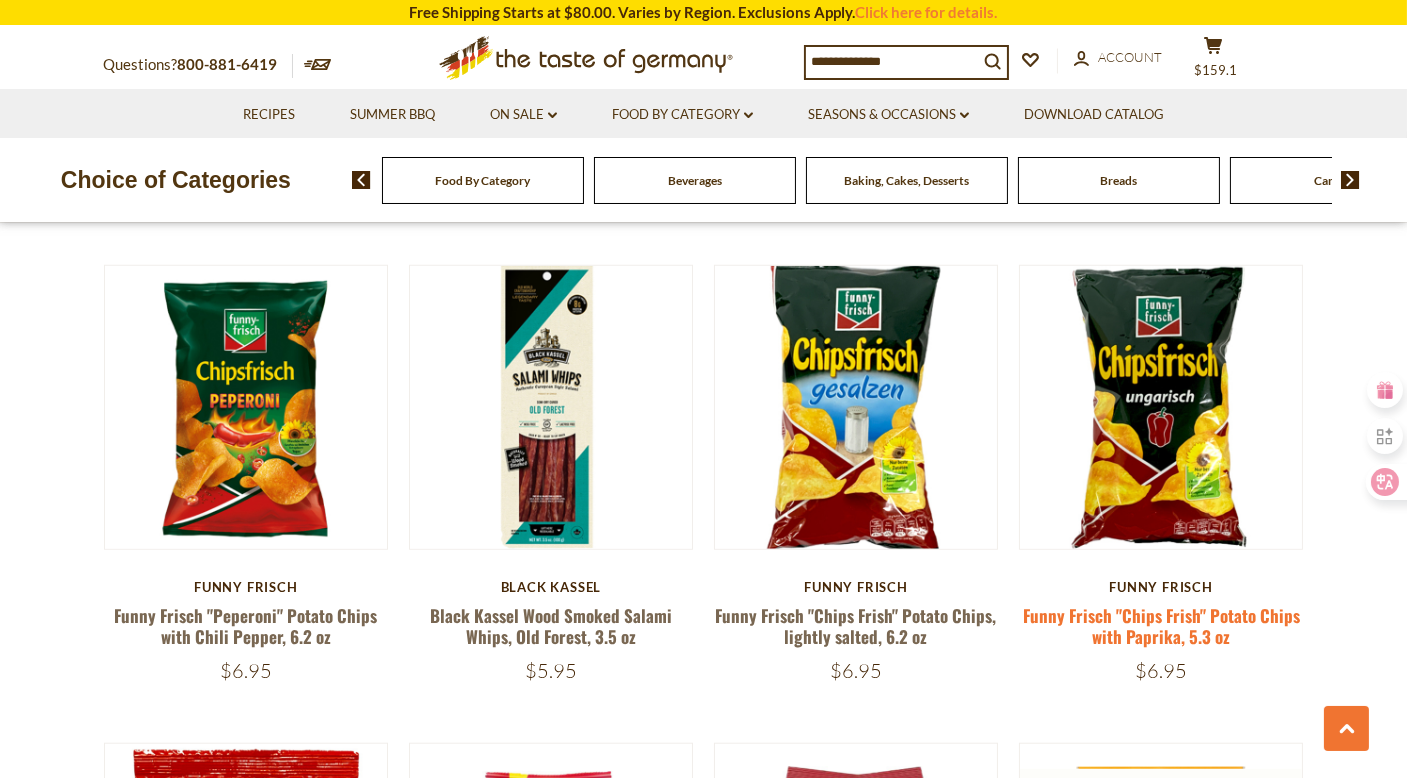 click on "Funny Frisch "Chips Frish" Potato Chips with Paprika, 5.3 oz" at bounding box center [1161, 626] 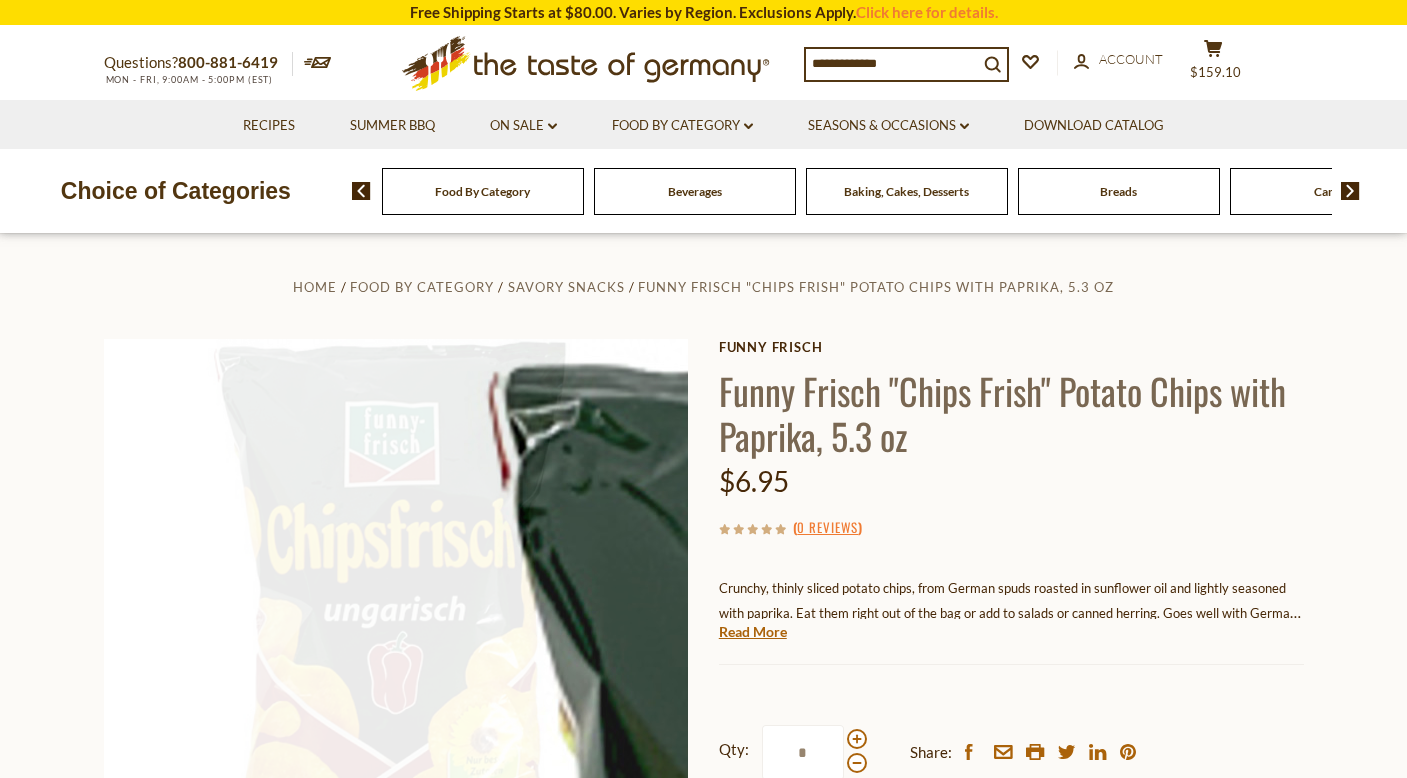 scroll, scrollTop: 0, scrollLeft: 0, axis: both 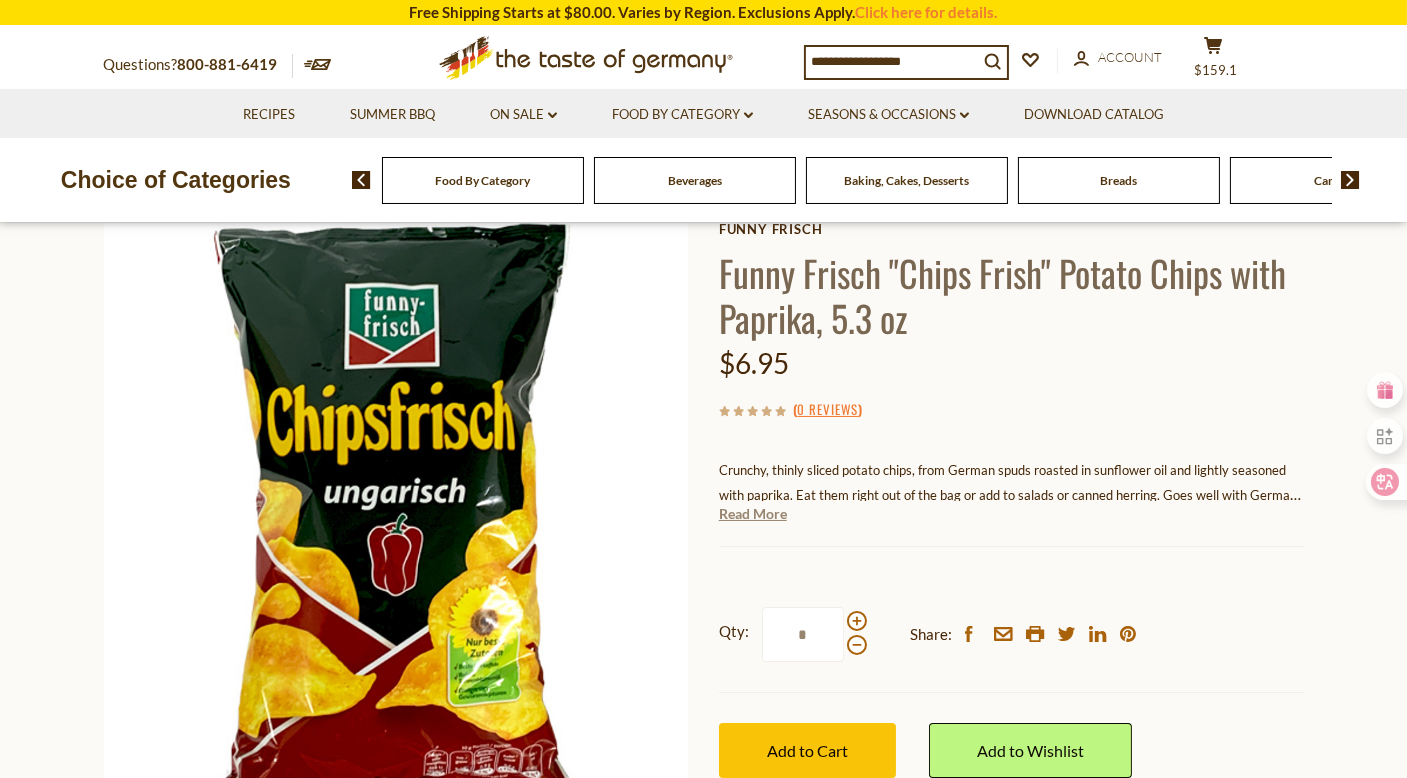 click on "Read More" at bounding box center (753, 514) 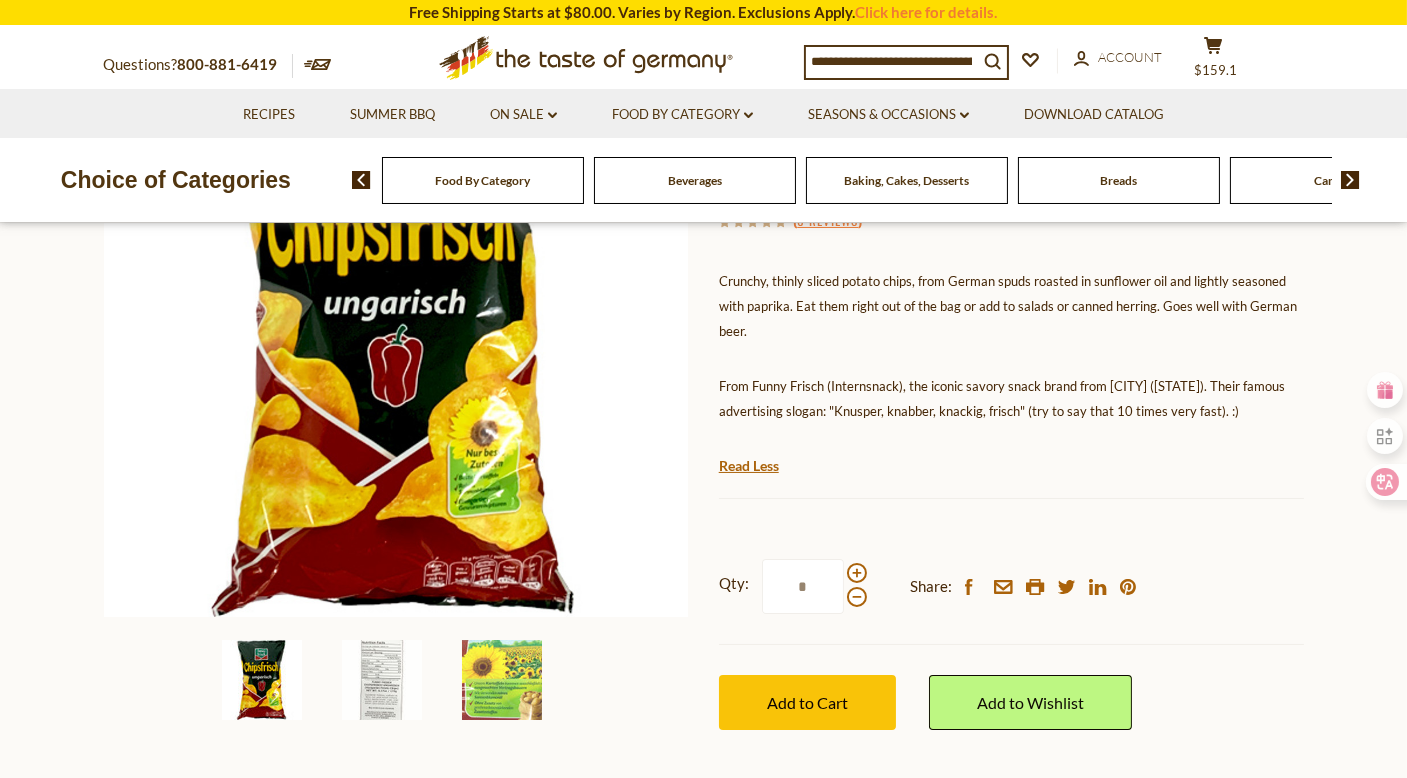 scroll, scrollTop: 328, scrollLeft: 0, axis: vertical 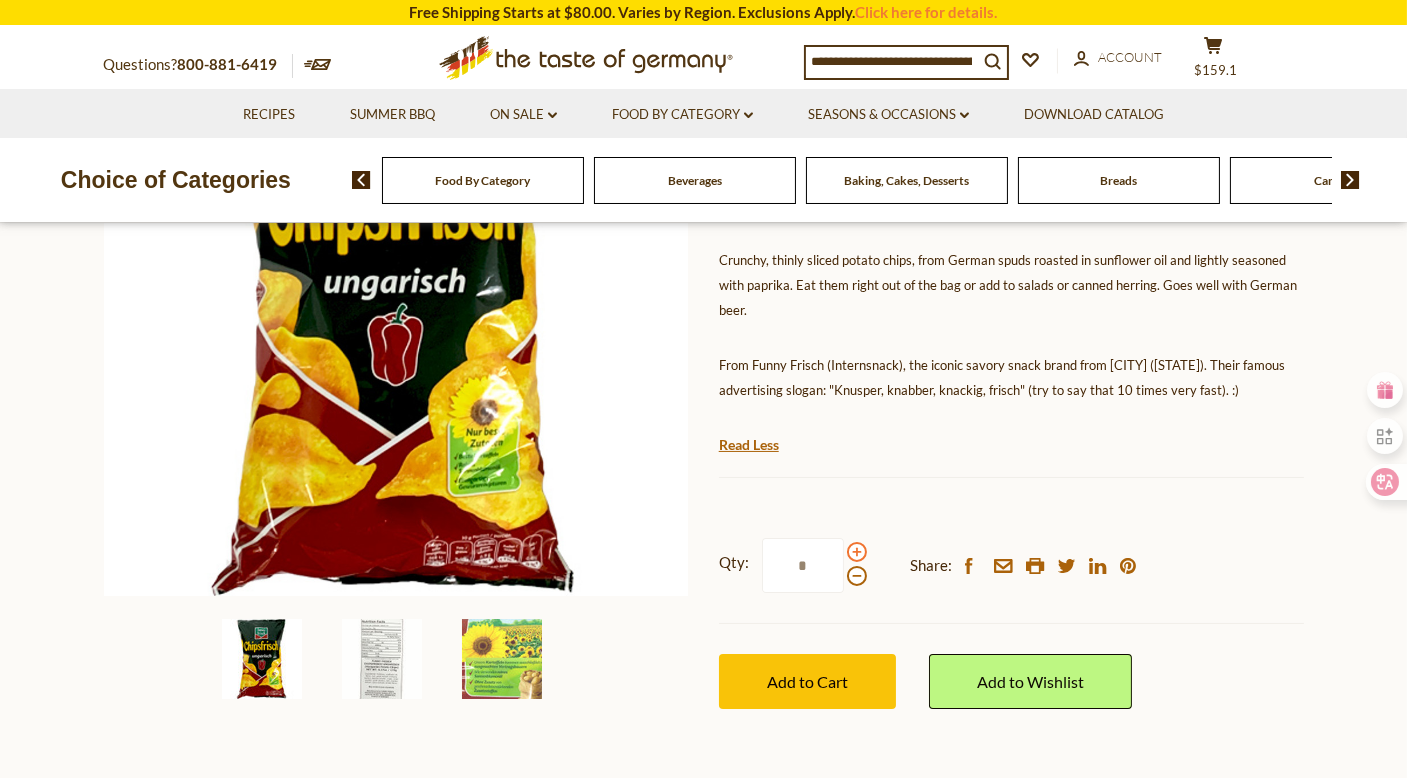 click at bounding box center (857, 552) 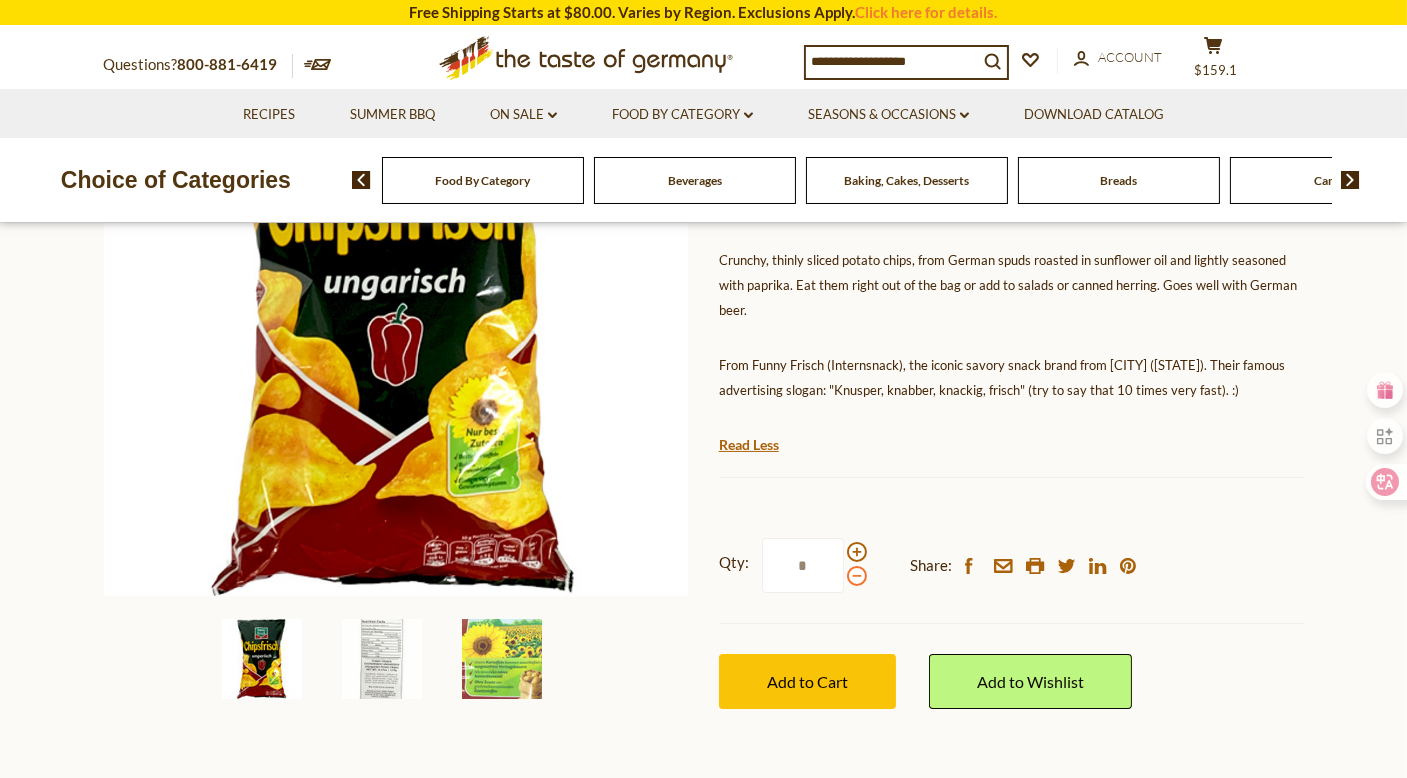 click at bounding box center [857, 576] 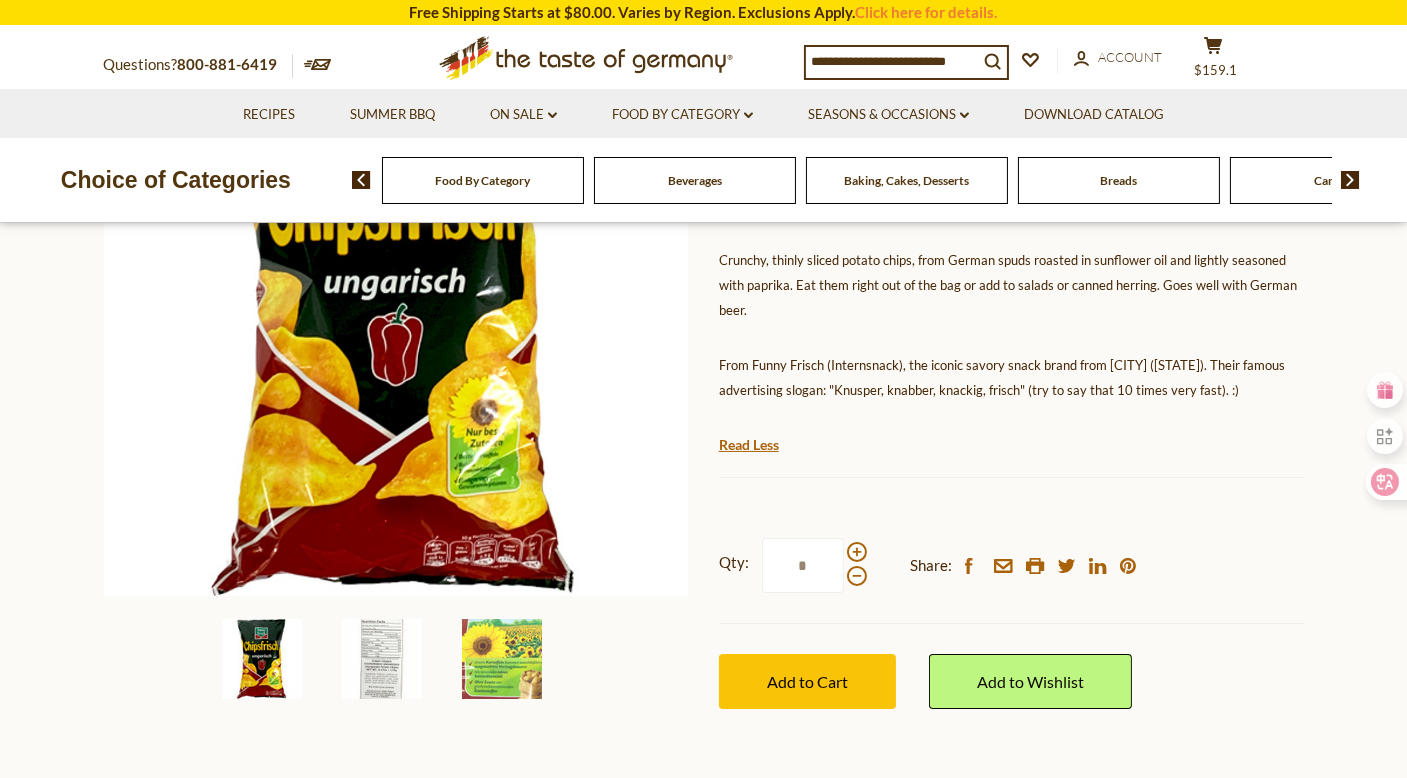 drag, startPoint x: 758, startPoint y: 539, endPoint x: 749, endPoint y: 534, distance: 10.29563 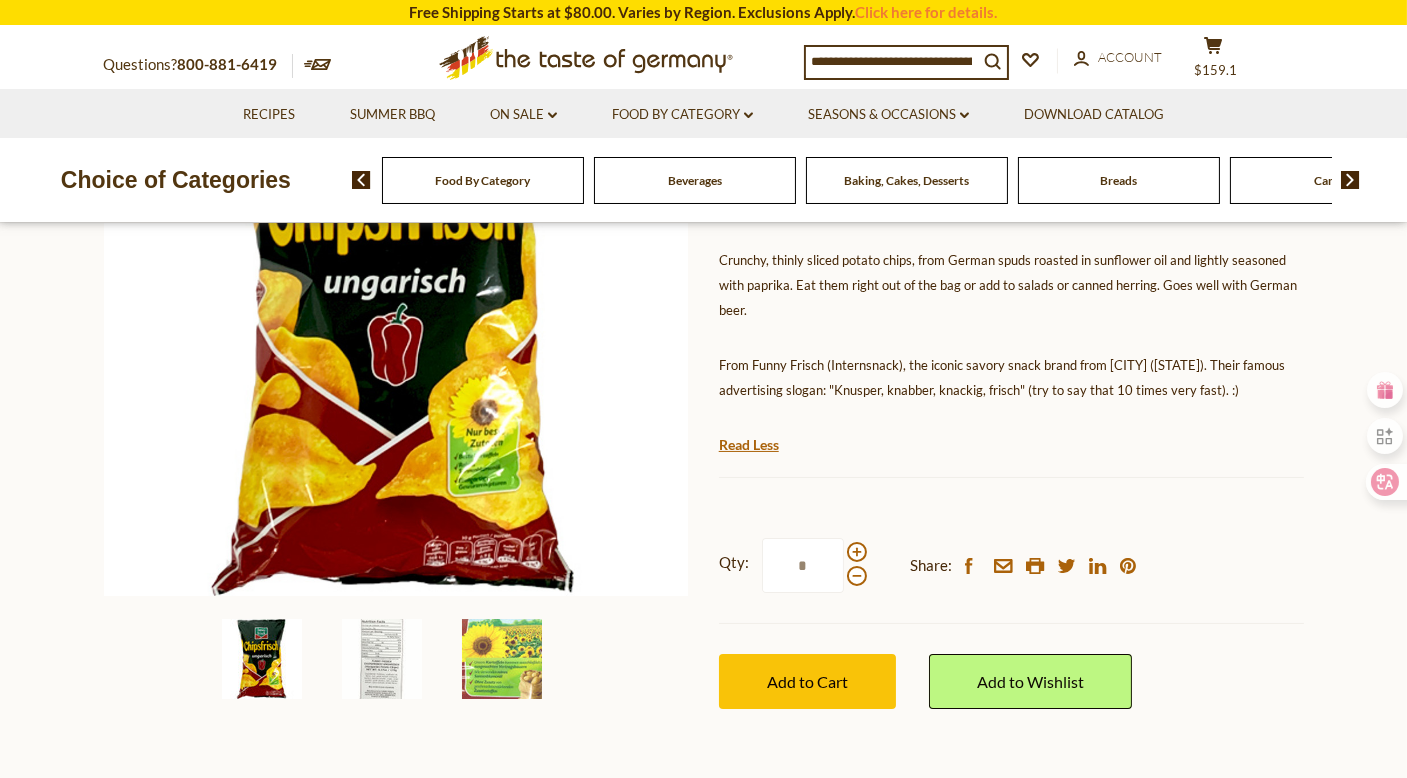 type on "*" 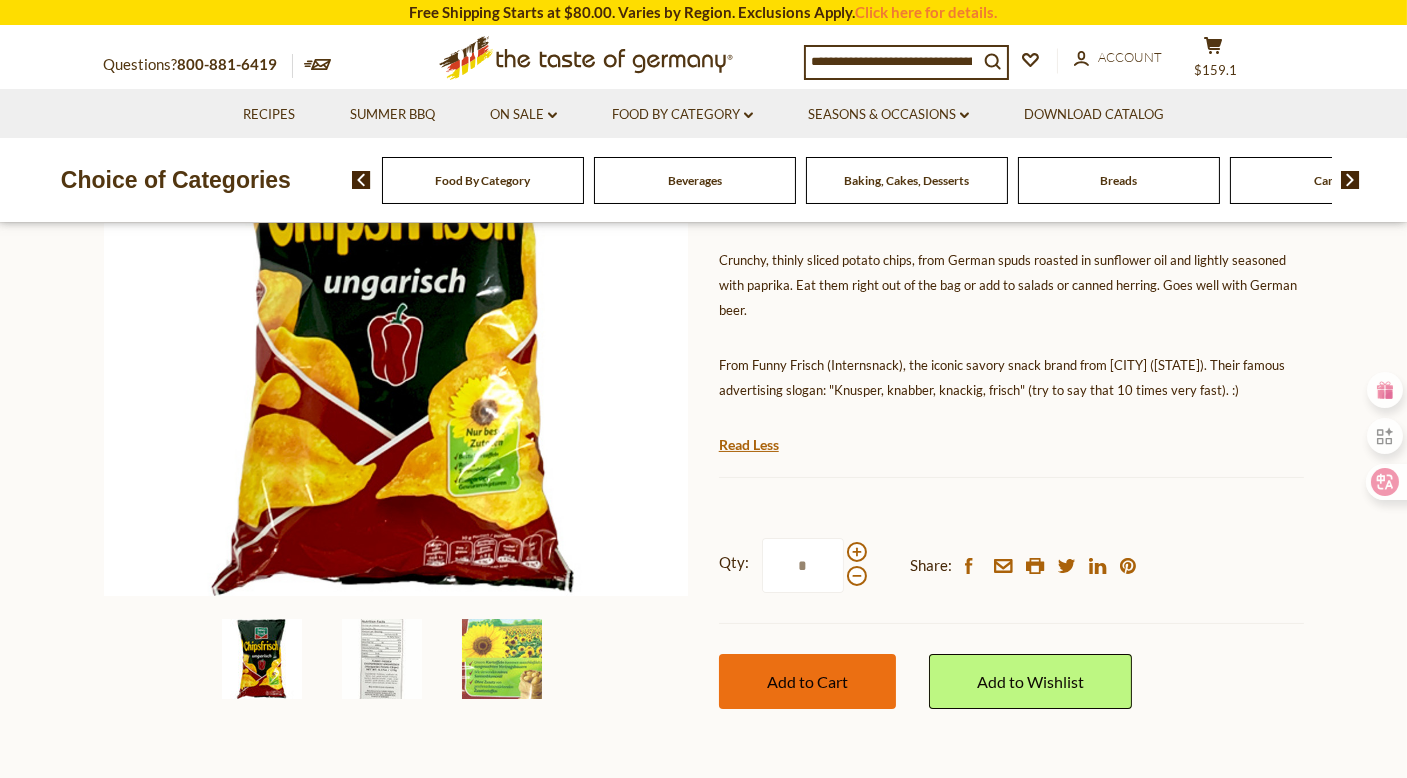 click on "Add to Cart" at bounding box center (807, 681) 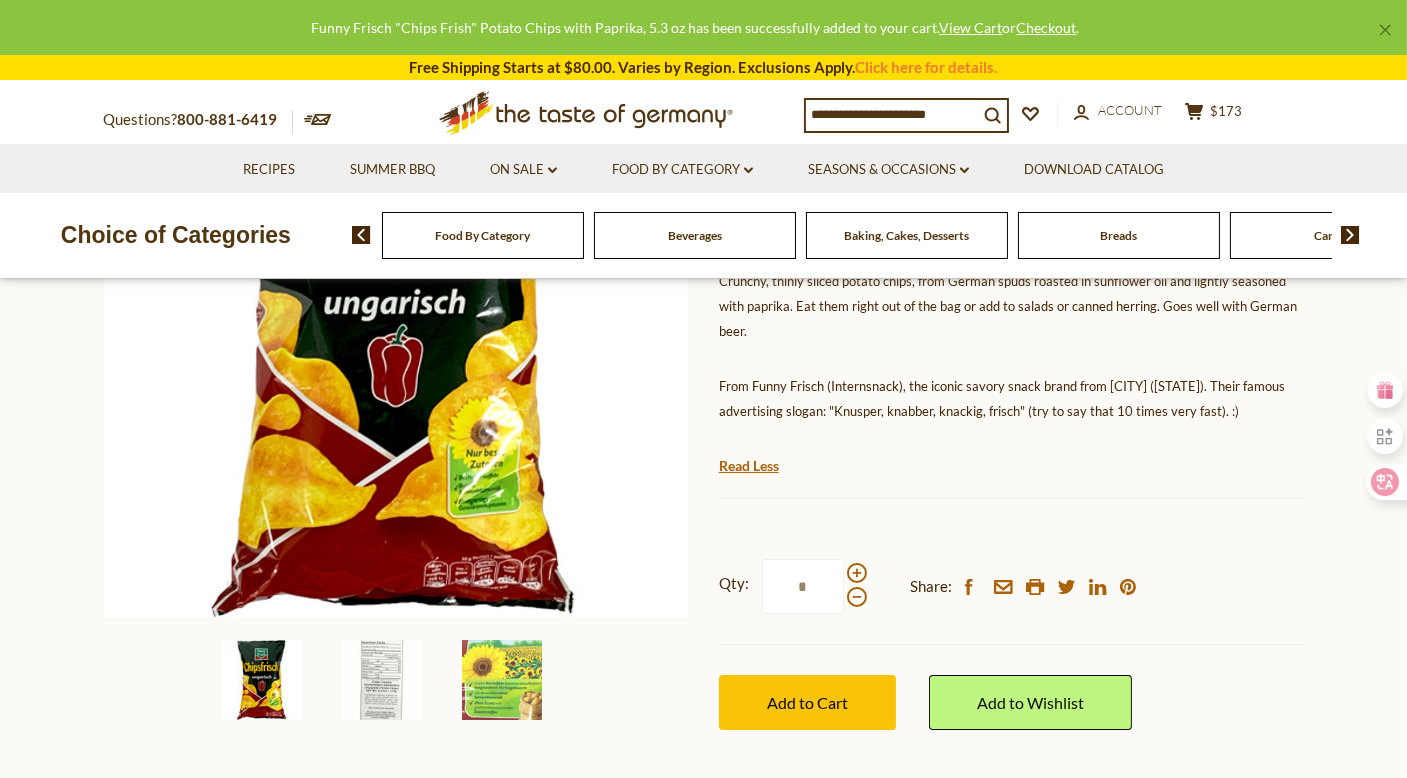 scroll, scrollTop: 304, scrollLeft: 0, axis: vertical 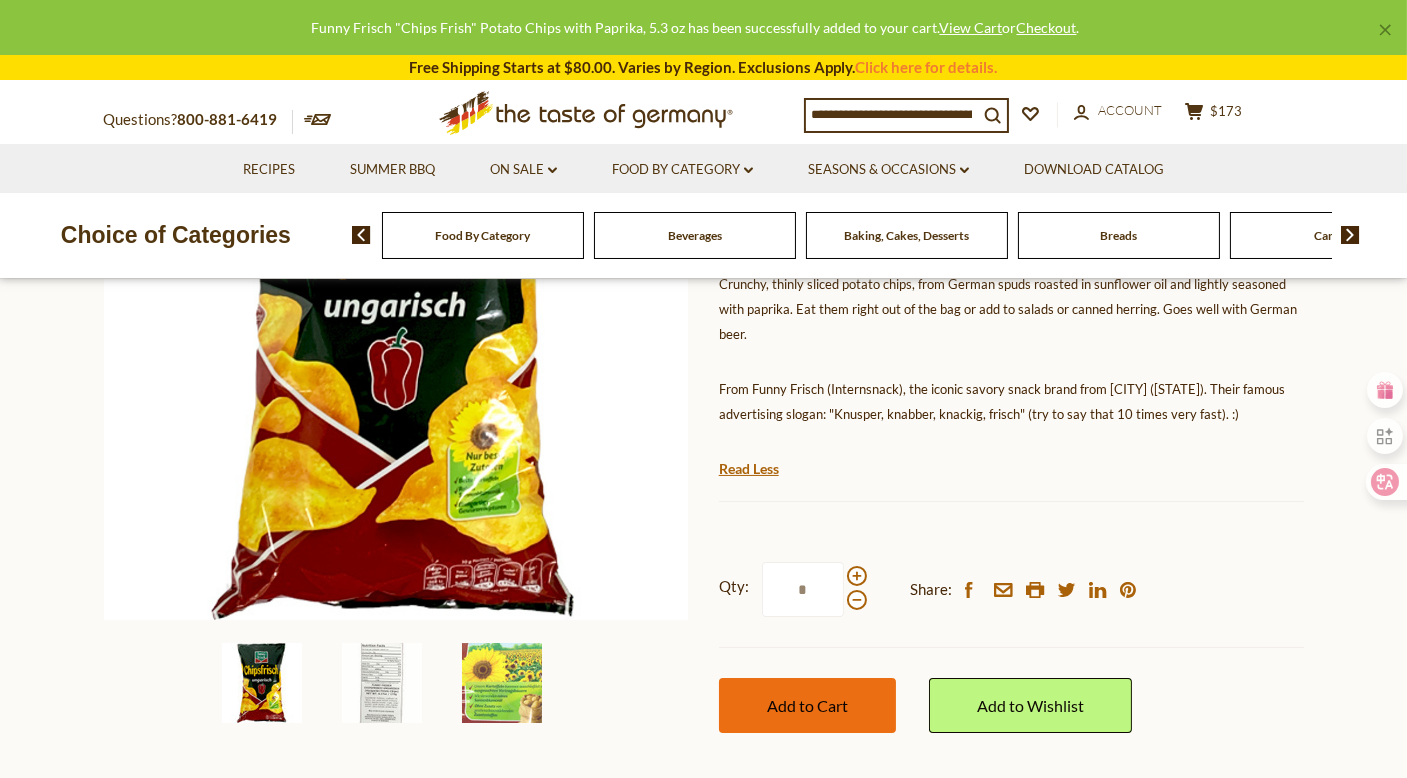 click on "Add to Cart" at bounding box center (807, 705) 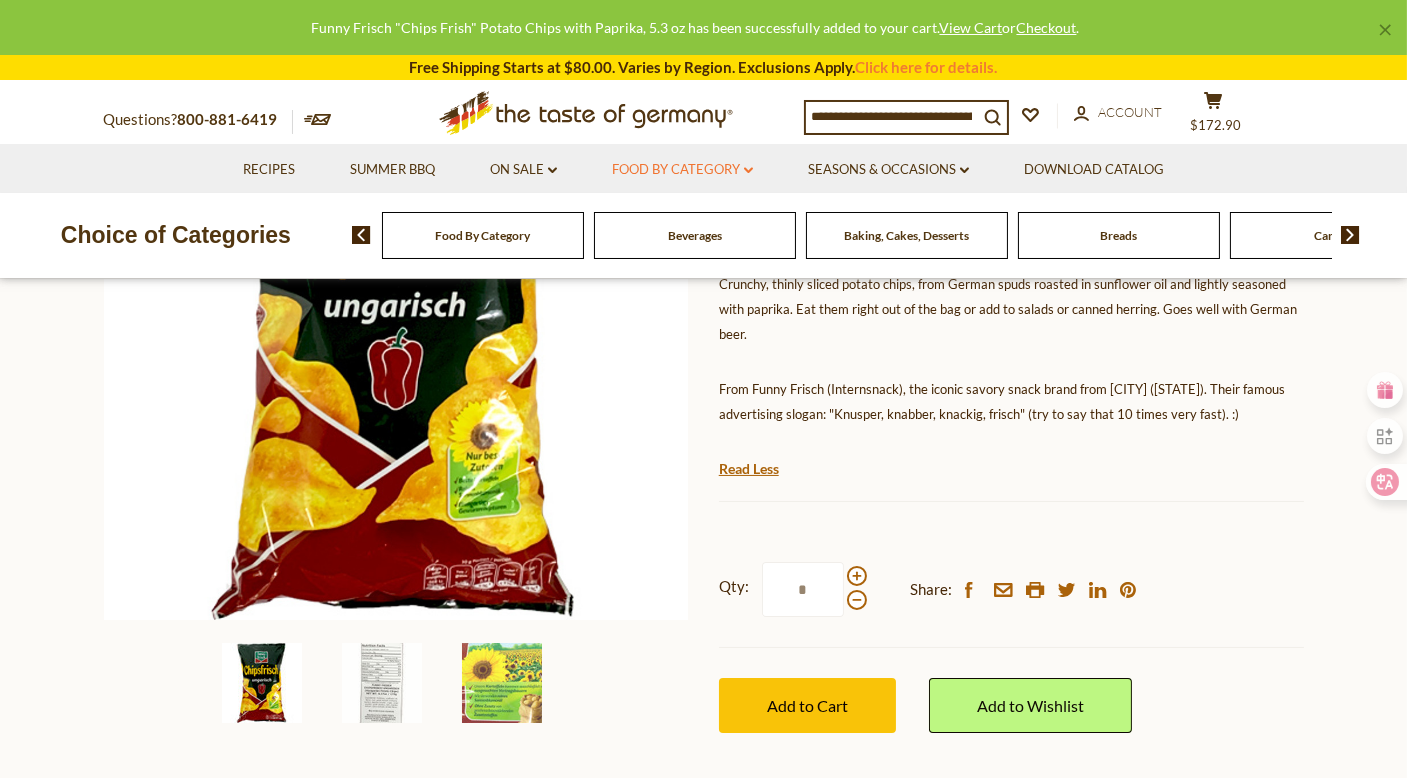click on "Food By Category
dropdown_arrow" at bounding box center [682, 170] 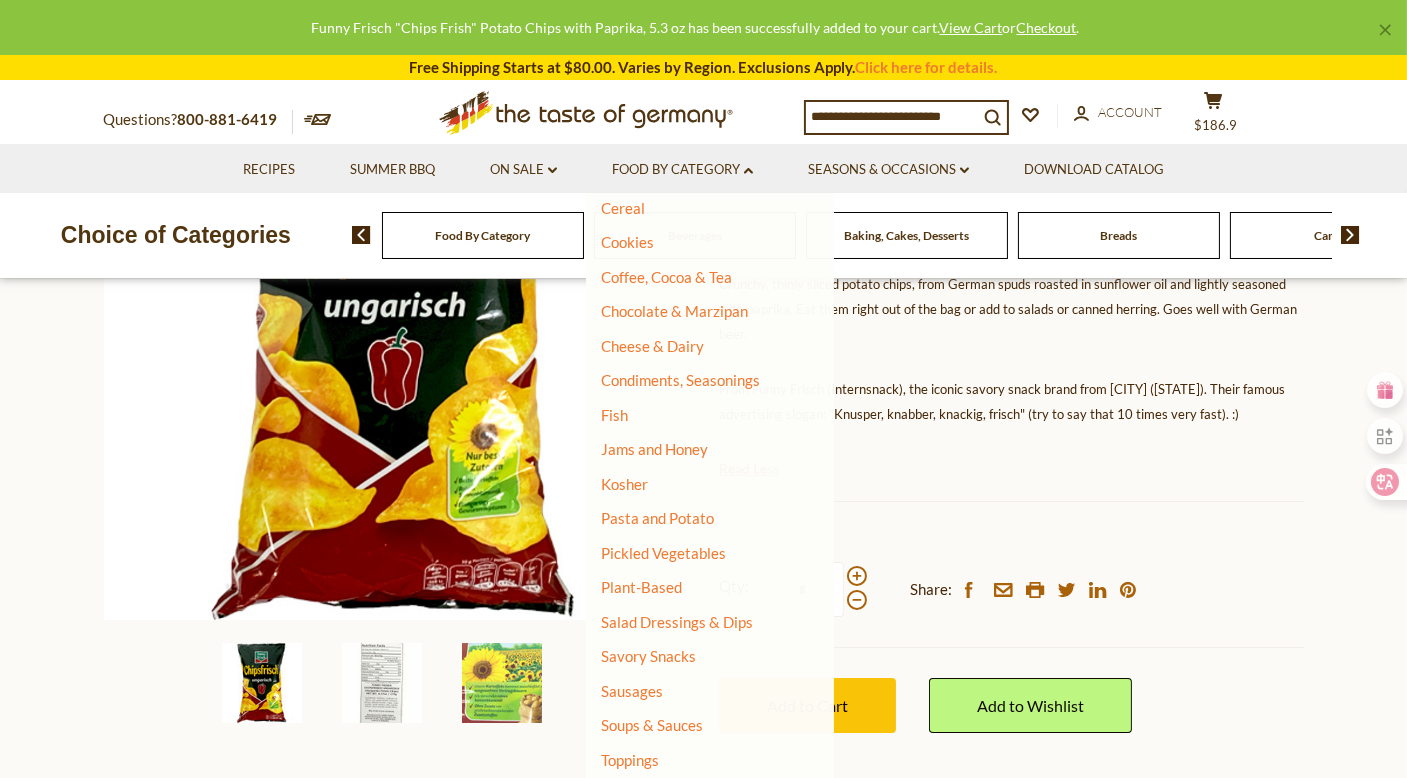 scroll, scrollTop: 300, scrollLeft: 0, axis: vertical 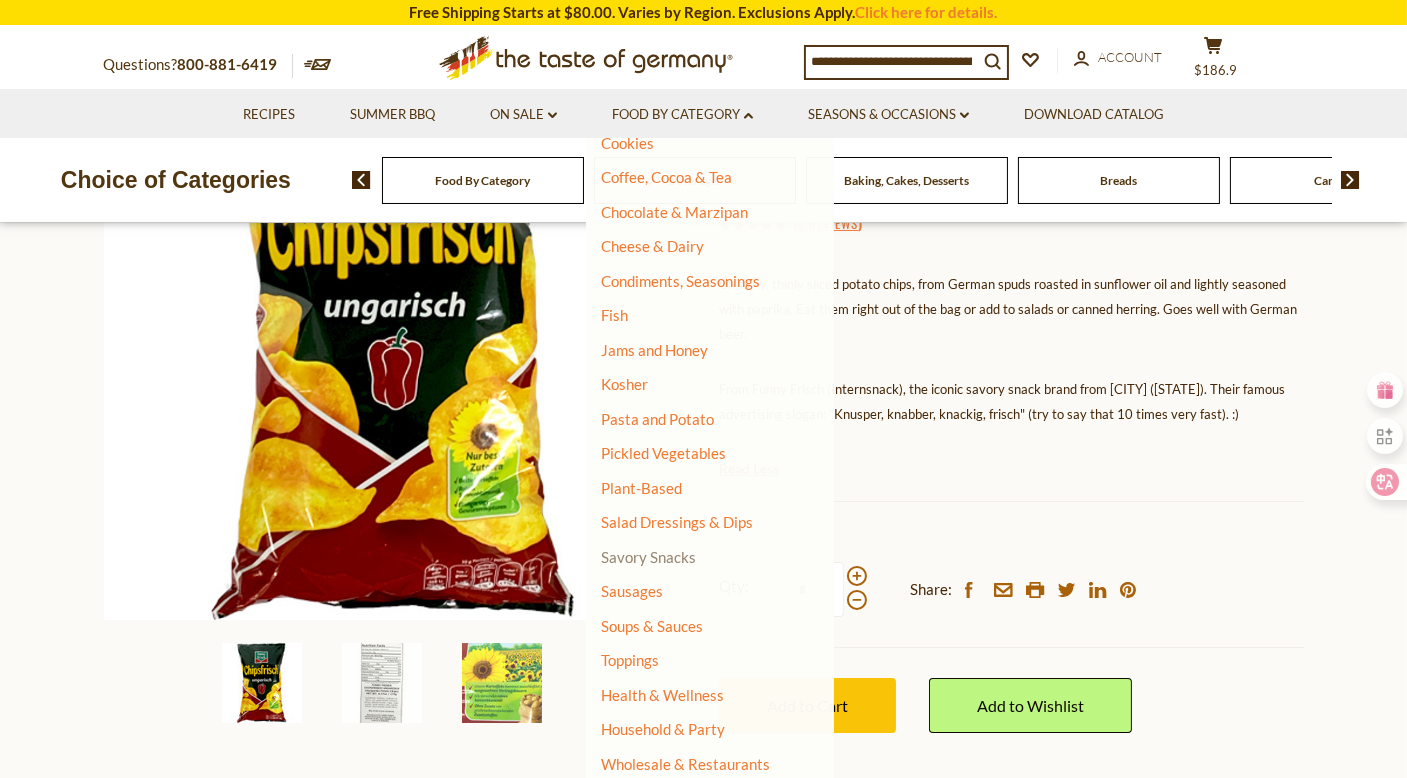click on "Savory Snacks" at bounding box center [648, 557] 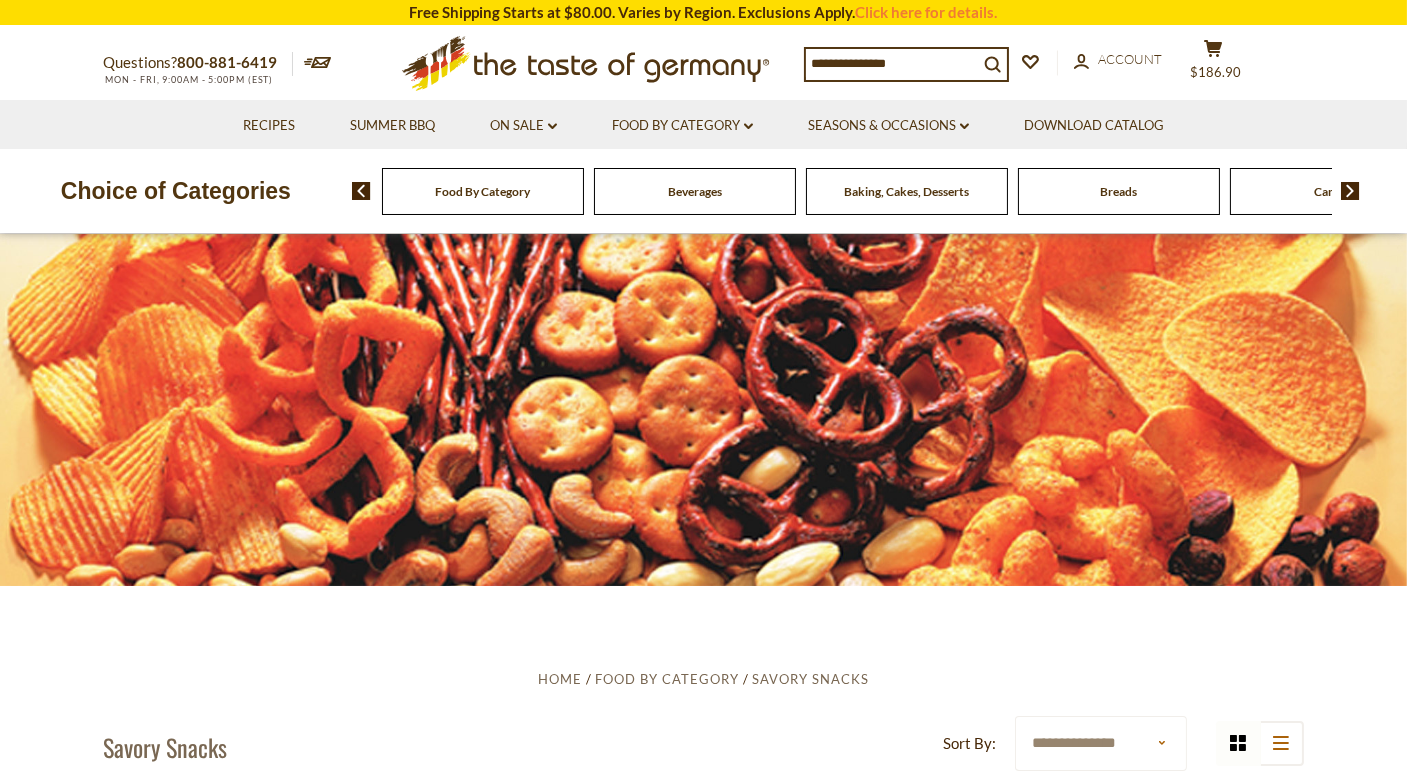 scroll, scrollTop: 154, scrollLeft: 0, axis: vertical 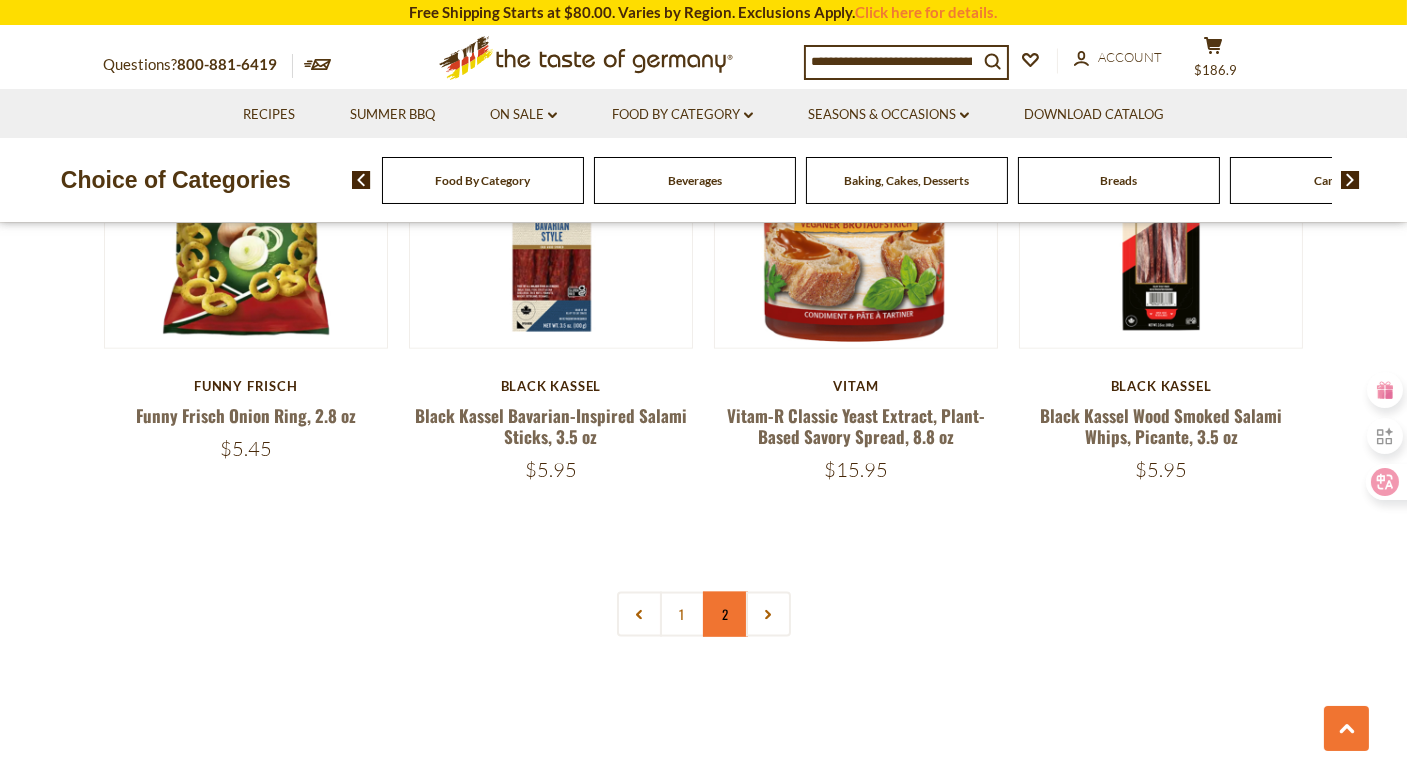 click on "2" at bounding box center (725, 614) 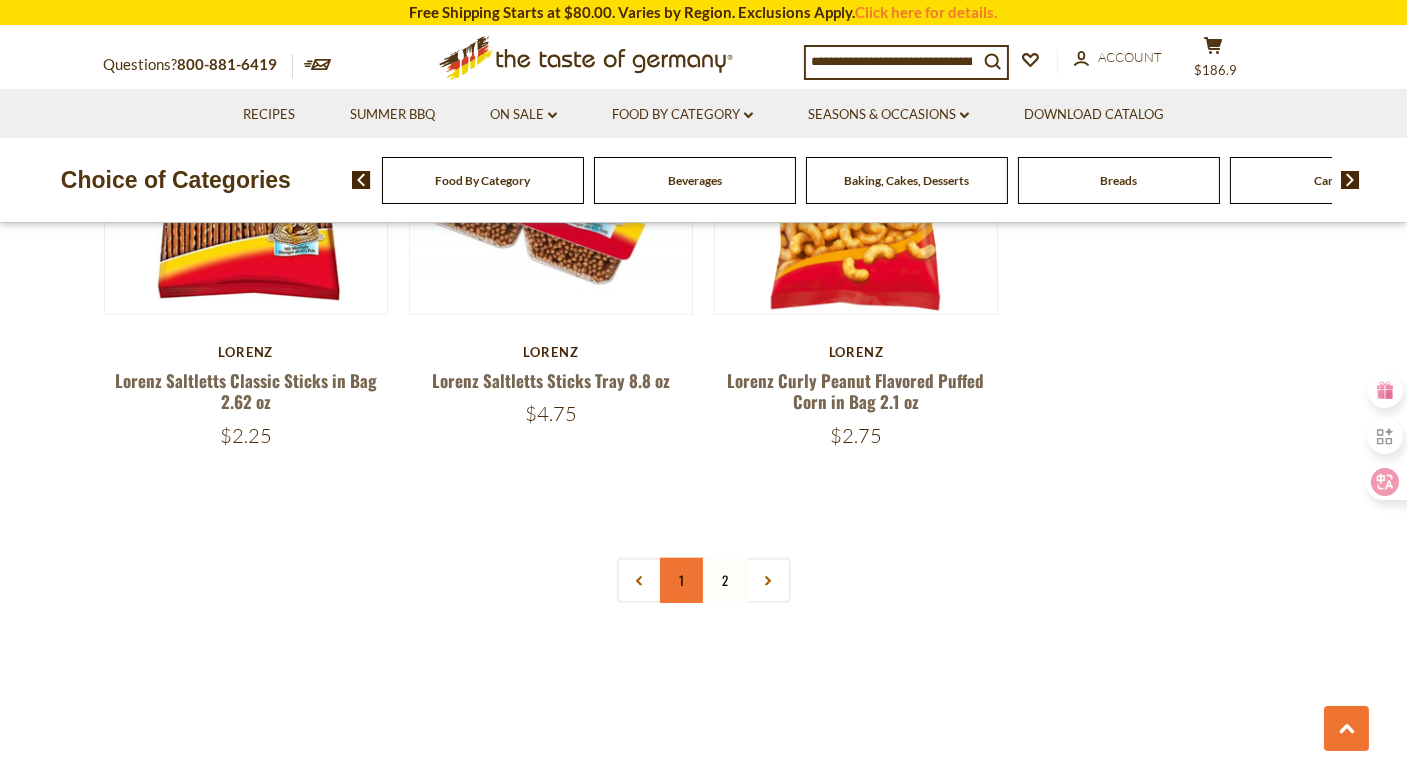 click on "1" at bounding box center [682, 580] 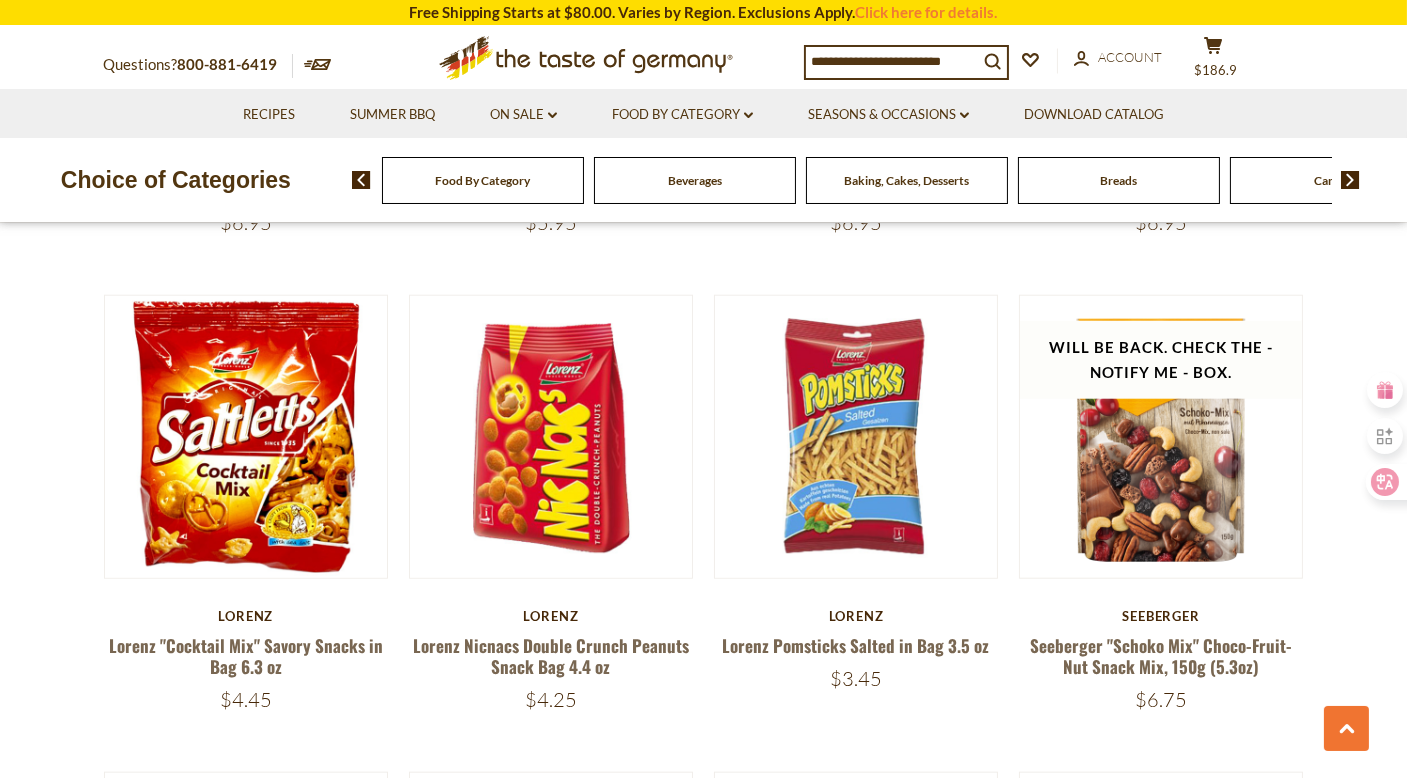 scroll, scrollTop: 3440, scrollLeft: 0, axis: vertical 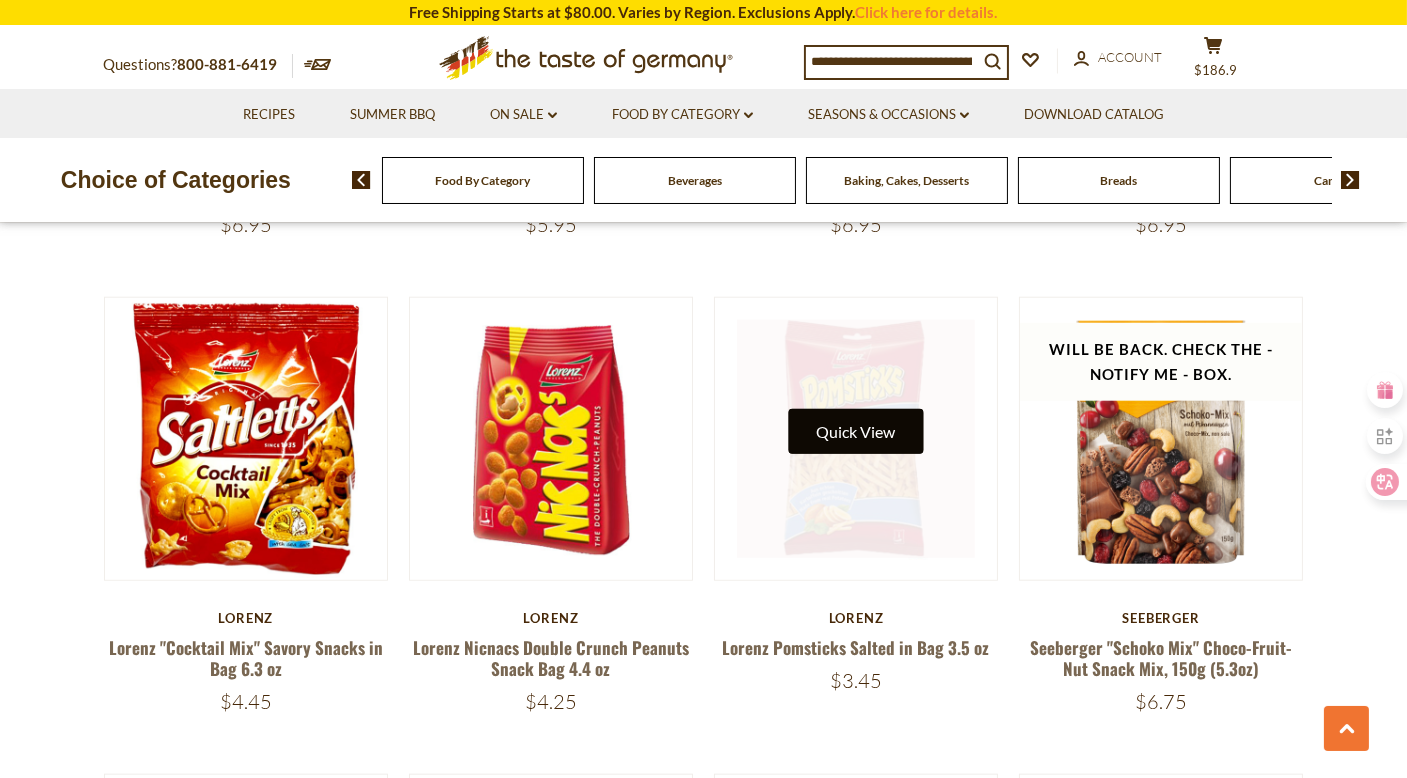 click on "Quick View" at bounding box center [856, 431] 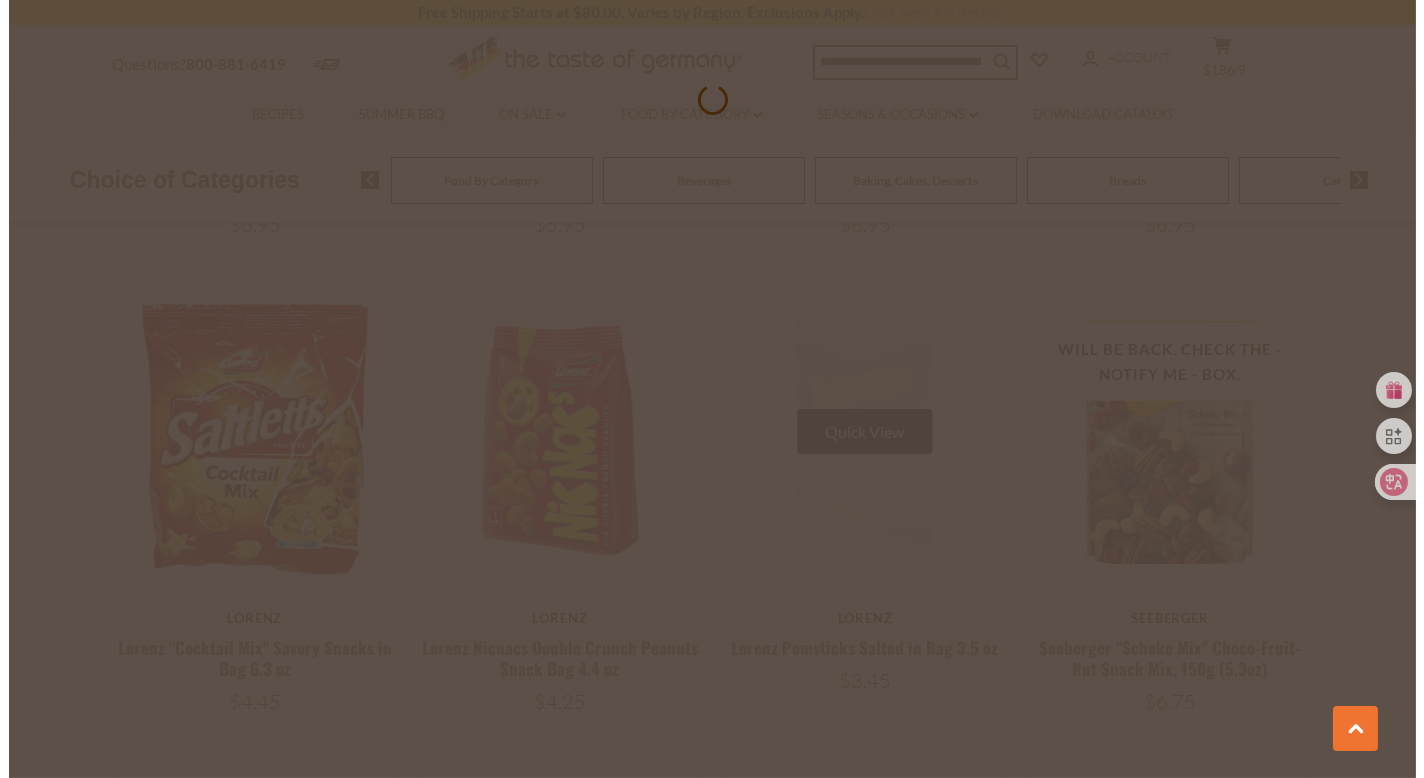 scroll, scrollTop: 3445, scrollLeft: 0, axis: vertical 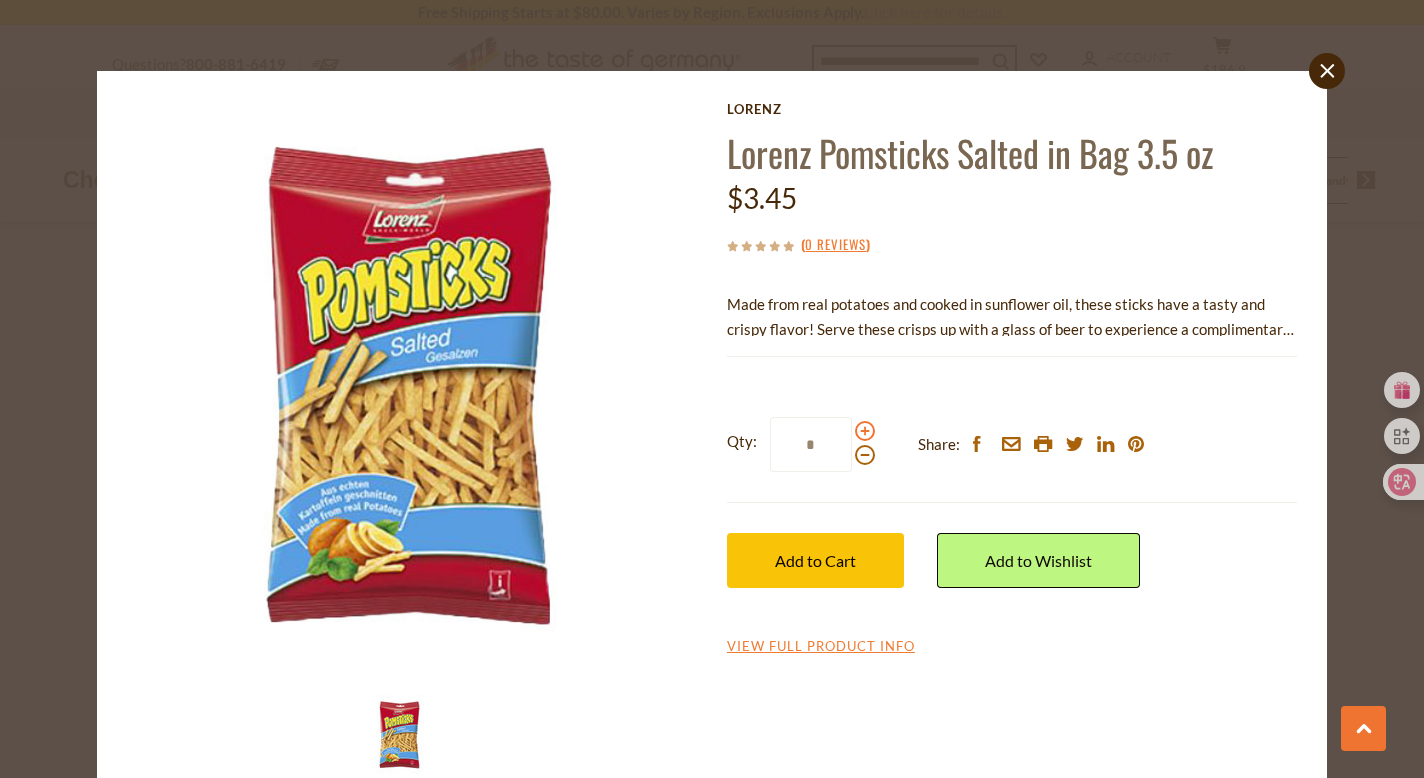 click at bounding box center (865, 431) 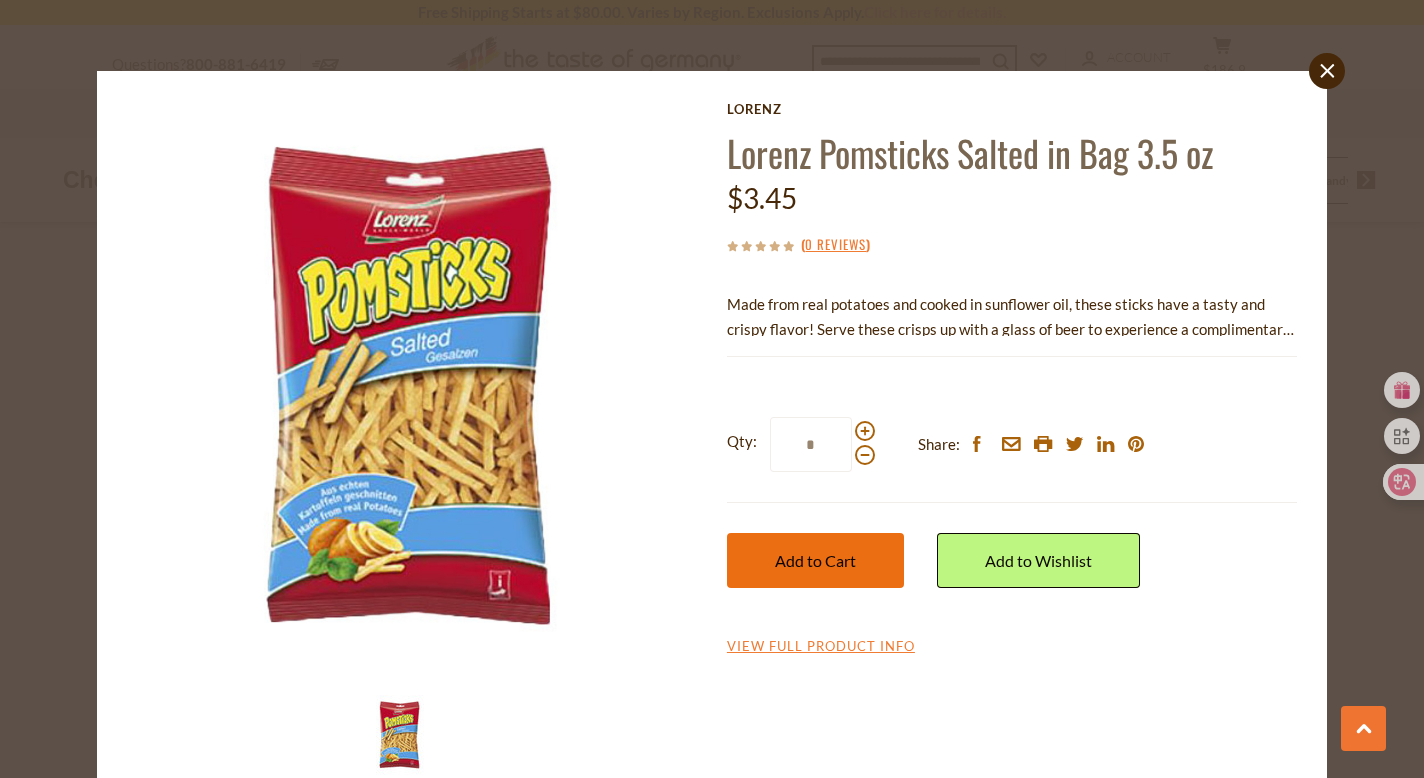 click on "Add to Cart" at bounding box center [815, 560] 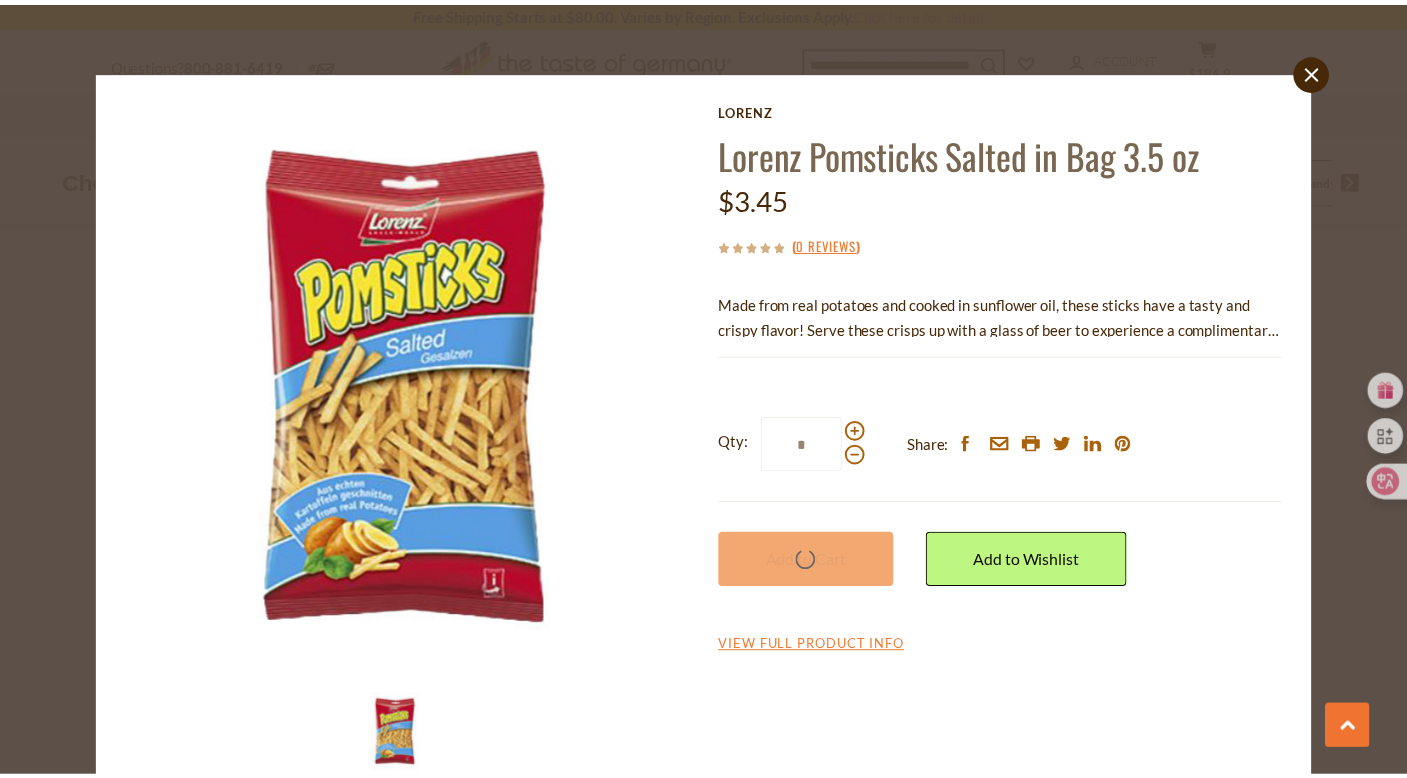 scroll, scrollTop: 3440, scrollLeft: 0, axis: vertical 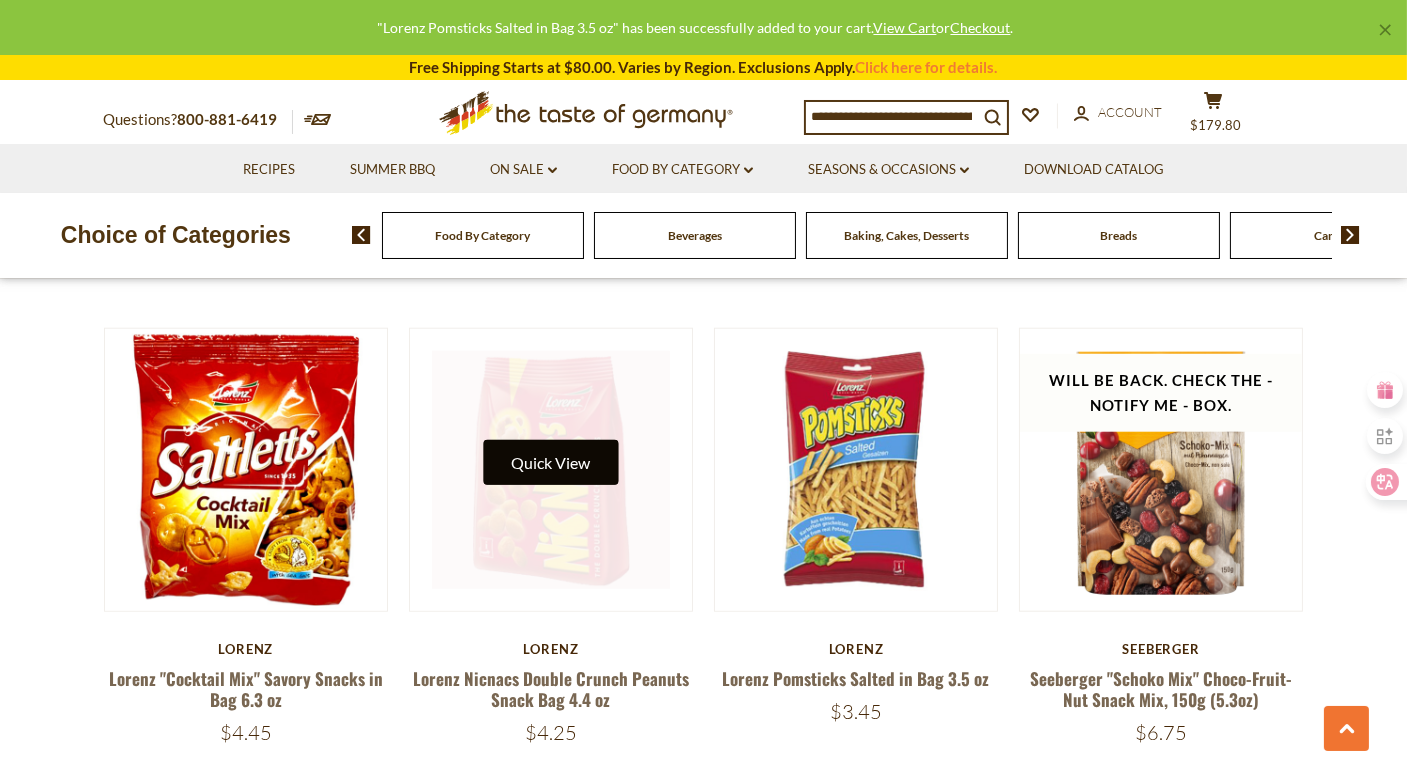 click on "Quick View" at bounding box center [550, 462] 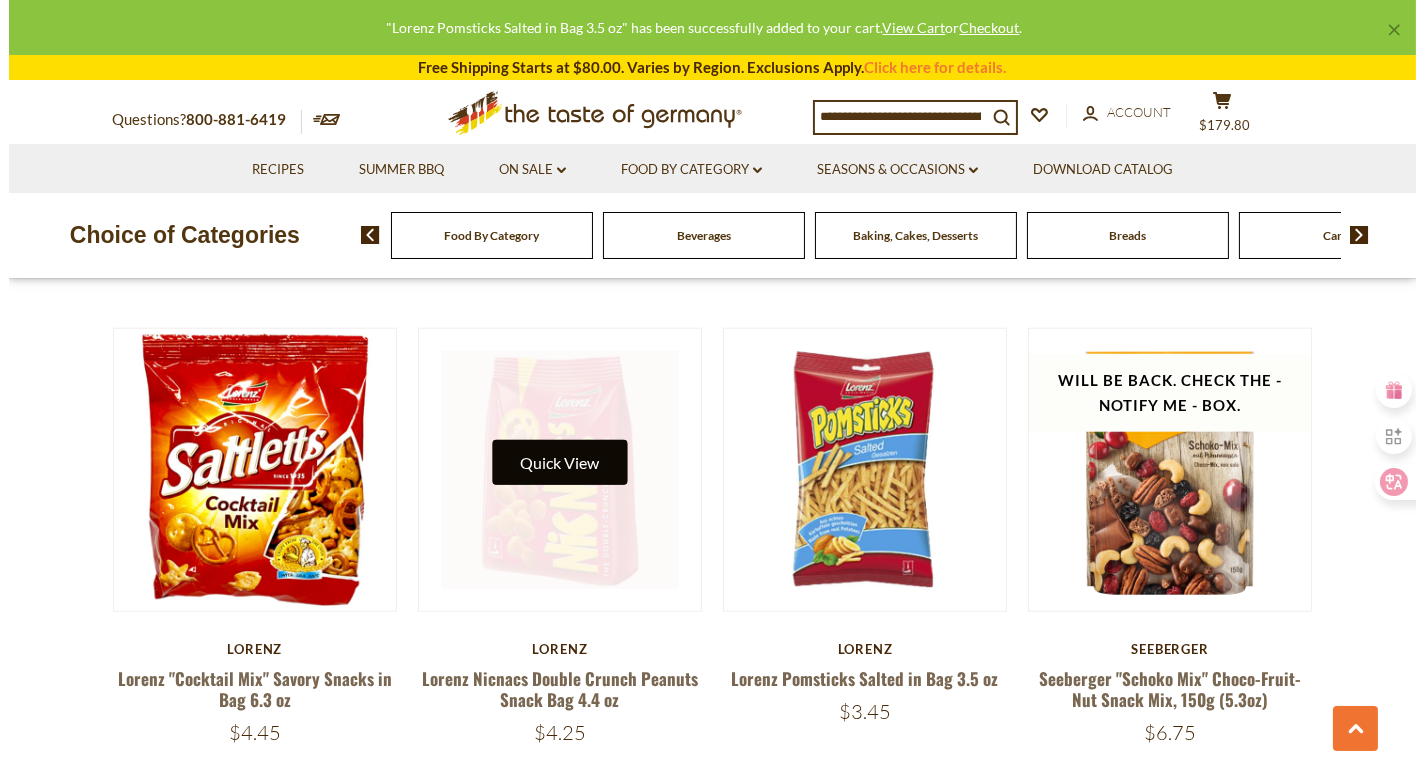 scroll, scrollTop: 3414, scrollLeft: 0, axis: vertical 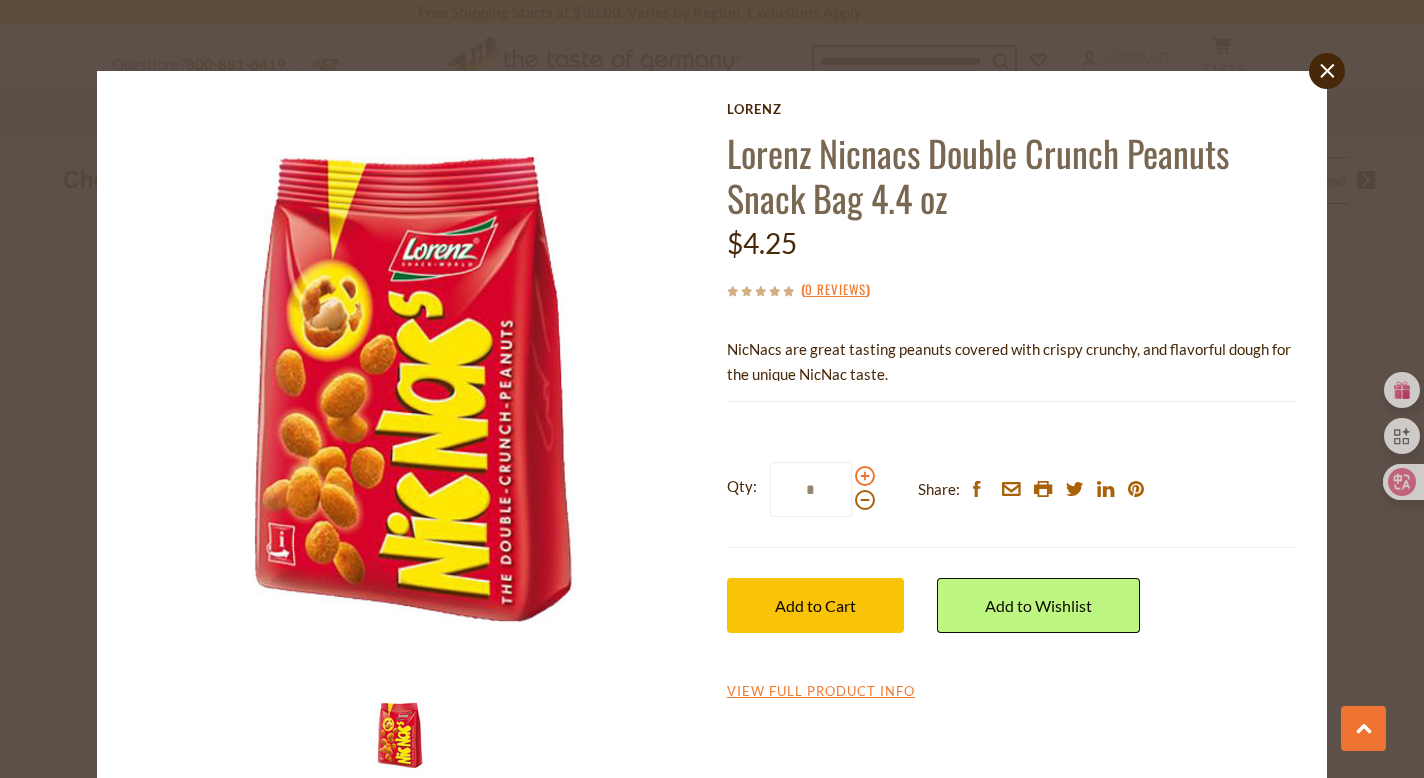 click at bounding box center (865, 476) 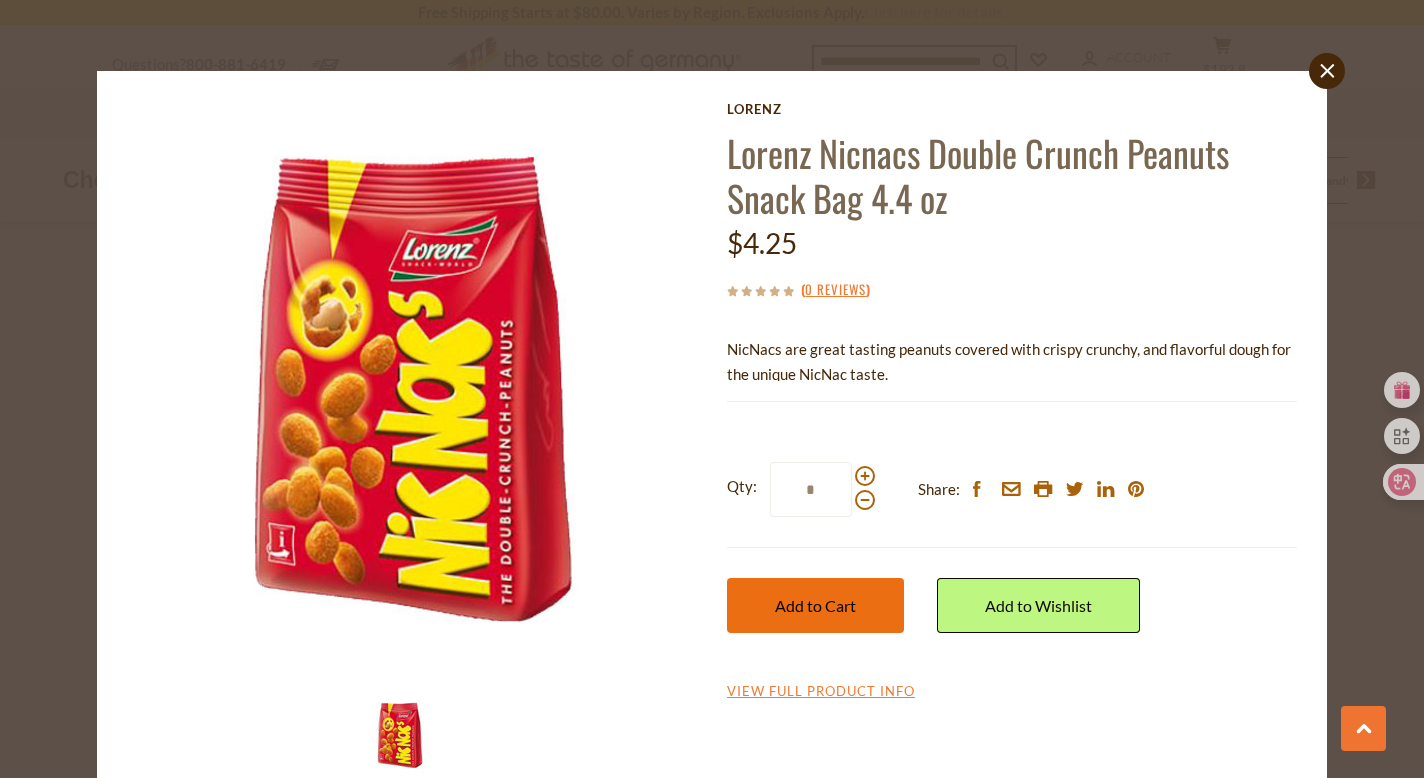 click on "Add to Cart" at bounding box center (815, 605) 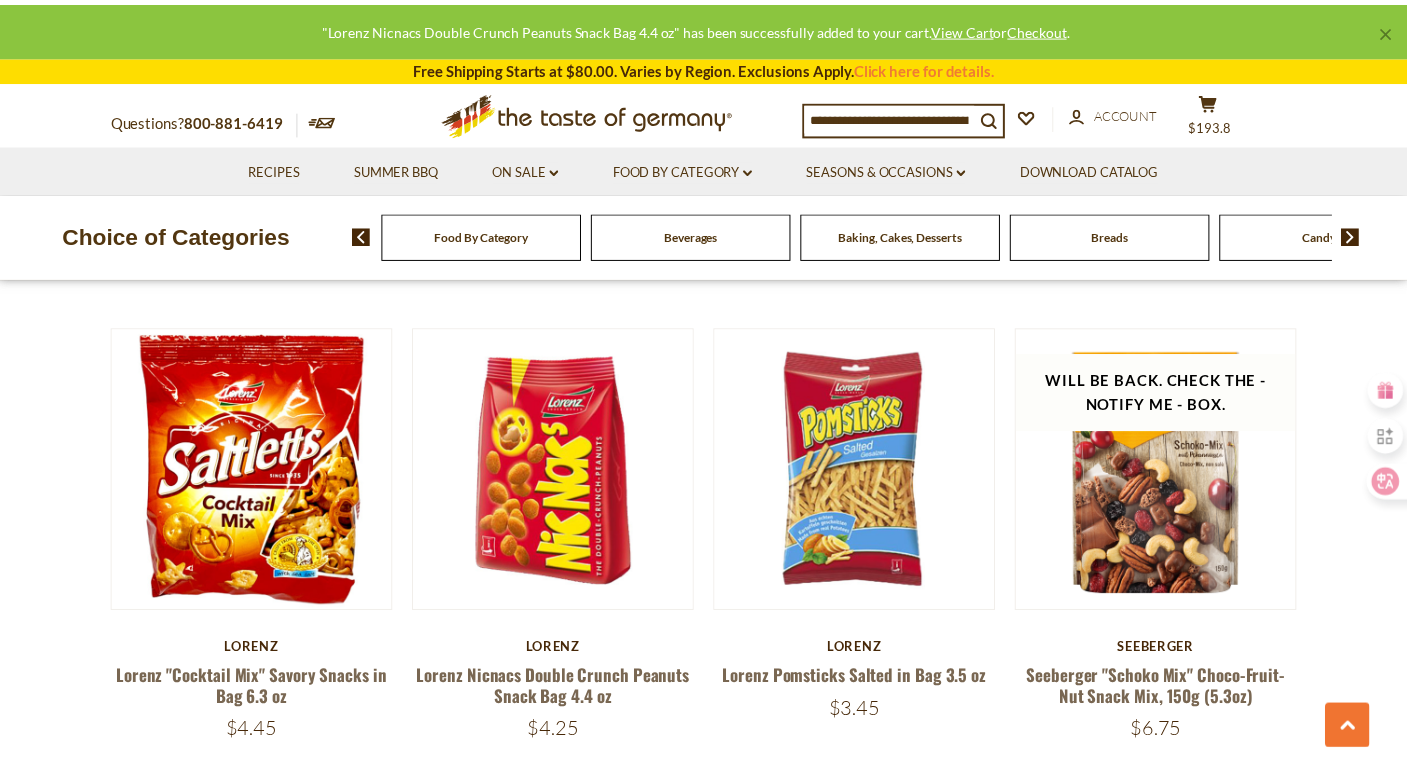 scroll, scrollTop: 3409, scrollLeft: 0, axis: vertical 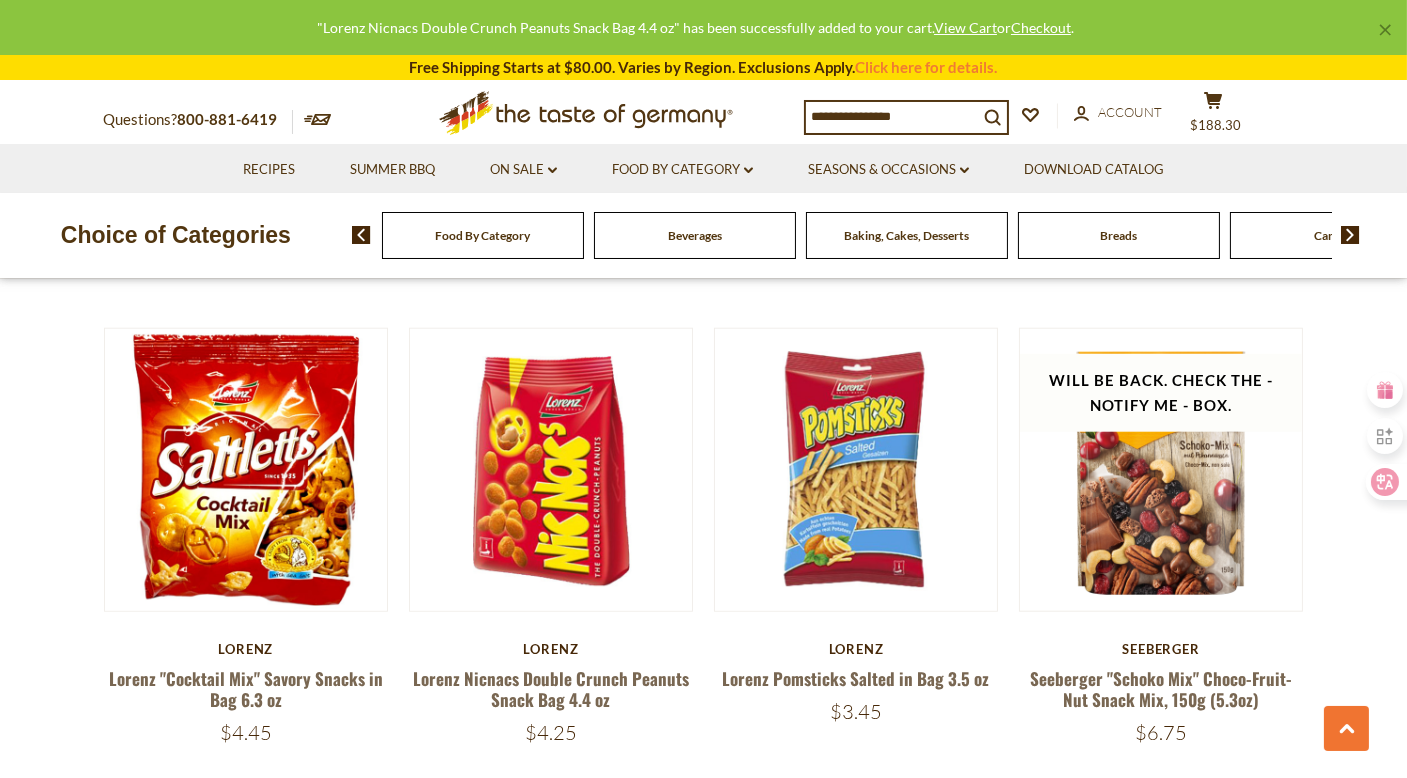 click on "Food By Category
dropdown_arrow
All Food By Category
Featured Products
Taste of Germany Collections
Beverages
Baking, Cakes, Desserts
Breads
Candy
Cereal
Cookies
Coffee, Cocoa & Tea
Chocolate & Marzipan
Cheese & Dairy
Condiments, Seasonings
Fish
Jams and Honey
Kosher
Pasta and Potato
Pickled Vegetables
Plant-Based
Salad Dressings & Dips
Savory Snacks
Sausages" at bounding box center (682, 168) 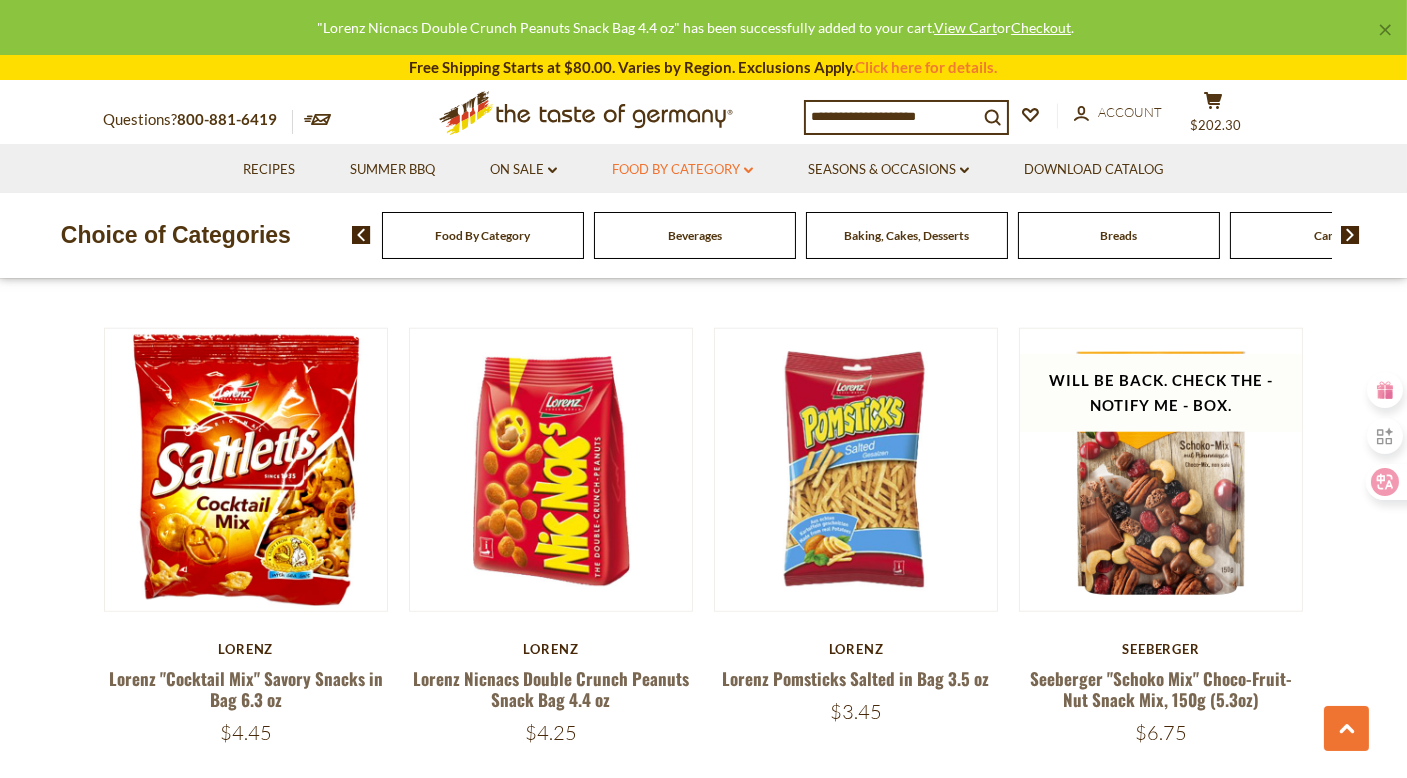 click on "Food By Category
dropdown_arrow" at bounding box center [682, 170] 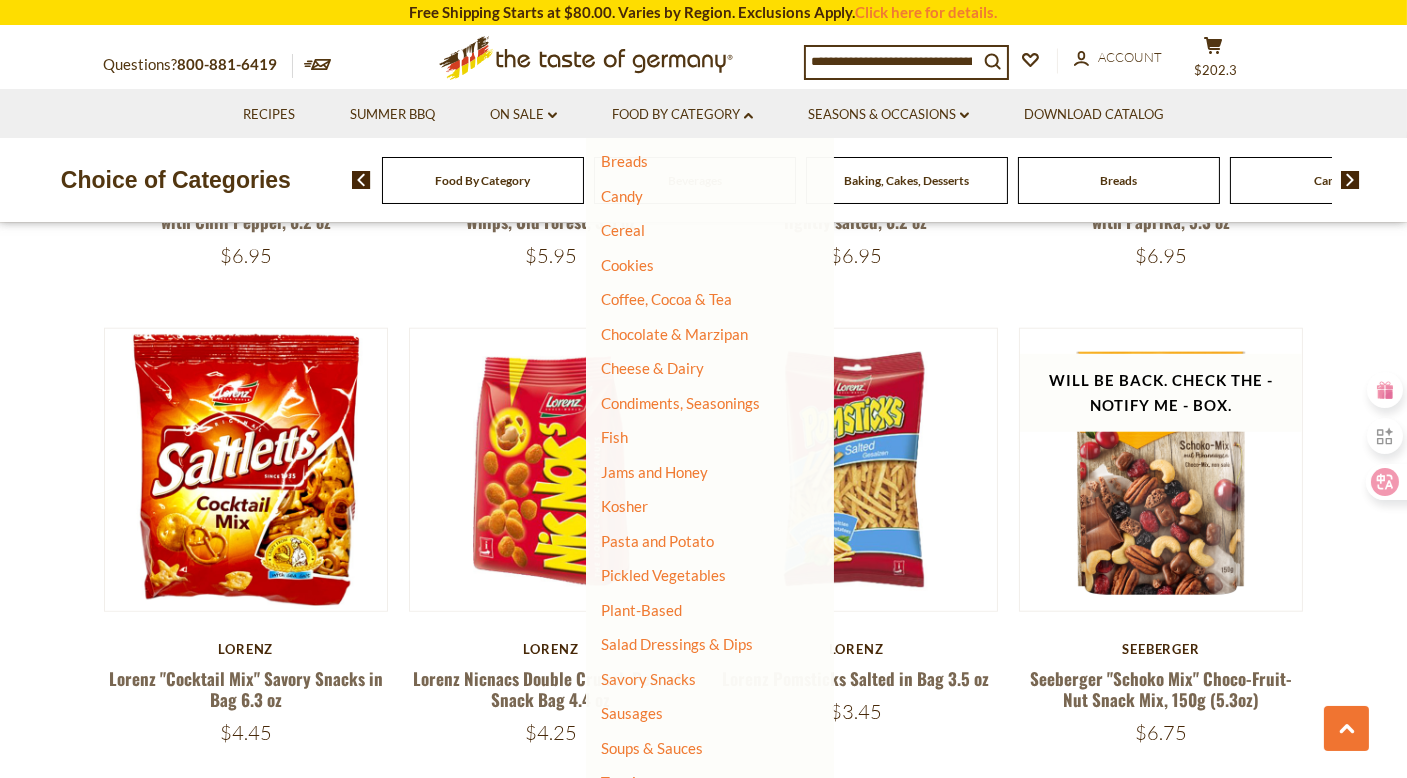 scroll, scrollTop: 300, scrollLeft: 0, axis: vertical 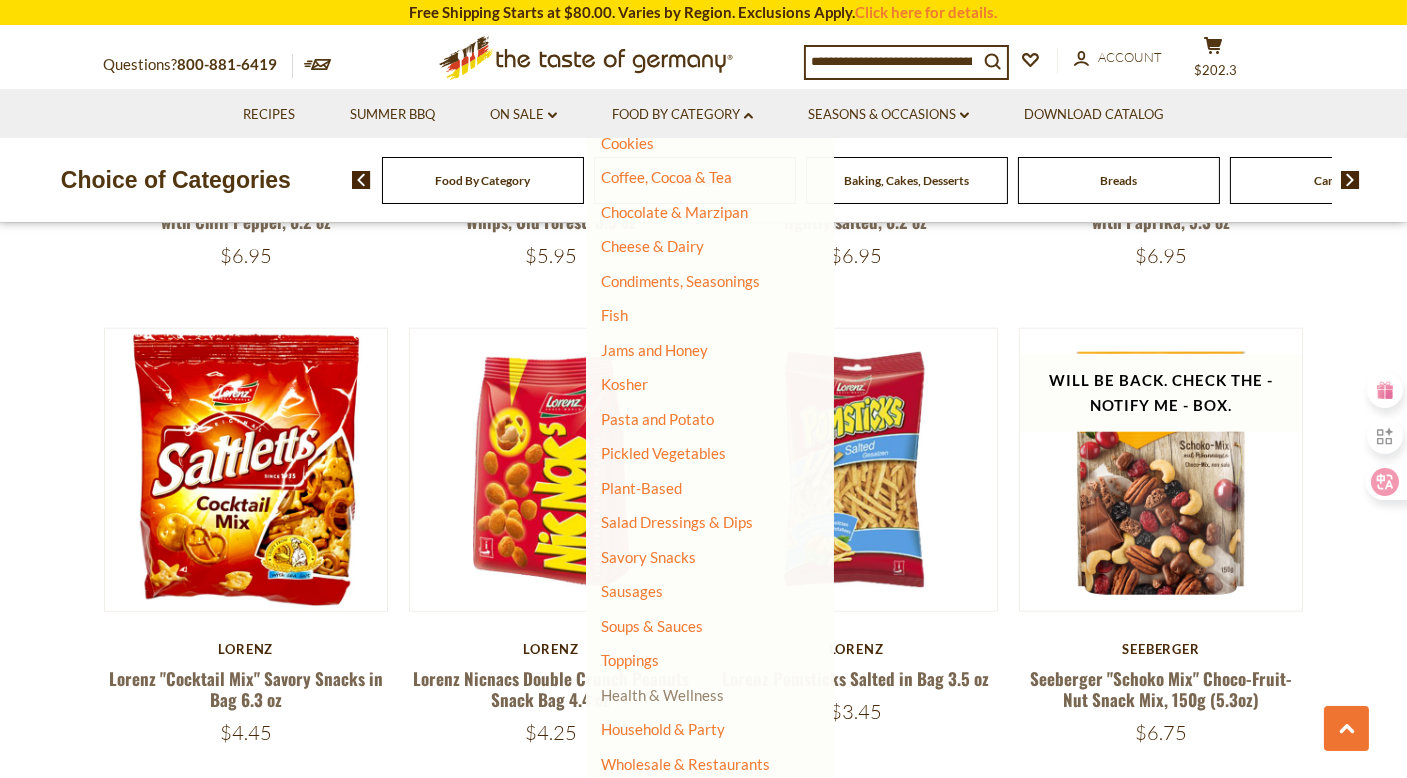 click on "Health & Wellness" at bounding box center (662, 695) 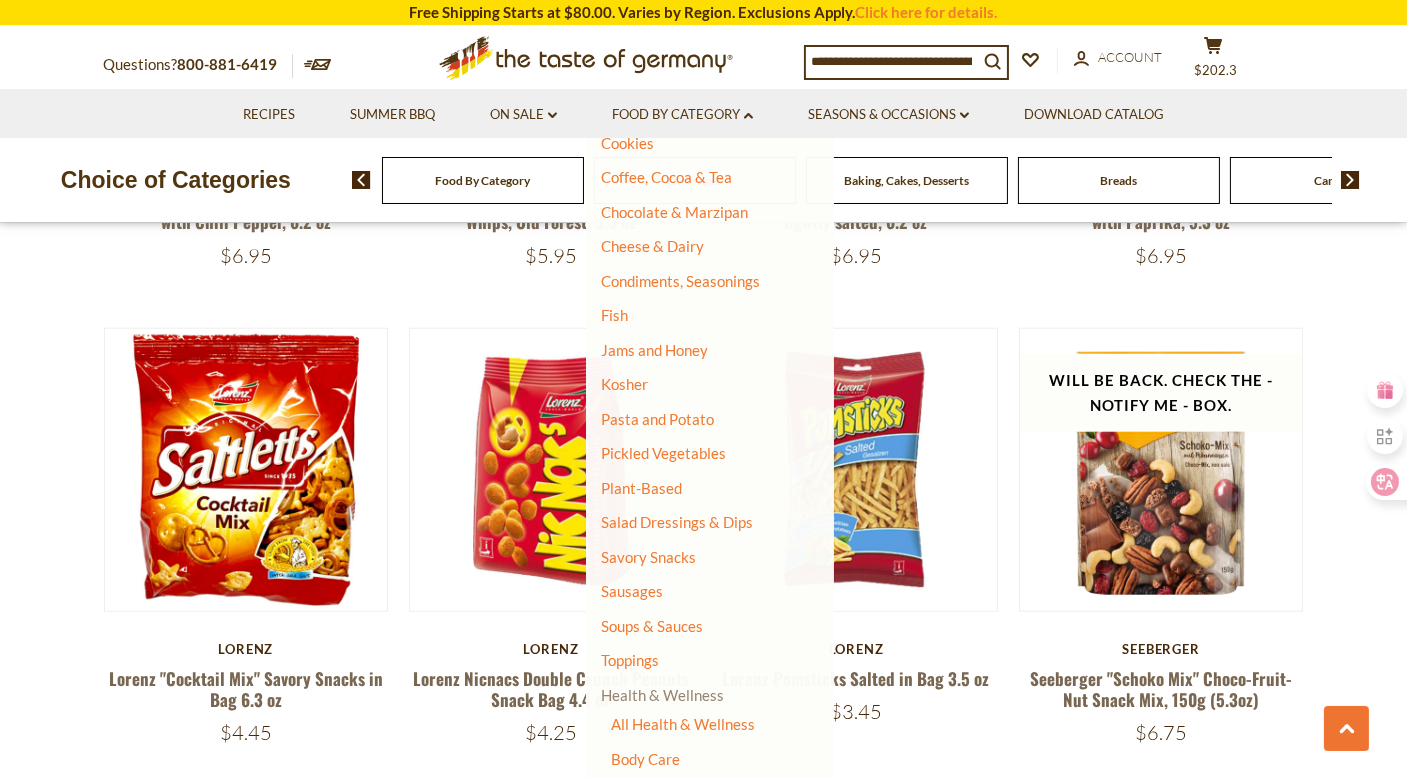 click on "Health & Wellness" at bounding box center [662, 695] 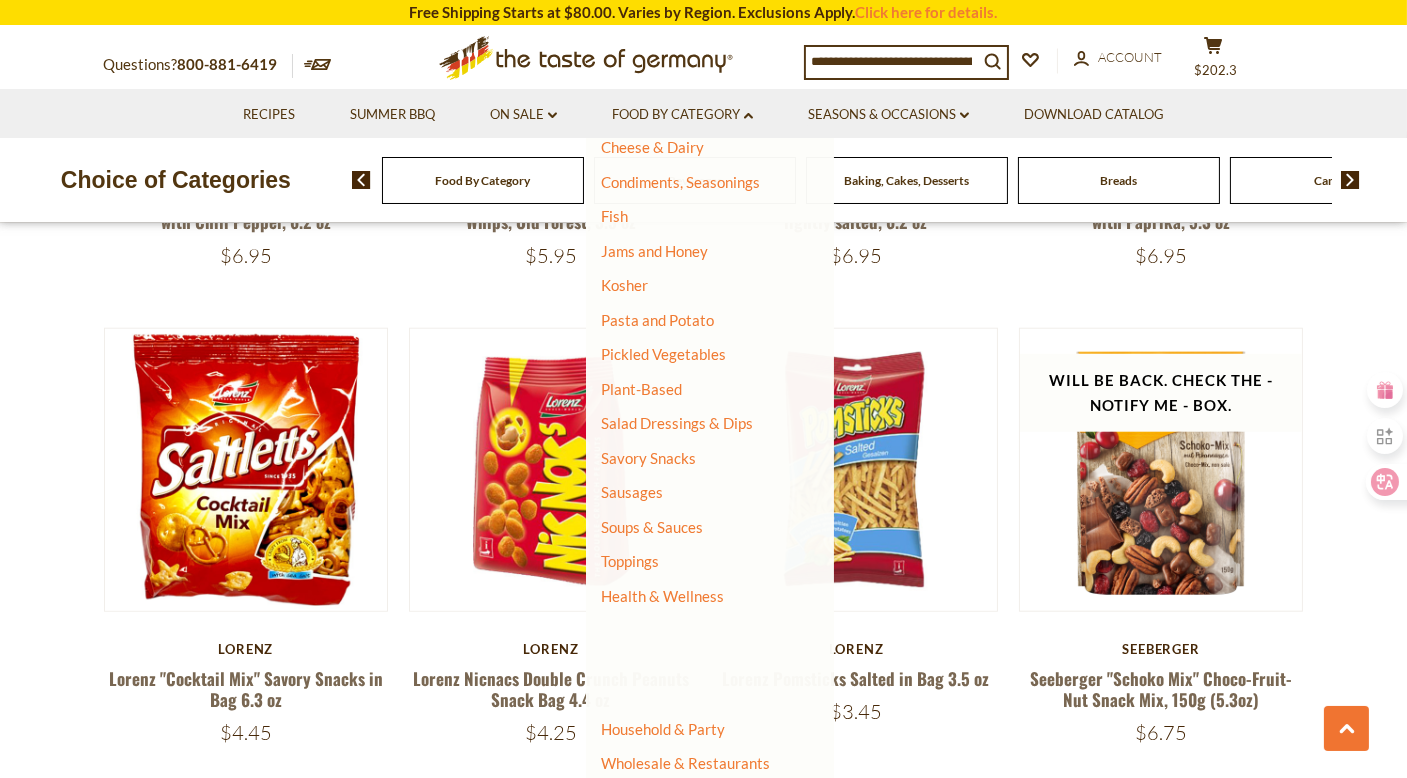 scroll, scrollTop: 300, scrollLeft: 0, axis: vertical 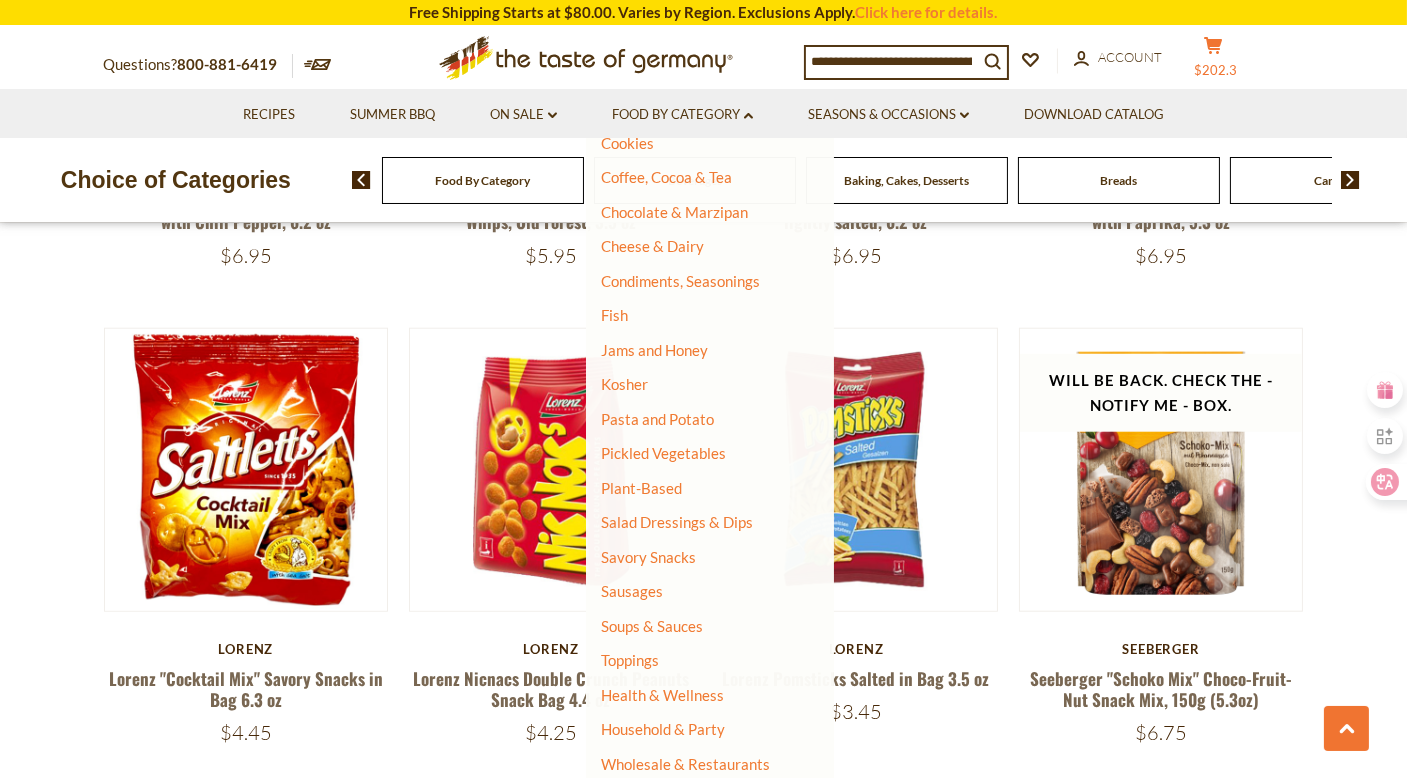 click on "cart
$202.3" at bounding box center (1214, 61) 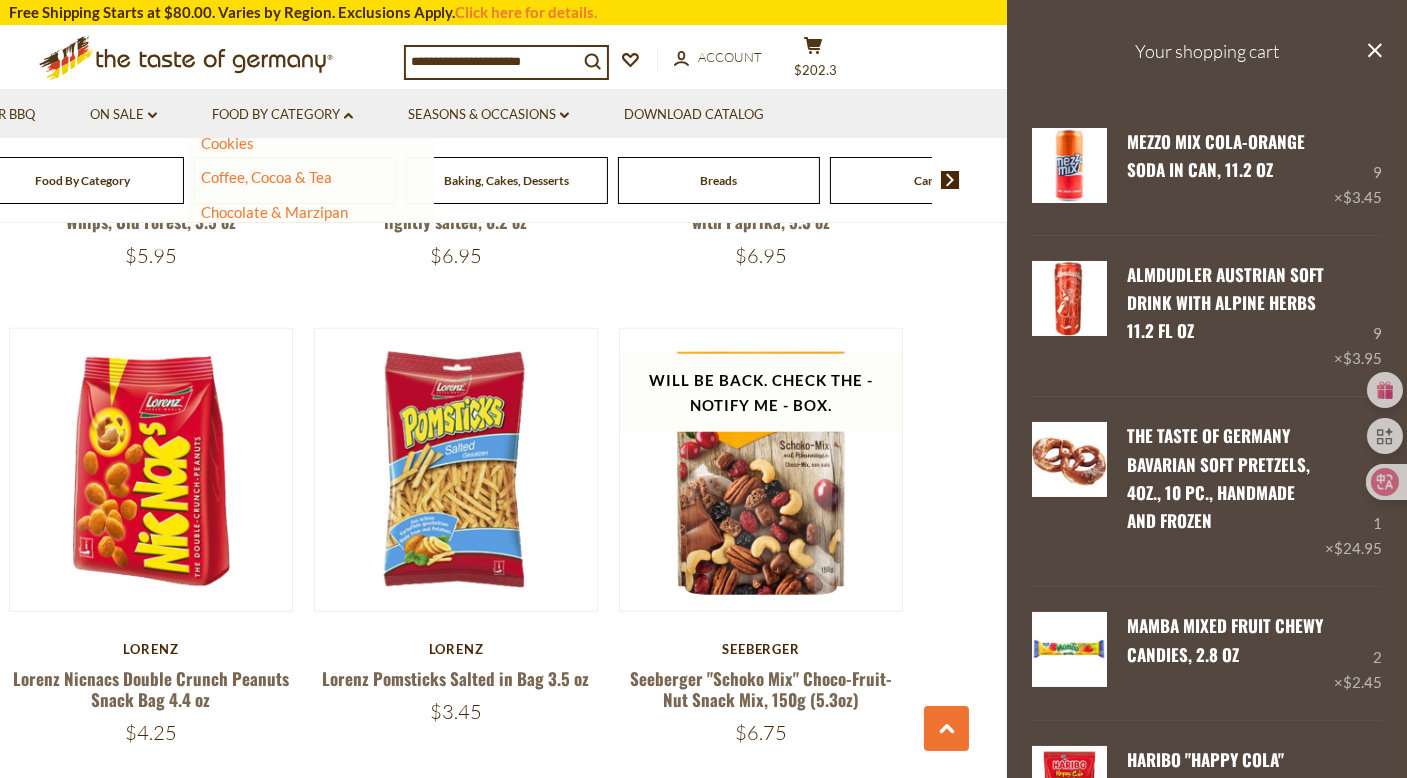 click on "Your shopping cart" at bounding box center [1207, 51] 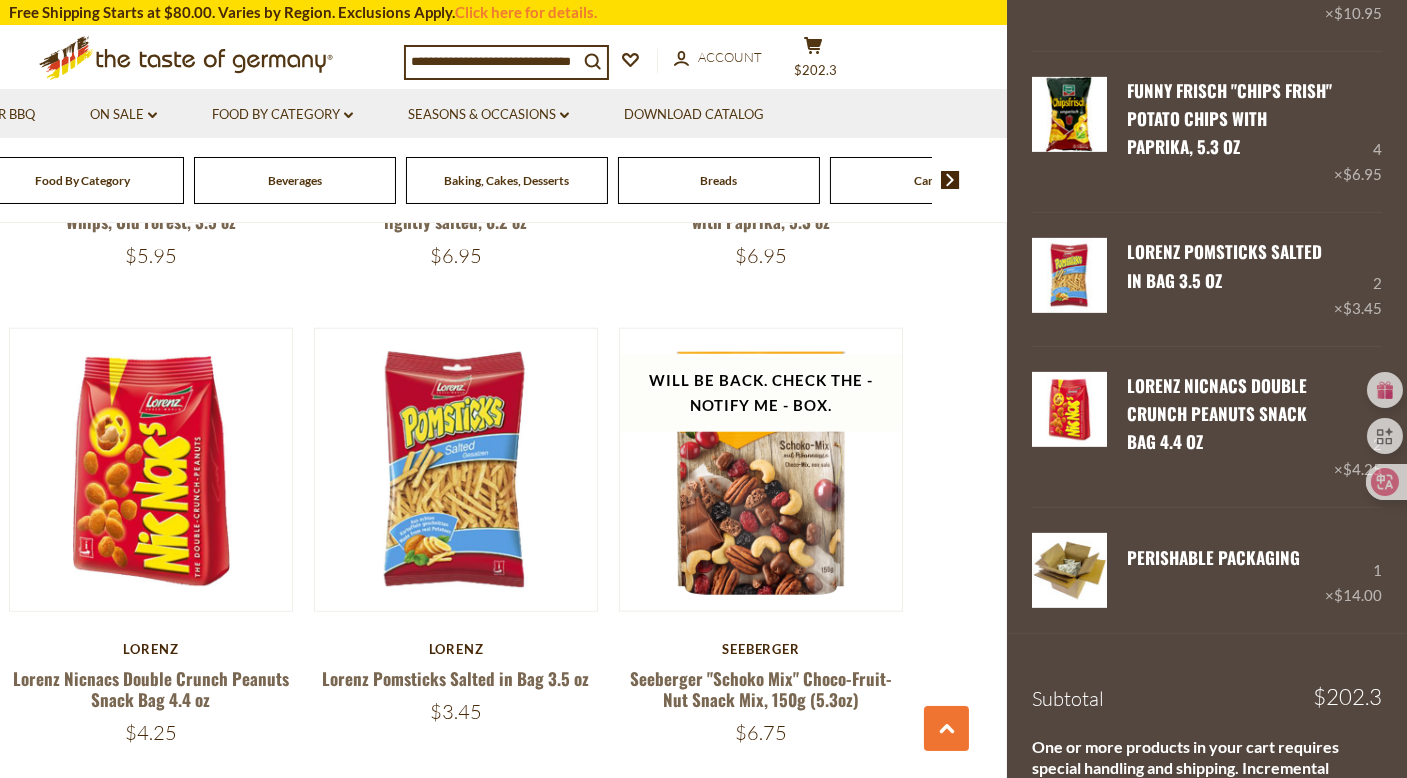 scroll, scrollTop: 1467, scrollLeft: 0, axis: vertical 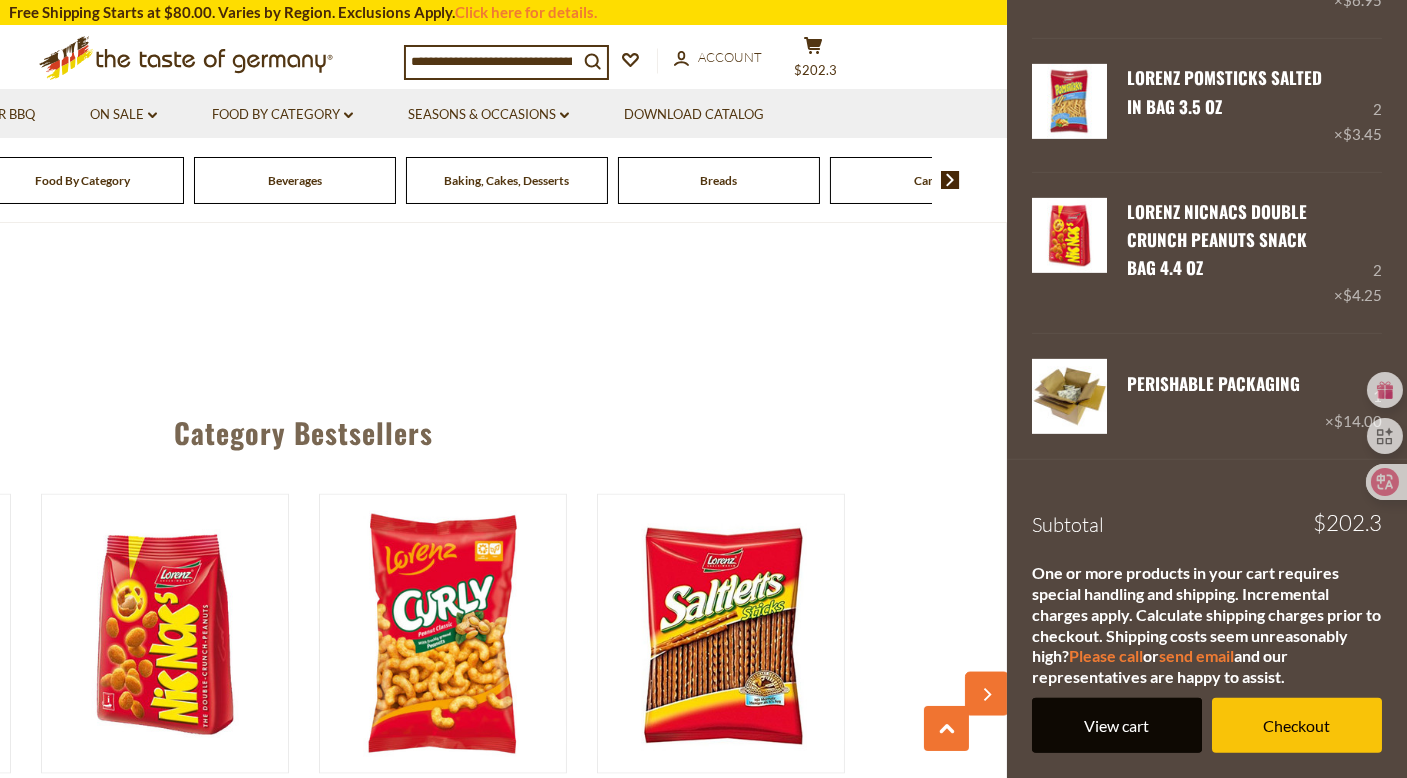 click on "View cart" at bounding box center [1117, 725] 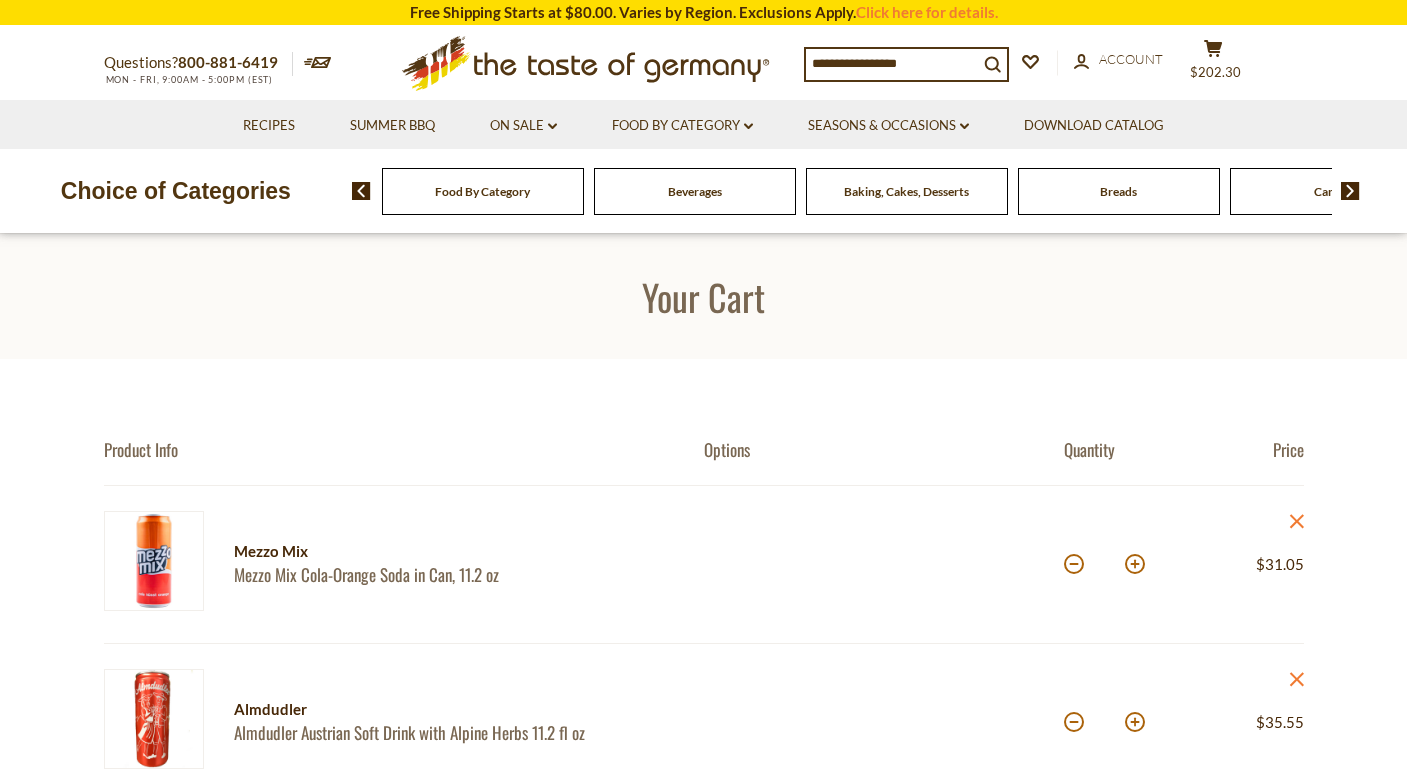scroll, scrollTop: 0, scrollLeft: 0, axis: both 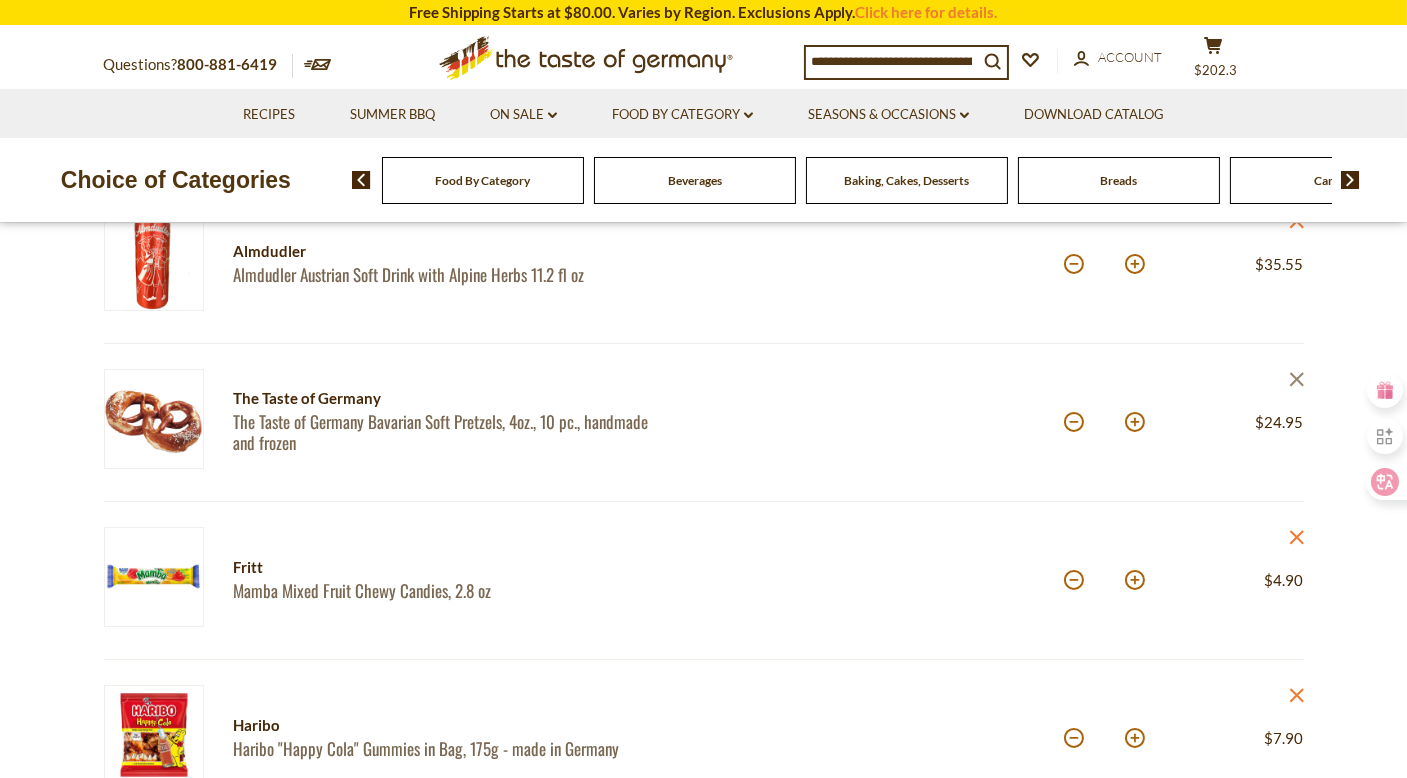 click 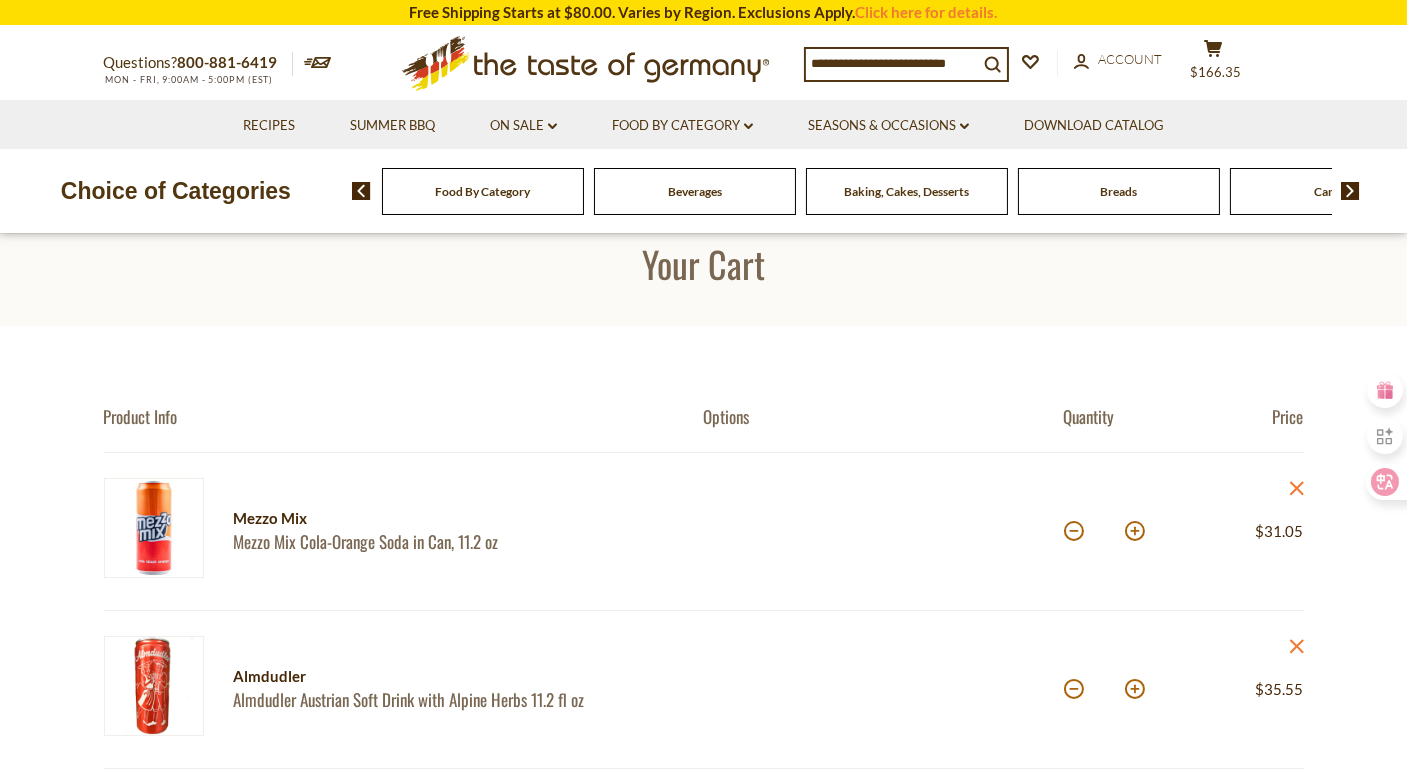 scroll, scrollTop: 0, scrollLeft: 0, axis: both 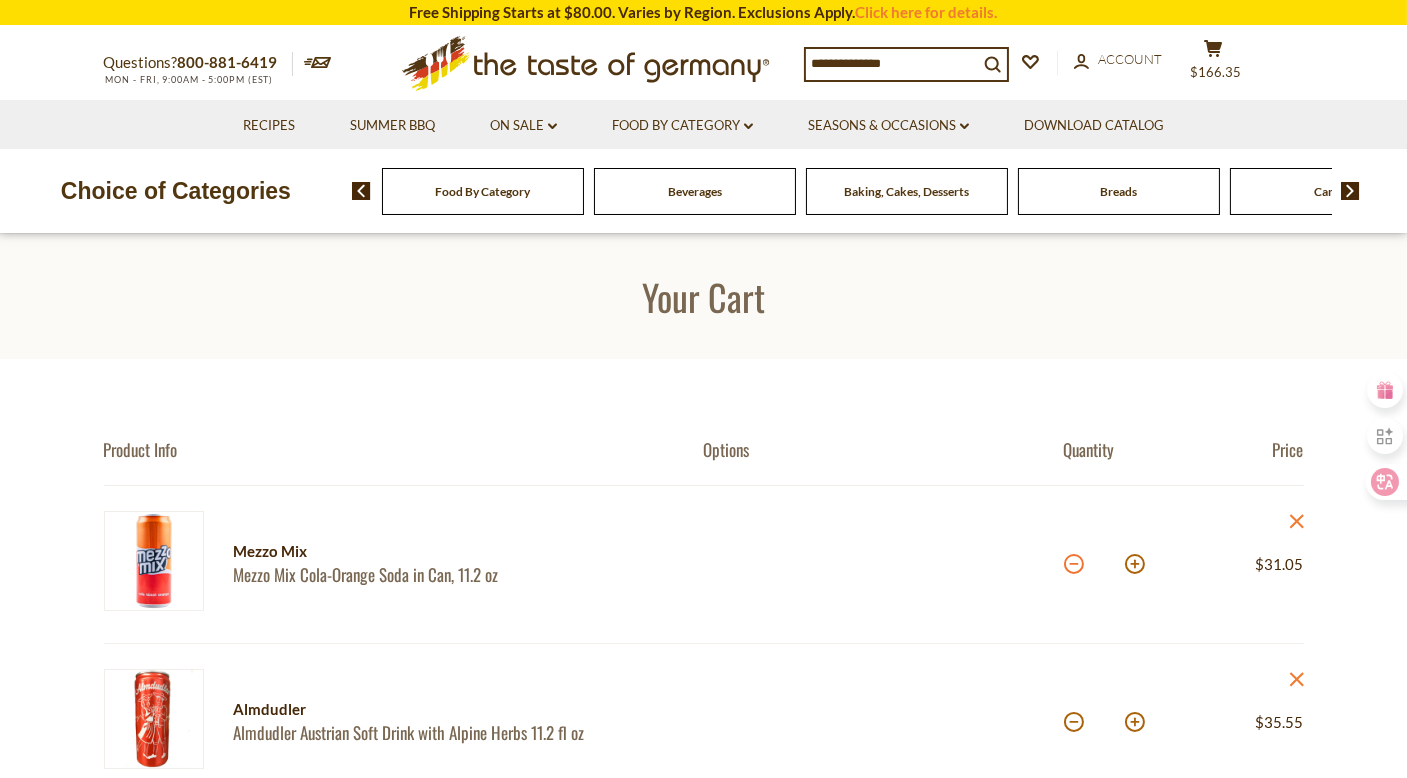 click at bounding box center [1074, 564] 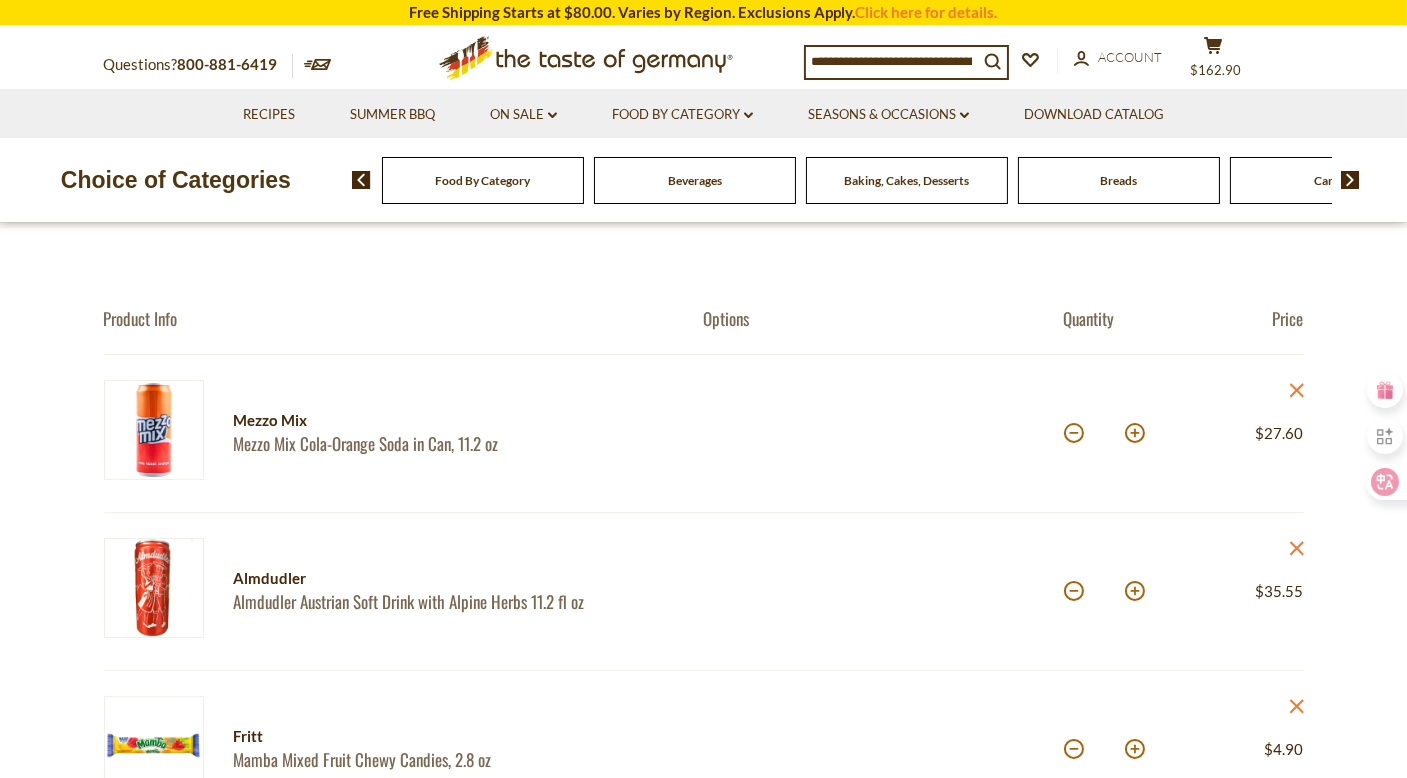 scroll, scrollTop: 138, scrollLeft: 0, axis: vertical 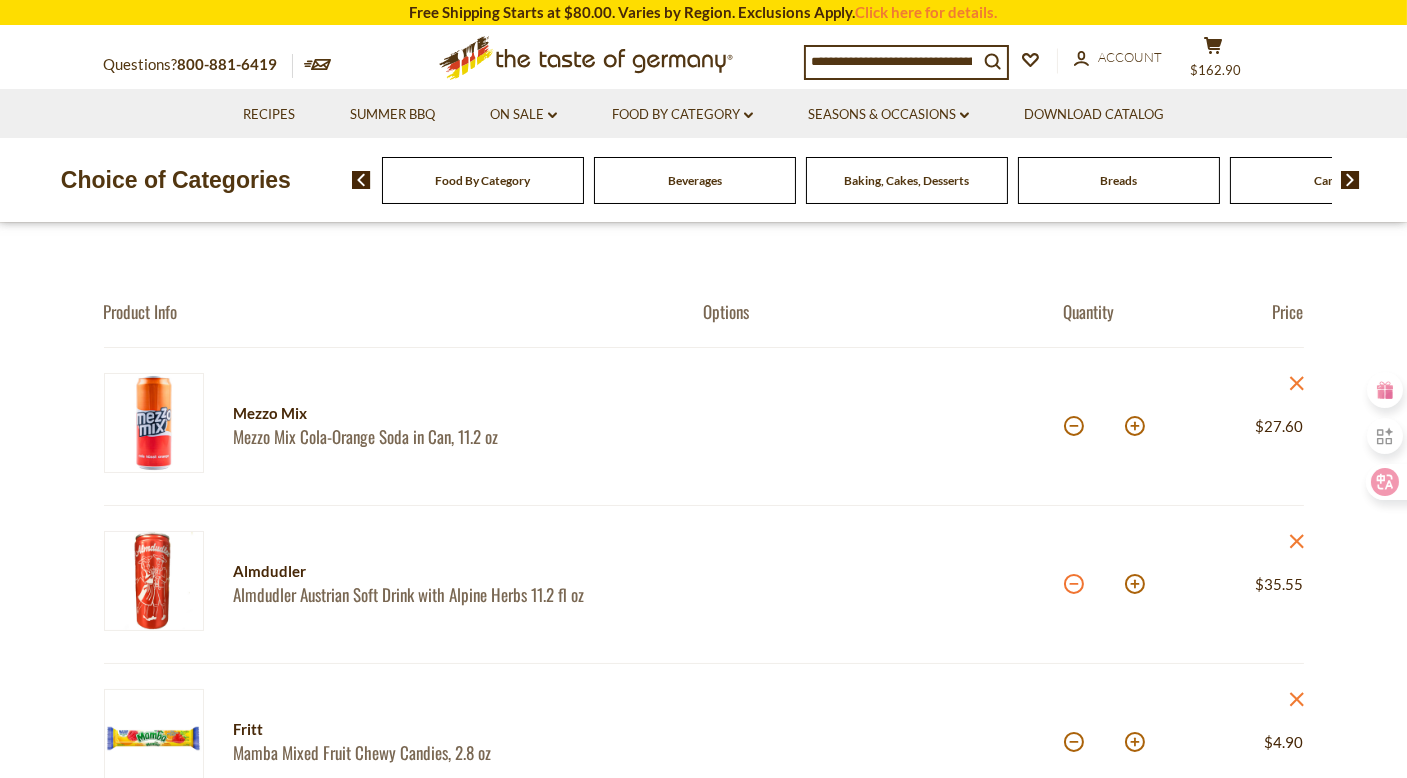 click at bounding box center (1074, 584) 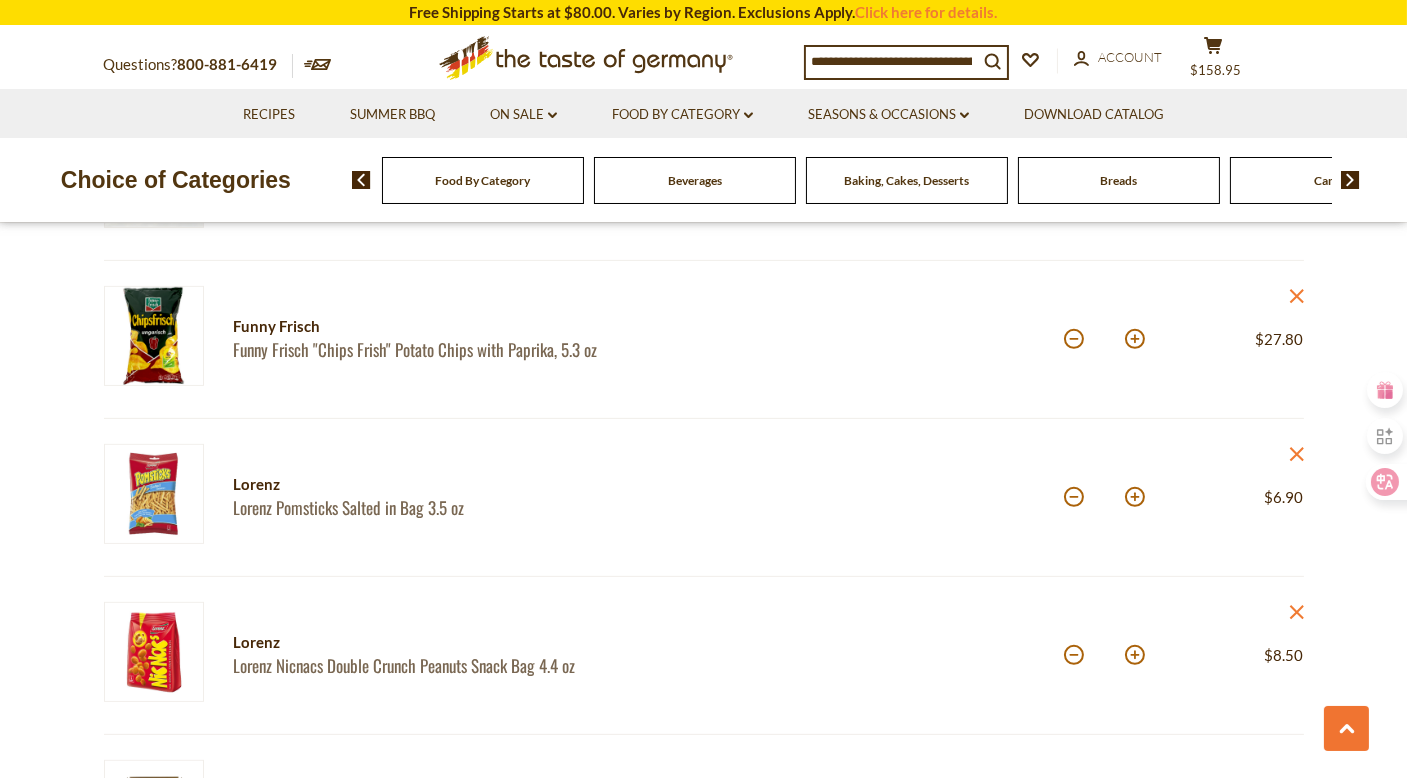 scroll, scrollTop: 1302, scrollLeft: 0, axis: vertical 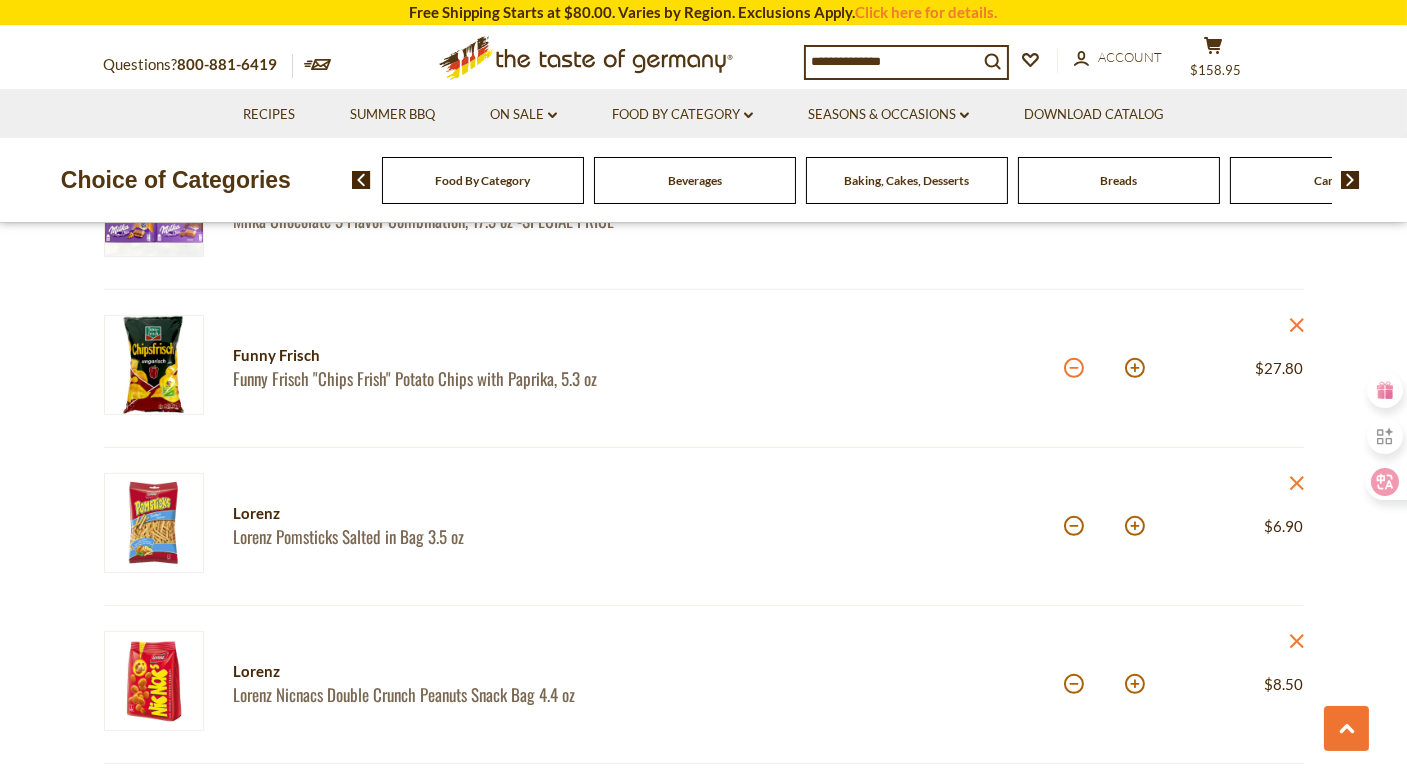 click at bounding box center [1074, 368] 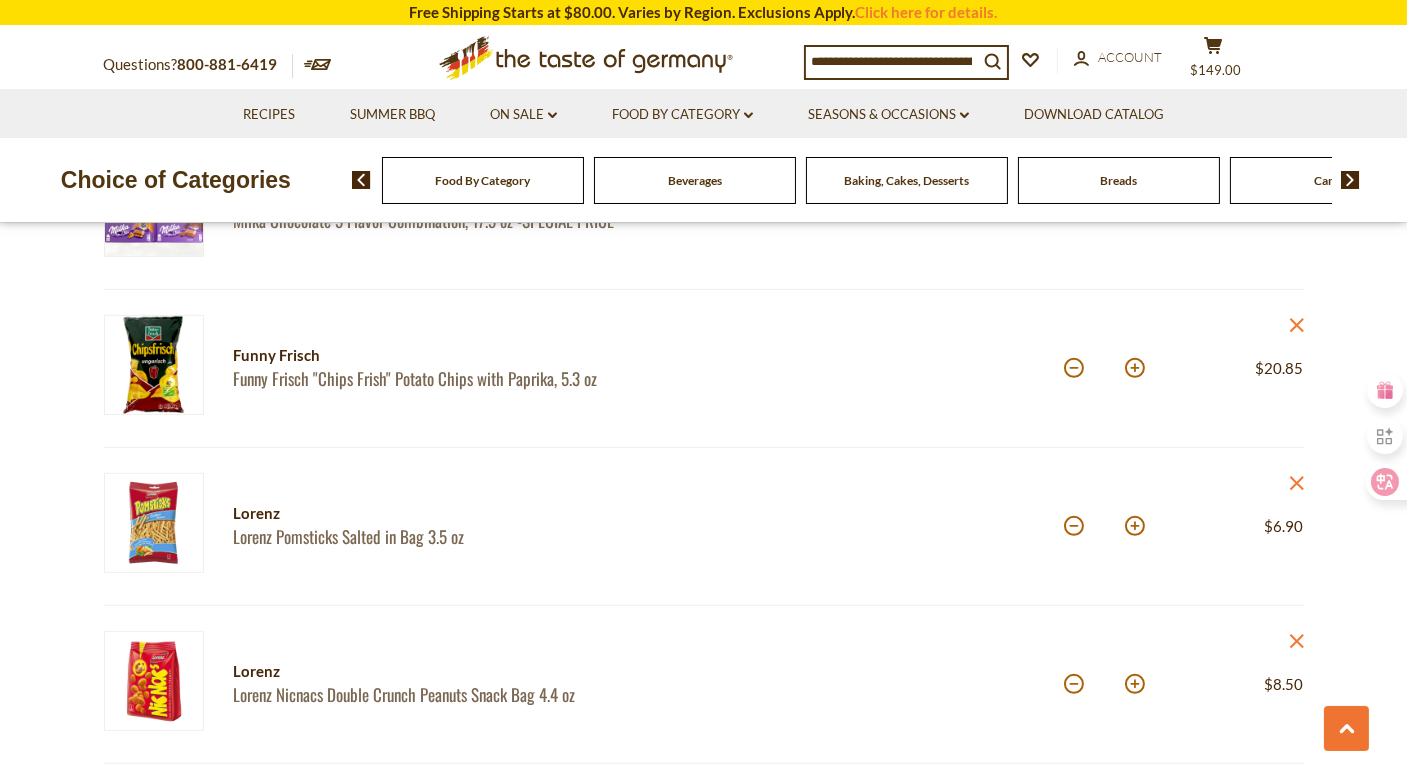 click at bounding box center [1074, 368] 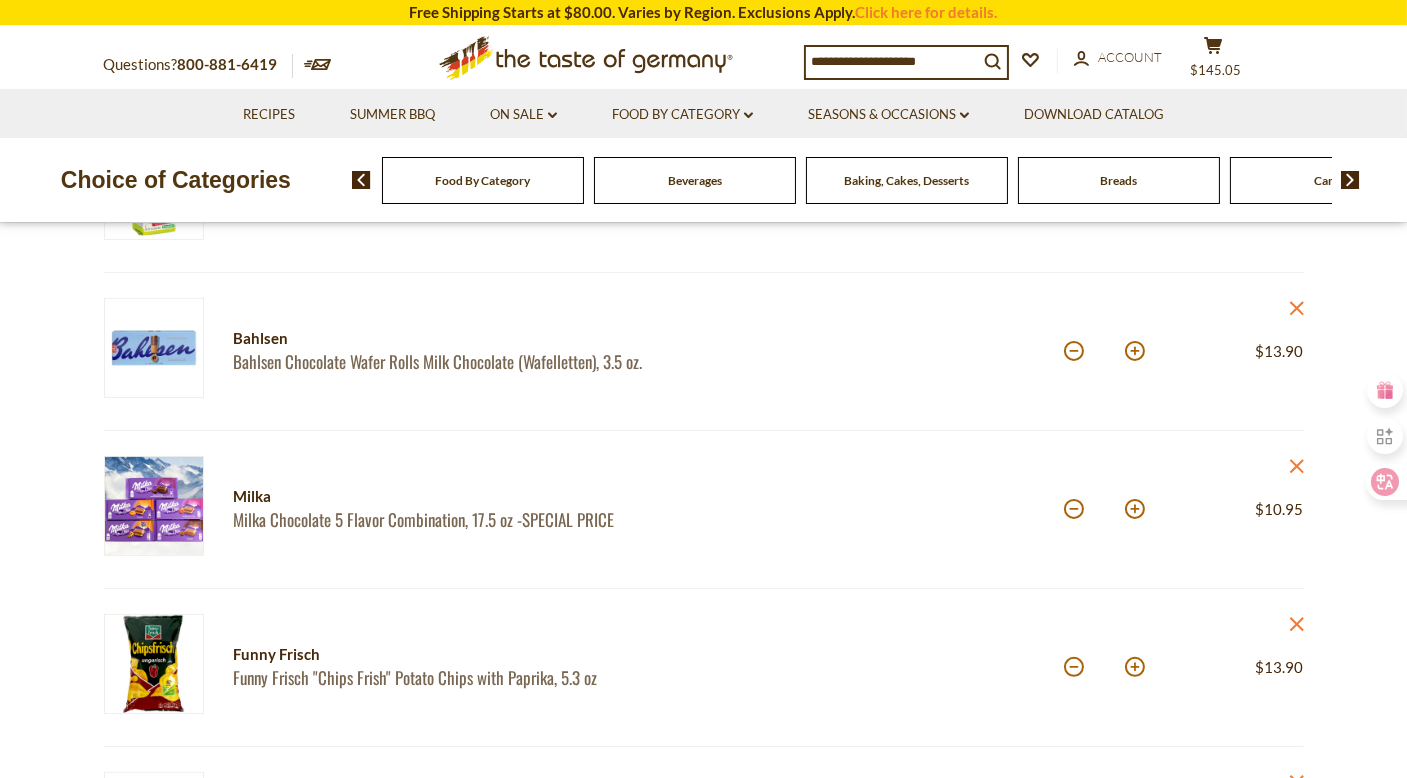 scroll, scrollTop: 0, scrollLeft: 0, axis: both 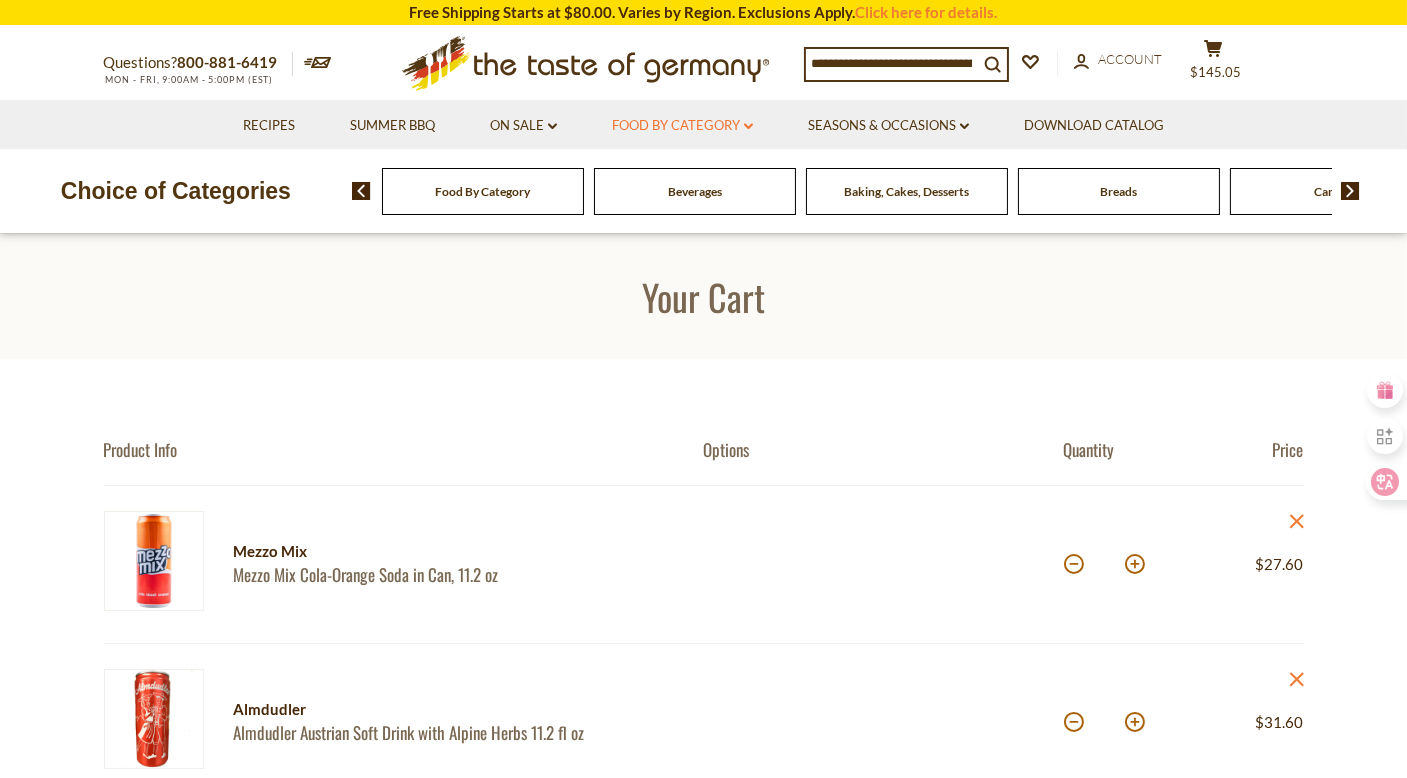 click on "Food By Category
dropdown_arrow" at bounding box center (682, 126) 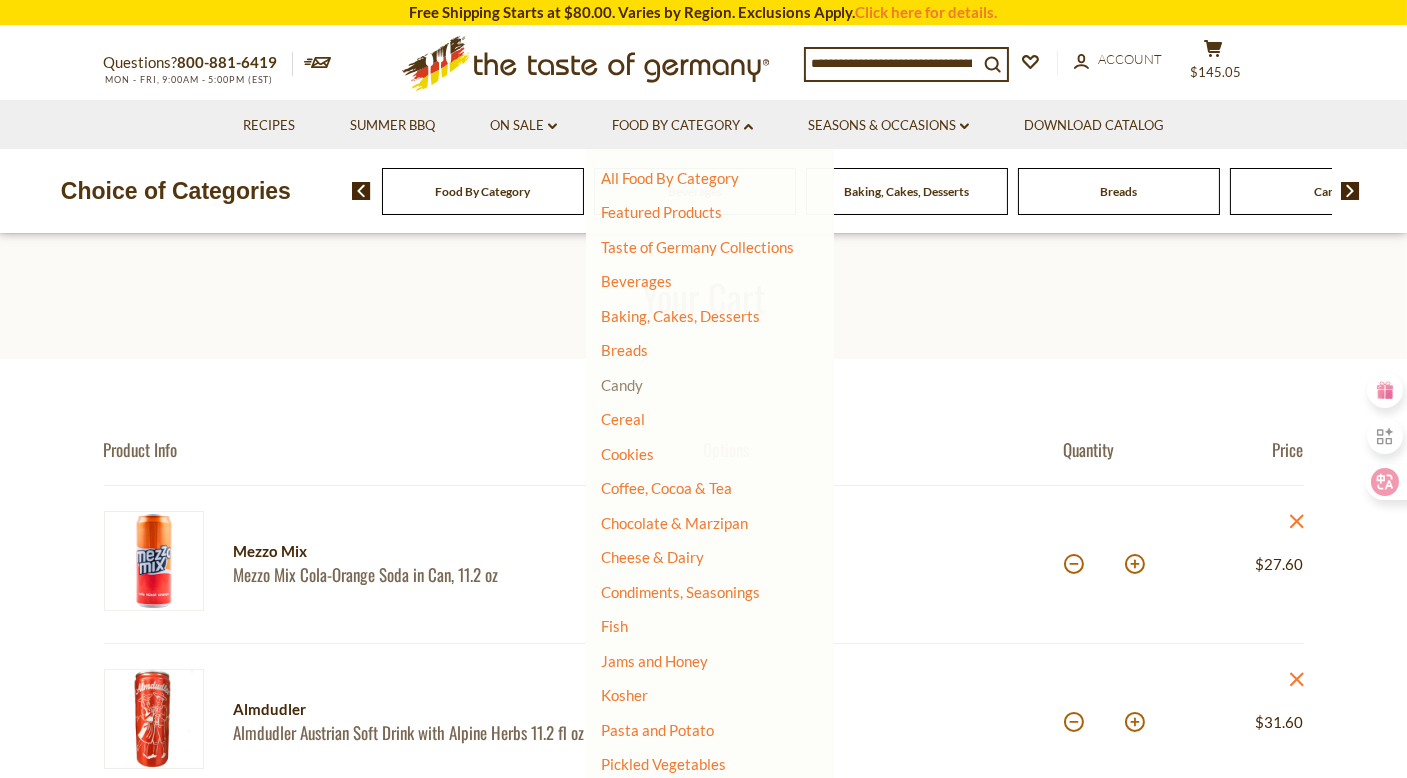 click on "Candy" at bounding box center [622, 385] 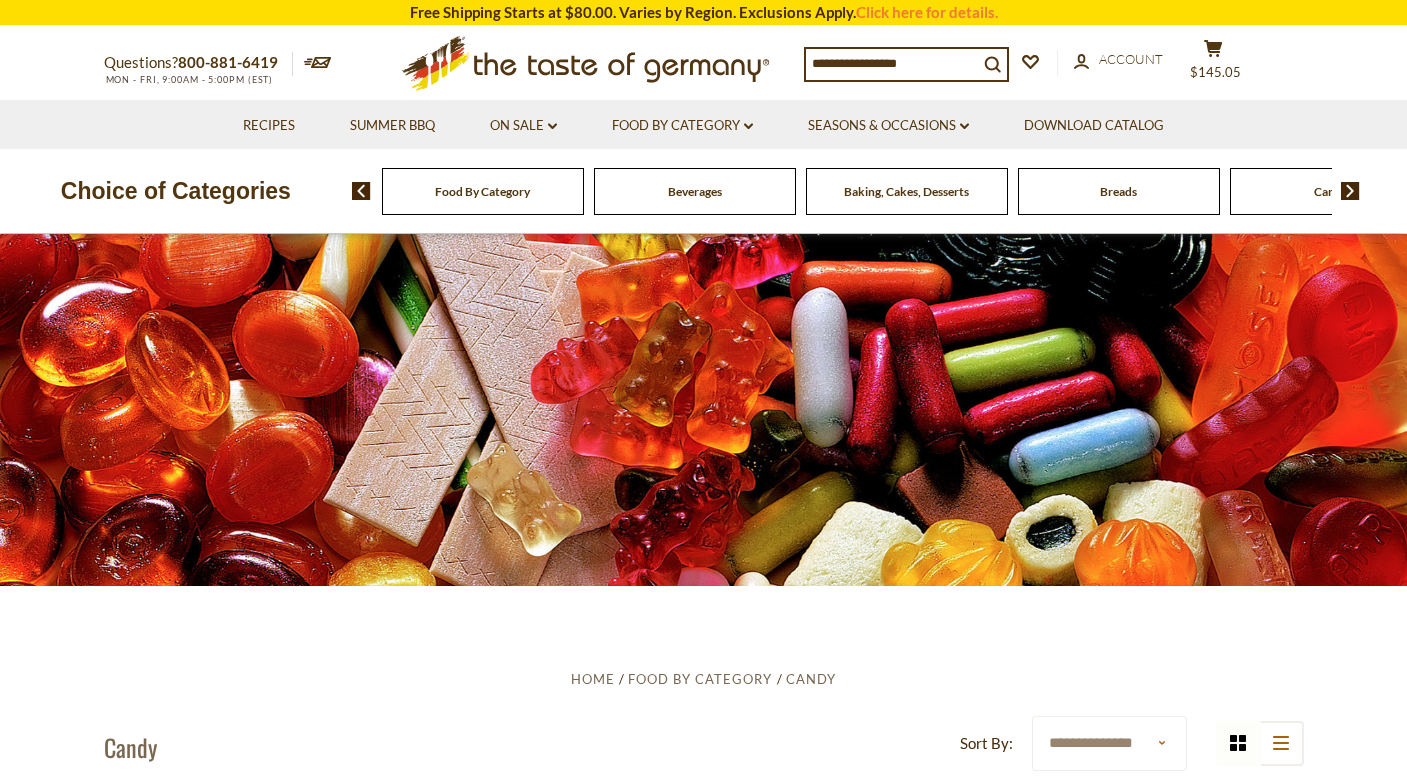 scroll, scrollTop: 0, scrollLeft: 0, axis: both 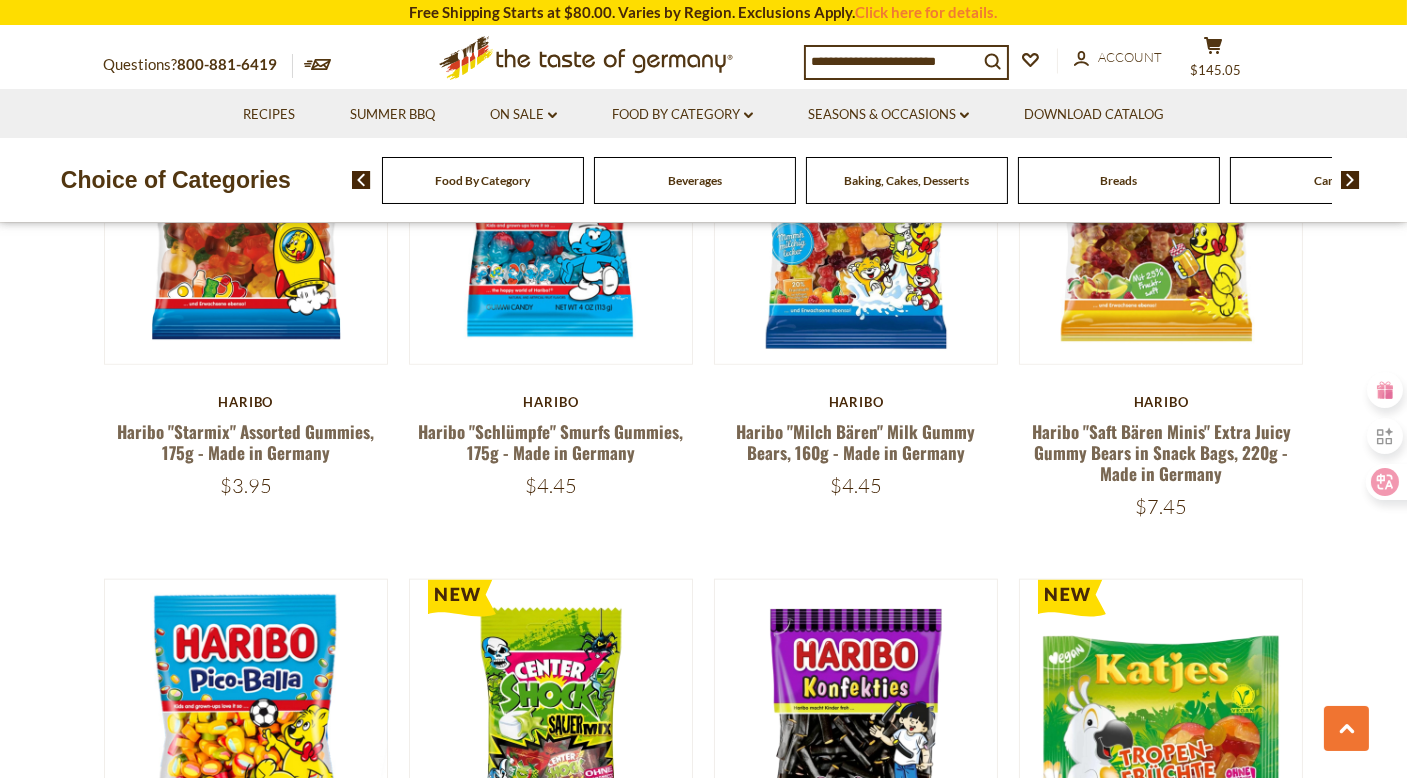 click at bounding box center [892, 61] 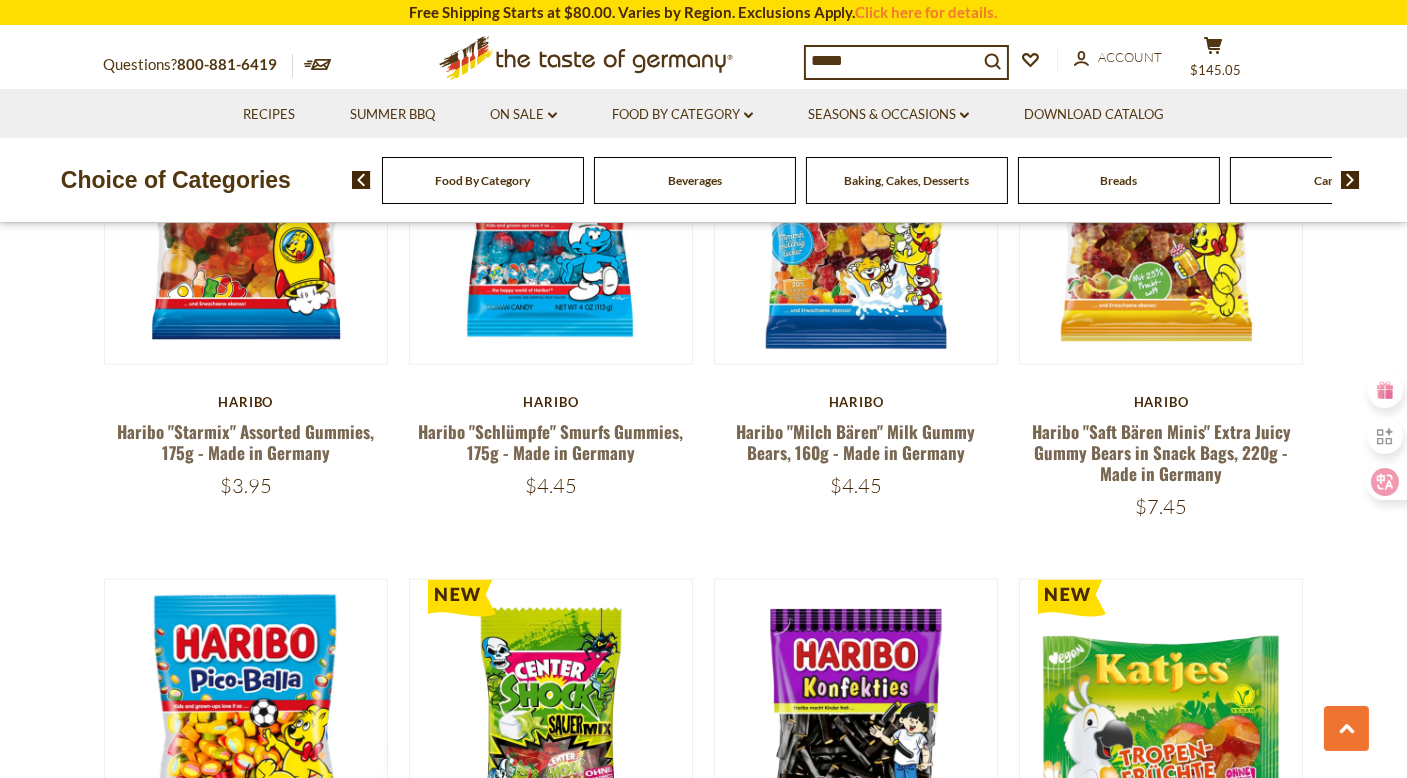 type on "******" 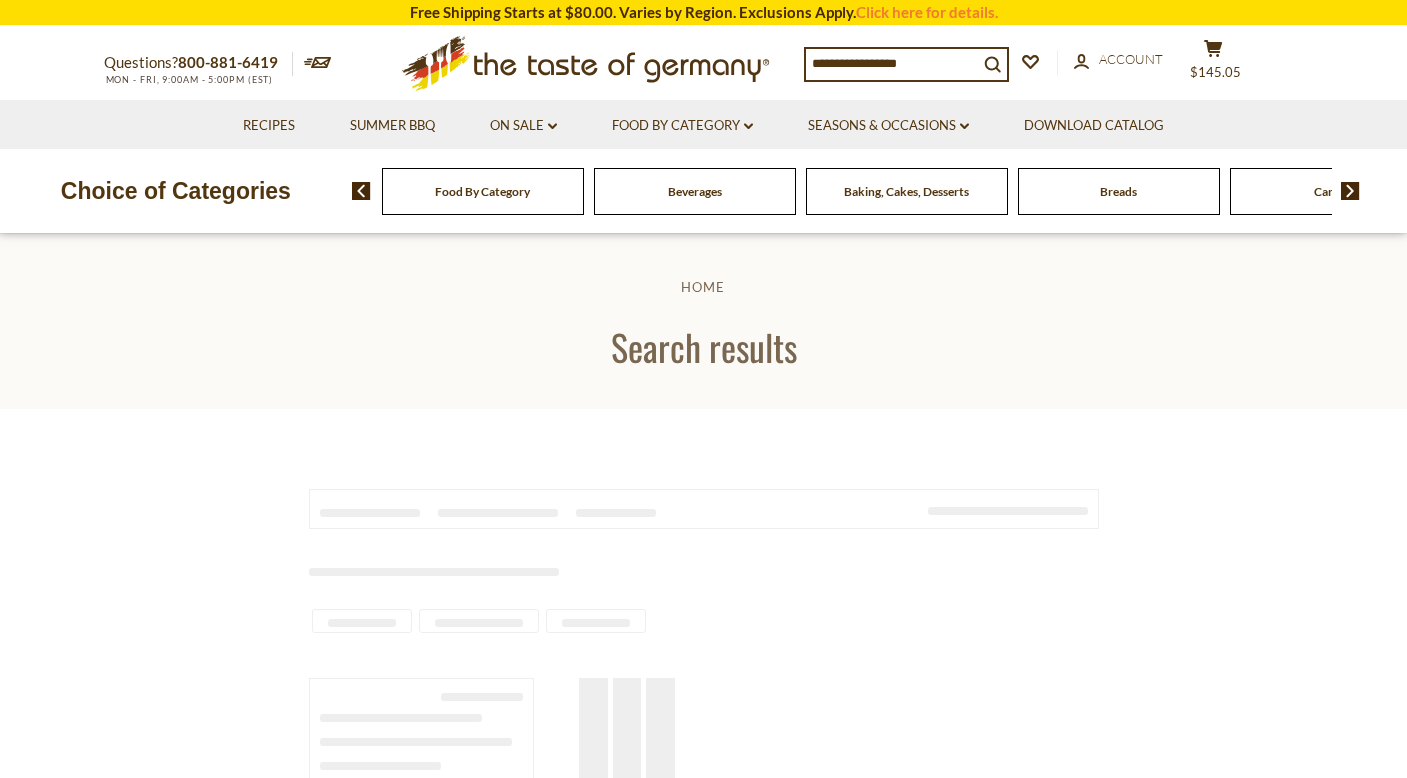 scroll, scrollTop: 0, scrollLeft: 0, axis: both 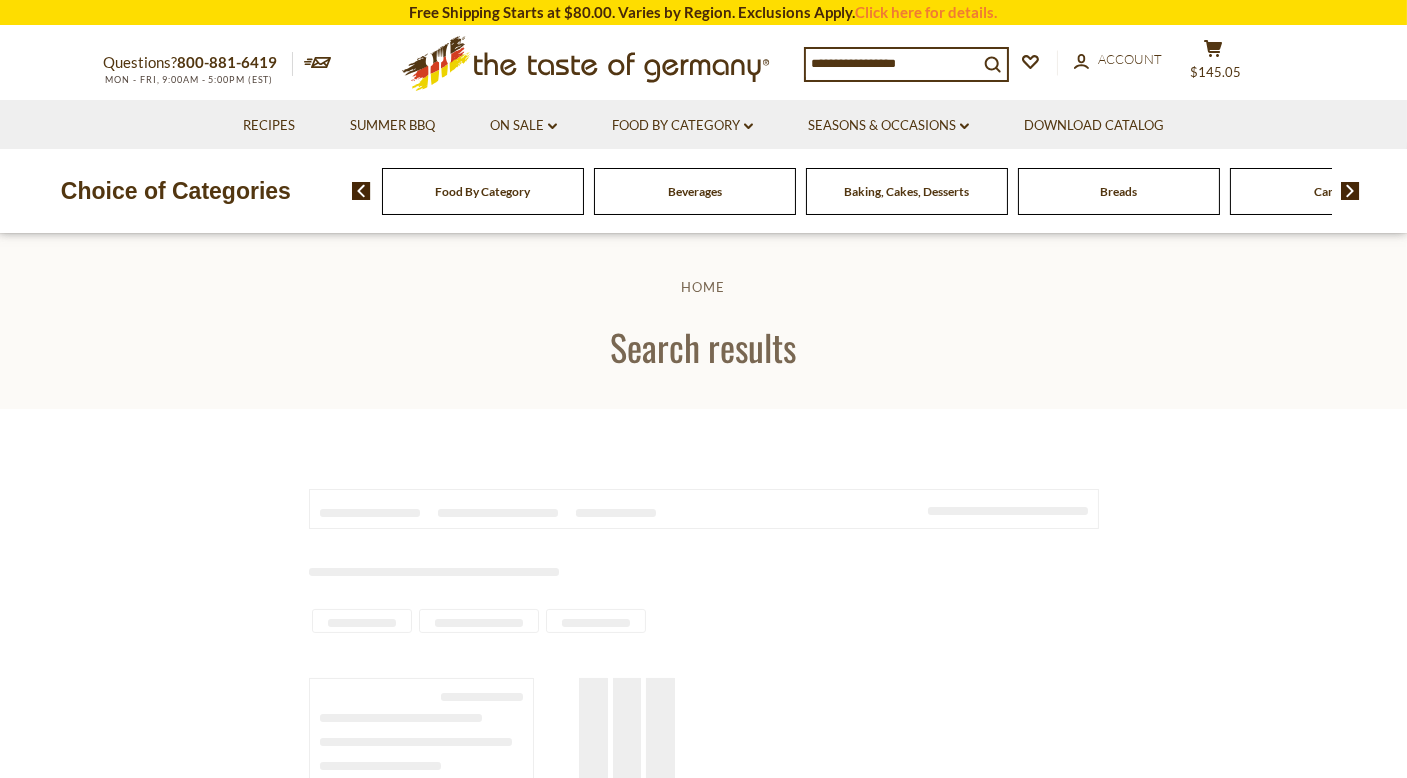 type on "******" 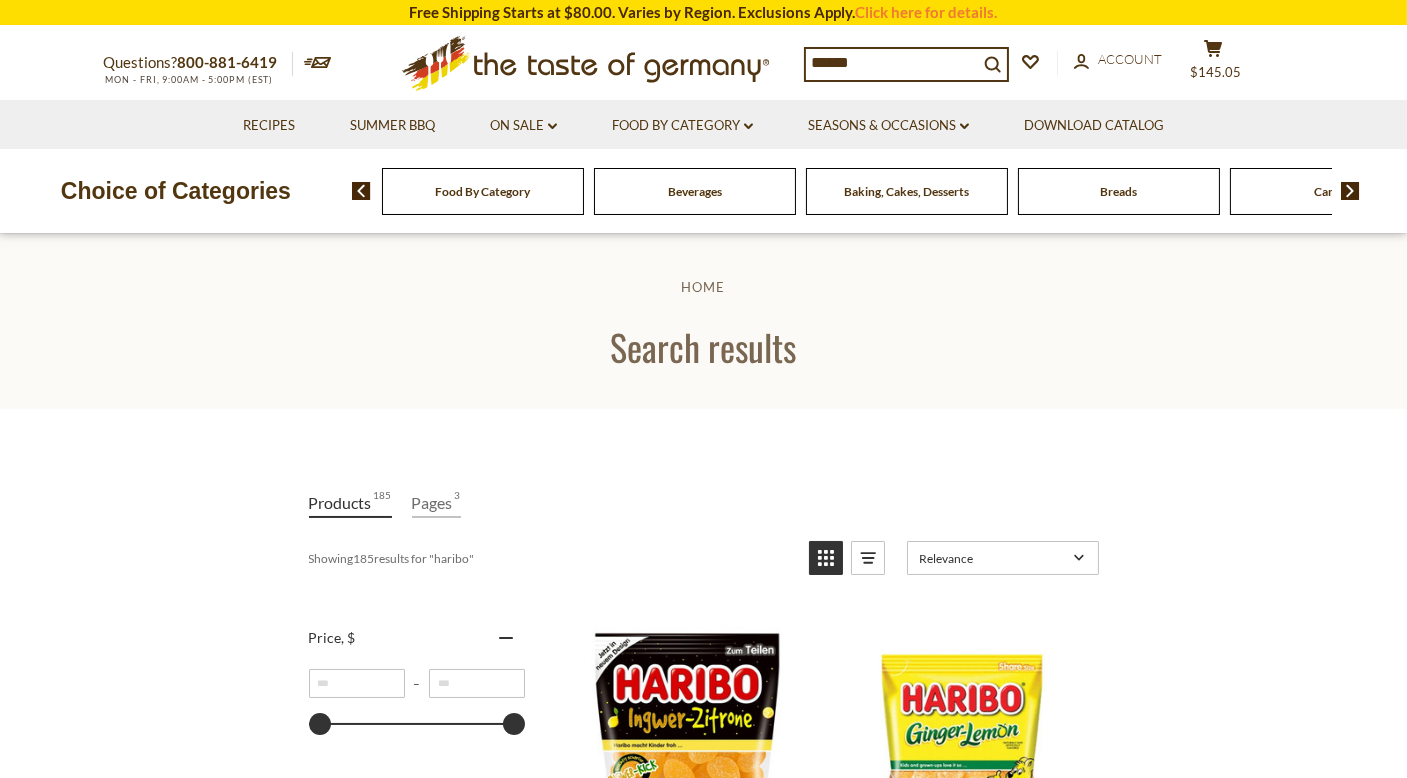scroll, scrollTop: 0, scrollLeft: 0, axis: both 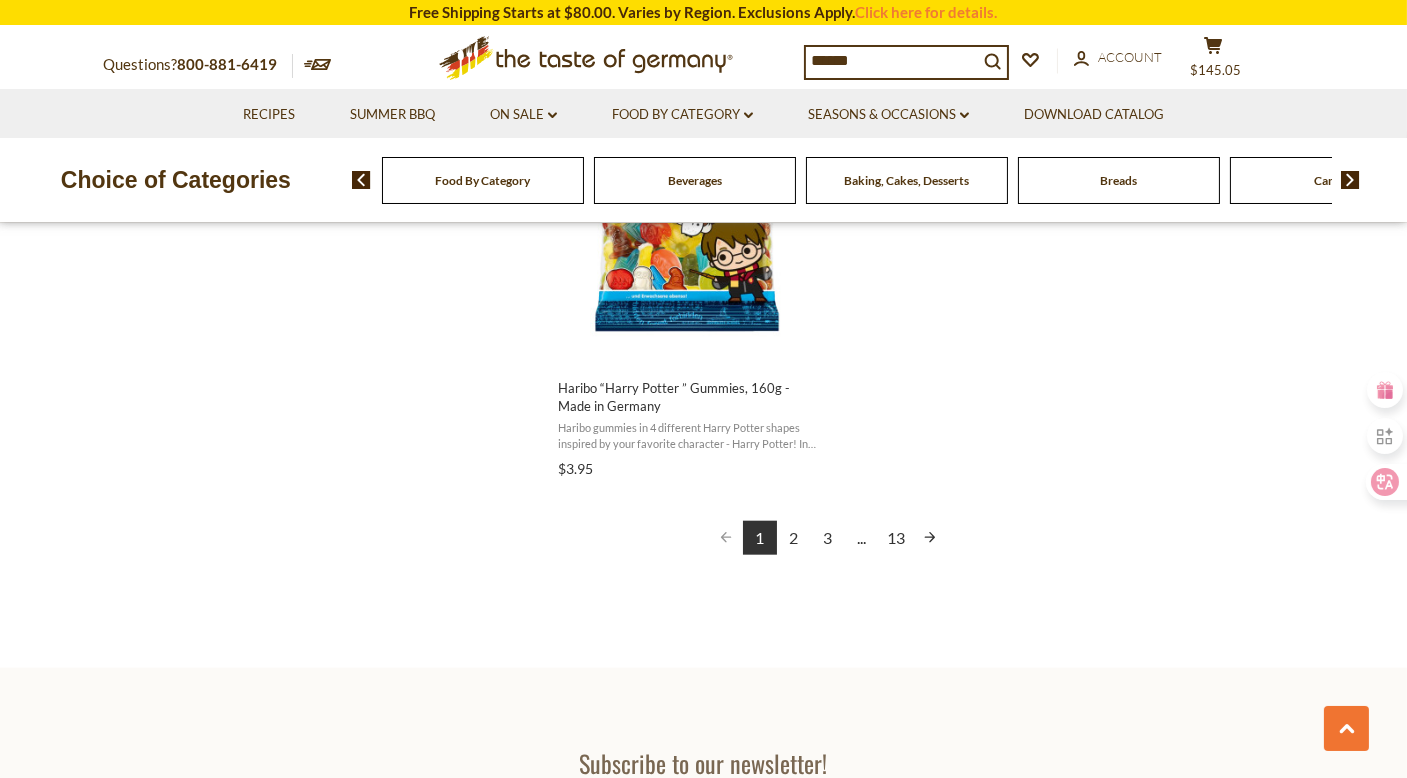 click on "2" at bounding box center [794, 538] 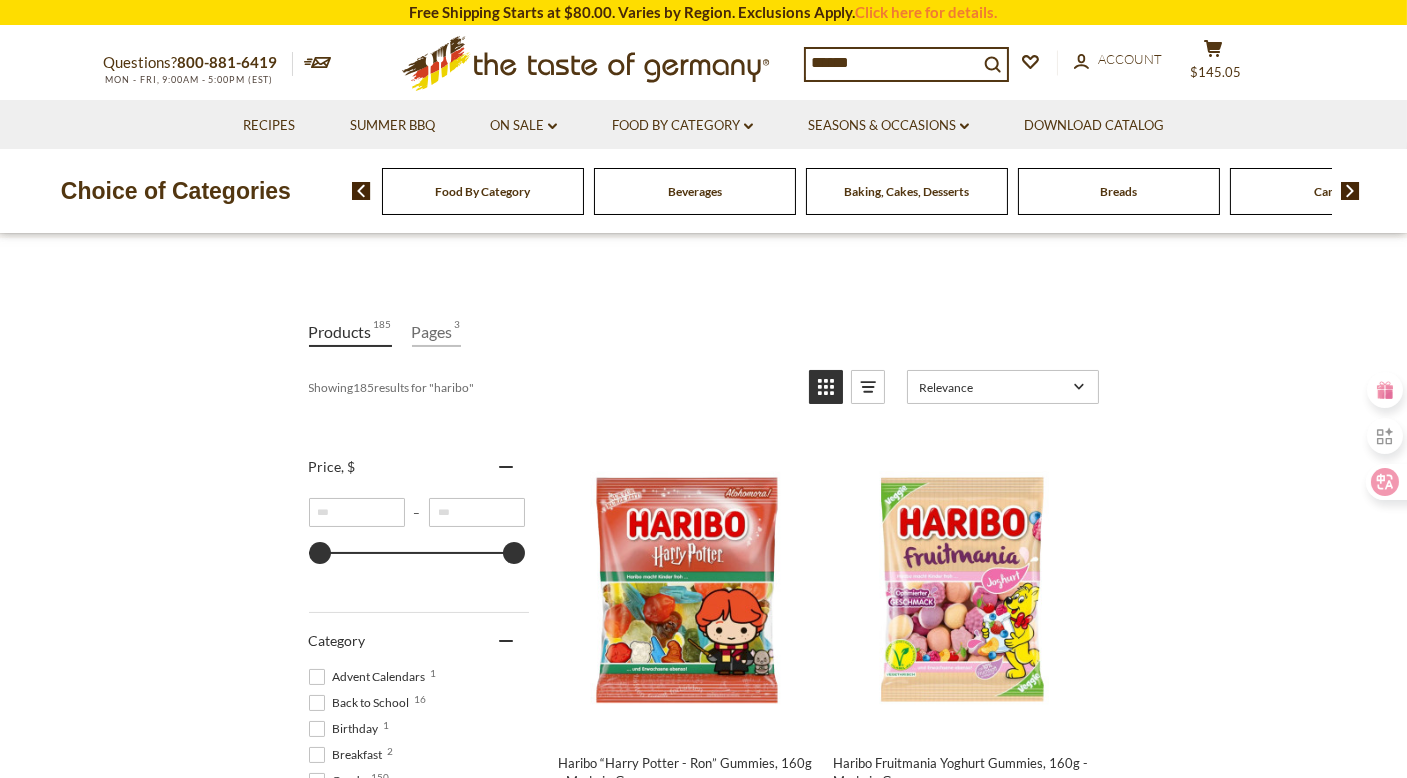 scroll, scrollTop: 0, scrollLeft: 0, axis: both 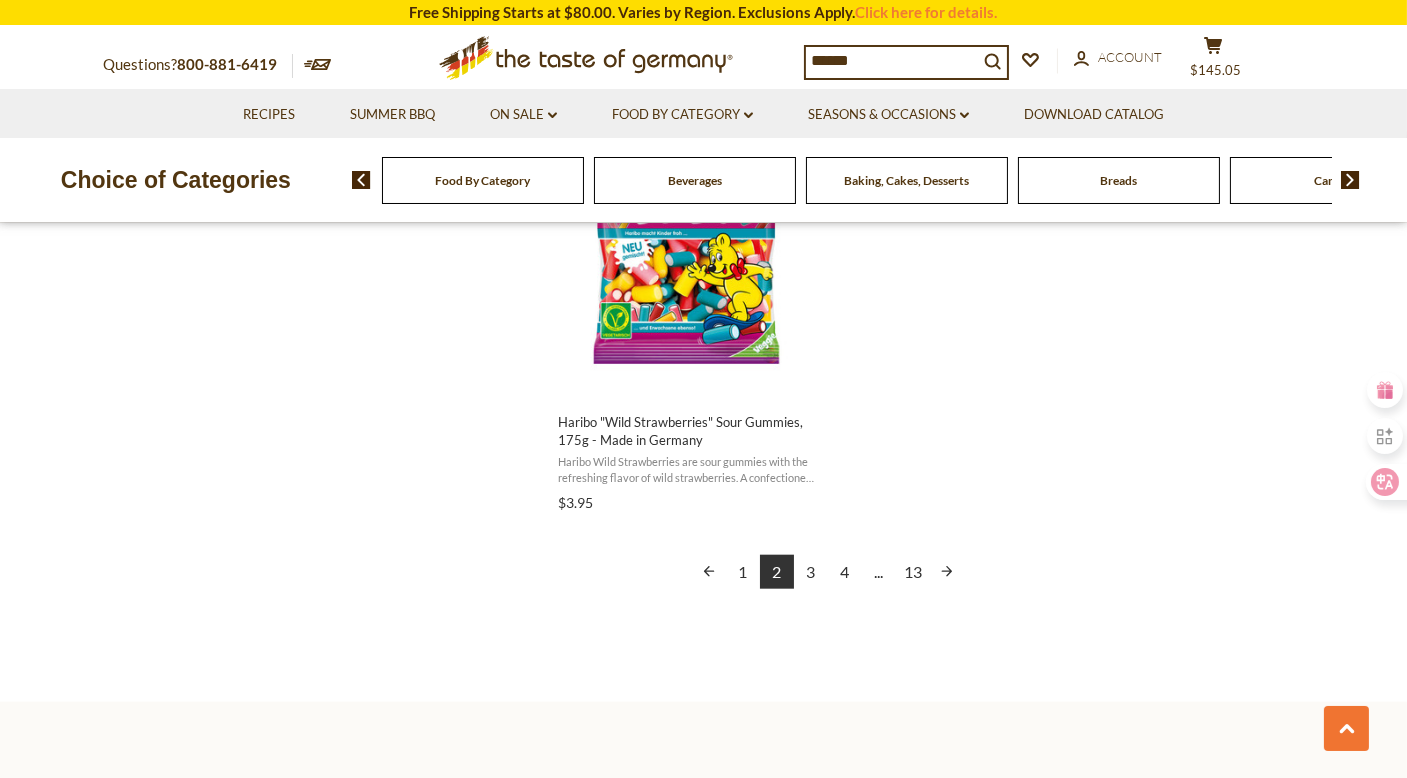 click on "3" at bounding box center (811, 572) 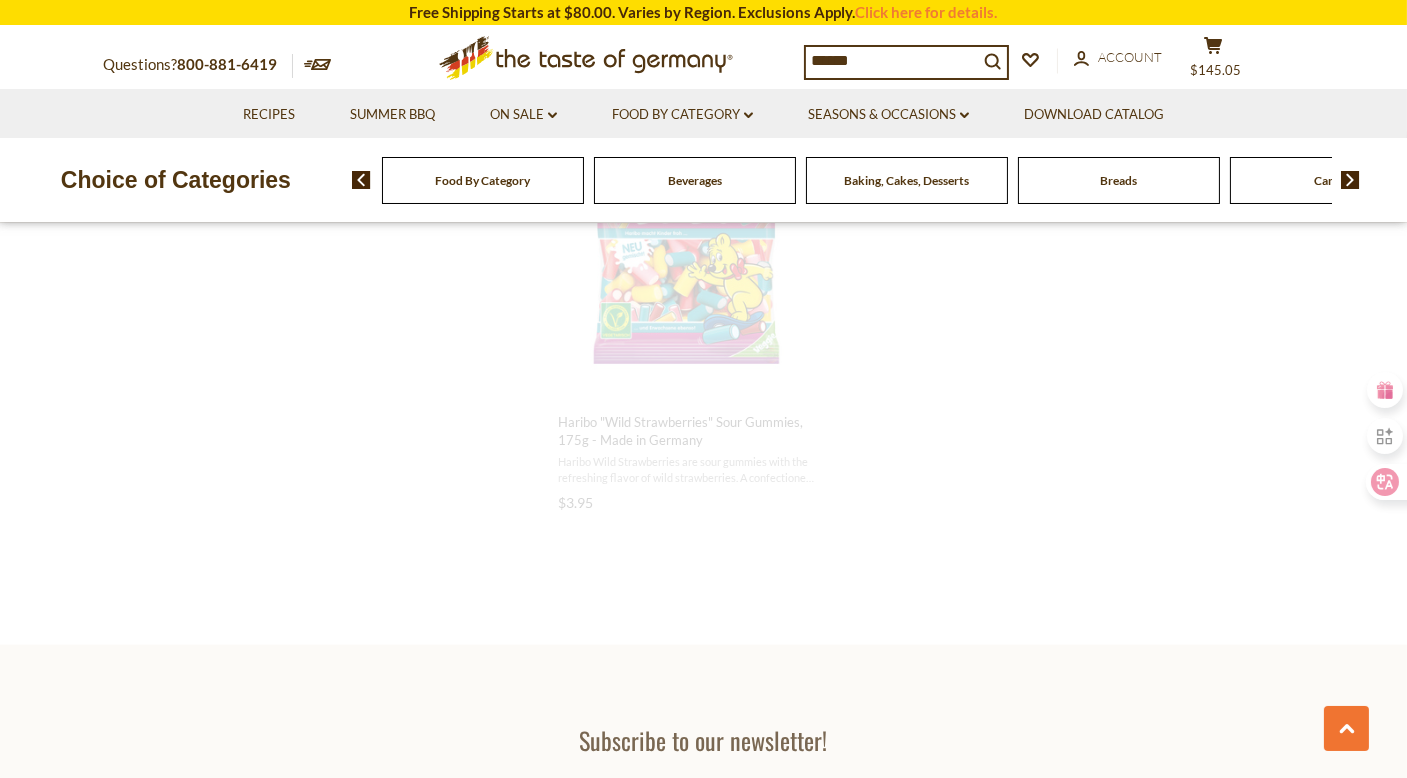 scroll, scrollTop: 1518, scrollLeft: 0, axis: vertical 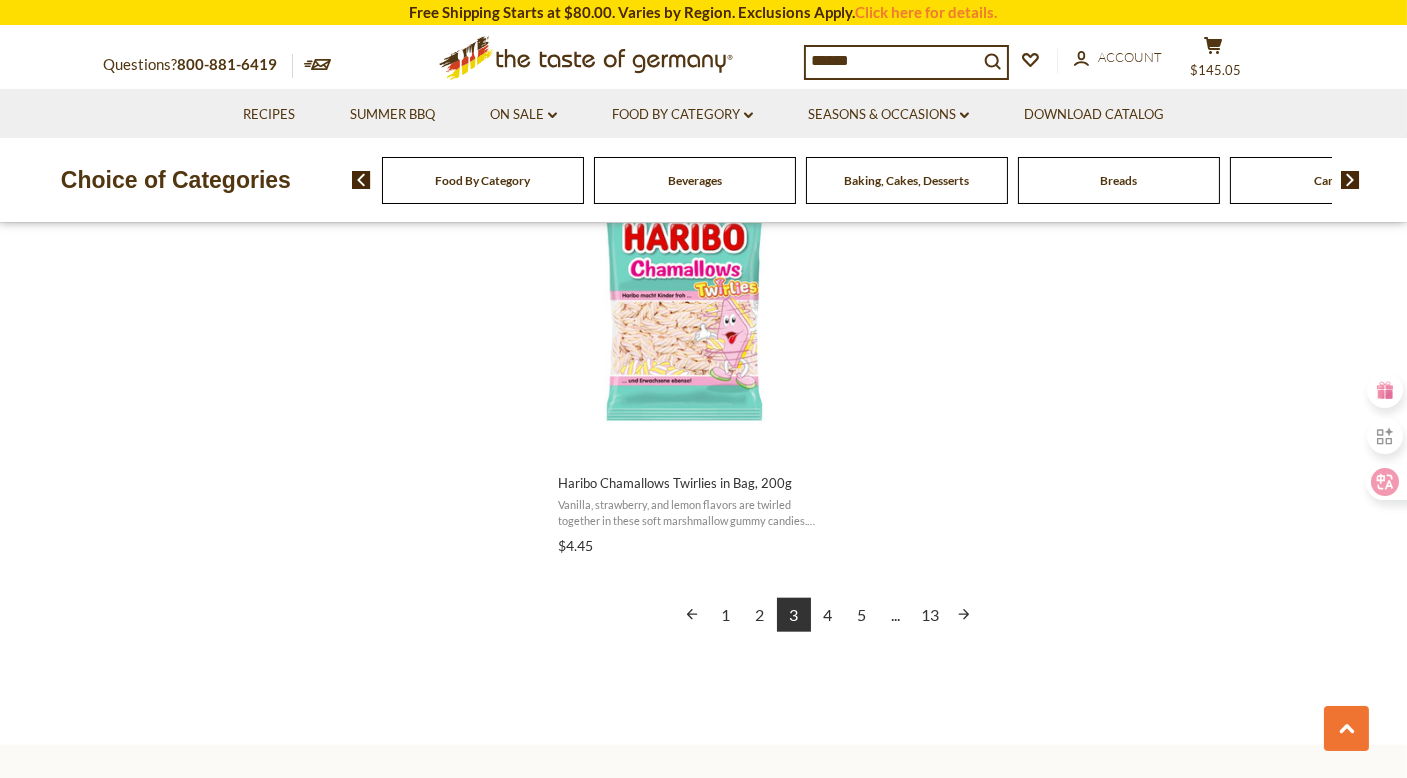 click on "4" at bounding box center [828, 615] 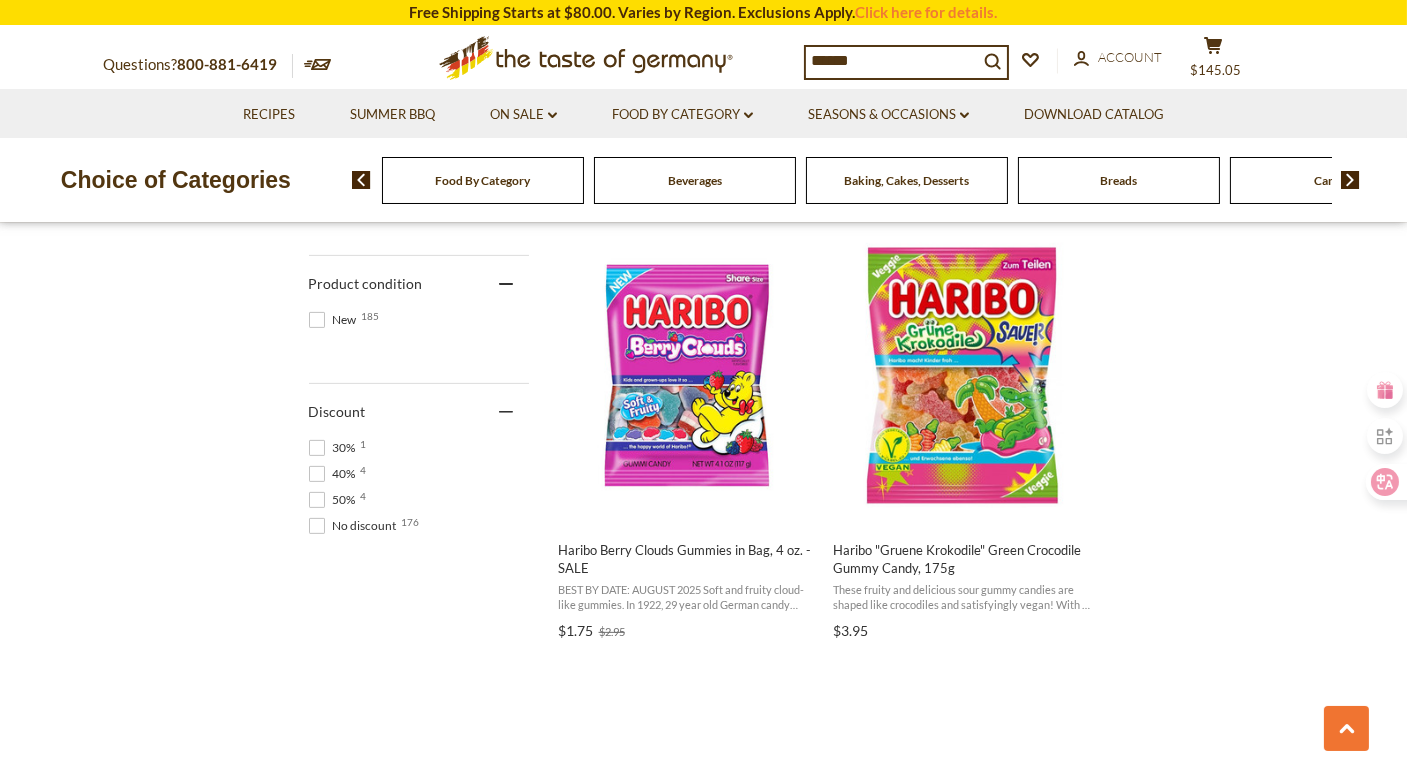 scroll, scrollTop: 1256, scrollLeft: 0, axis: vertical 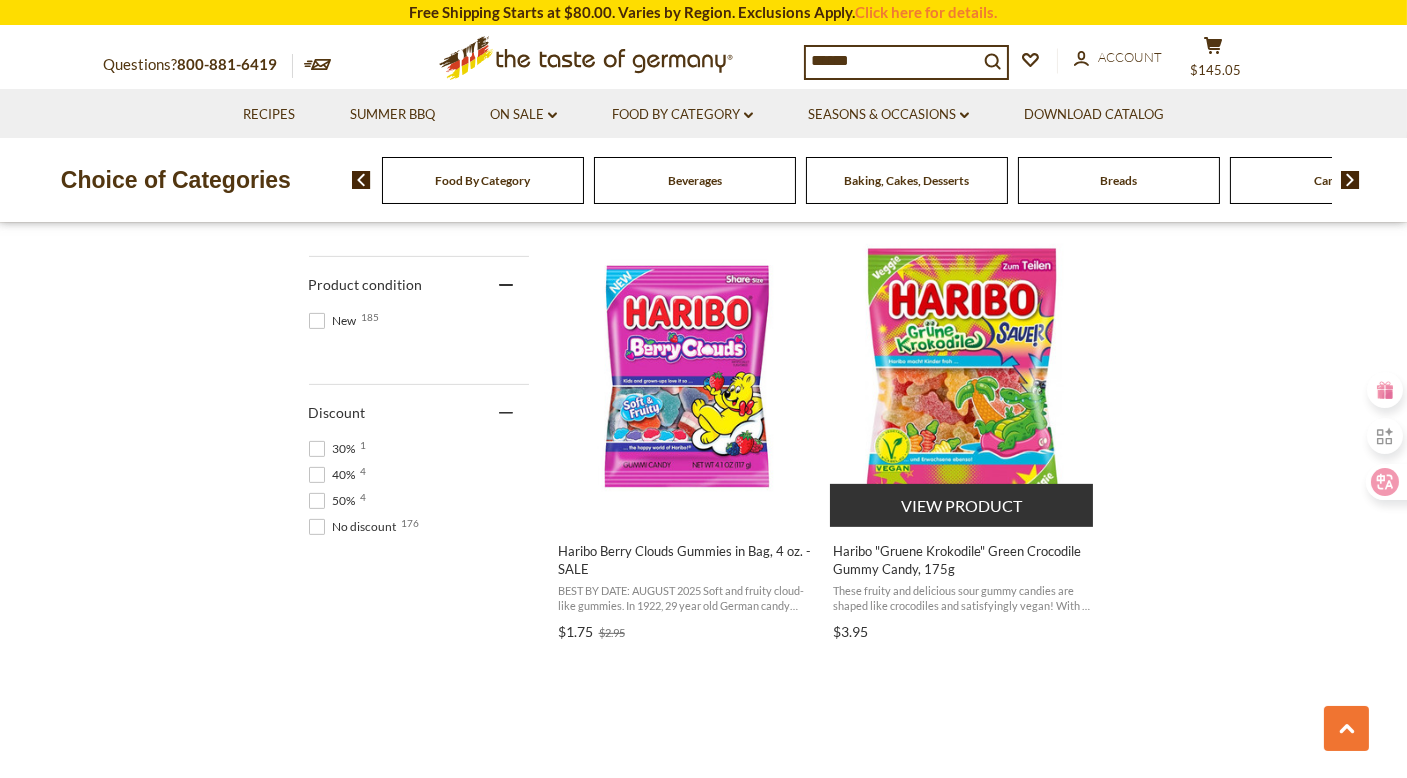 click on "Haribo "Gruene Krokodile" Green Crocodile Gummy Candy, 175g" at bounding box center [962, 560] 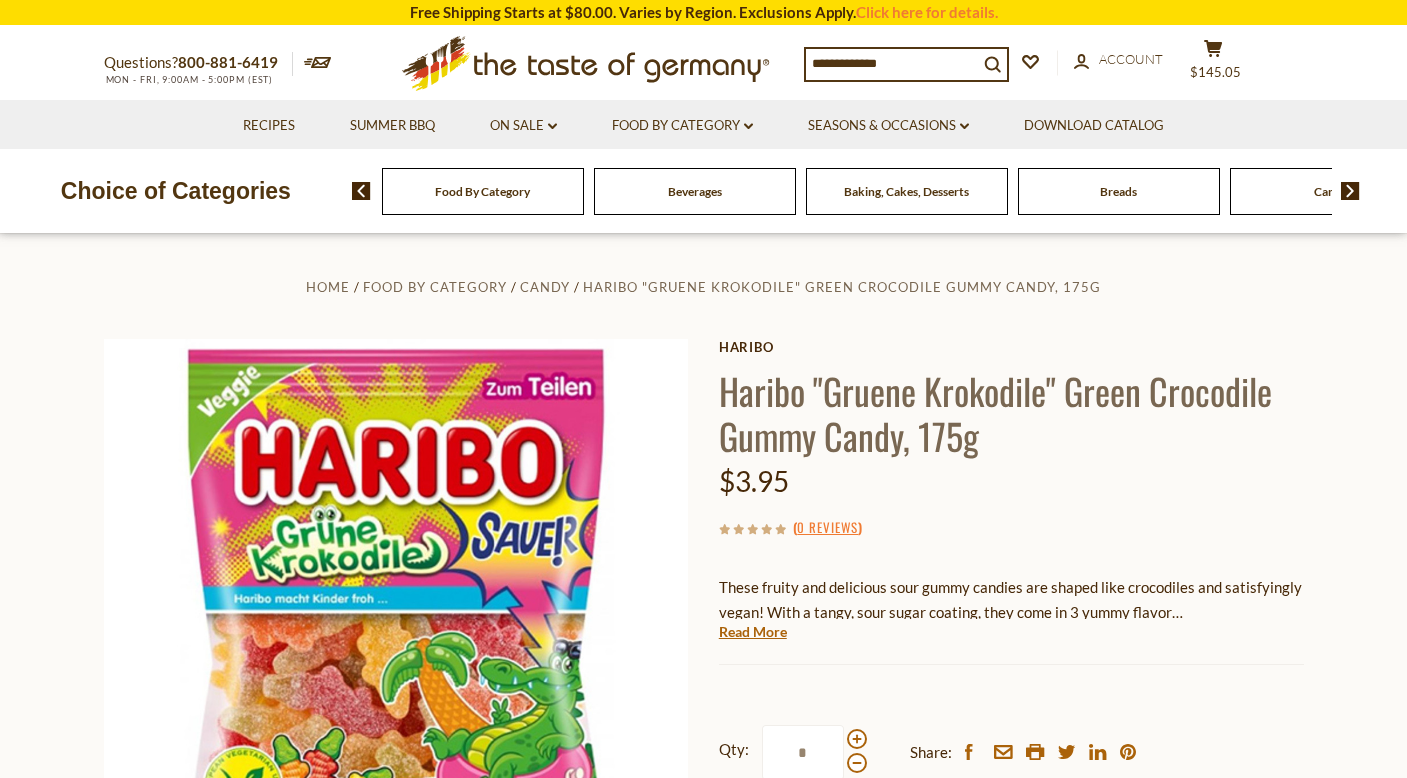 scroll, scrollTop: 0, scrollLeft: 0, axis: both 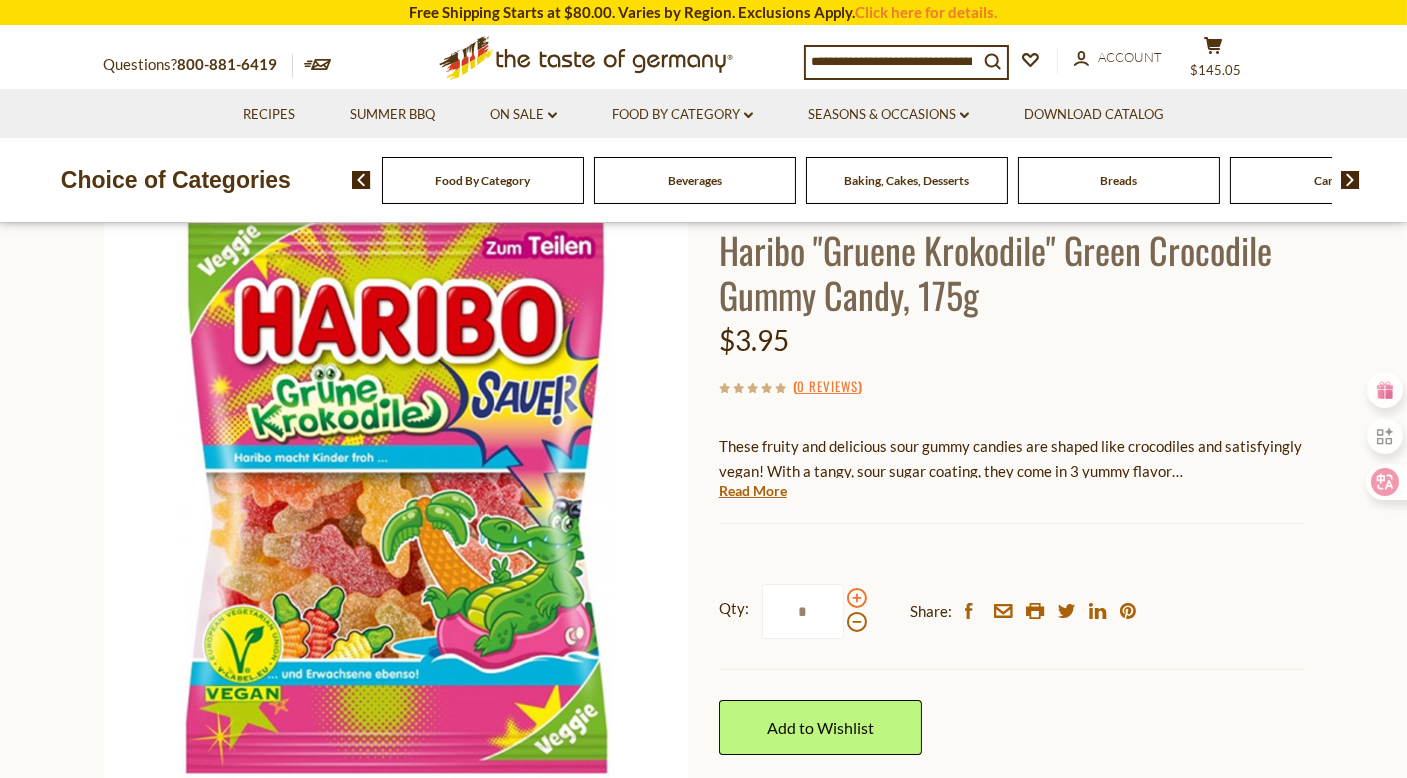 click at bounding box center (857, 598) 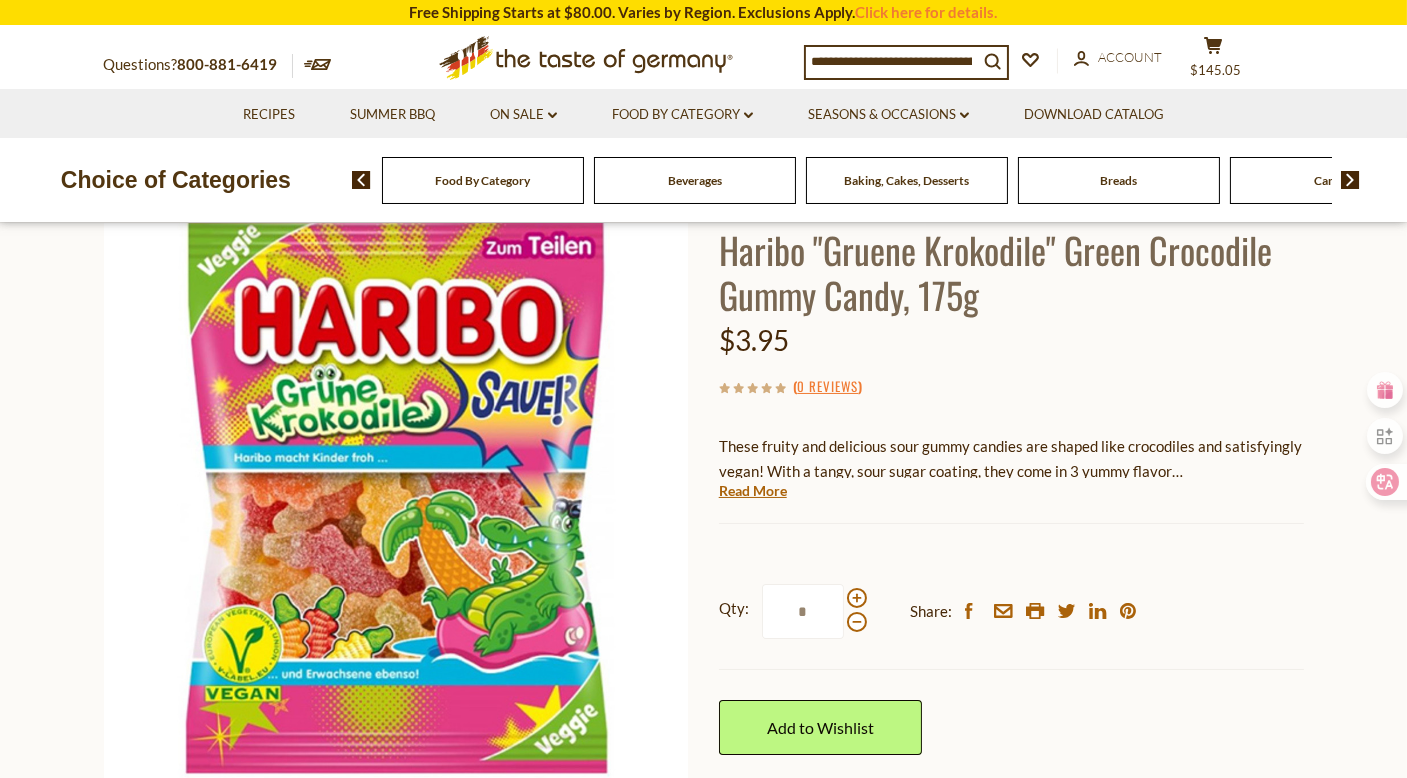 drag, startPoint x: 816, startPoint y: 620, endPoint x: 728, endPoint y: 600, distance: 90.24411 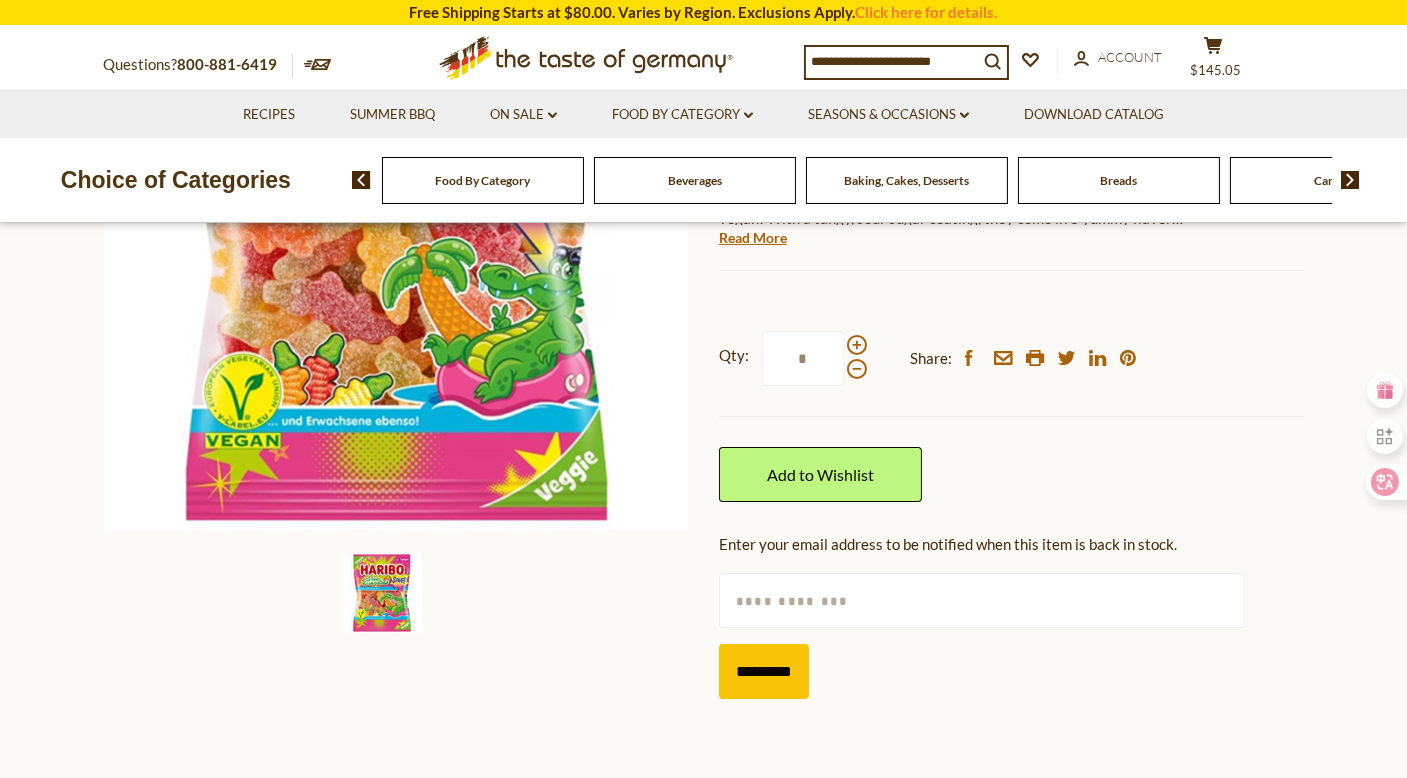 scroll, scrollTop: 233, scrollLeft: 0, axis: vertical 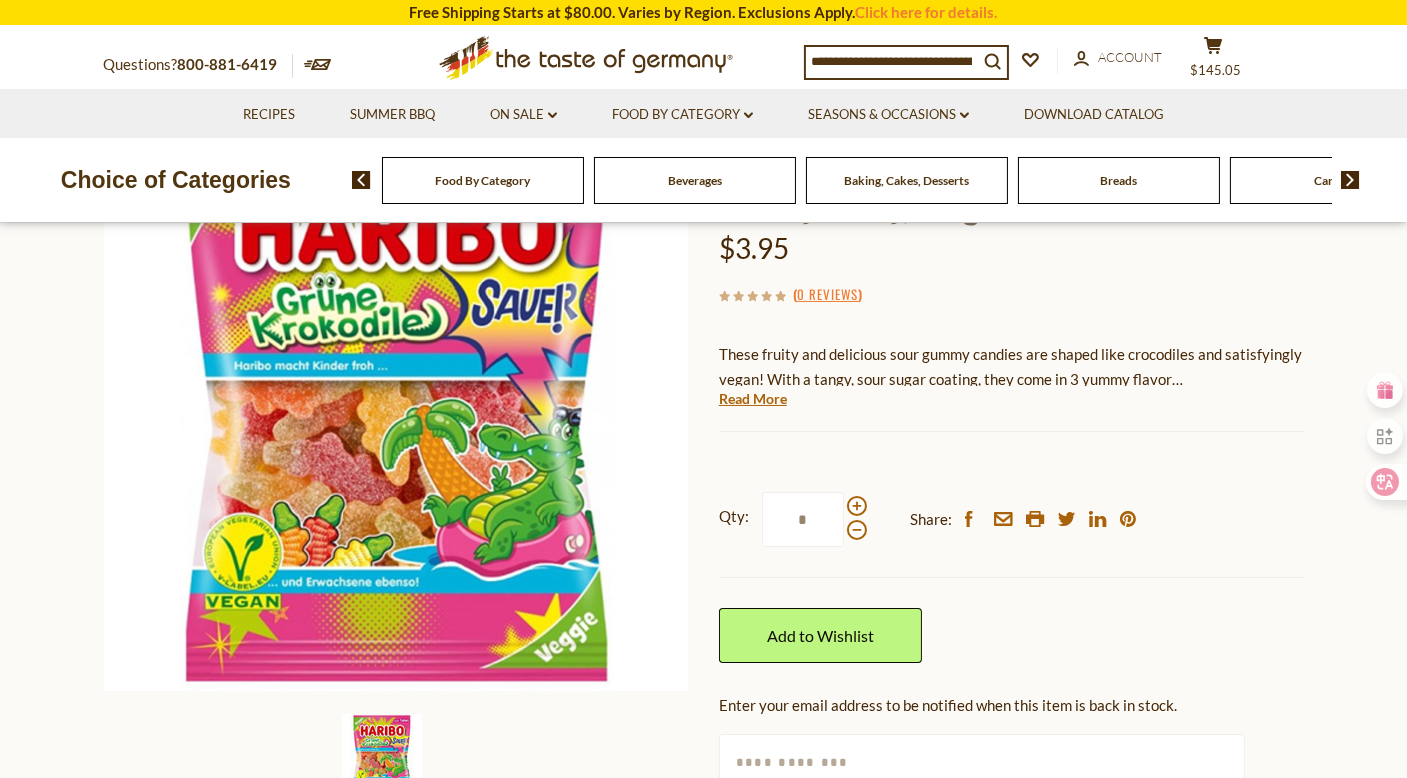 click at bounding box center [892, 61] 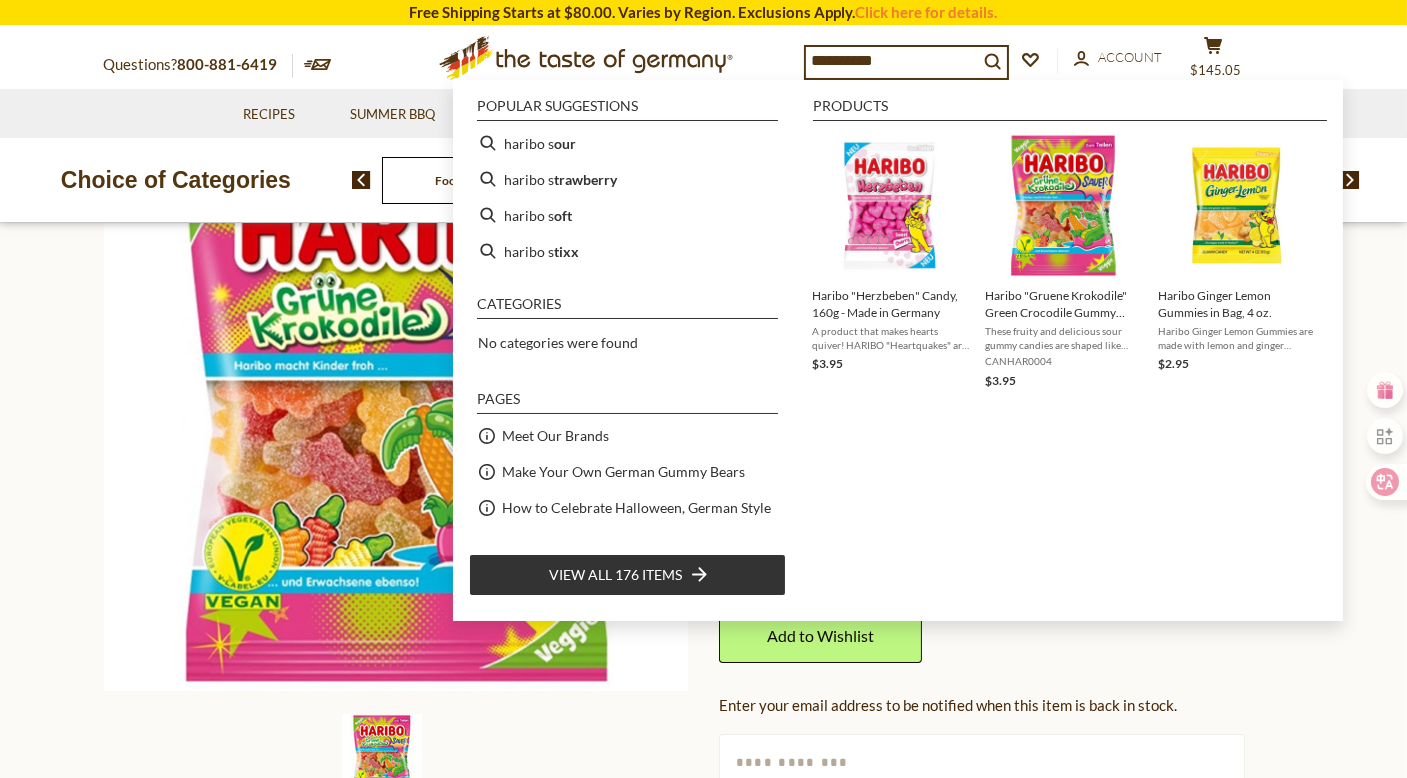type on "**********" 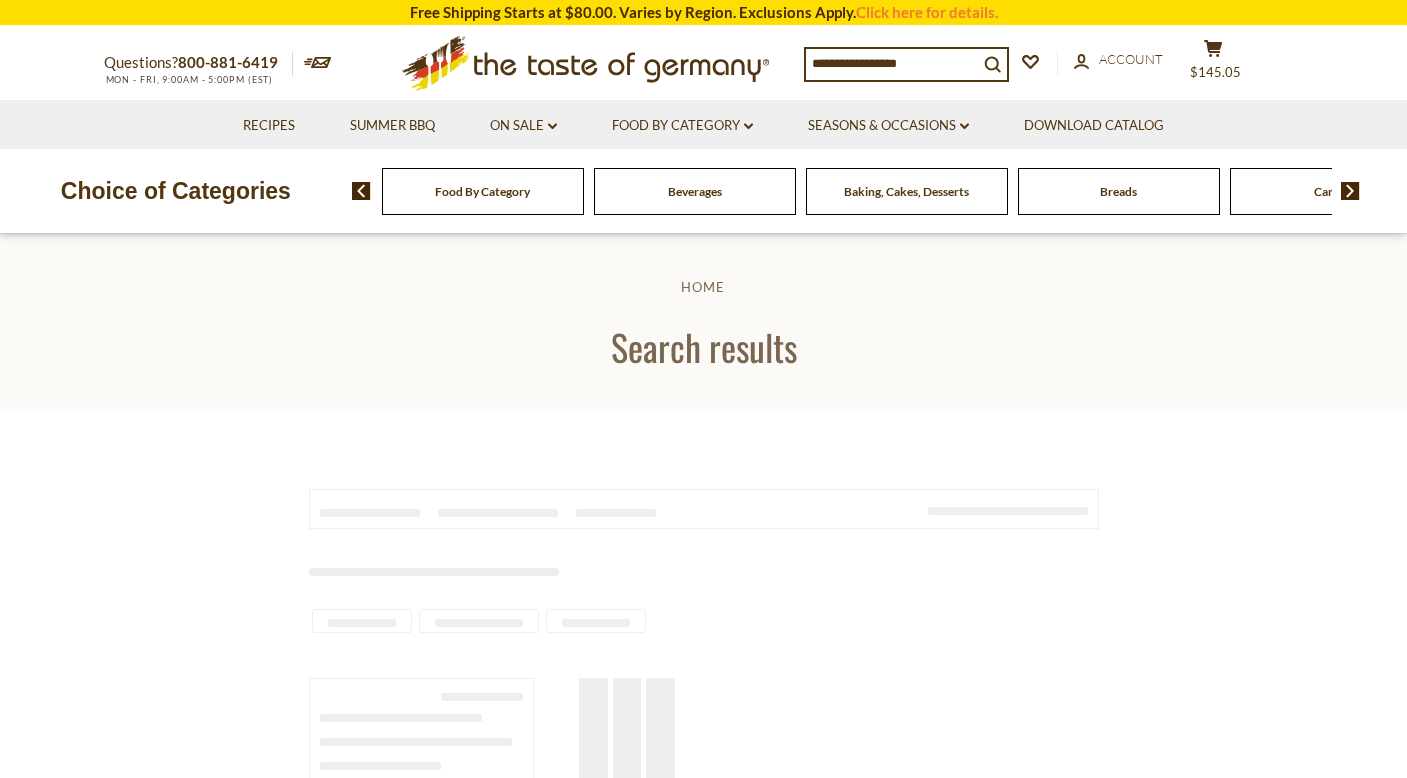 scroll, scrollTop: 0, scrollLeft: 0, axis: both 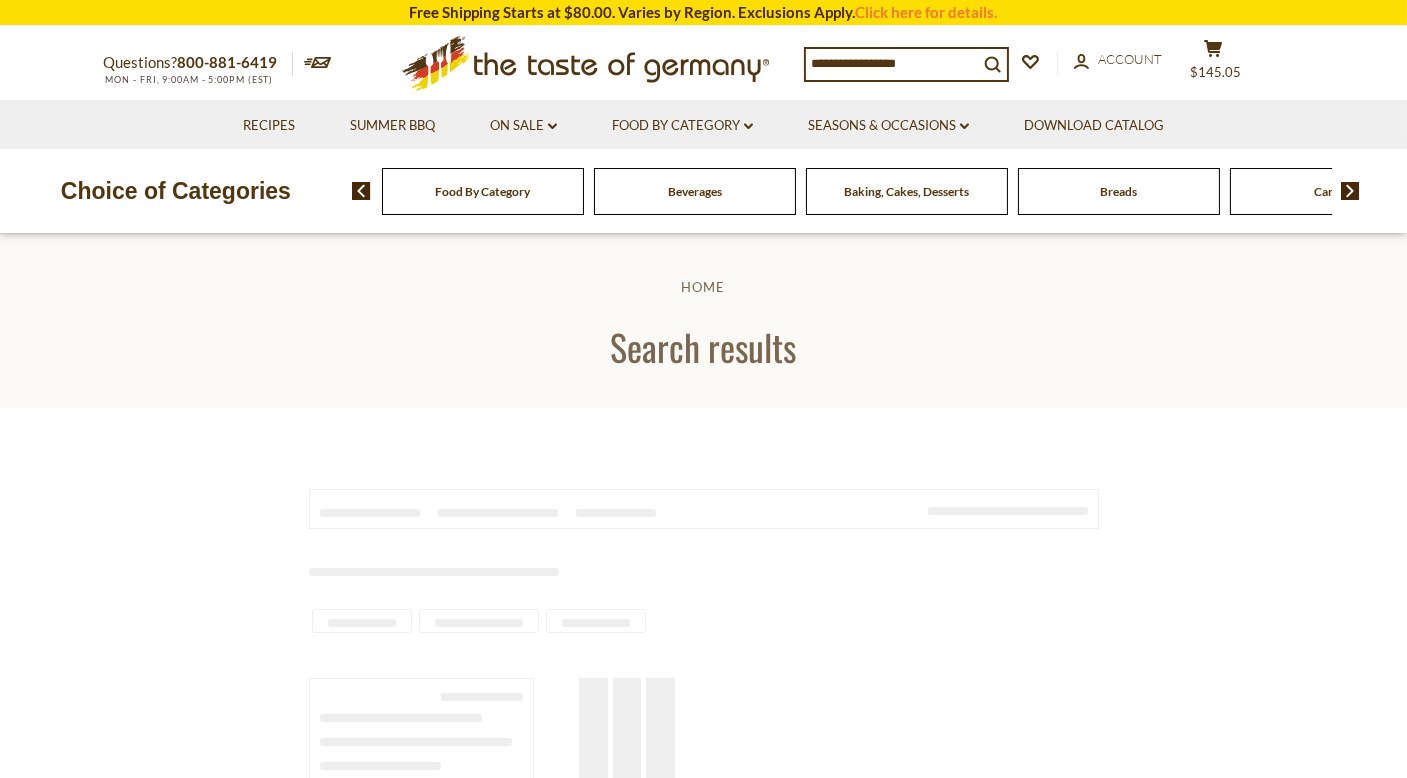 type on "**********" 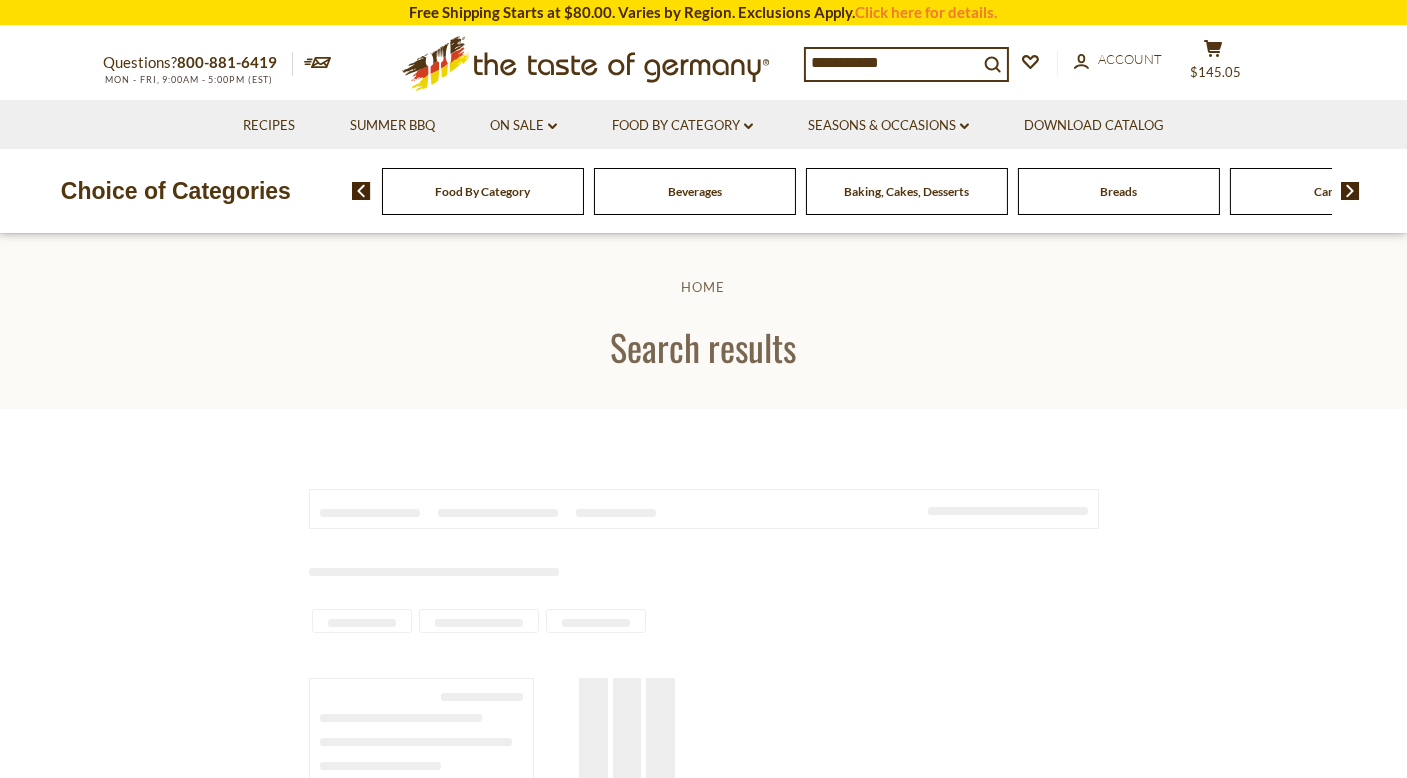scroll, scrollTop: 0, scrollLeft: 0, axis: both 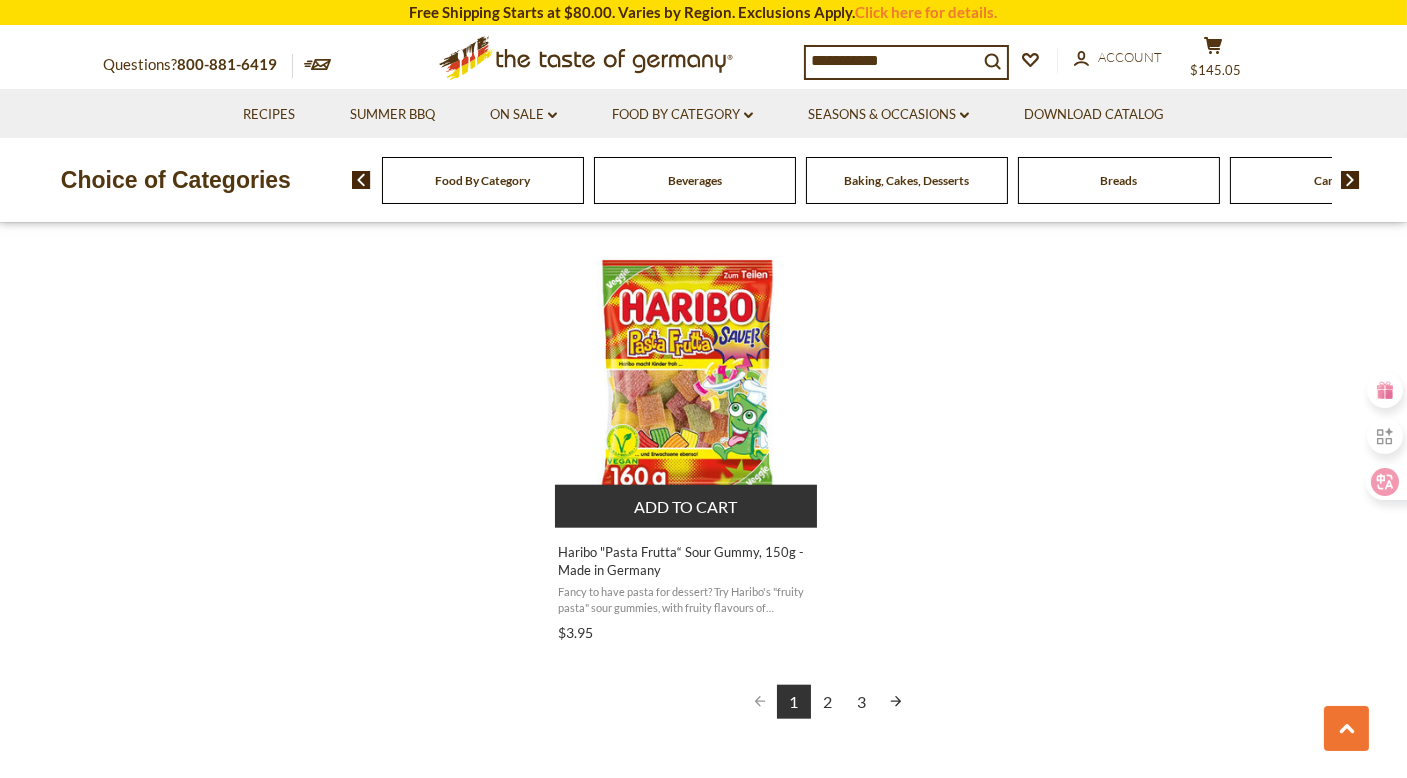click on "Haribo "Pasta Frutta“ Sour Gummy, 150g - Made in Germany" at bounding box center (687, 561) 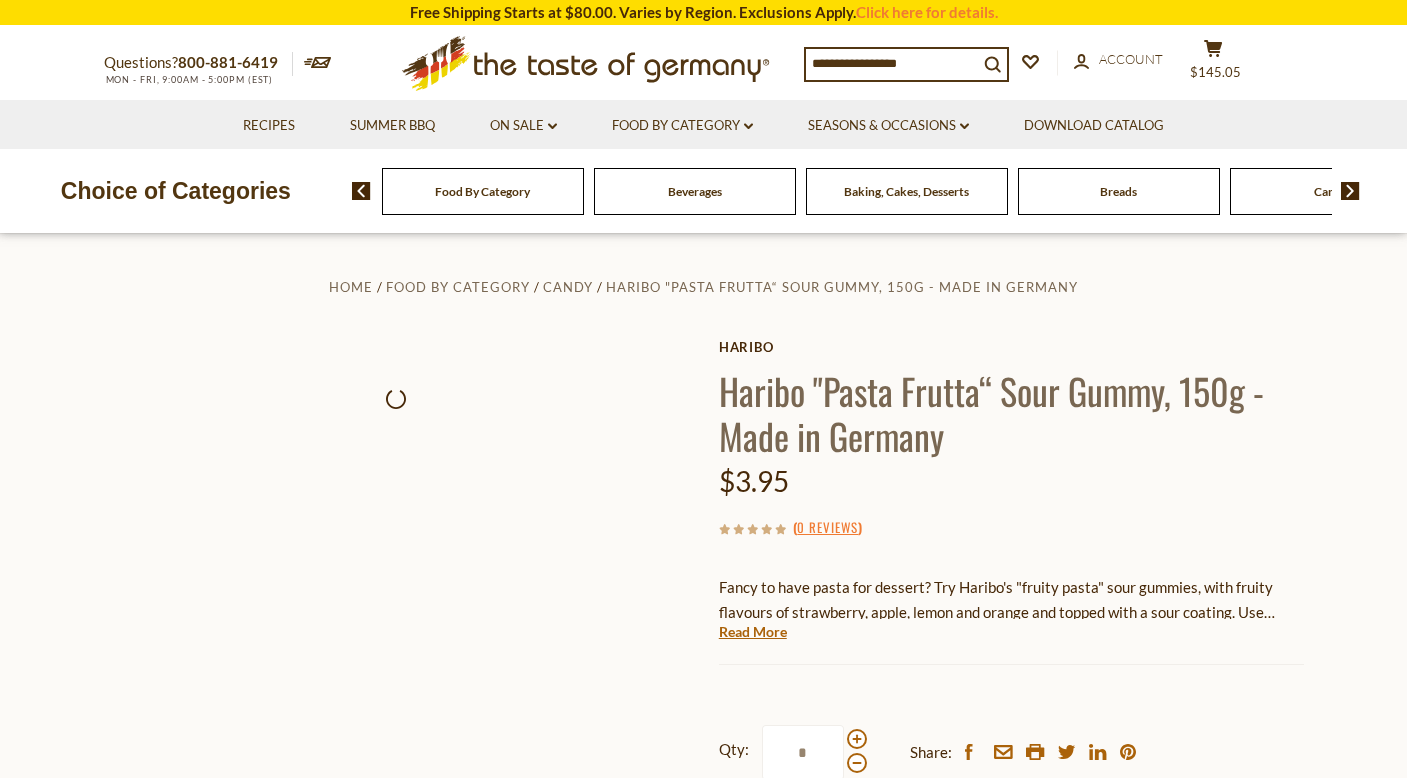 scroll, scrollTop: 0, scrollLeft: 0, axis: both 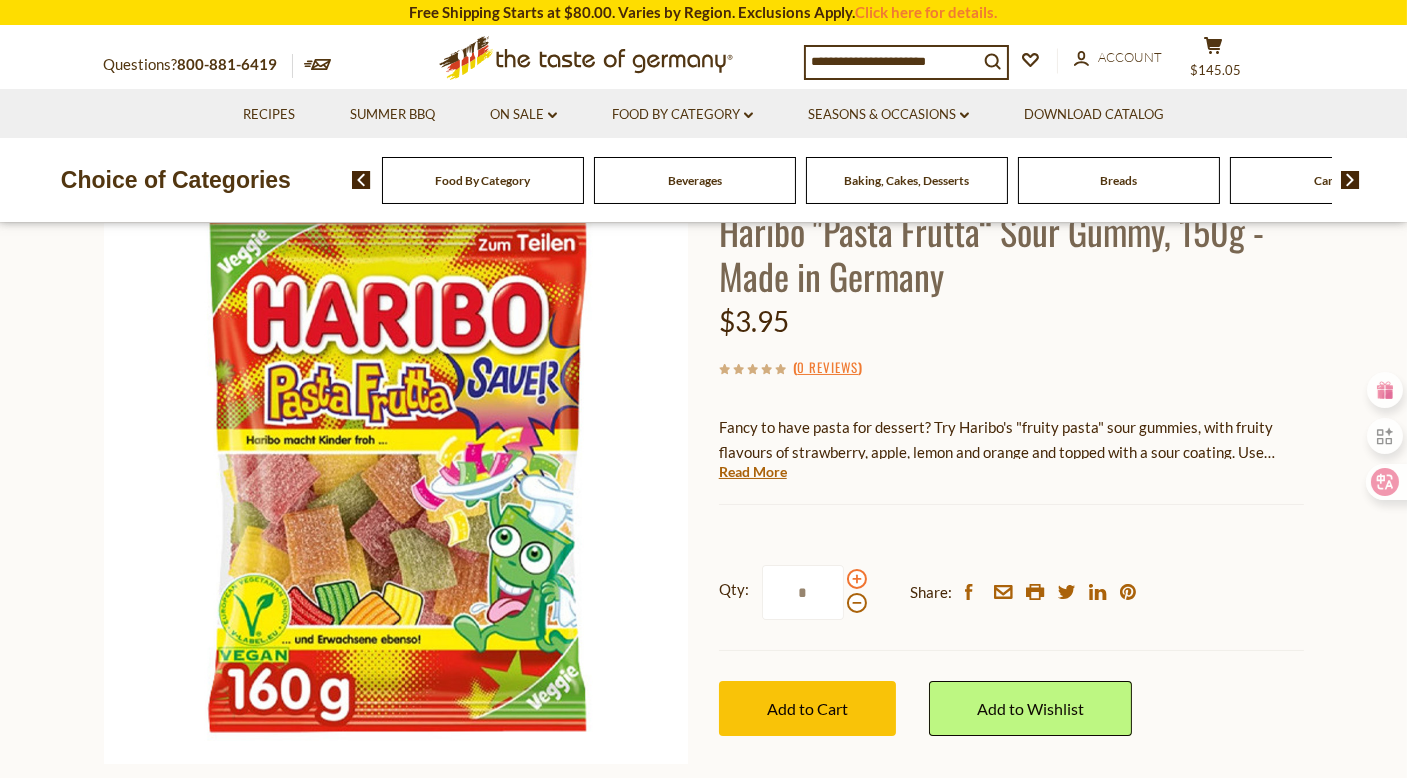 click at bounding box center (857, 579) 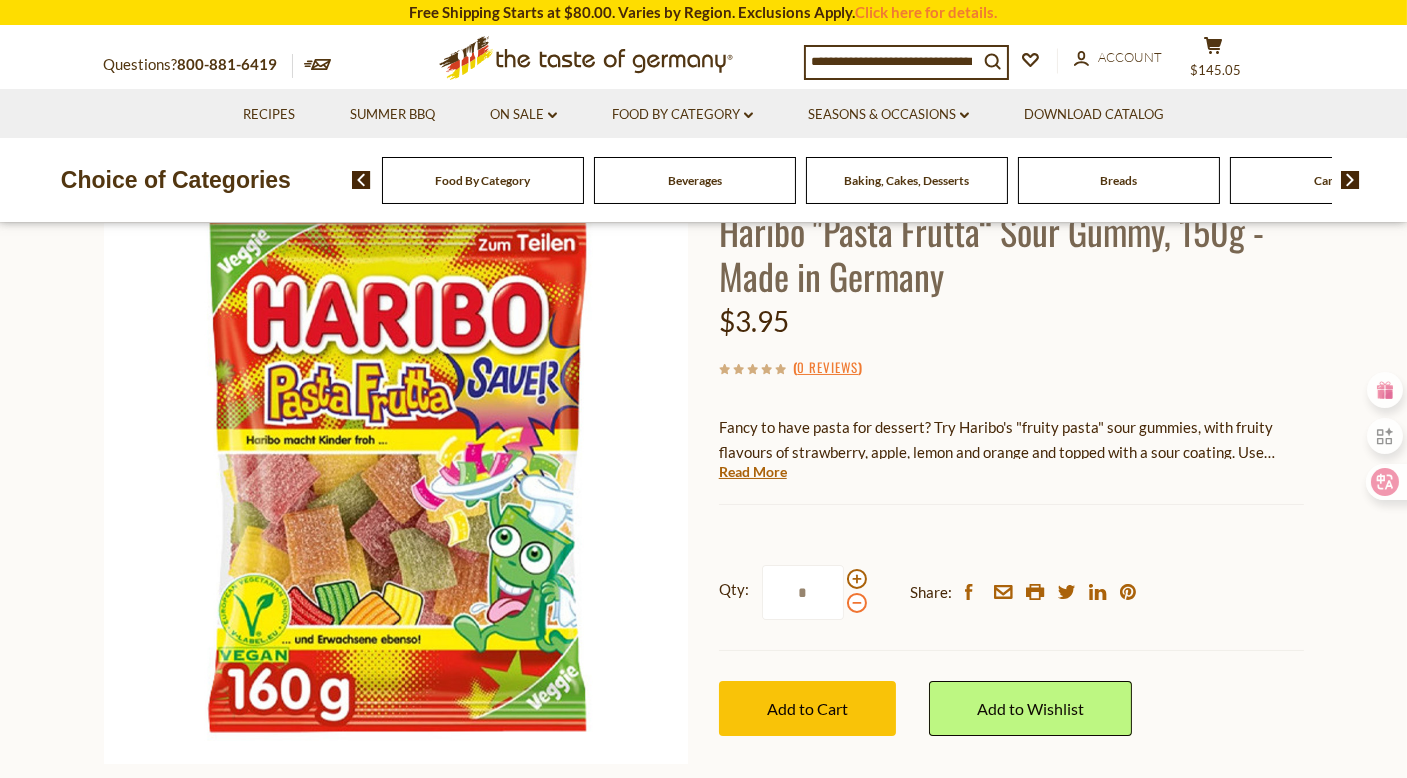 click at bounding box center [857, 603] 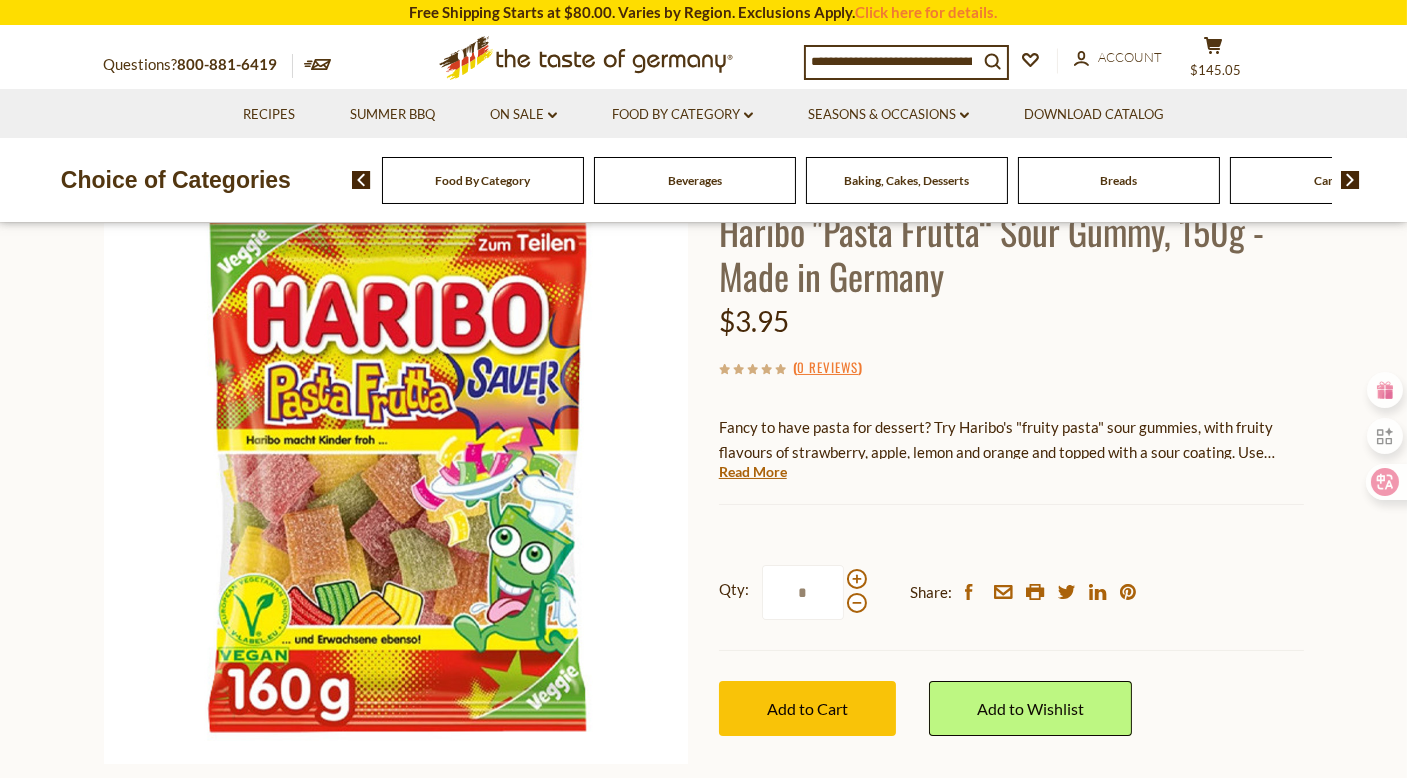 drag, startPoint x: 821, startPoint y: 596, endPoint x: 723, endPoint y: 542, distance: 111.89281 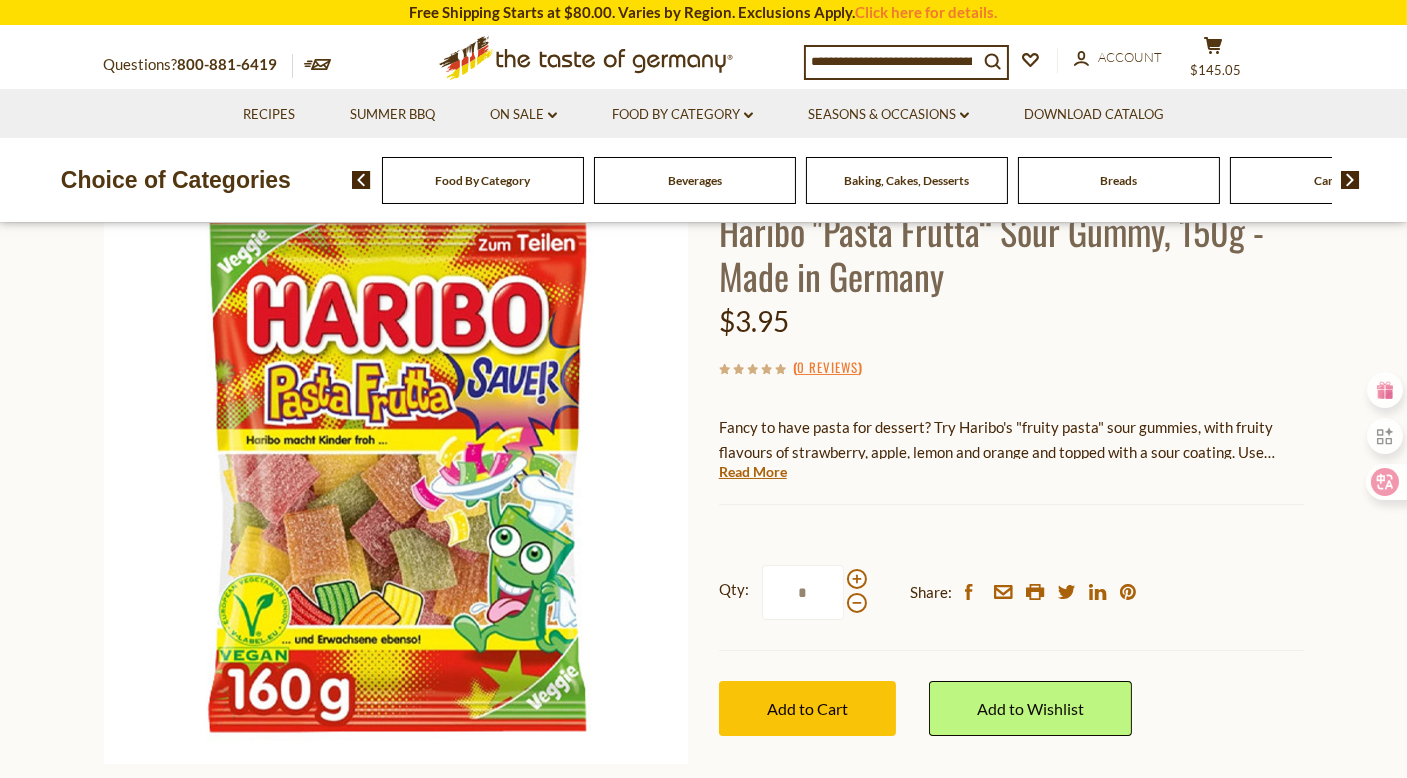 type on "*" 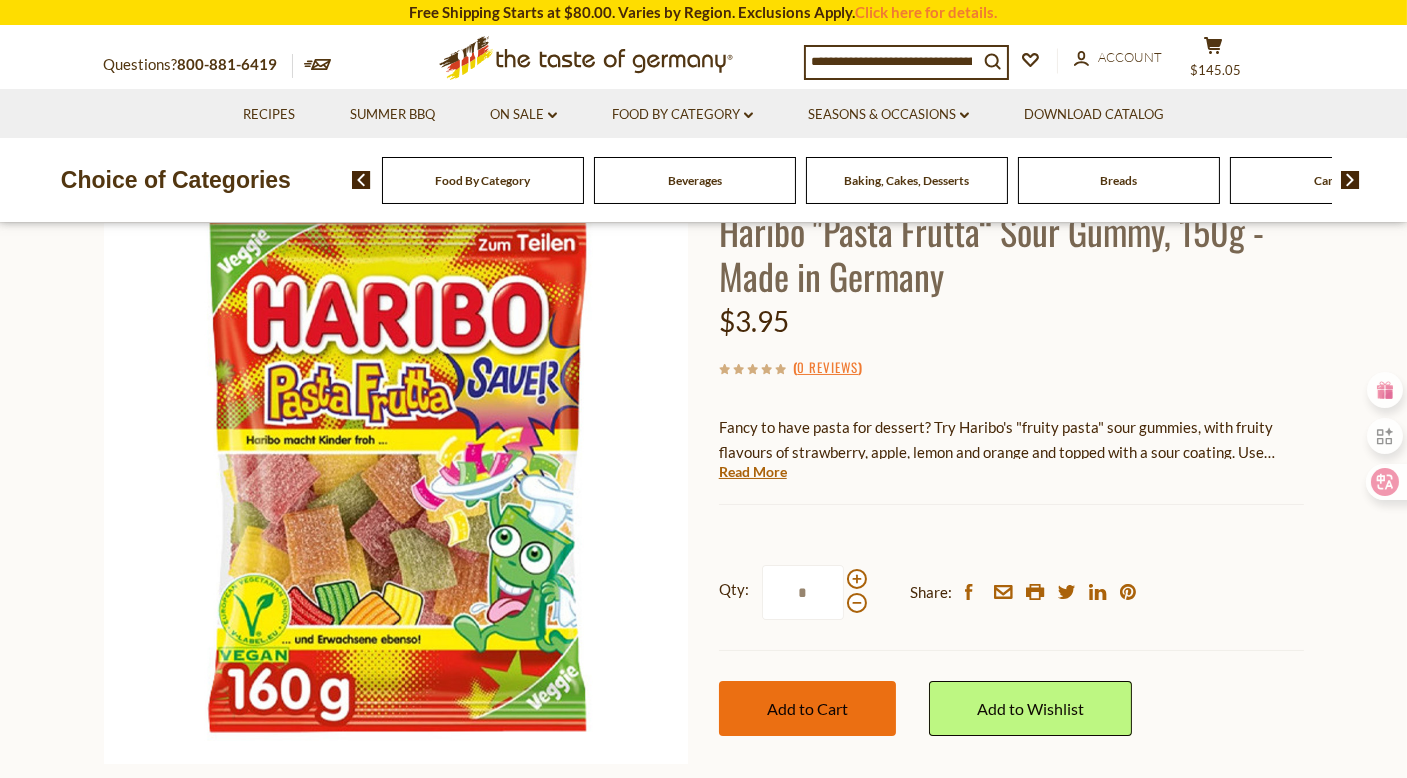 click on "Add to Cart" at bounding box center [807, 708] 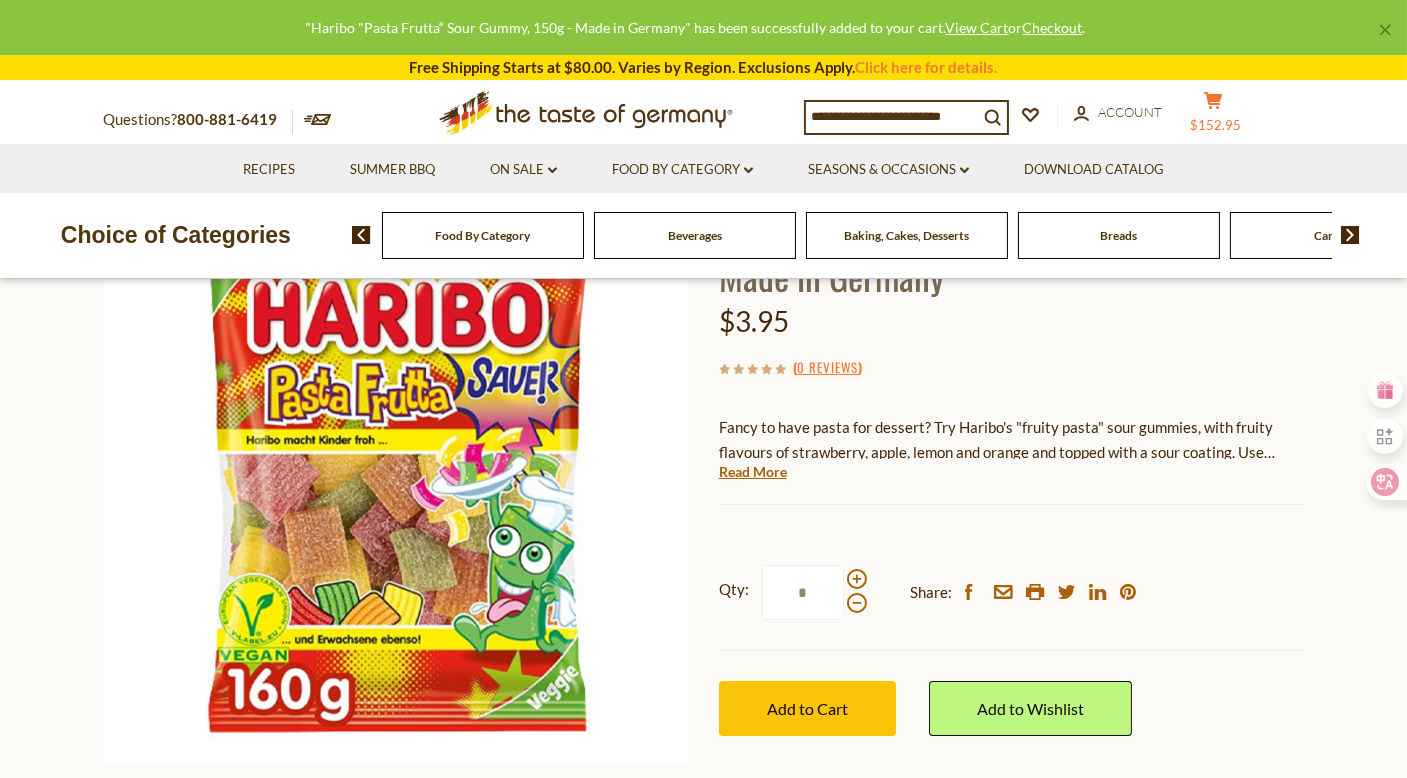 click on "$152.95" at bounding box center [1215, 125] 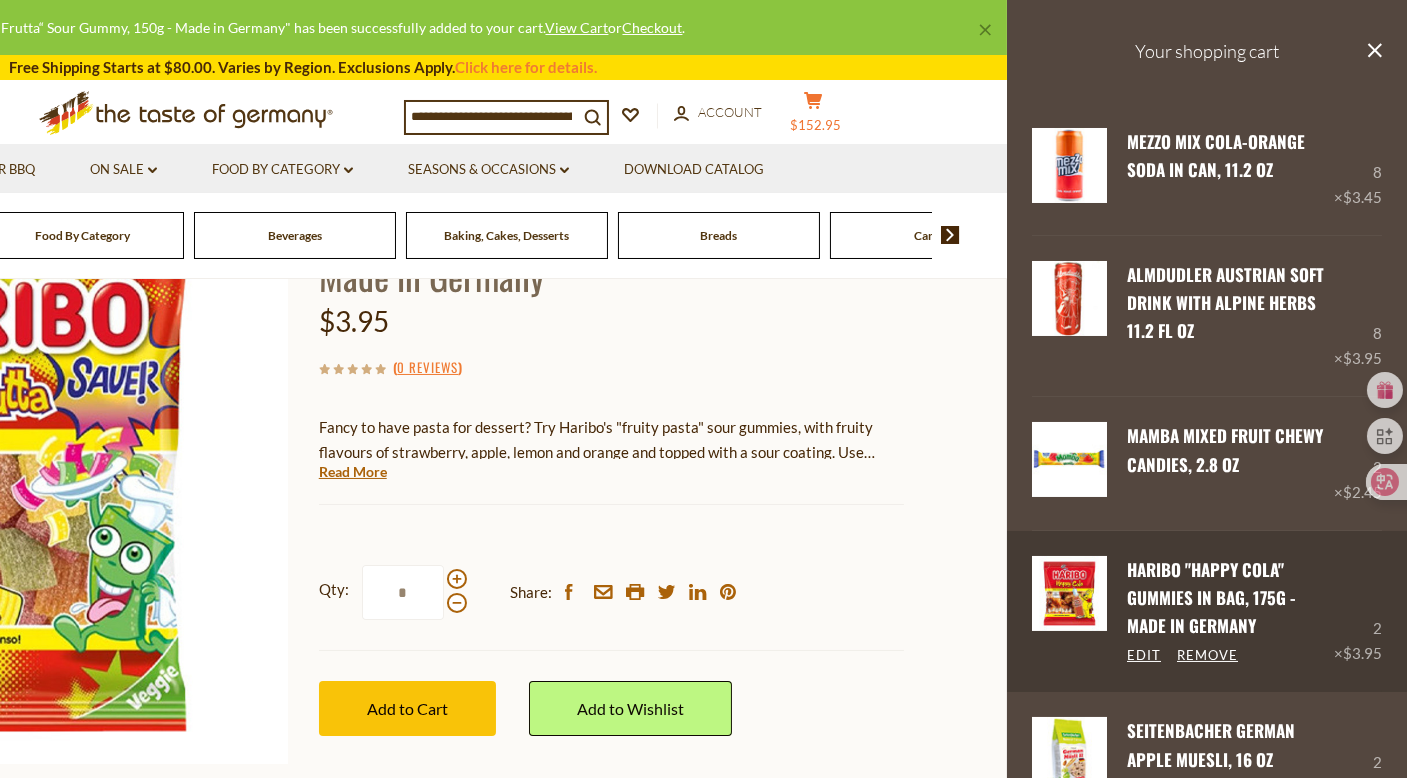 scroll, scrollTop: 1439, scrollLeft: 0, axis: vertical 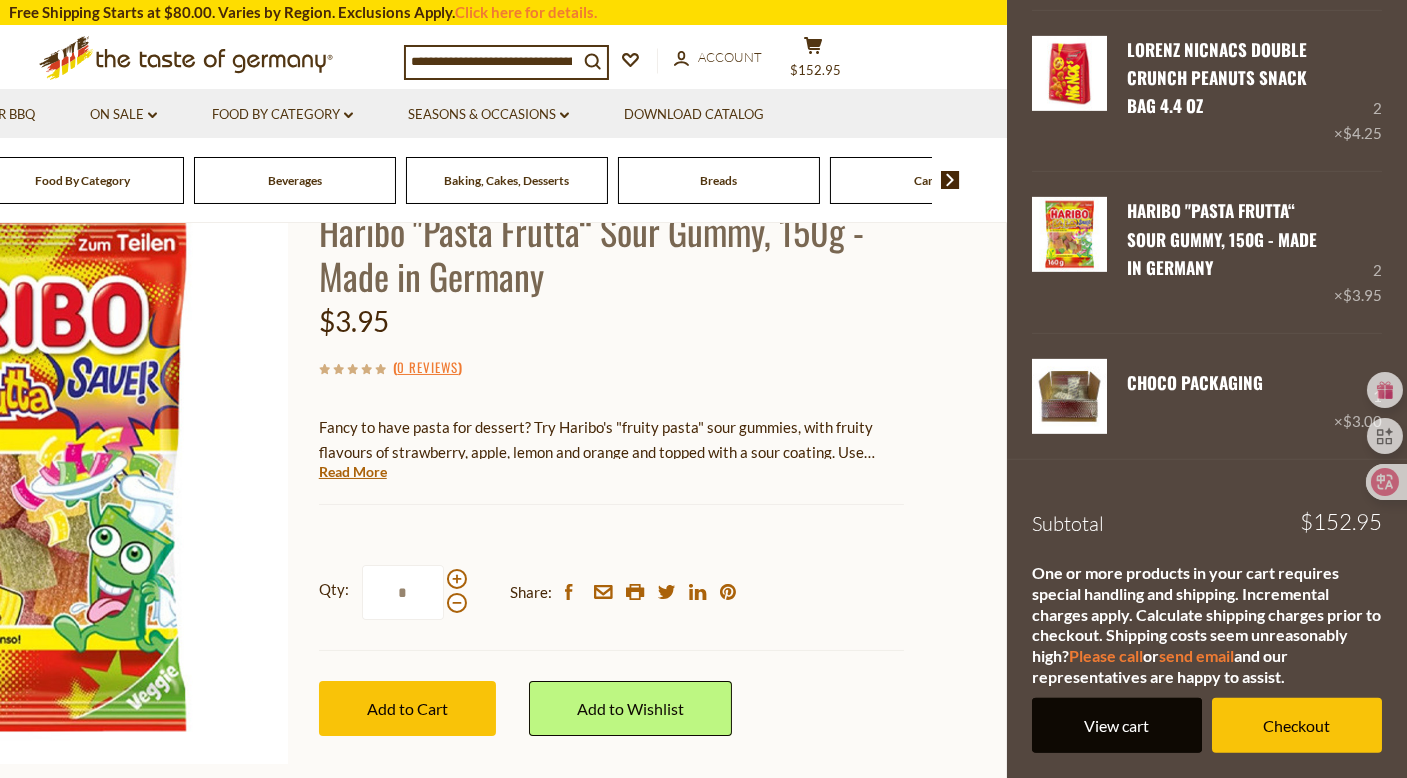 click on "View cart" at bounding box center [1117, 725] 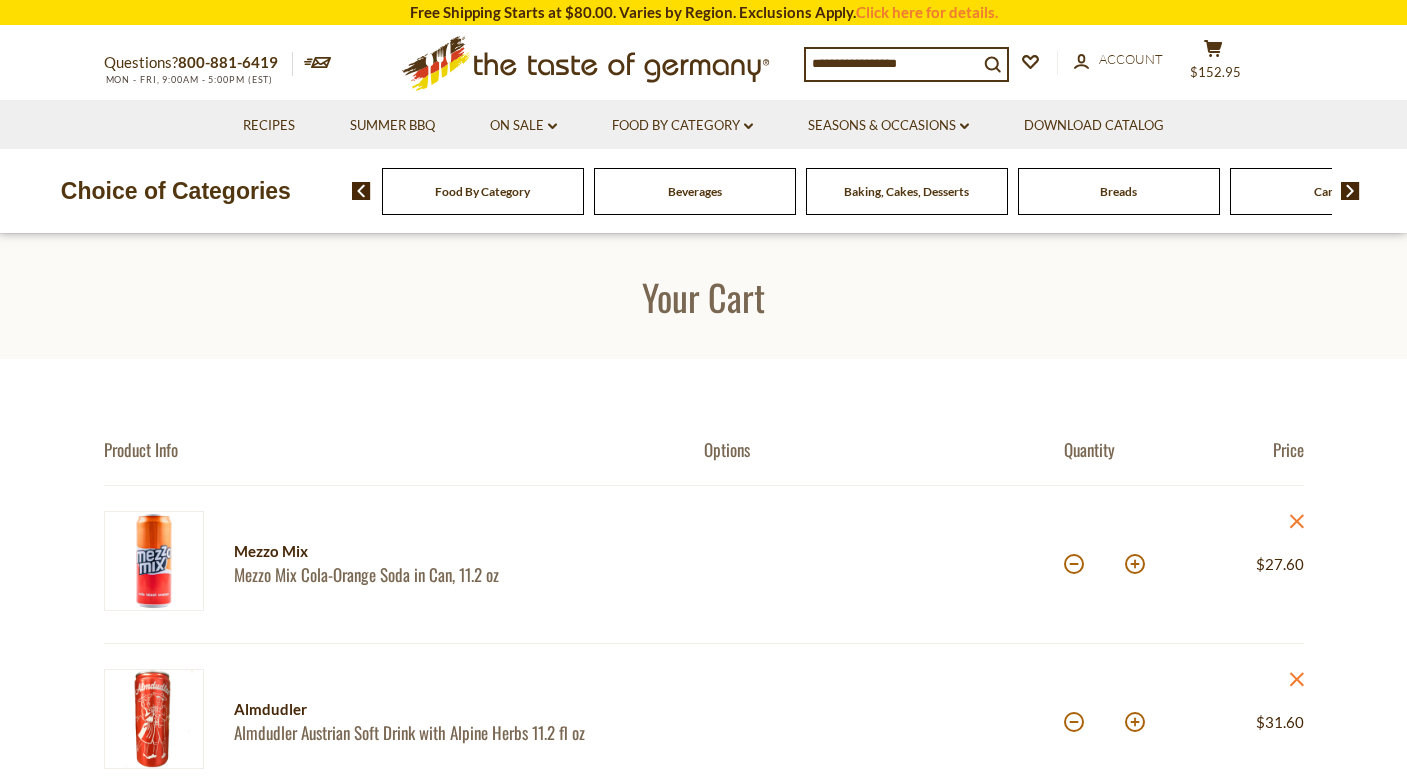scroll, scrollTop: 0, scrollLeft: 0, axis: both 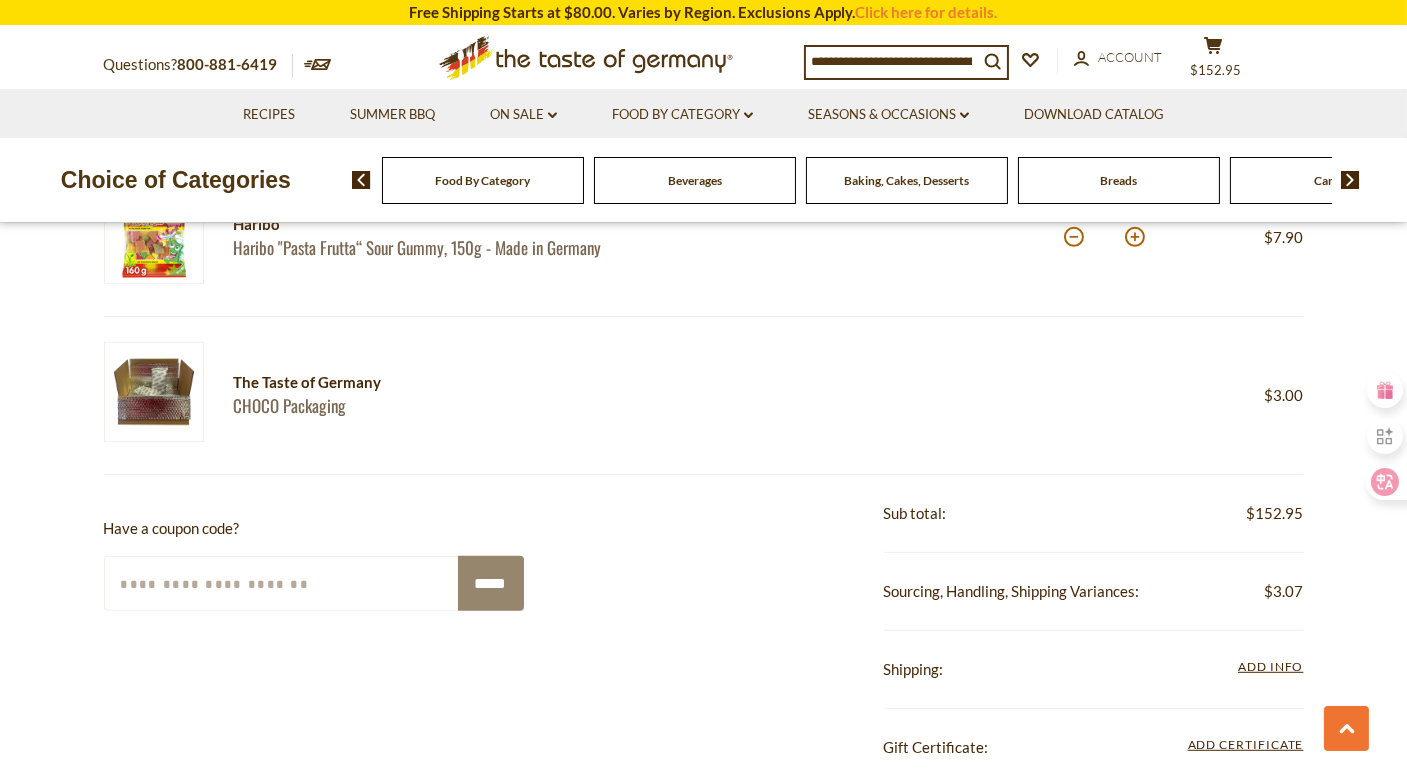 click on "Enter Your Coupon Code" at bounding box center (282, 583) 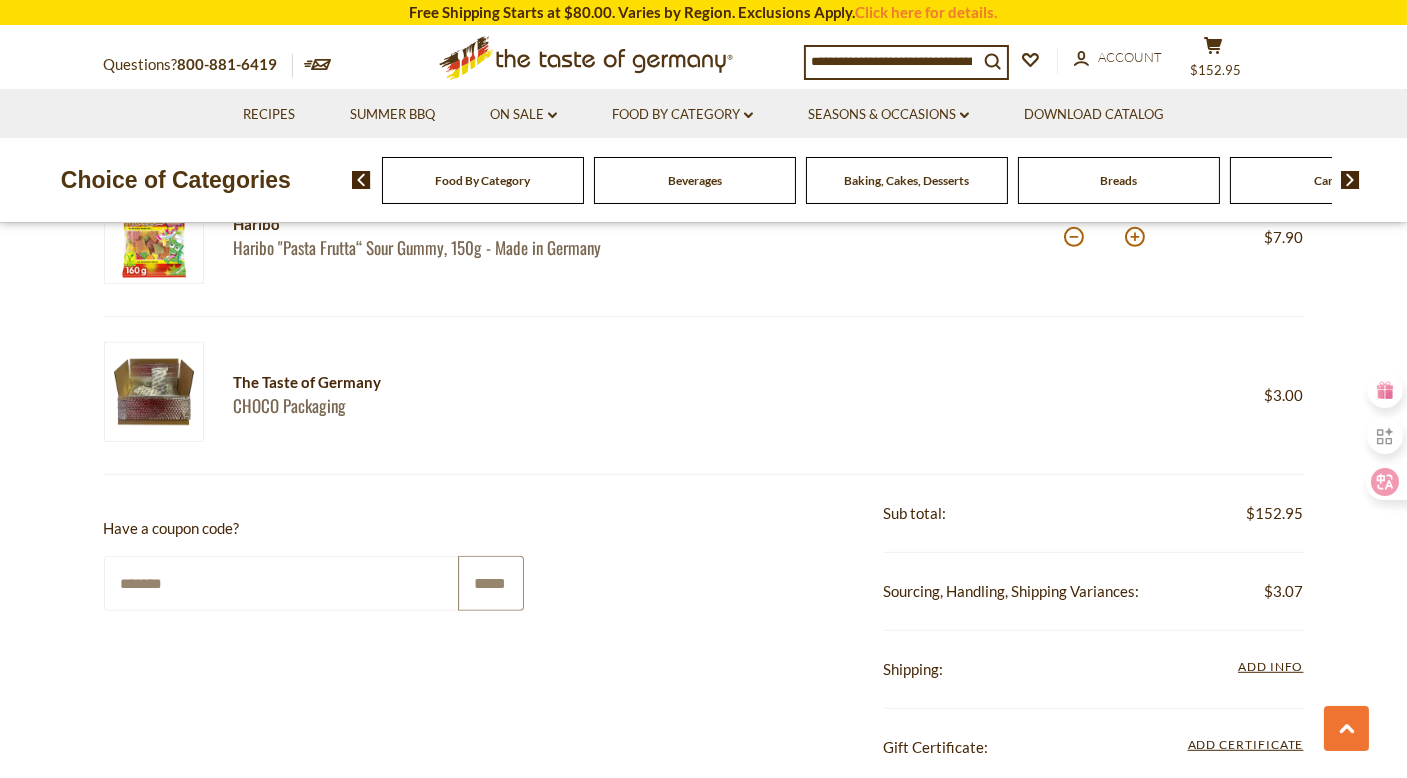 type on "*******" 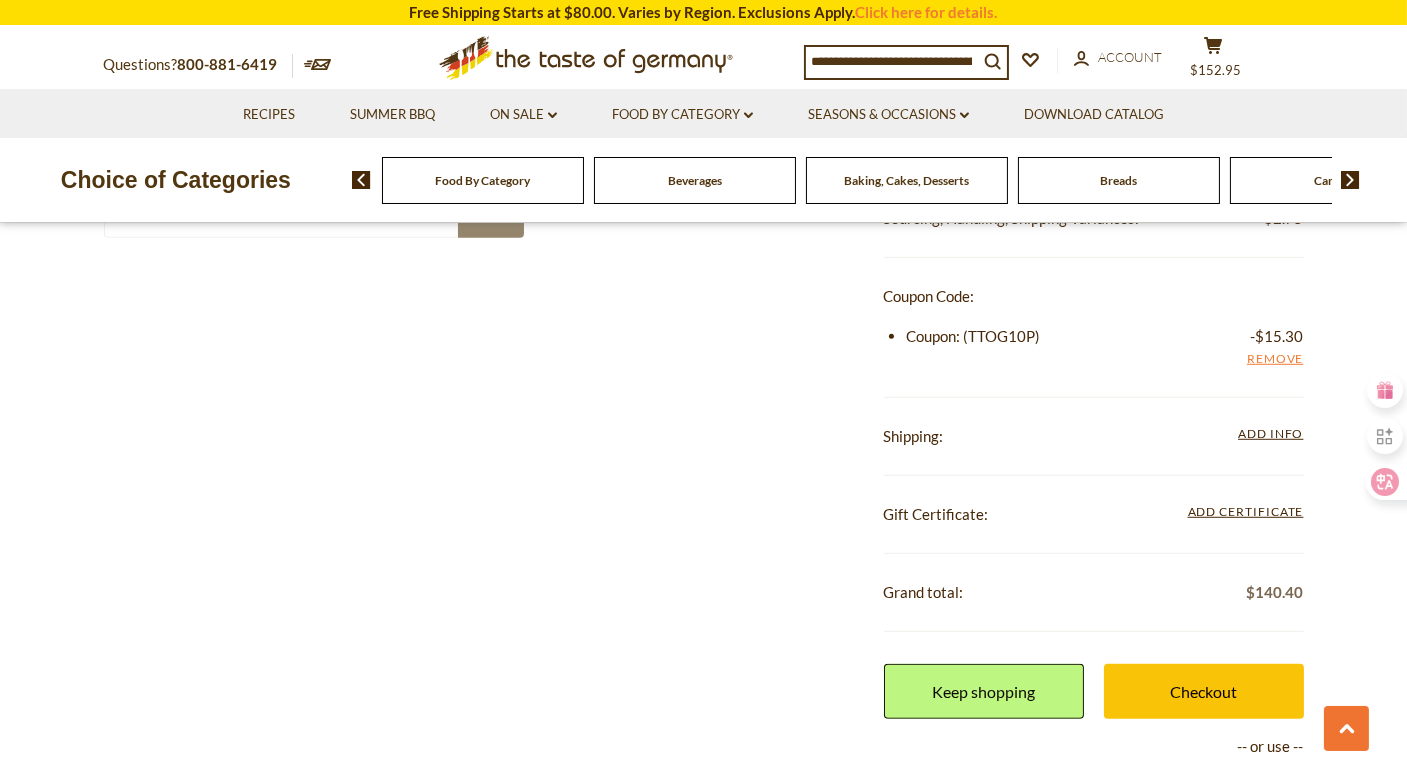 scroll, scrollTop: 2296, scrollLeft: 0, axis: vertical 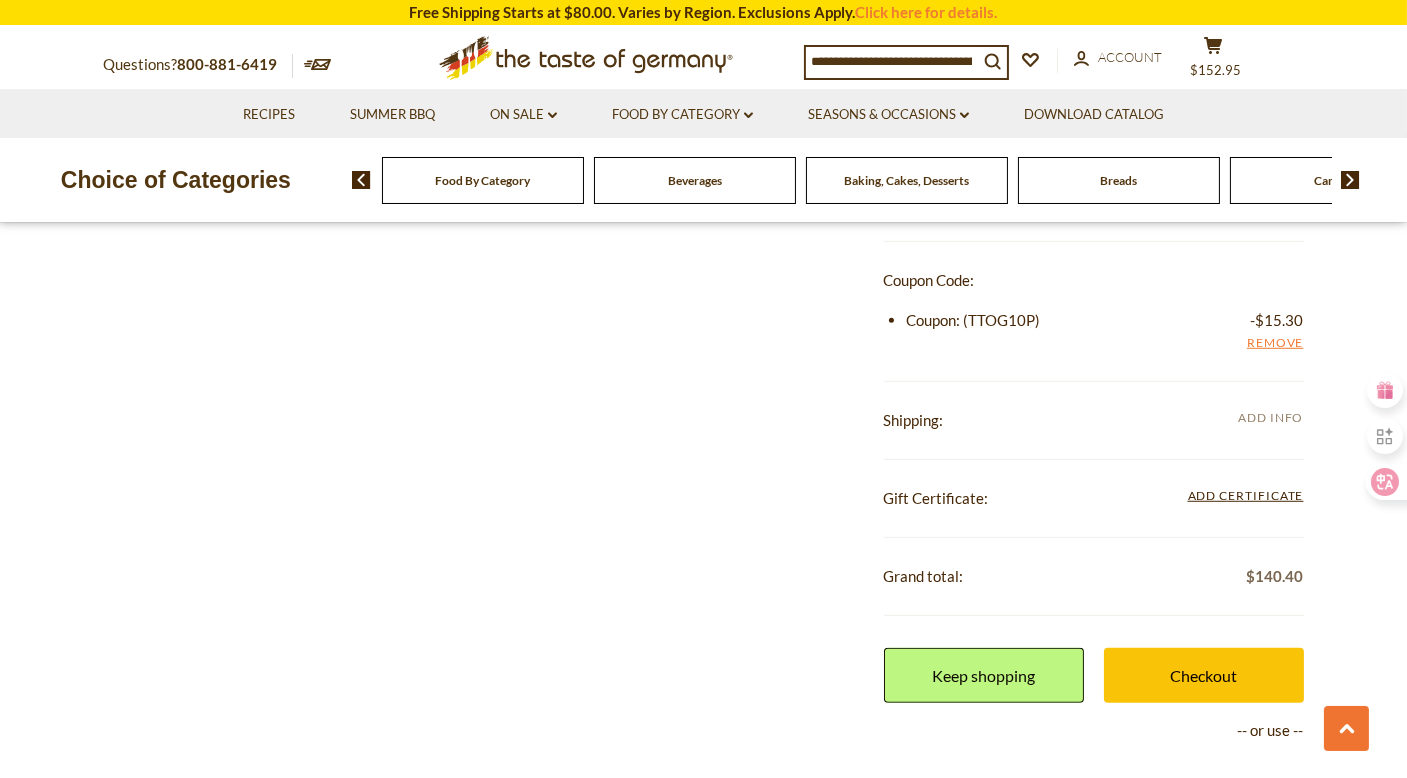 click on "Add Info" at bounding box center [1270, 417] 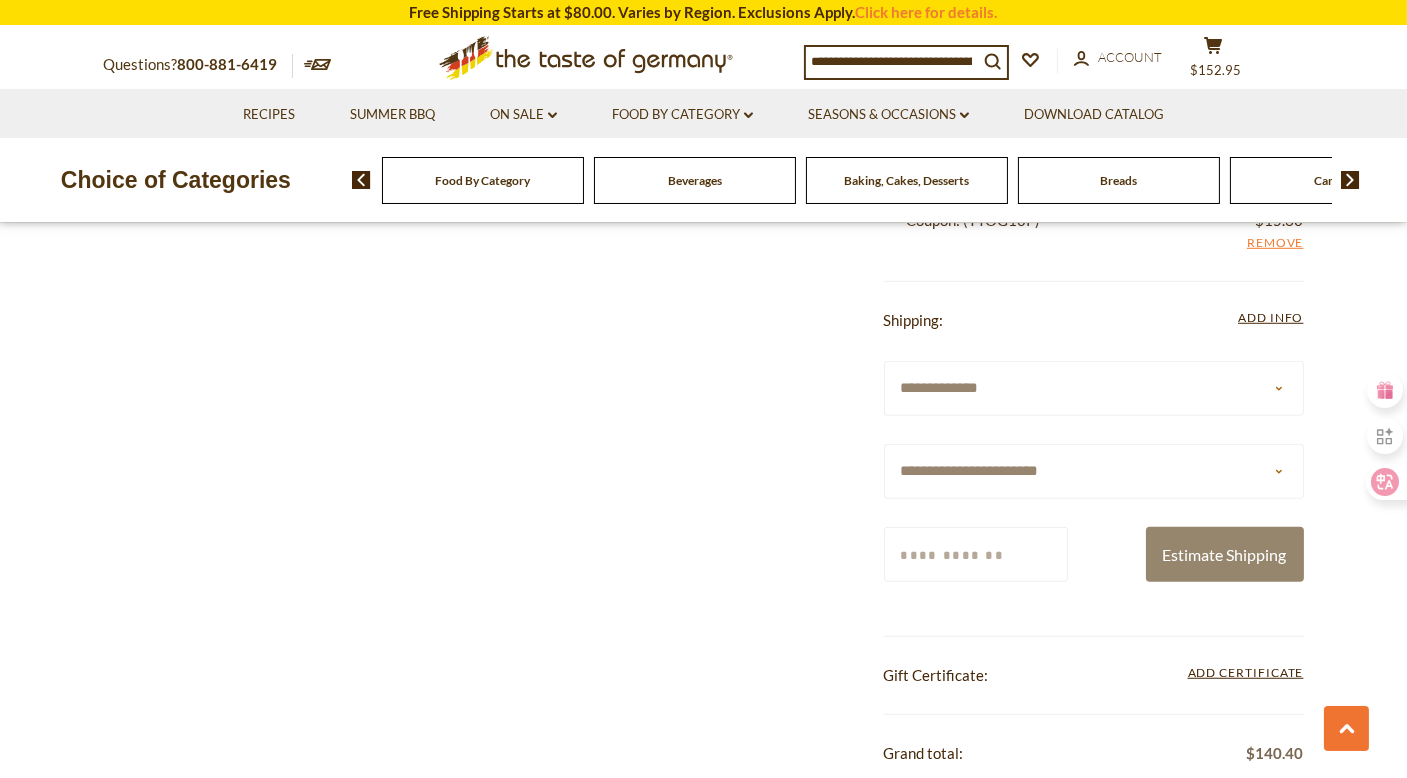 scroll, scrollTop: 2398, scrollLeft: 0, axis: vertical 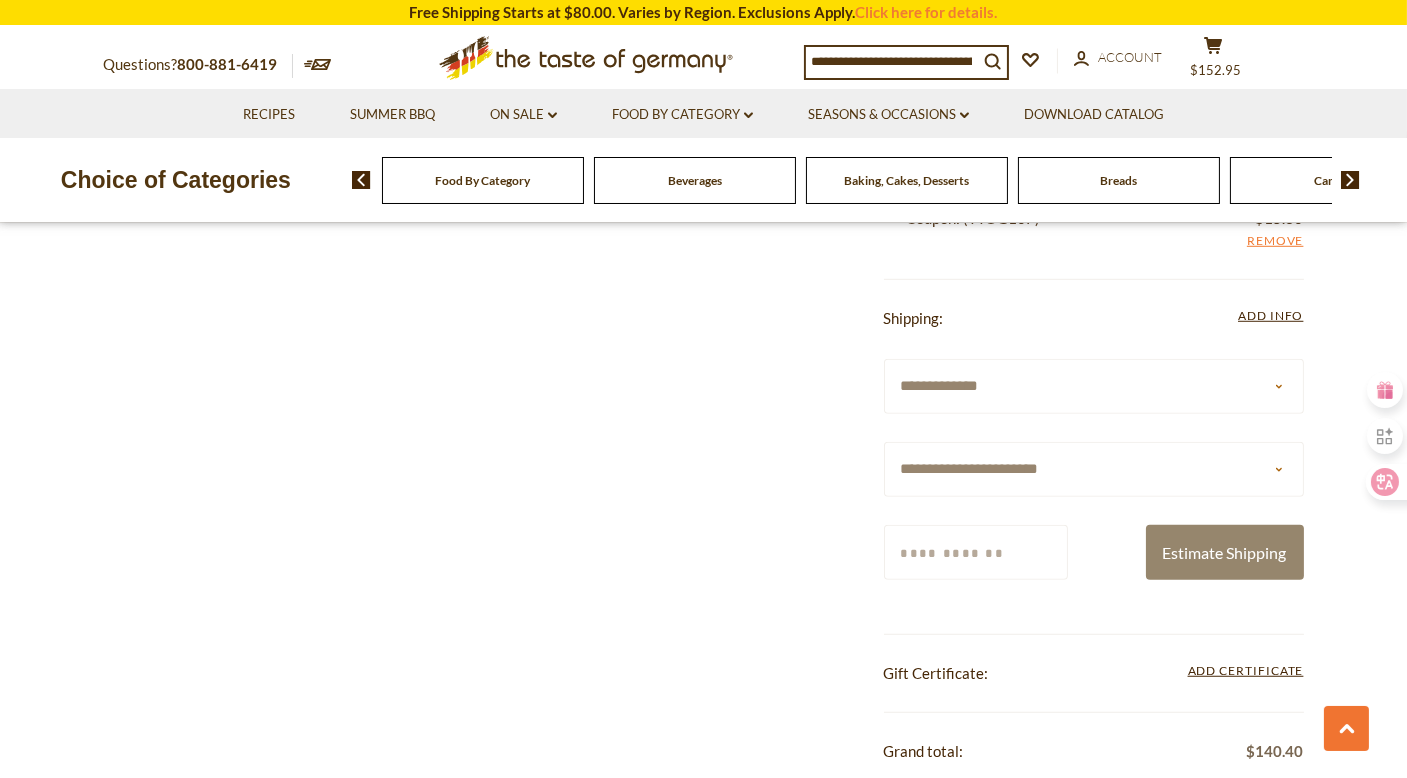 click on "**********" at bounding box center (1094, 469) 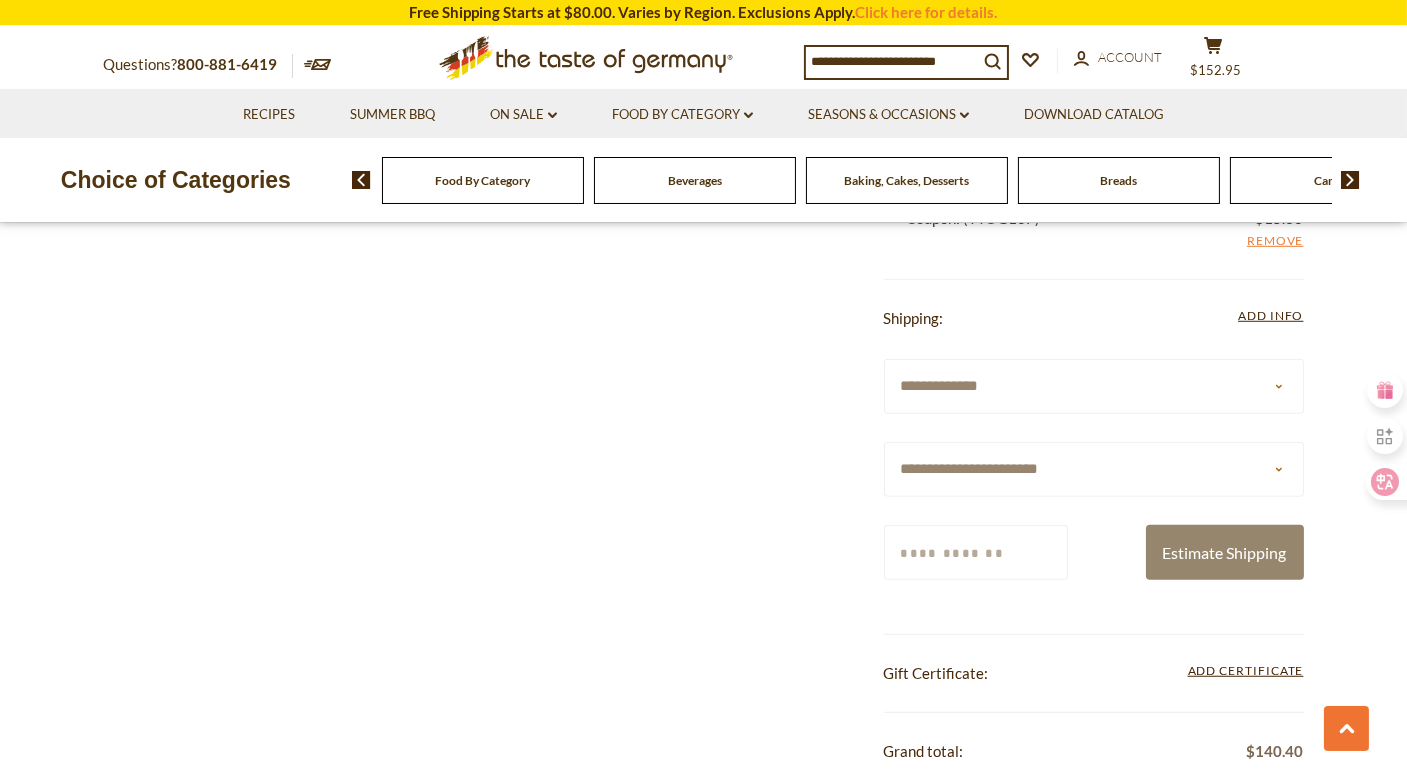 select on "**" 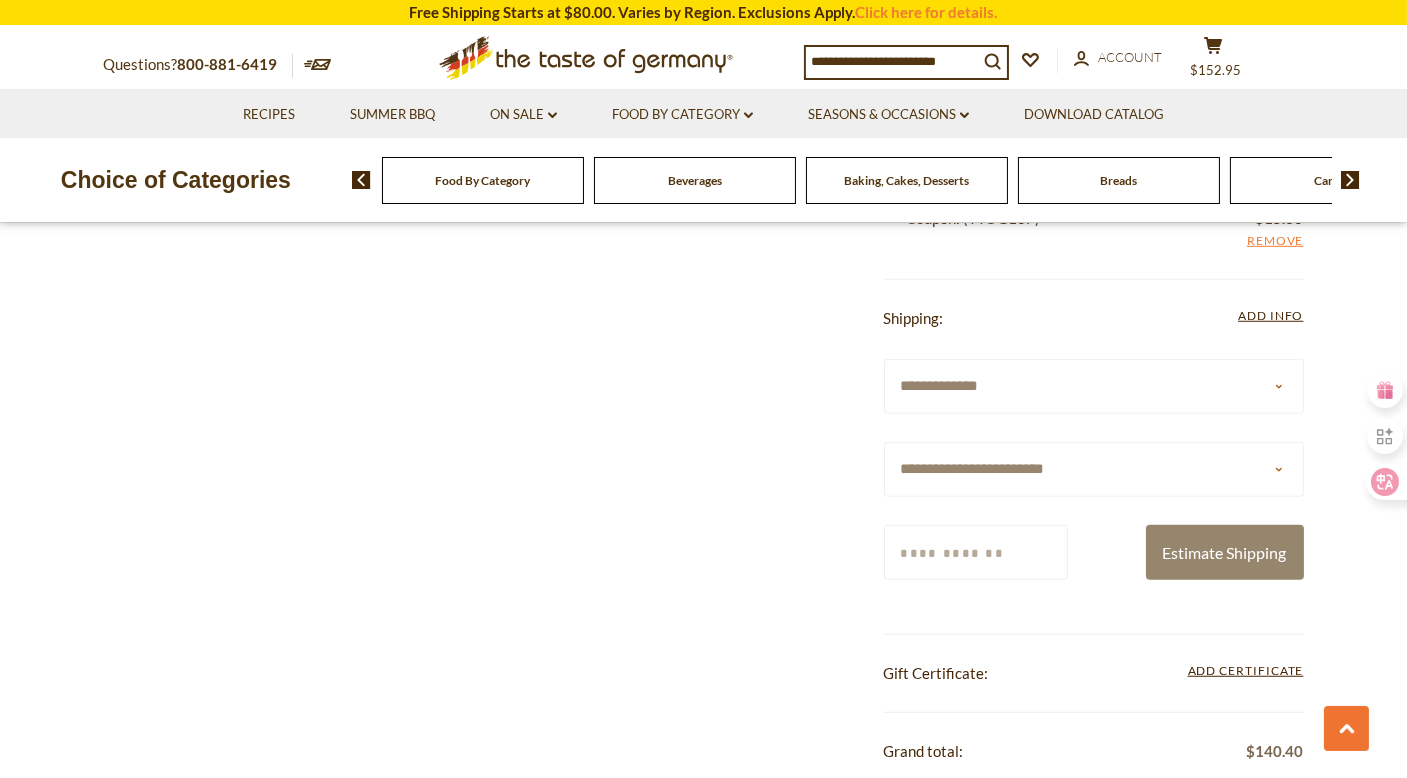 click on "**********" at bounding box center [1094, 469] 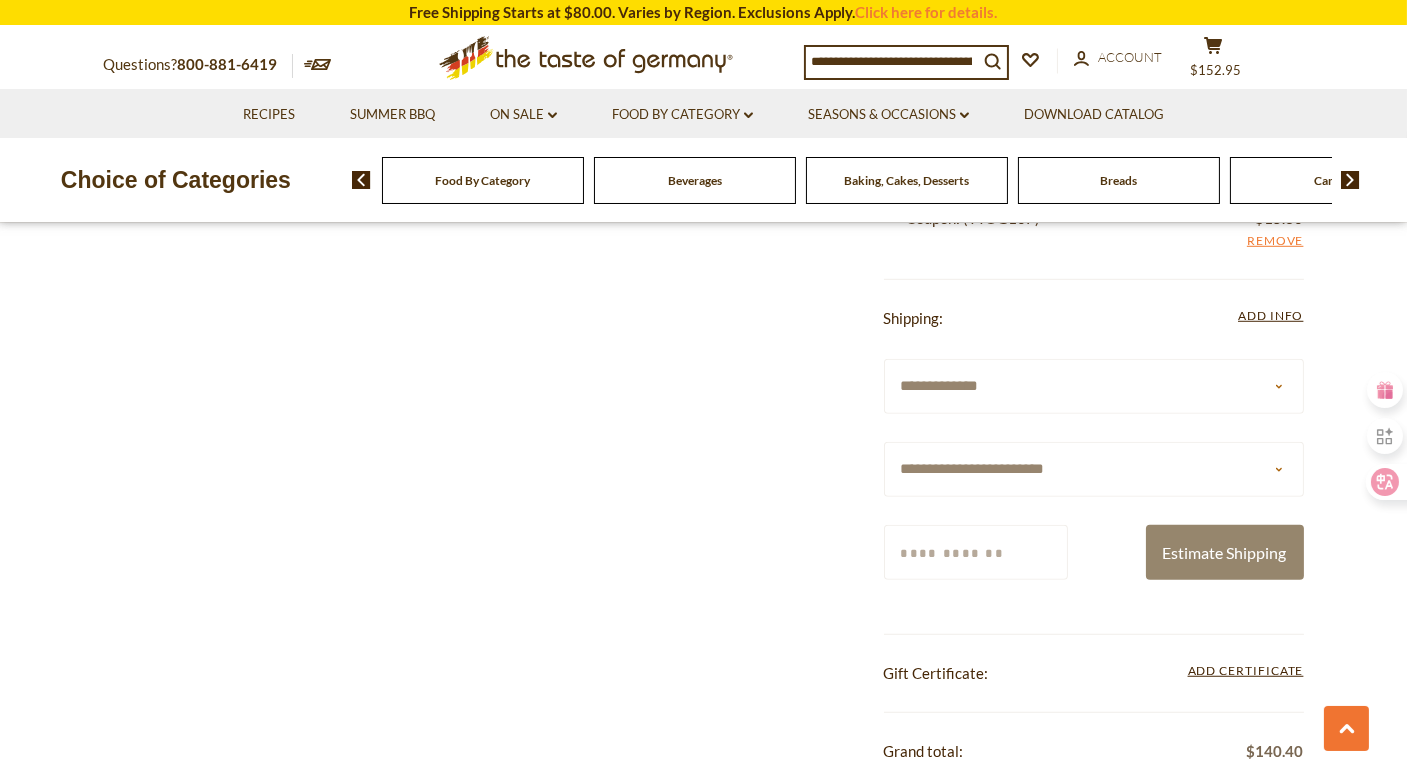 click on "Zip/Postcode" at bounding box center (976, 552) 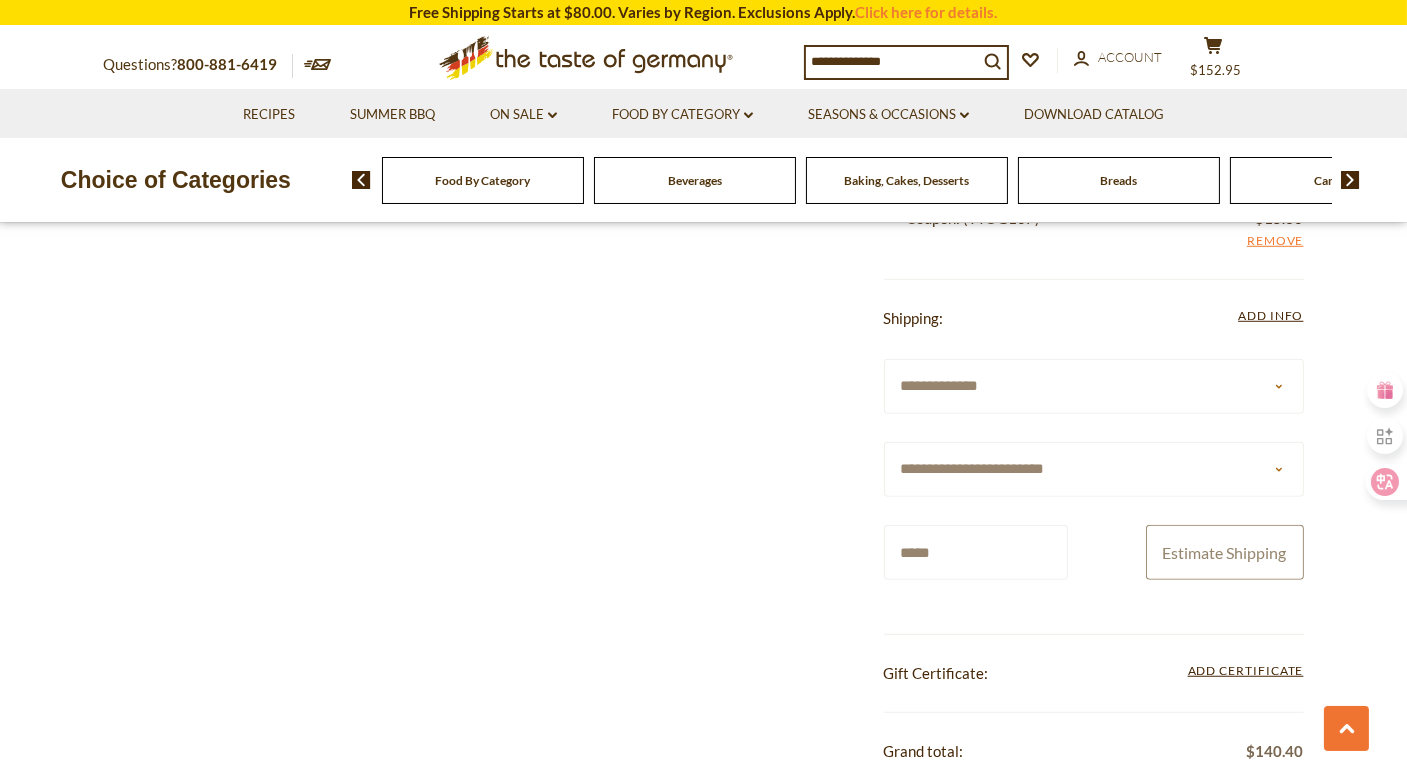 type on "*****" 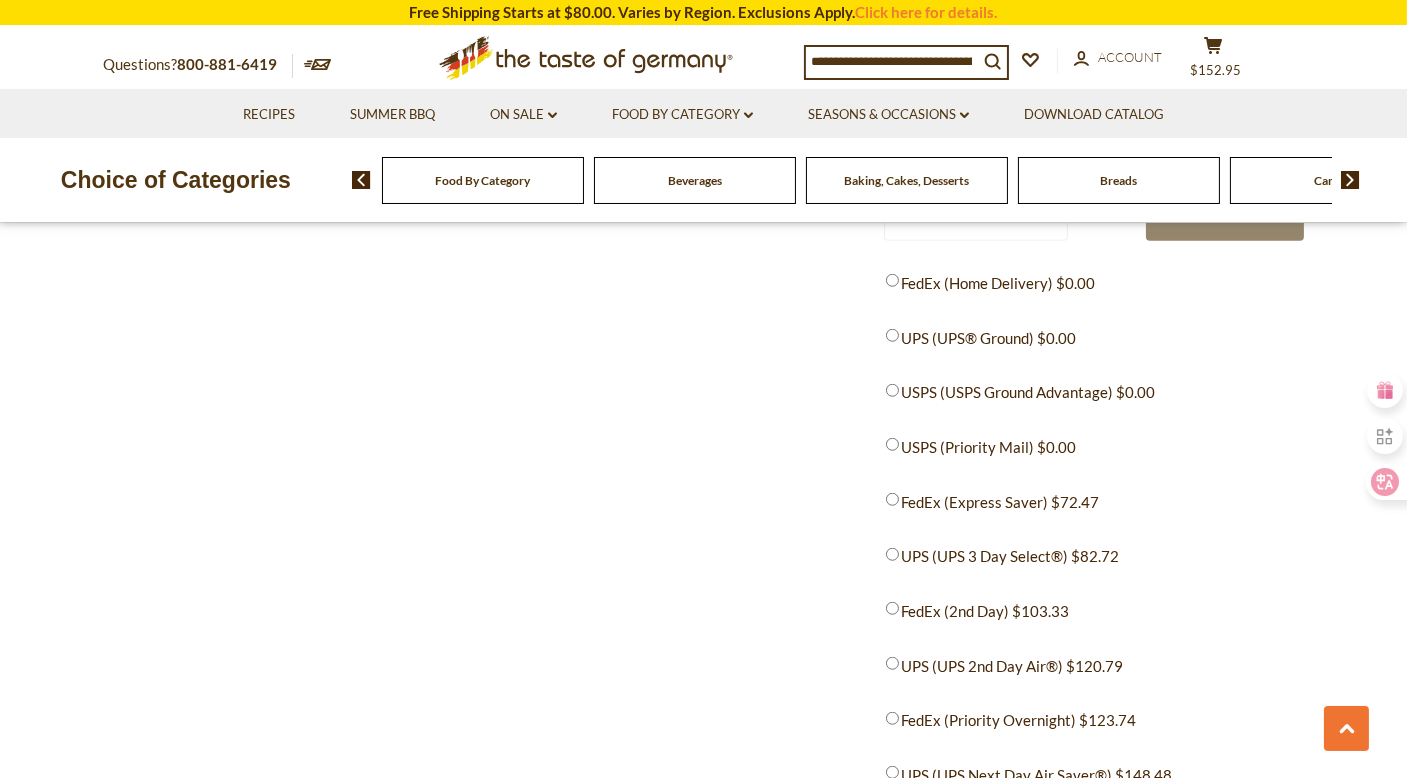 scroll, scrollTop: 2736, scrollLeft: 0, axis: vertical 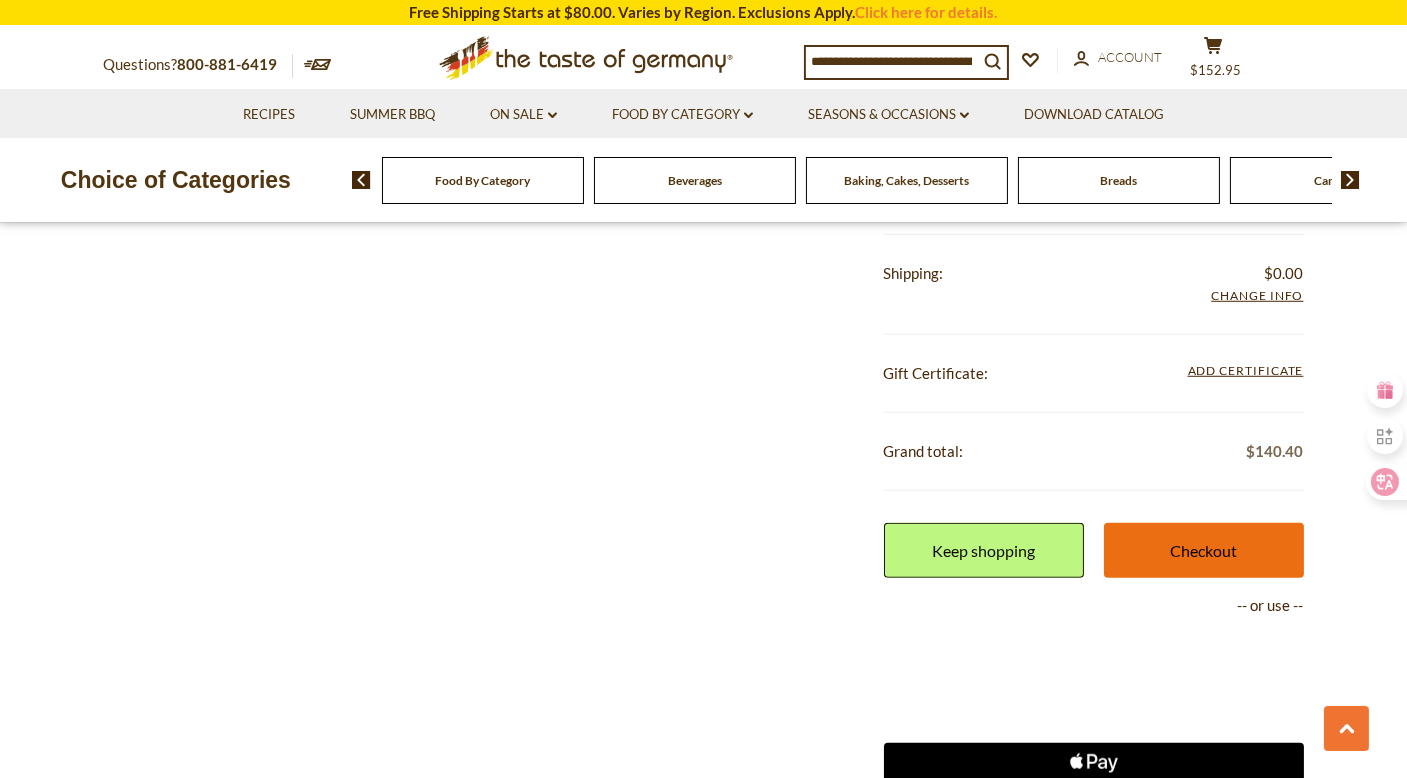 click on "Checkout" at bounding box center (1204, 550) 